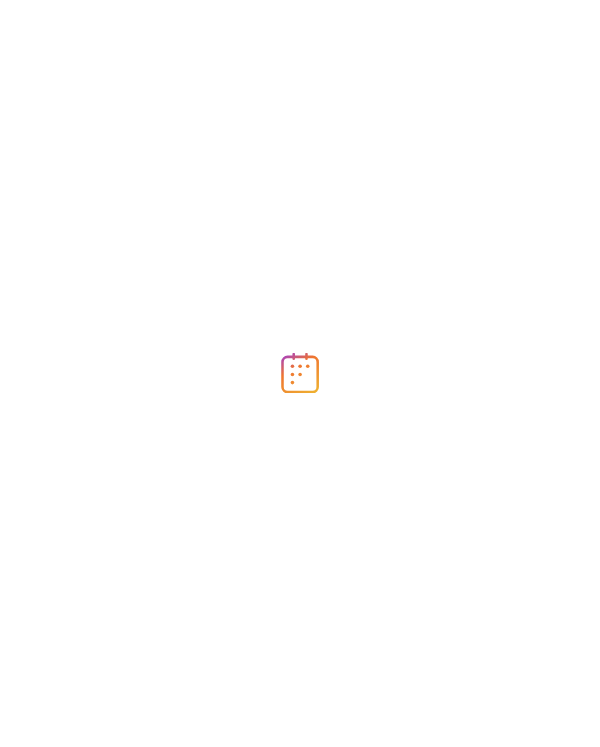 scroll, scrollTop: 0, scrollLeft: 0, axis: both 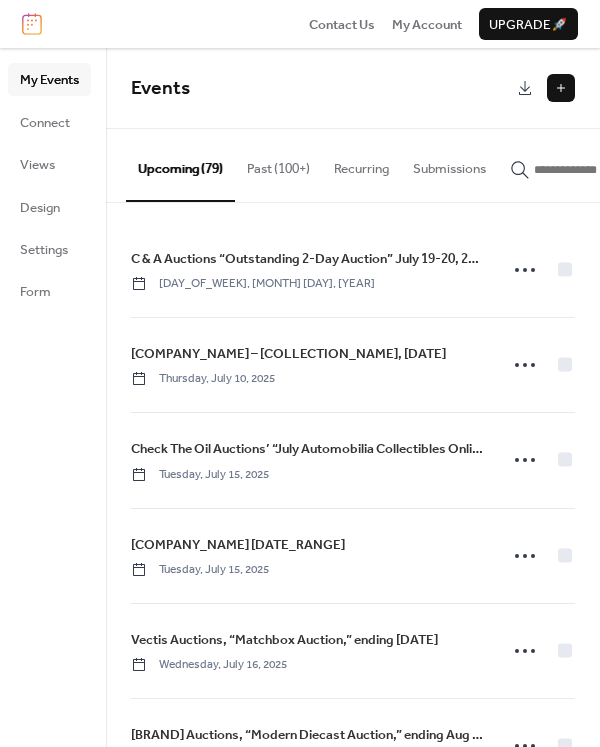 click at bounding box center (561, 88) 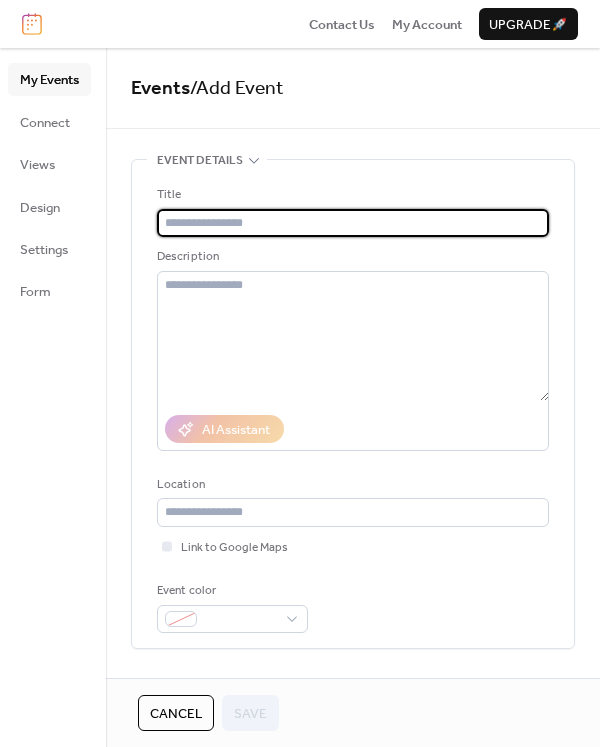 click at bounding box center [353, 223] 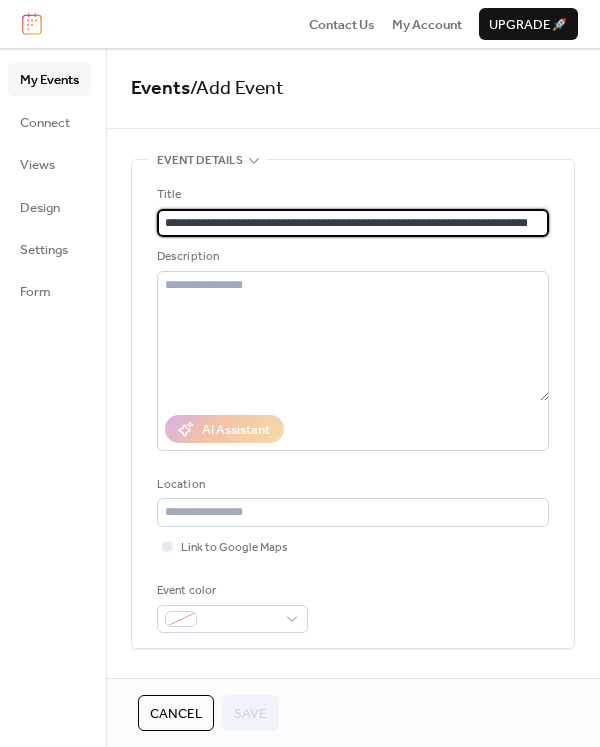 scroll, scrollTop: 0, scrollLeft: 18, axis: horizontal 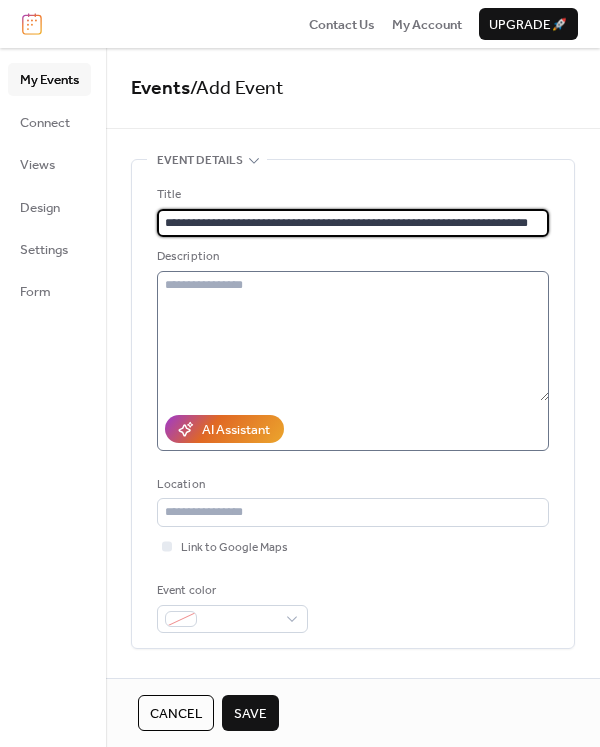 type on "**********" 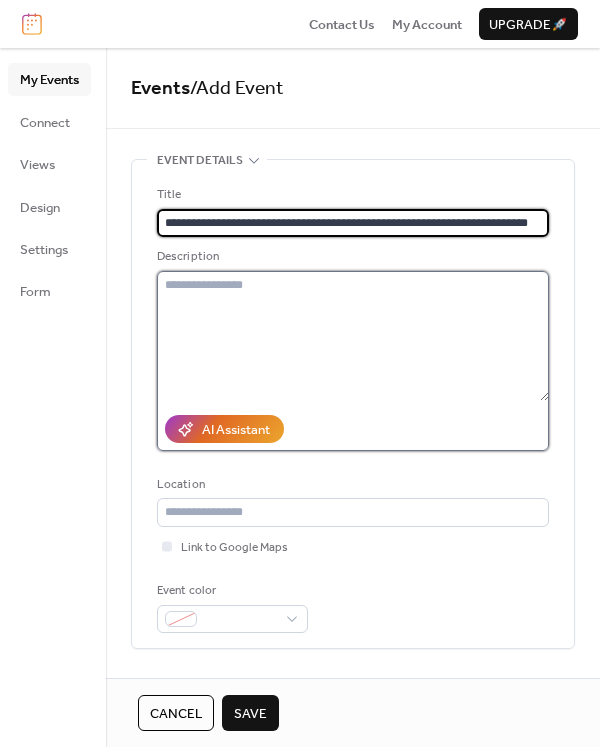 scroll, scrollTop: 0, scrollLeft: 0, axis: both 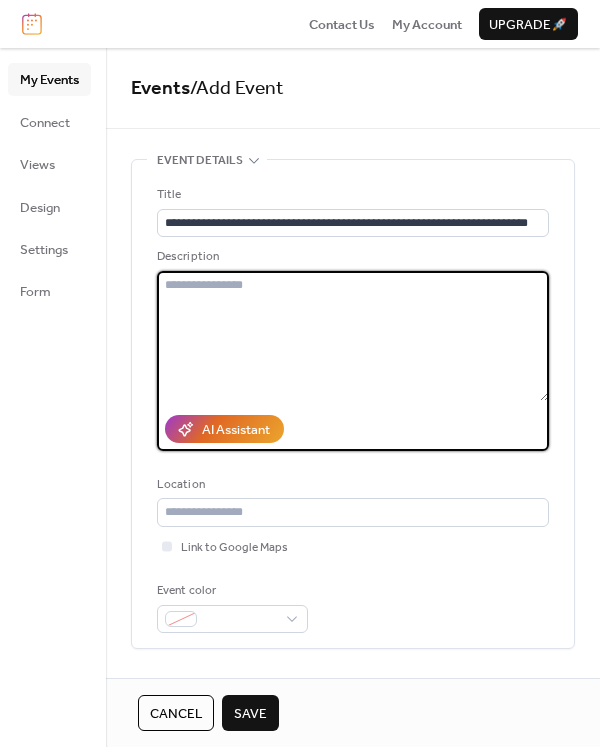 paste on "**********" 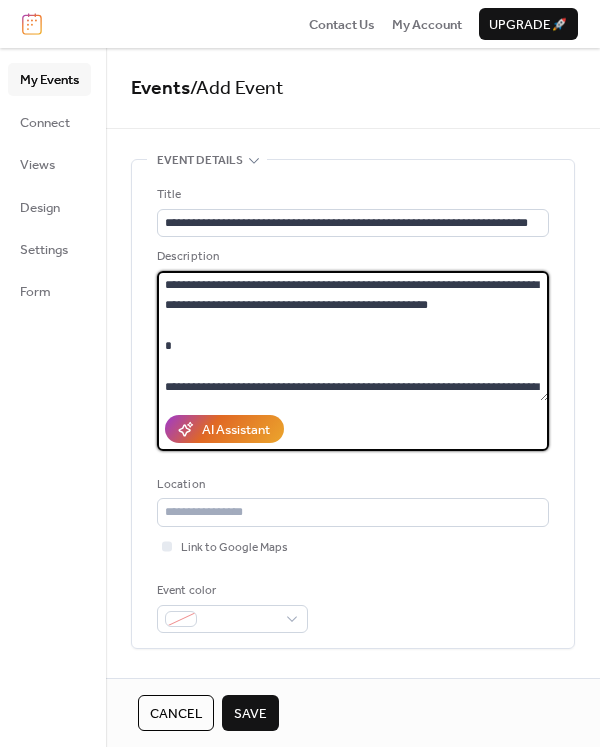 scroll, scrollTop: 323, scrollLeft: 0, axis: vertical 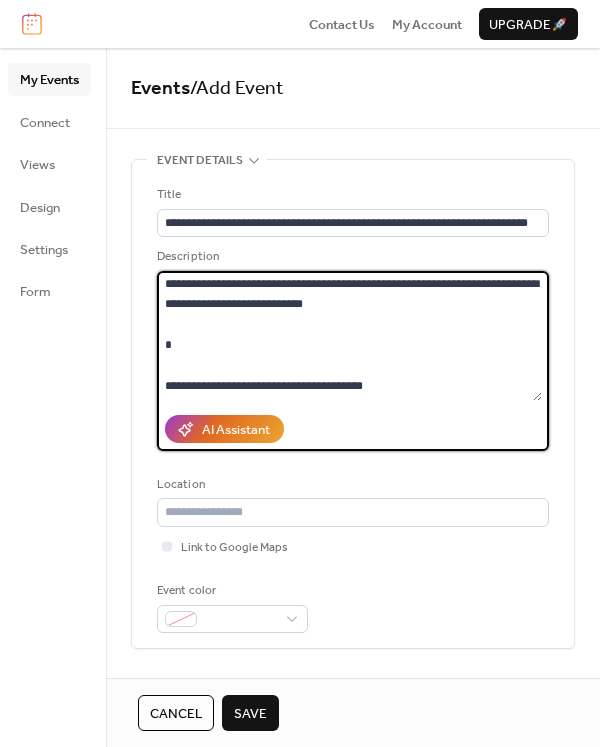 click on "**********" at bounding box center (349, 336) 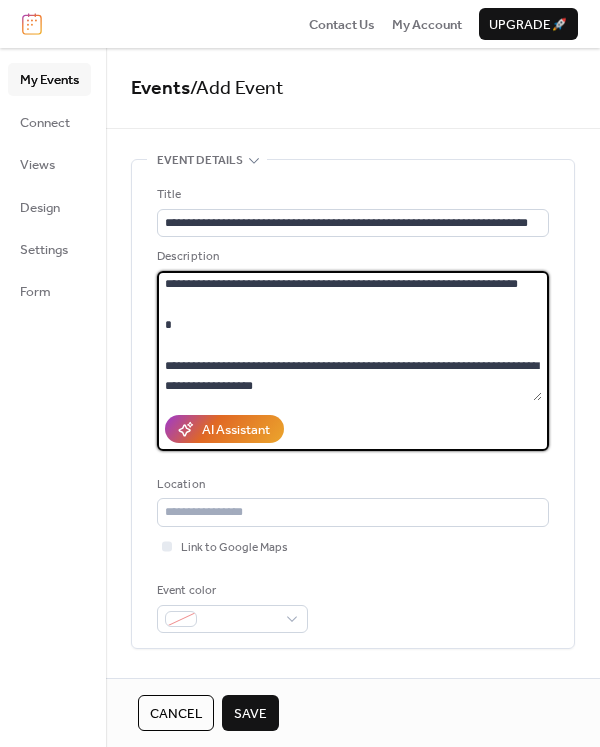 scroll, scrollTop: 142, scrollLeft: 0, axis: vertical 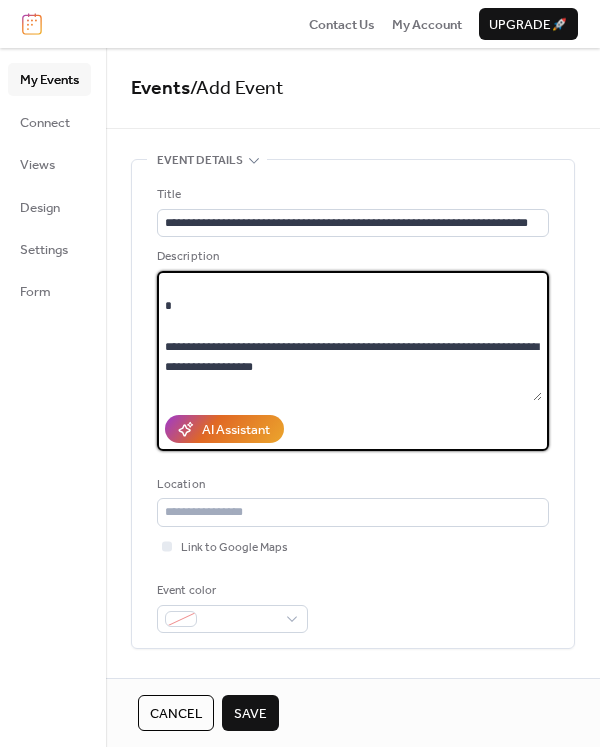 click on "**********" at bounding box center [349, 336] 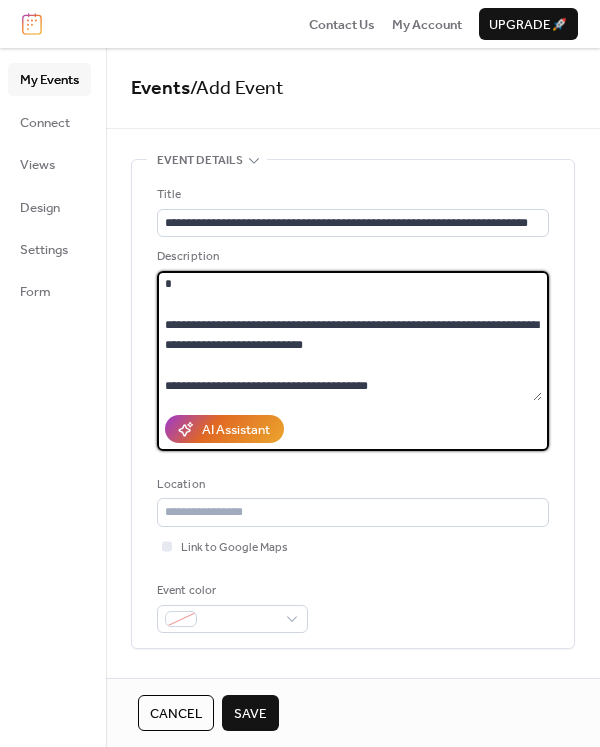 scroll, scrollTop: 245, scrollLeft: 0, axis: vertical 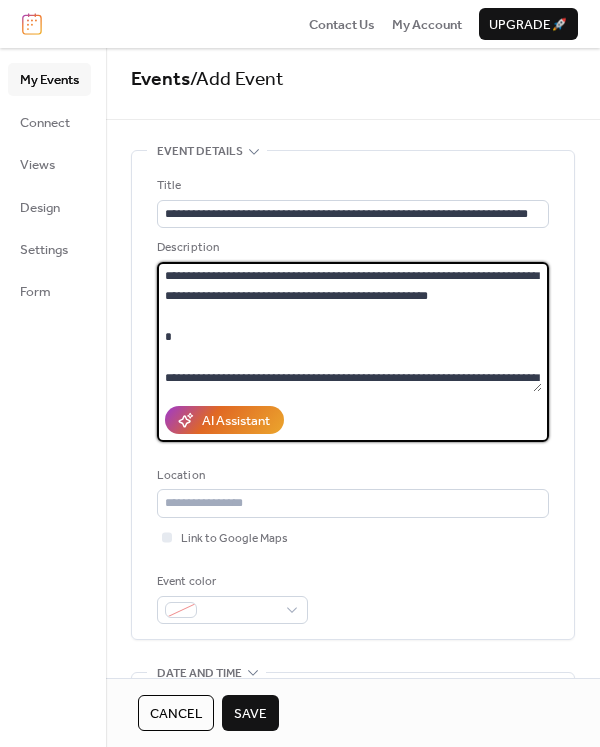 click on "**********" at bounding box center [349, 327] 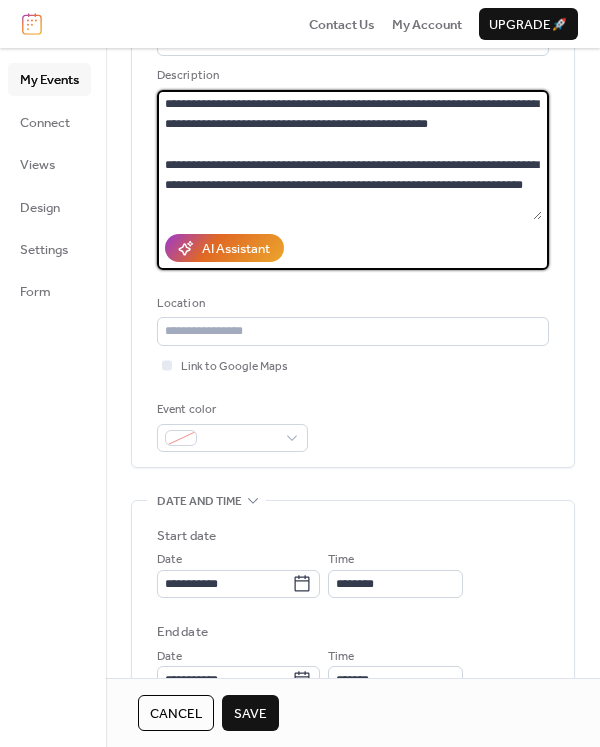 scroll, scrollTop: 276, scrollLeft: 0, axis: vertical 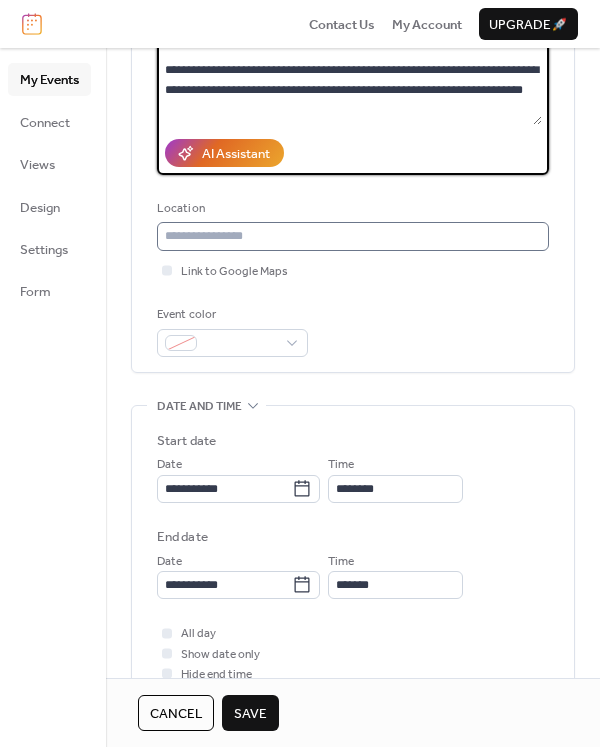 type on "**********" 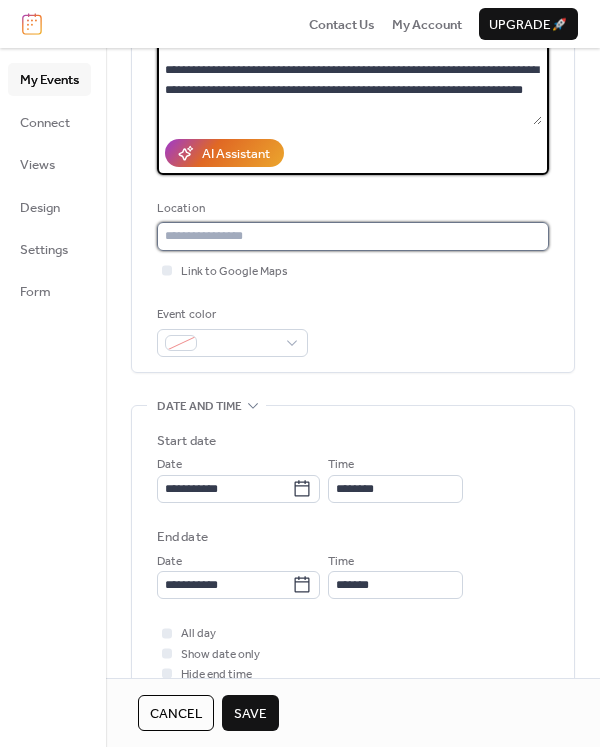 click at bounding box center [353, 236] 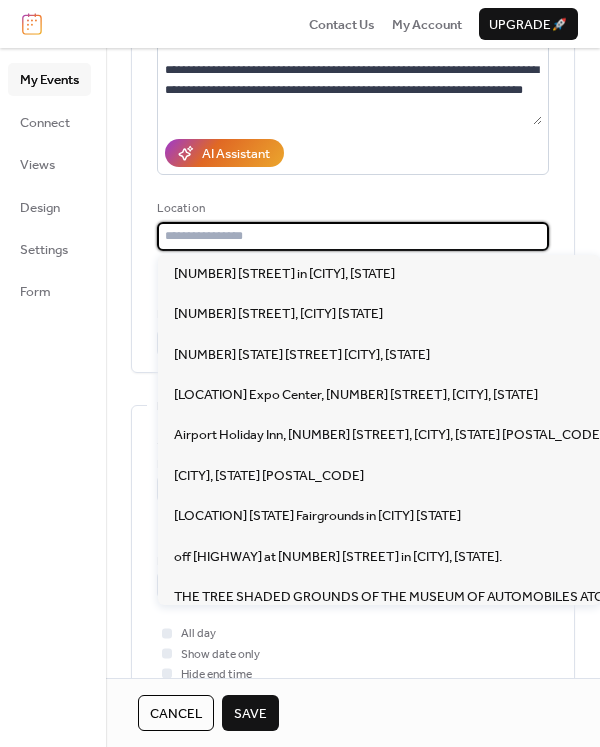 paste on "**********" 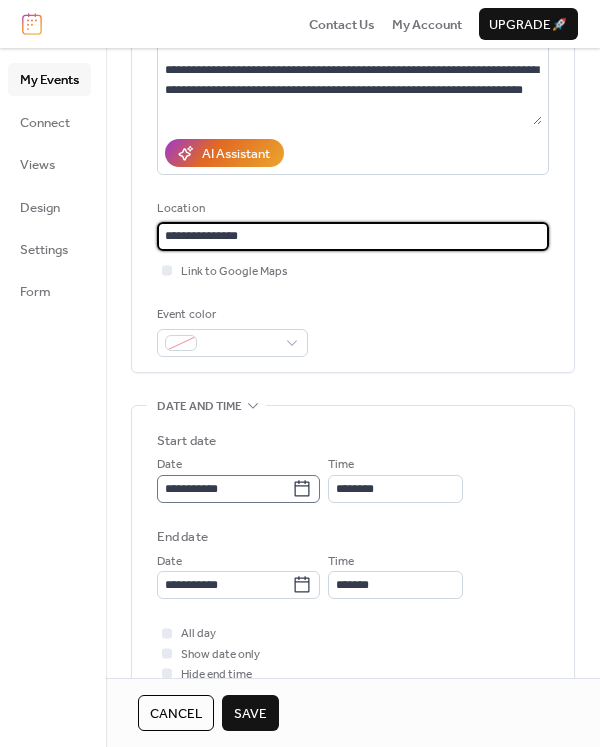 type on "**********" 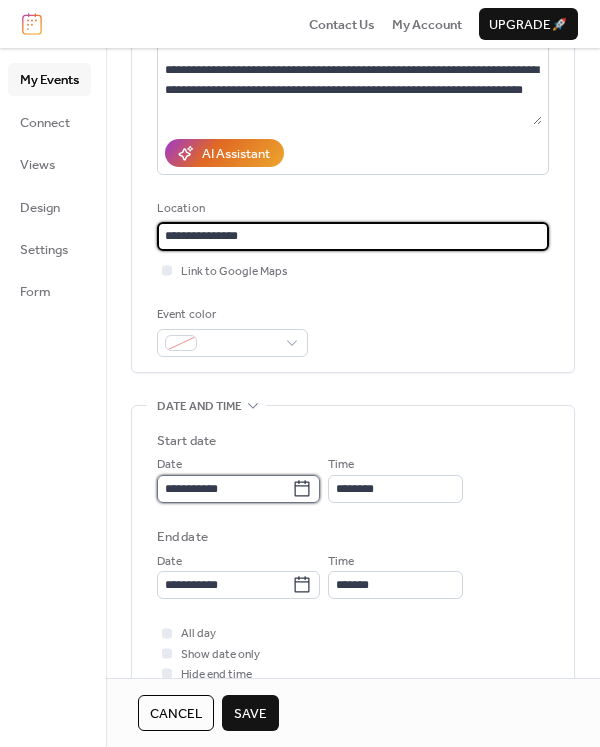 click on "**********" at bounding box center [224, 489] 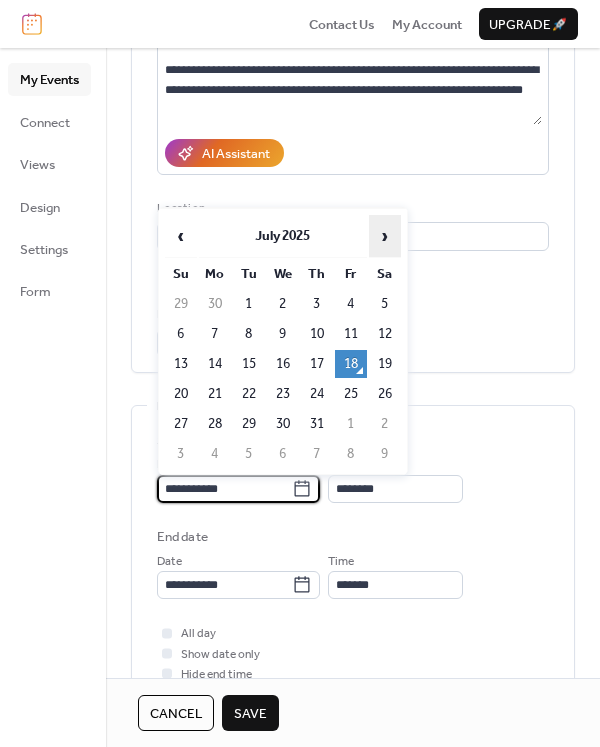click on "›" at bounding box center (385, 236) 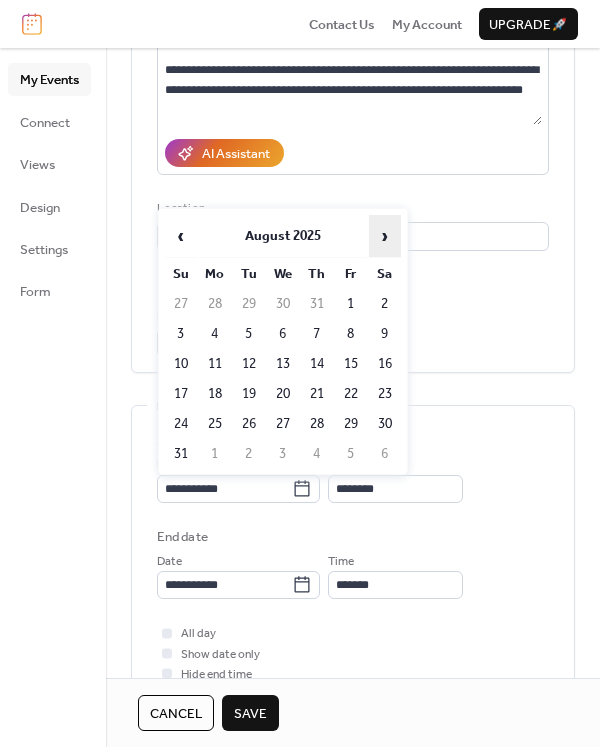click on "›" at bounding box center (385, 236) 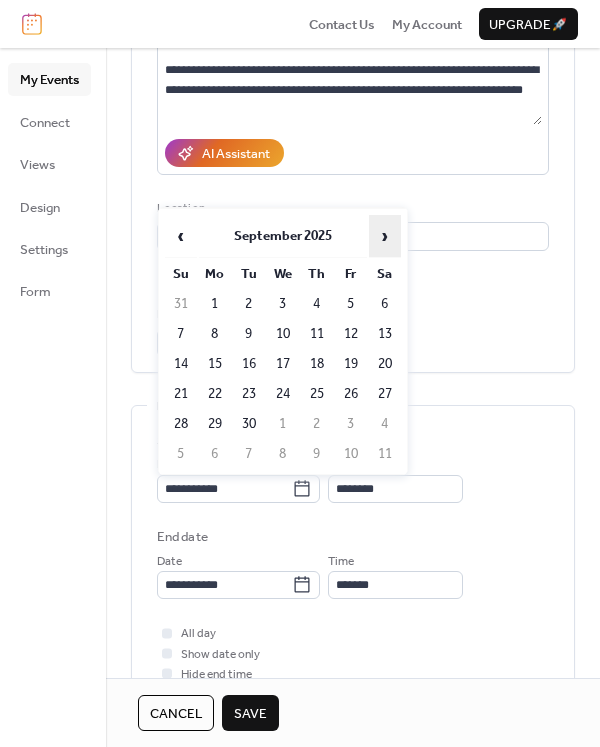 click on "›" at bounding box center (385, 236) 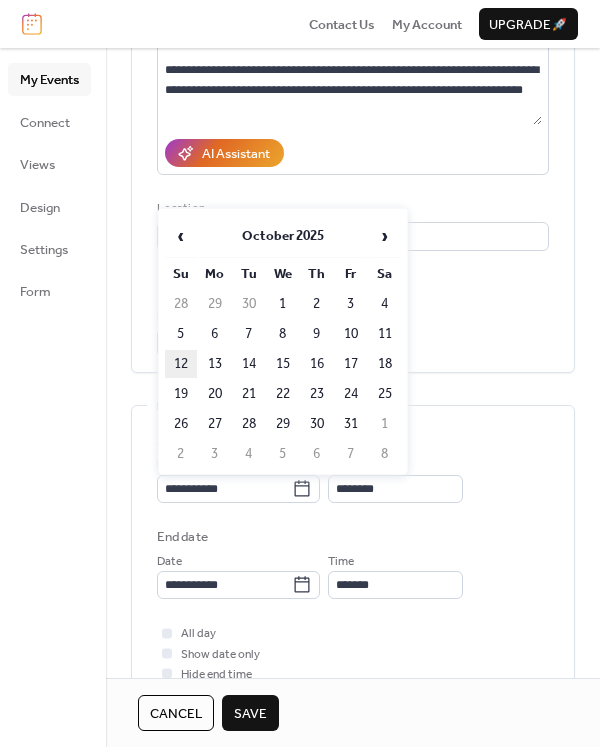 click on "12" at bounding box center [181, 364] 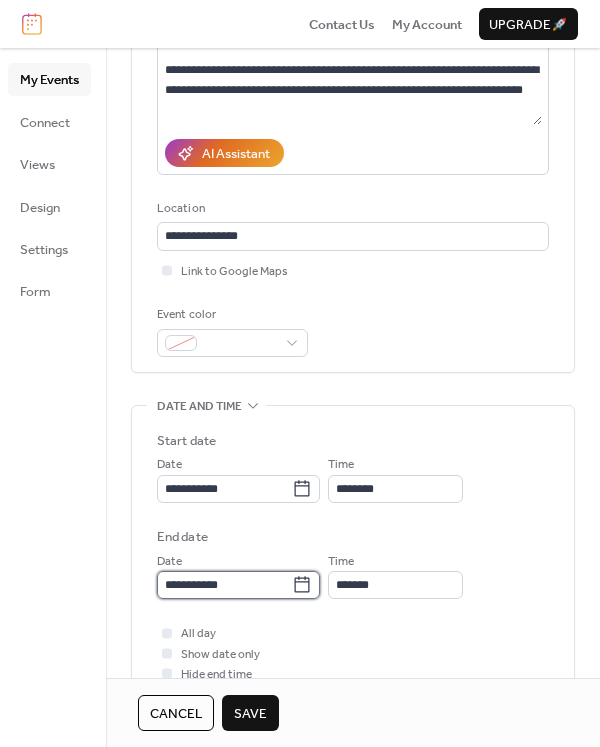 click on "**********" at bounding box center (224, 585) 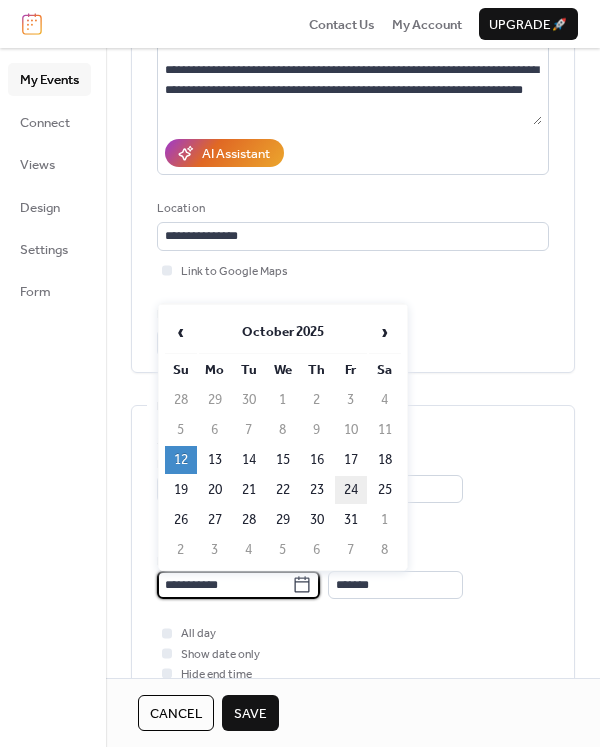 click on "24" at bounding box center [351, 490] 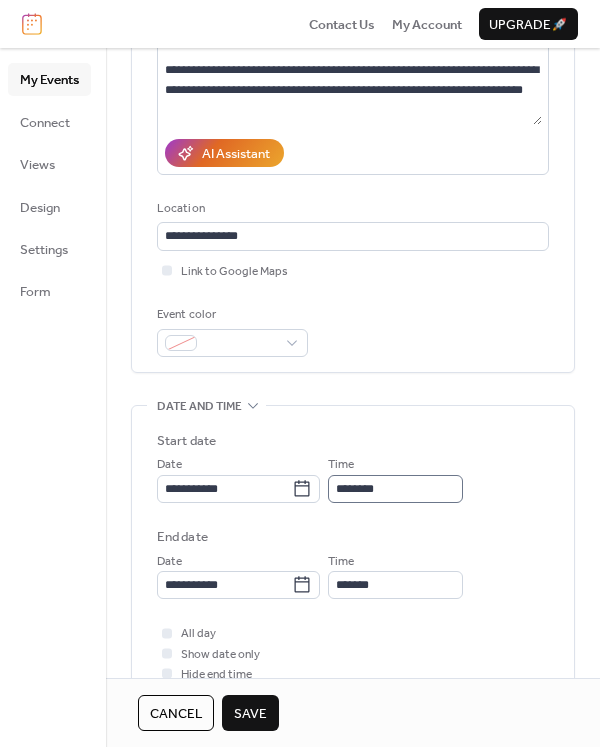 scroll, scrollTop: 1, scrollLeft: 0, axis: vertical 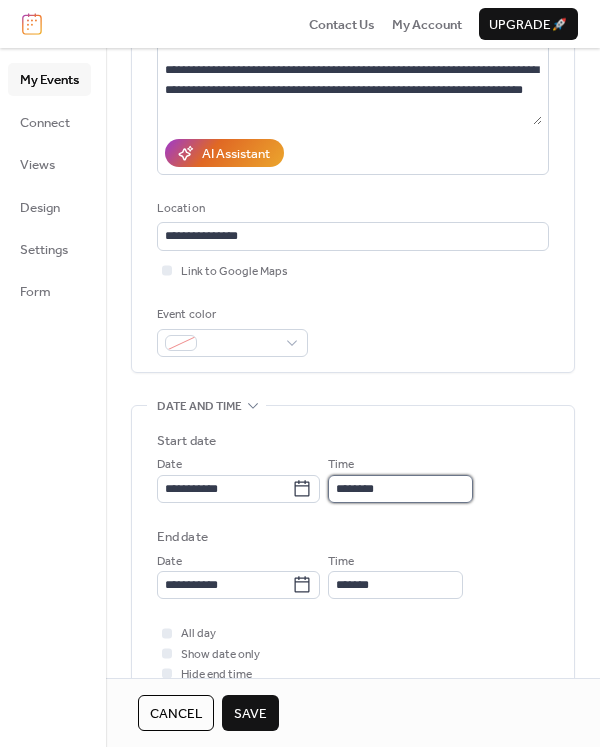 click on "********" at bounding box center (400, 489) 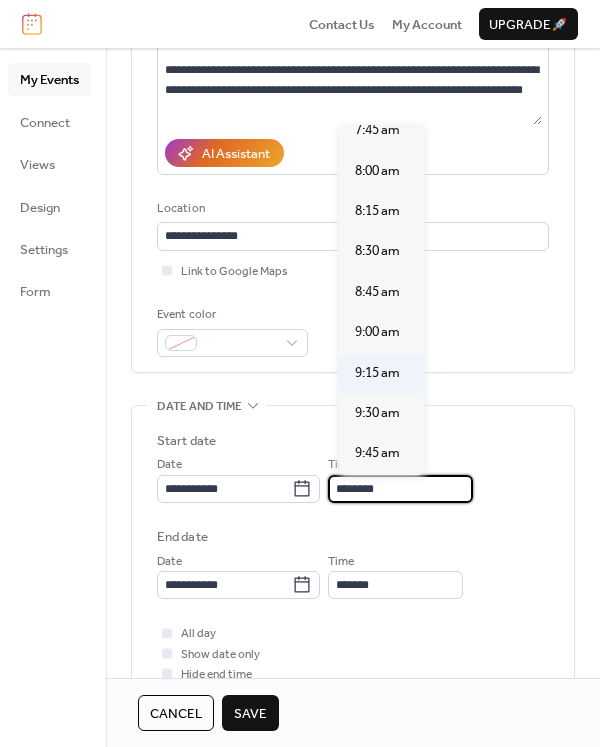 scroll, scrollTop: 1284, scrollLeft: 0, axis: vertical 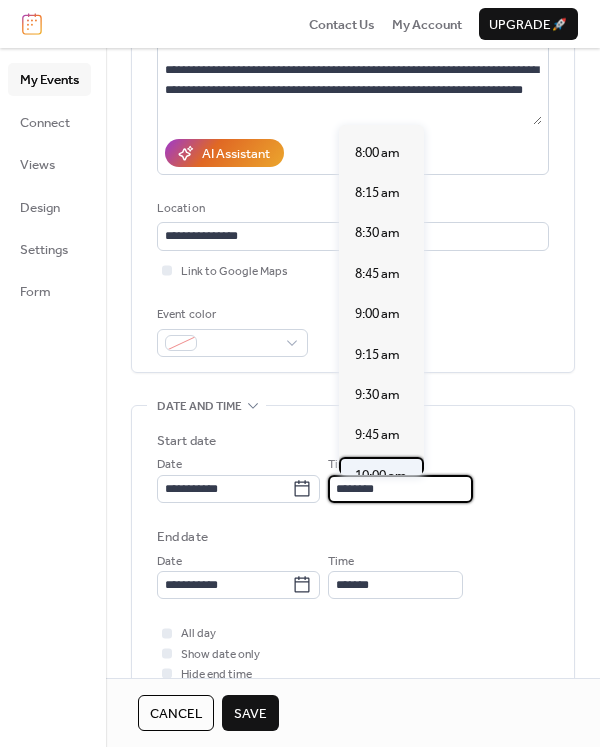click on "10:00 am" at bounding box center [381, 476] 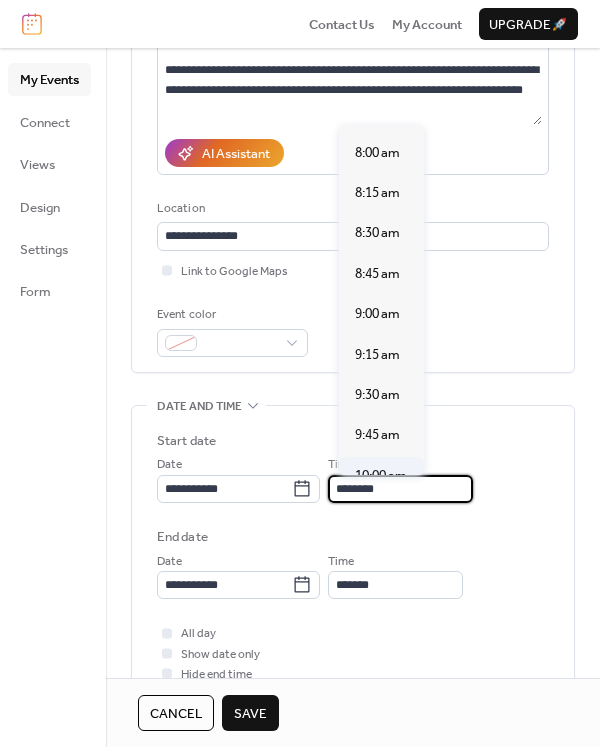 type on "********" 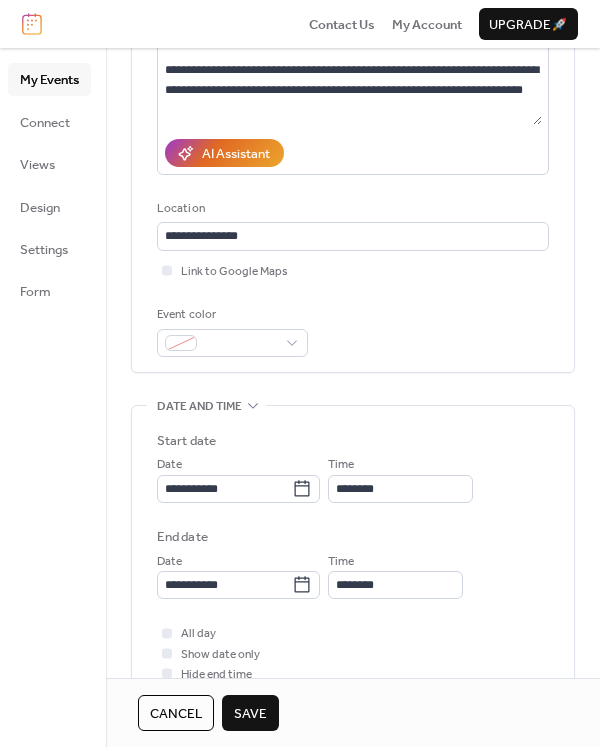 scroll, scrollTop: 0, scrollLeft: 0, axis: both 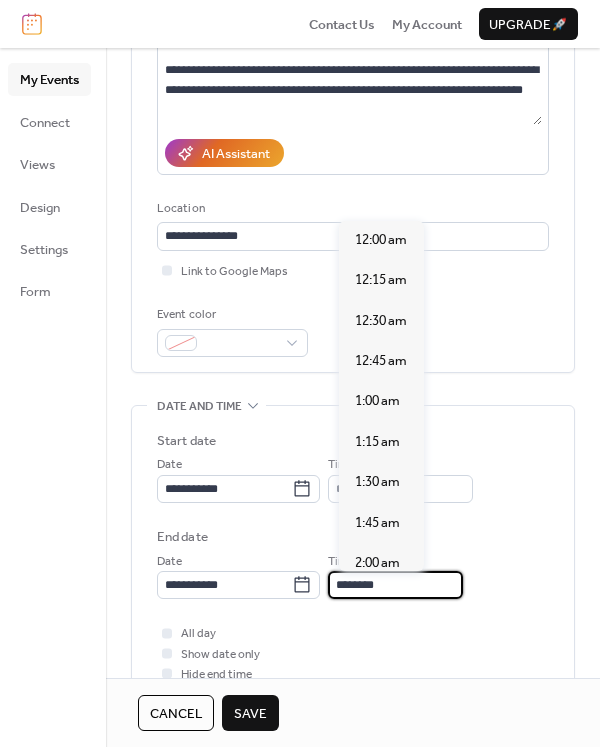 click on "********" at bounding box center (395, 585) 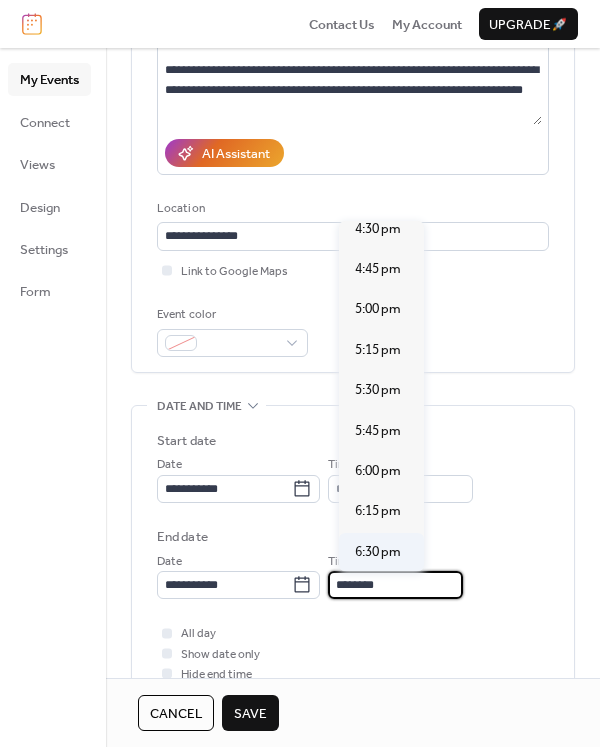 scroll, scrollTop: 2677, scrollLeft: 0, axis: vertical 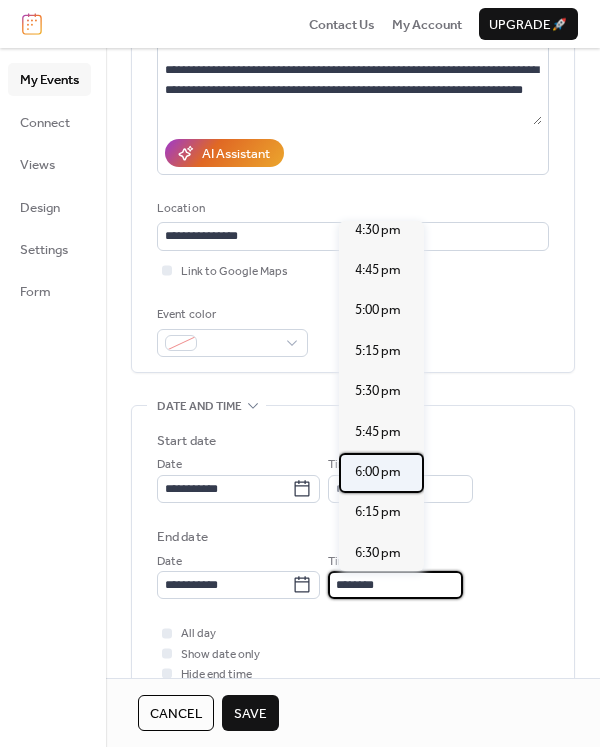 click on "6:00 pm" at bounding box center [378, 472] 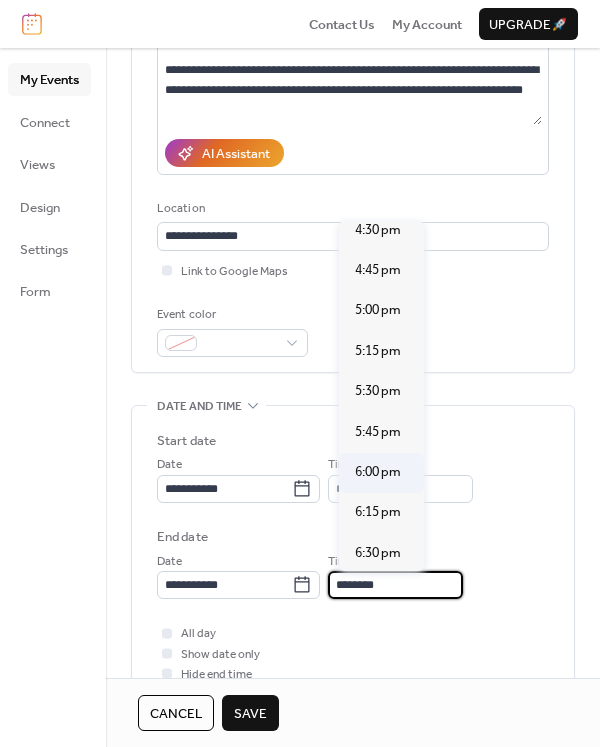 type on "*******" 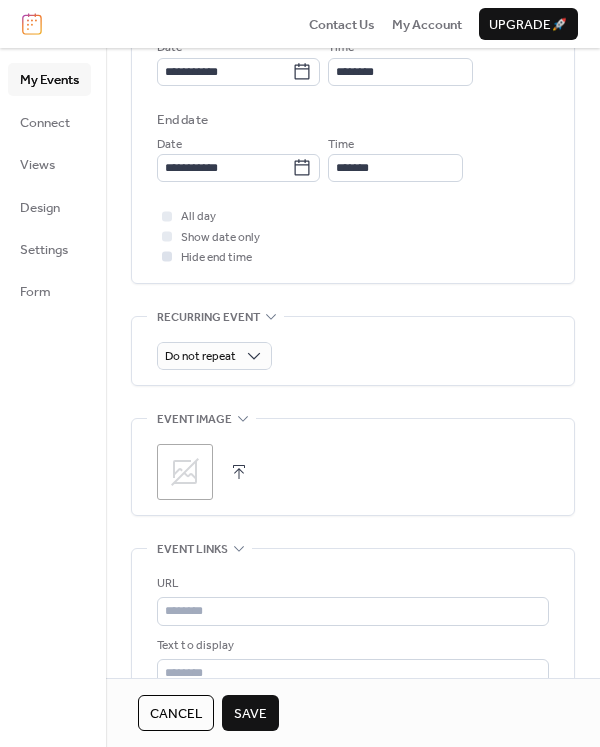 scroll, scrollTop: 699, scrollLeft: 0, axis: vertical 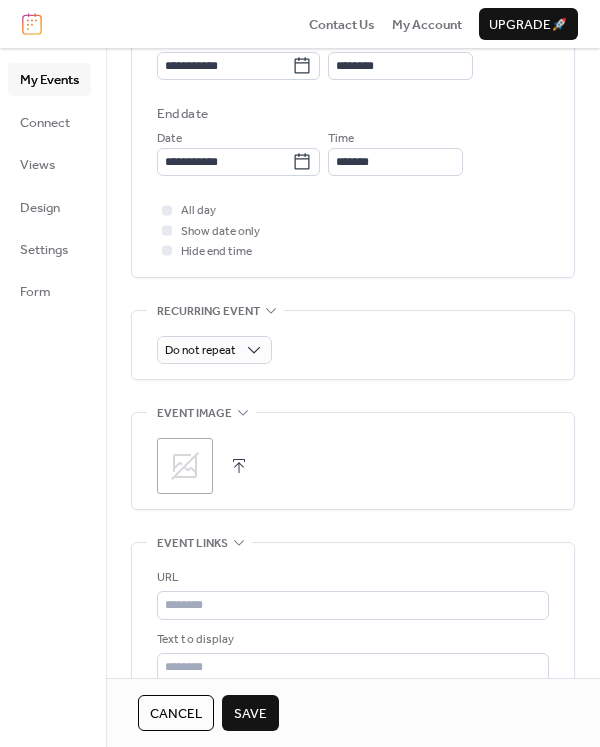 click at bounding box center (239, 466) 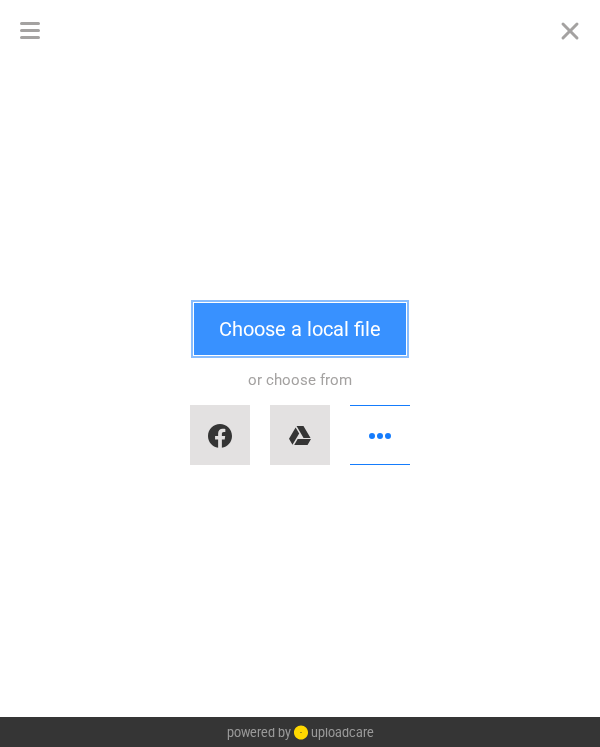 click on "Choose a local file" at bounding box center (300, 329) 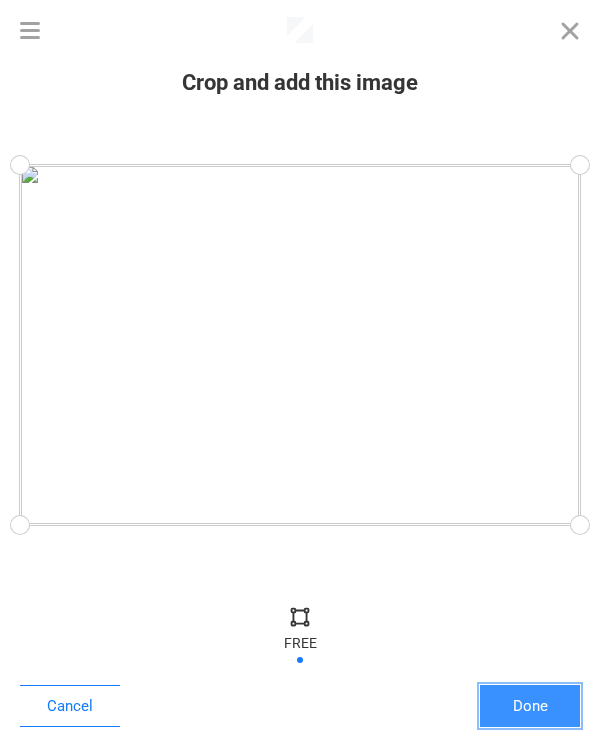 click on "Done" at bounding box center [530, 706] 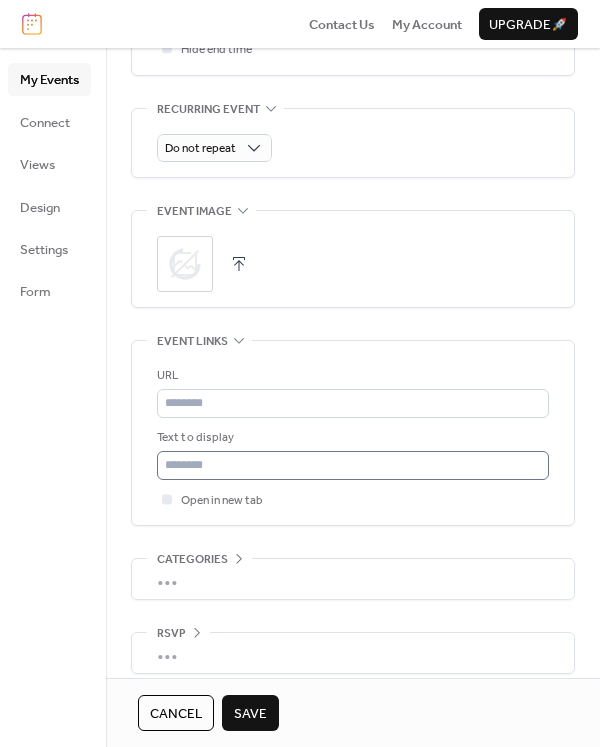 scroll, scrollTop: 917, scrollLeft: 0, axis: vertical 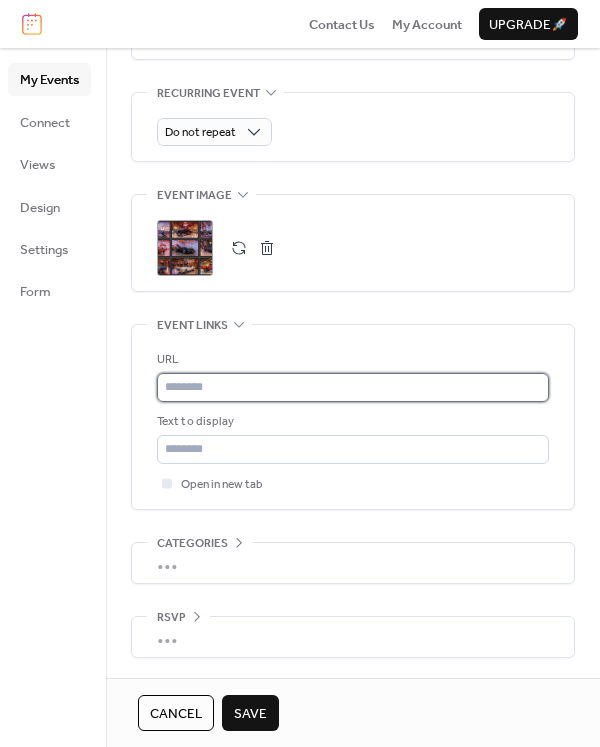 click at bounding box center [353, 387] 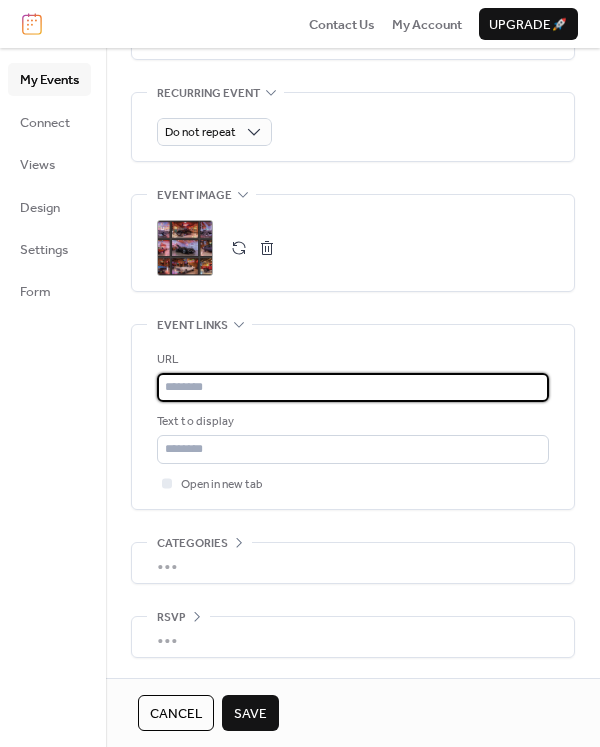 paste on "**********" 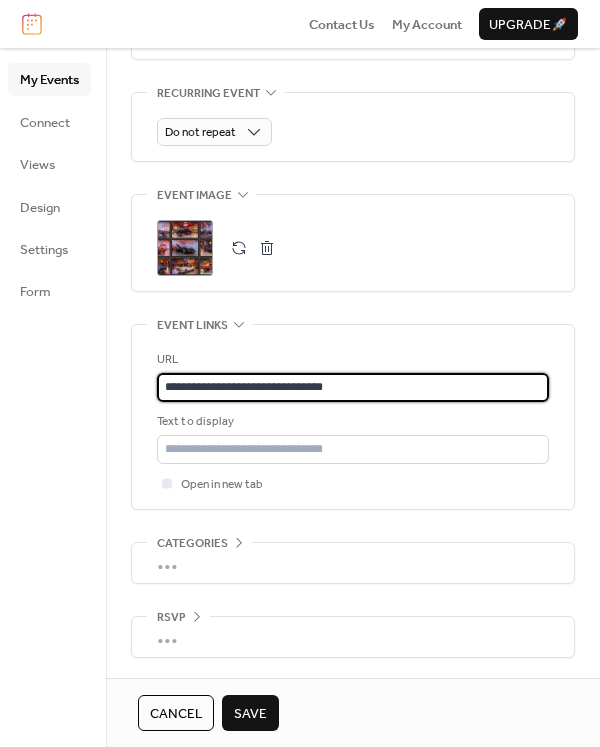 type on "**********" 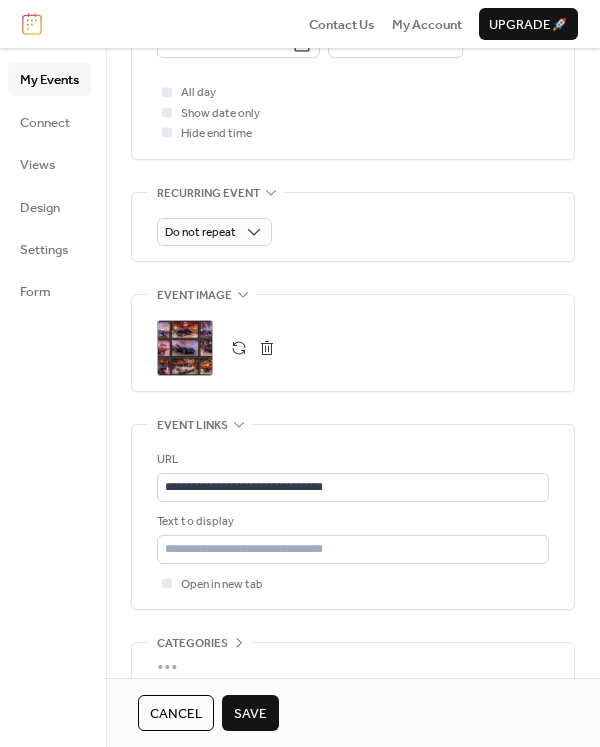 scroll, scrollTop: 917, scrollLeft: 0, axis: vertical 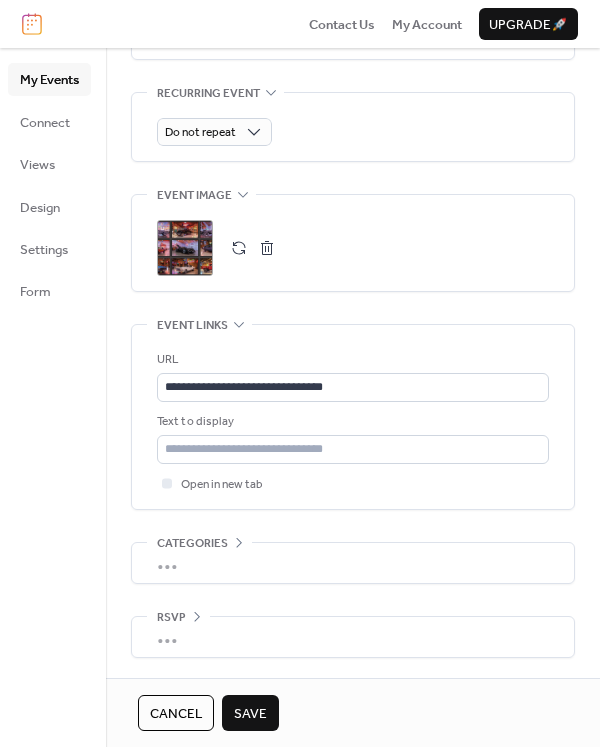 click on "Save" at bounding box center (250, 714) 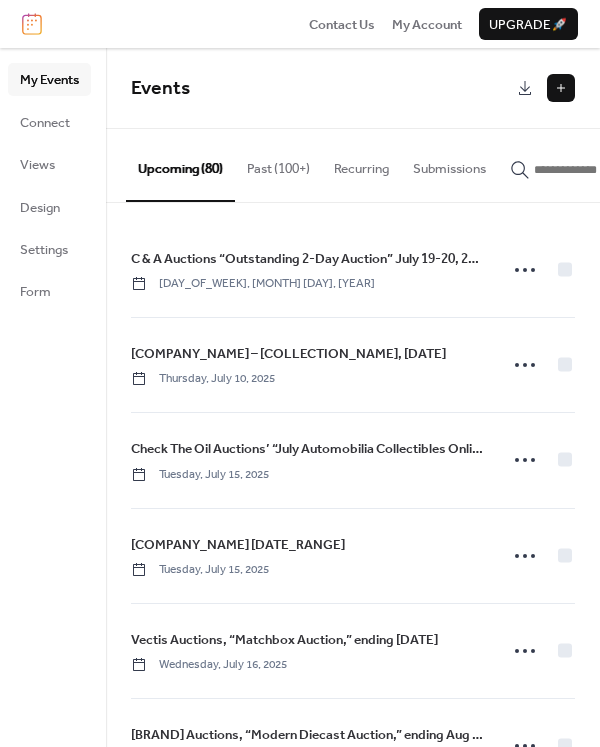 click at bounding box center [561, 88] 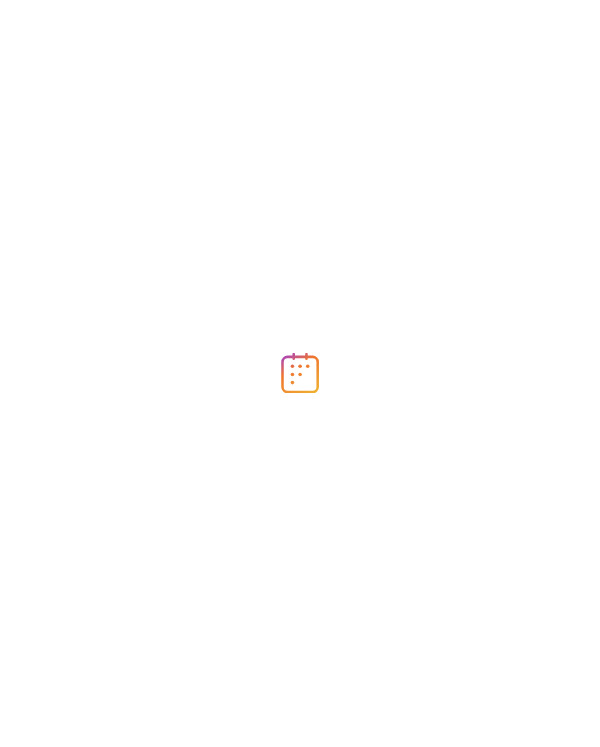 scroll, scrollTop: 0, scrollLeft: 0, axis: both 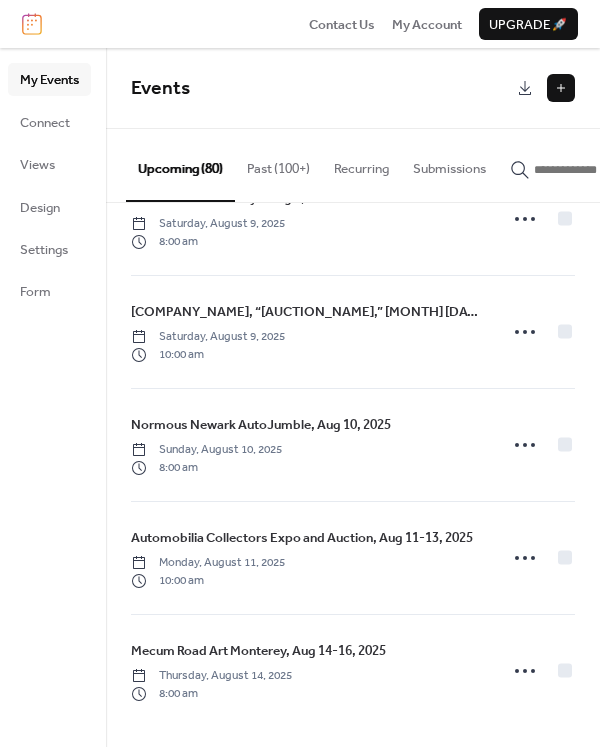 click at bounding box center [594, 170] 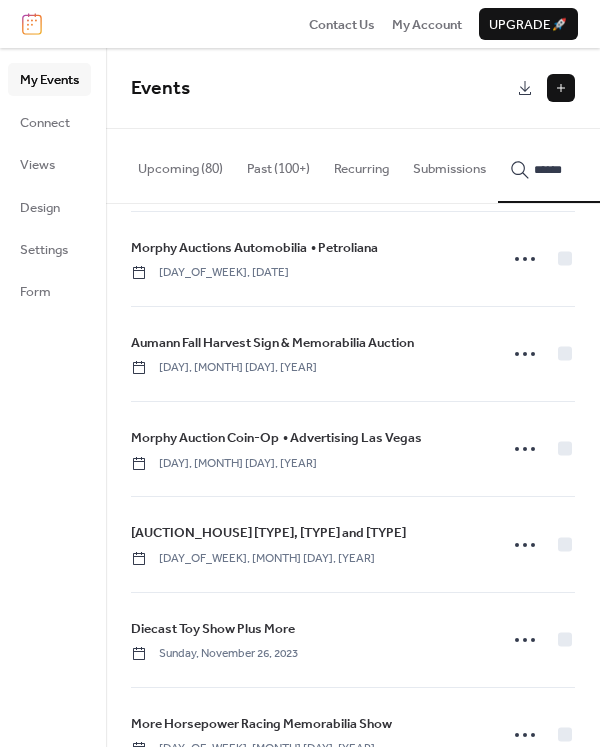 scroll, scrollTop: 0, scrollLeft: 0, axis: both 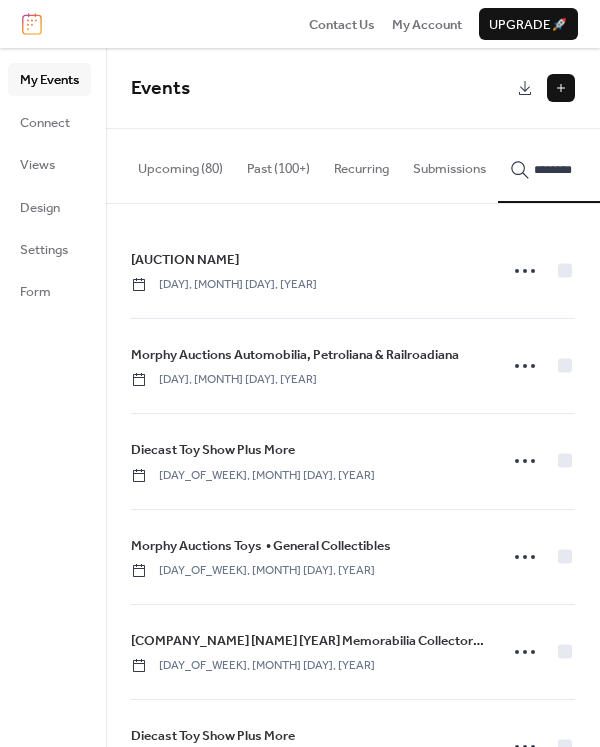 click on "********" at bounding box center [582, 165] 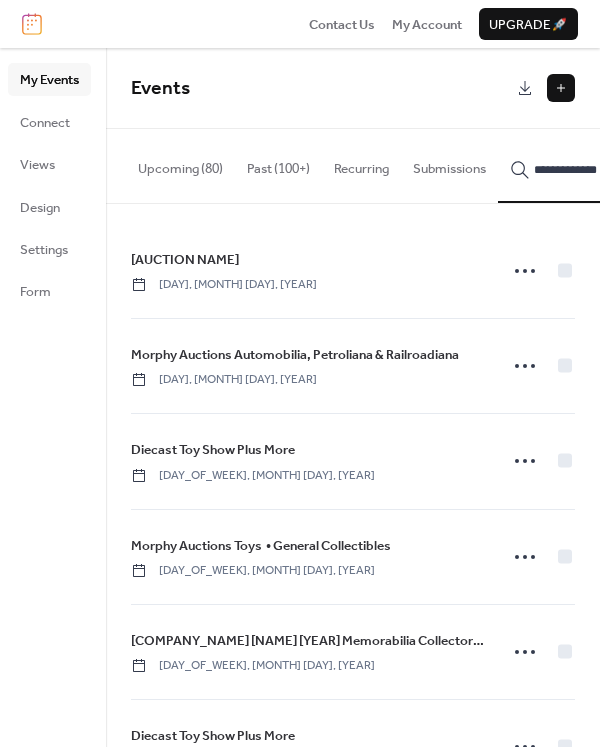 scroll, scrollTop: 0, scrollLeft: 19, axis: horizontal 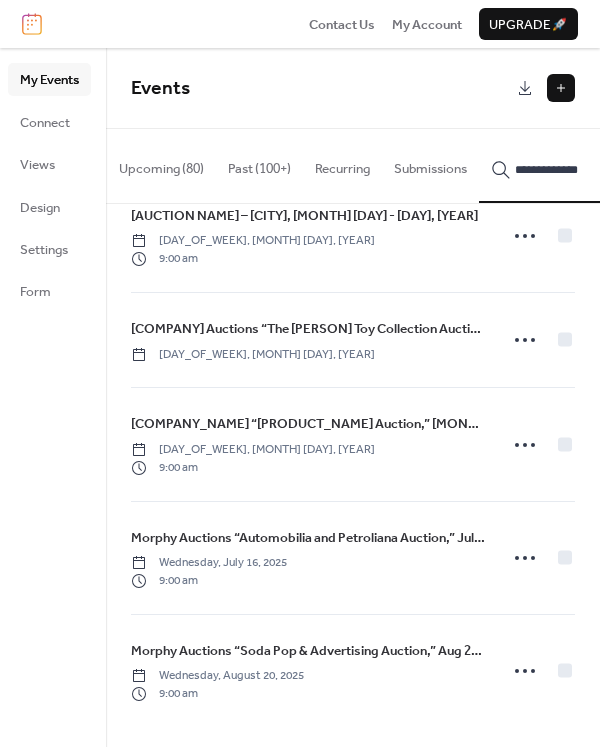 type on "**********" 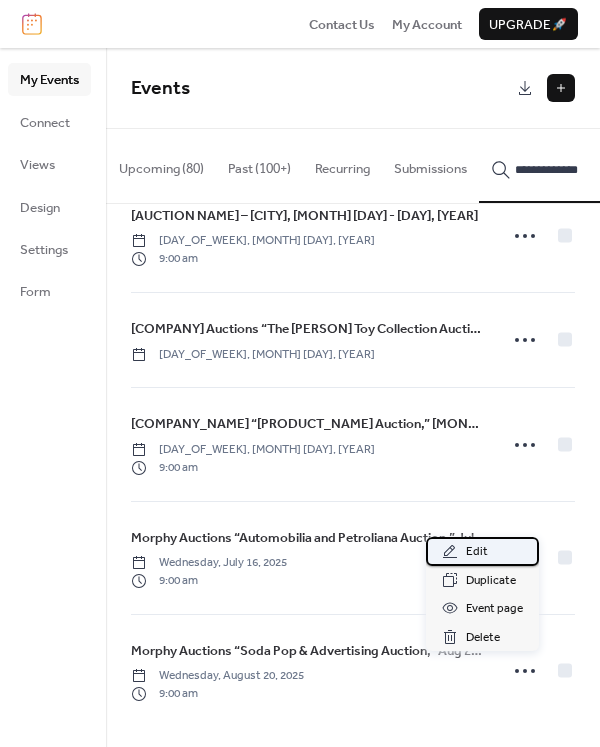click on "Edit" at bounding box center (477, 552) 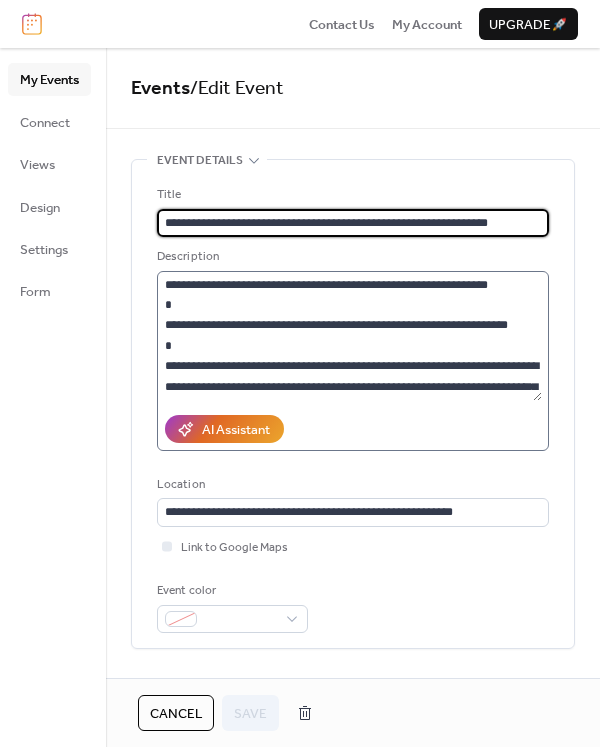 drag, startPoint x: 481, startPoint y: 226, endPoint x: 482, endPoint y: 285, distance: 59.008472 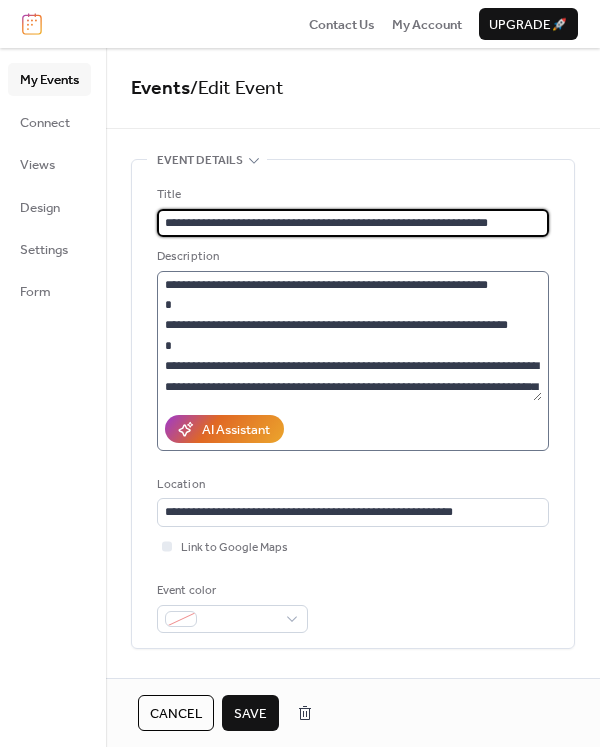 type on "**********" 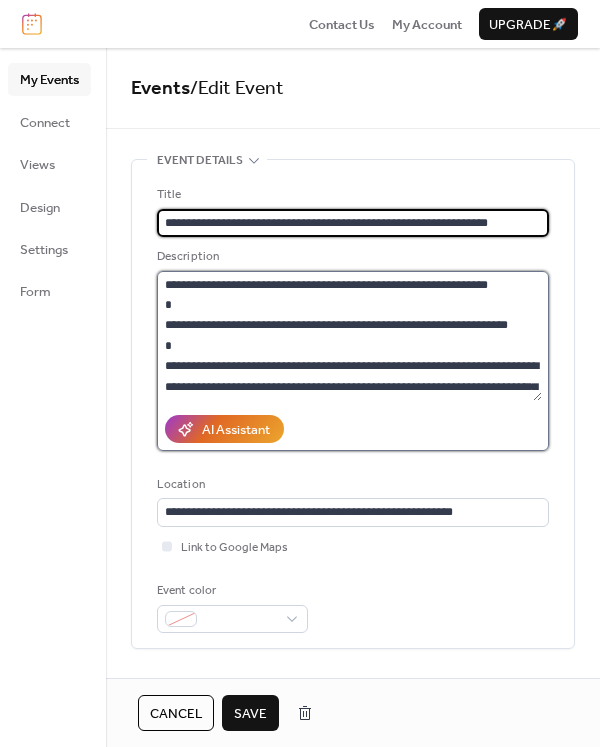 click on "**********" at bounding box center [349, 336] 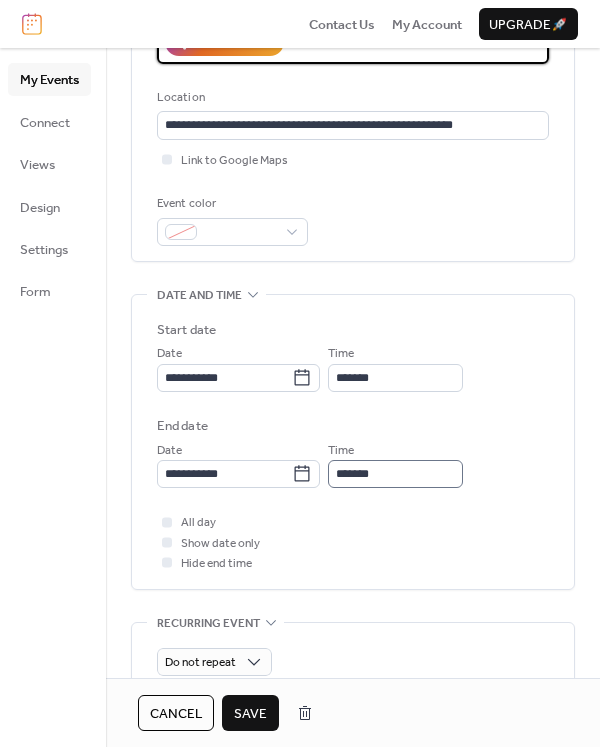 scroll, scrollTop: 388, scrollLeft: 0, axis: vertical 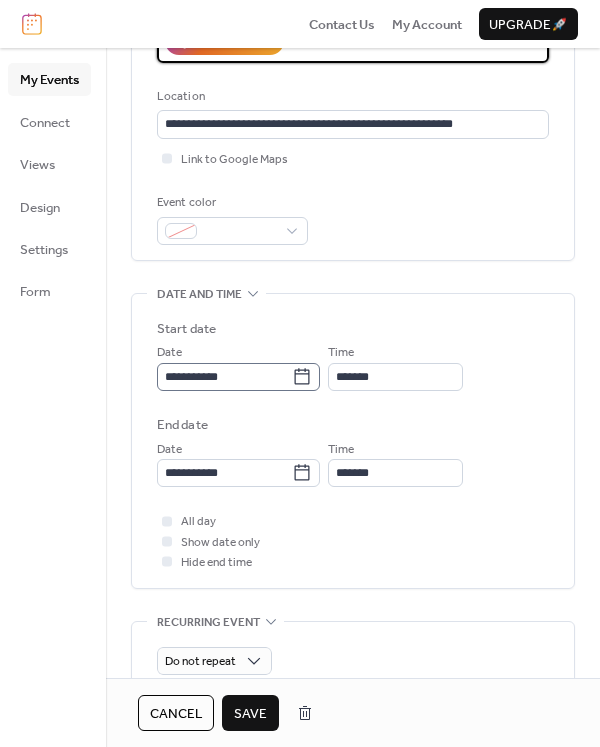 type on "**********" 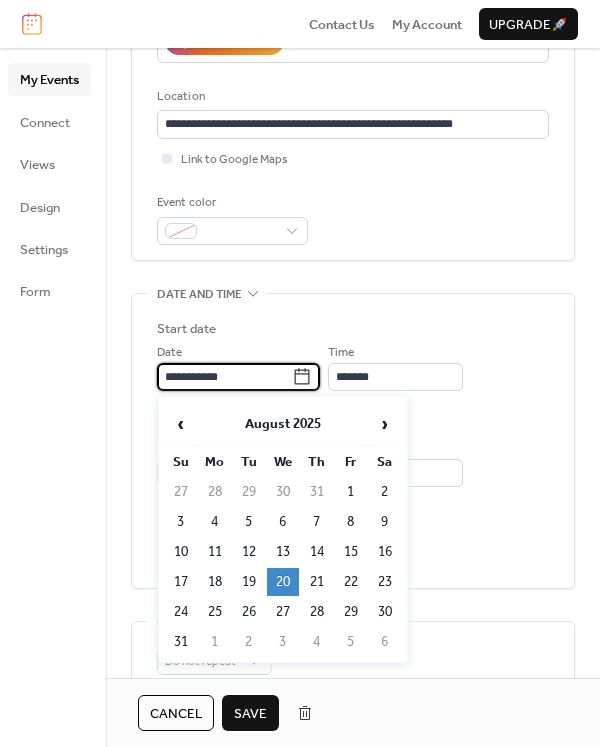 click on "**********" at bounding box center (224, 377) 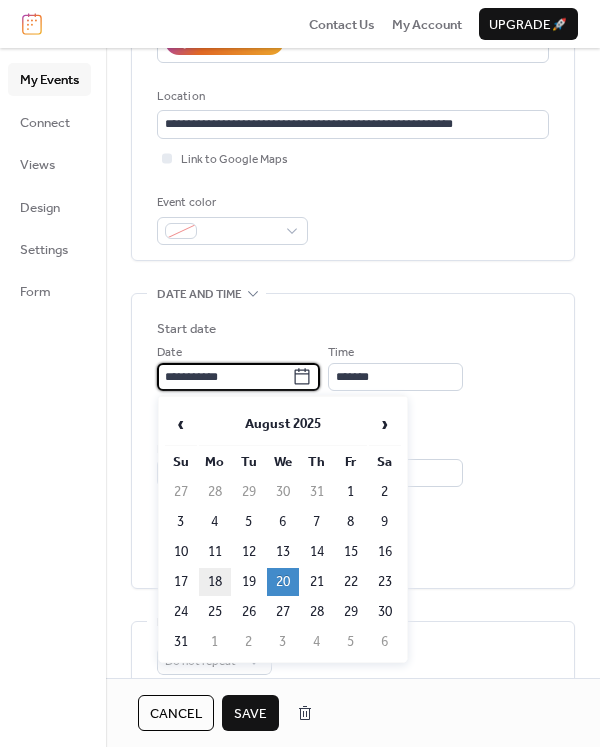 click on "18" at bounding box center [215, 582] 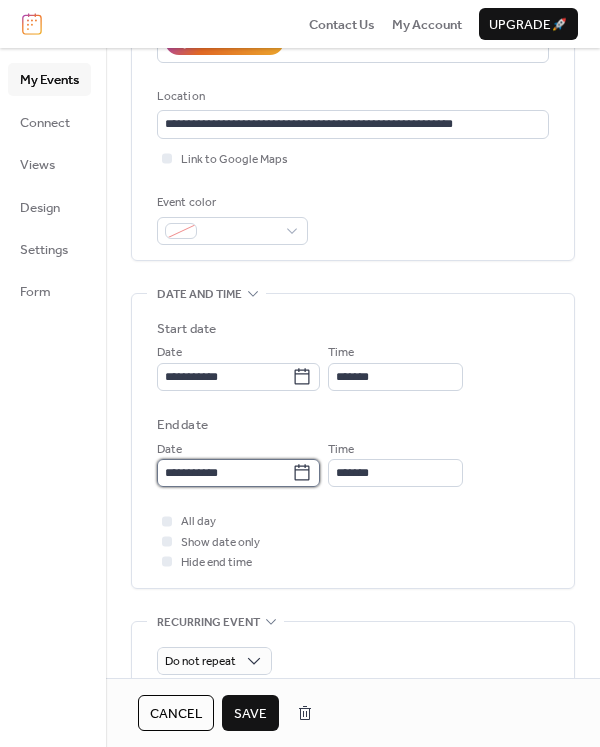 click on "**********" at bounding box center [224, 473] 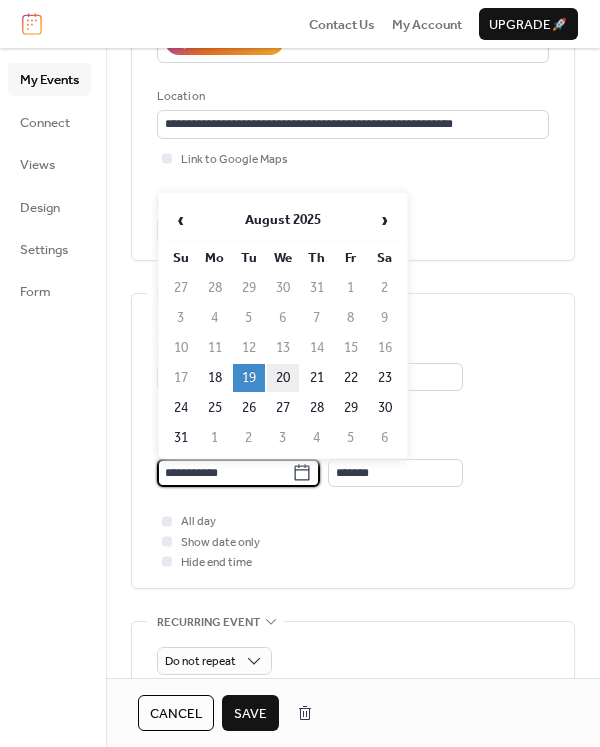 click on "20" at bounding box center (283, 378) 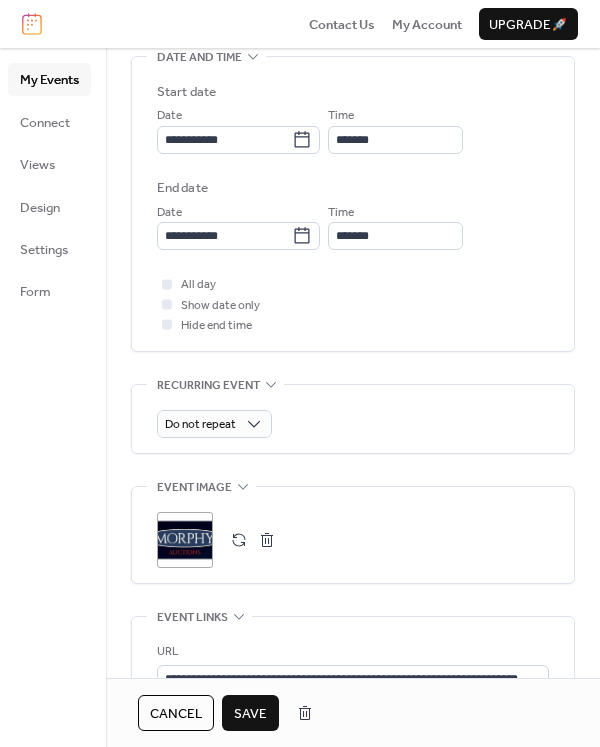 scroll, scrollTop: 917, scrollLeft: 0, axis: vertical 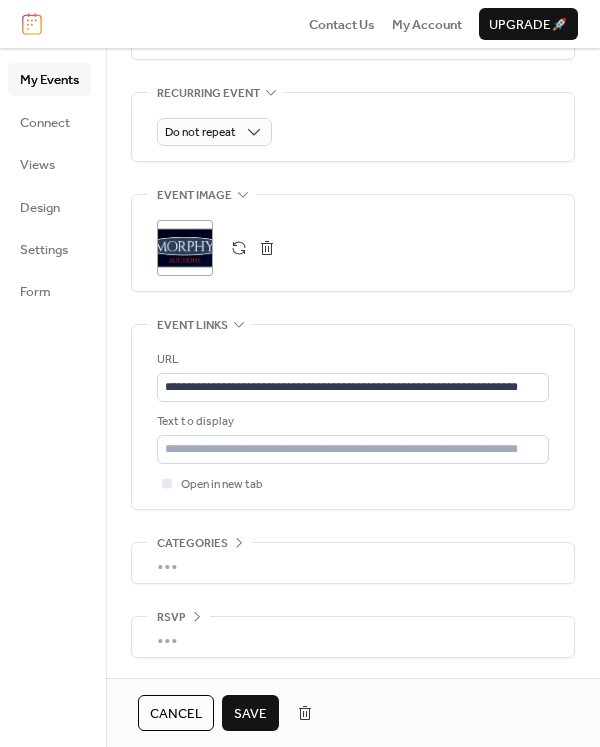 click on "Save" at bounding box center [250, 714] 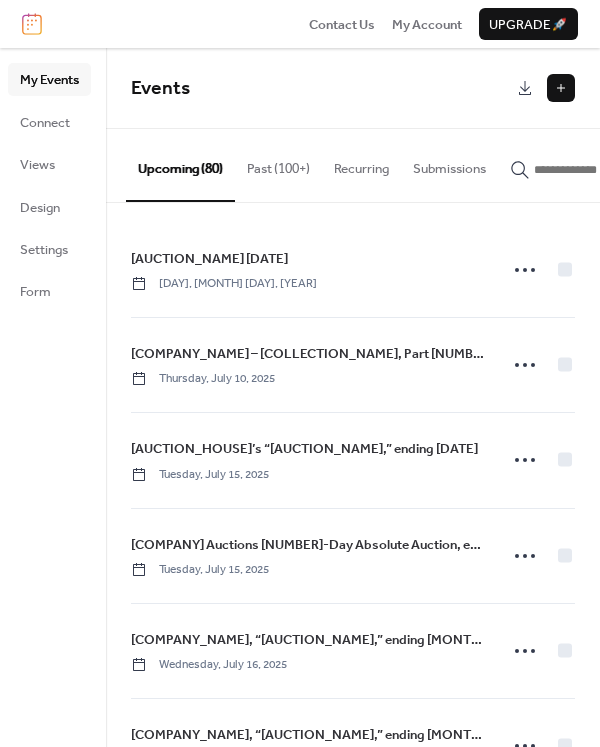 click at bounding box center (561, 88) 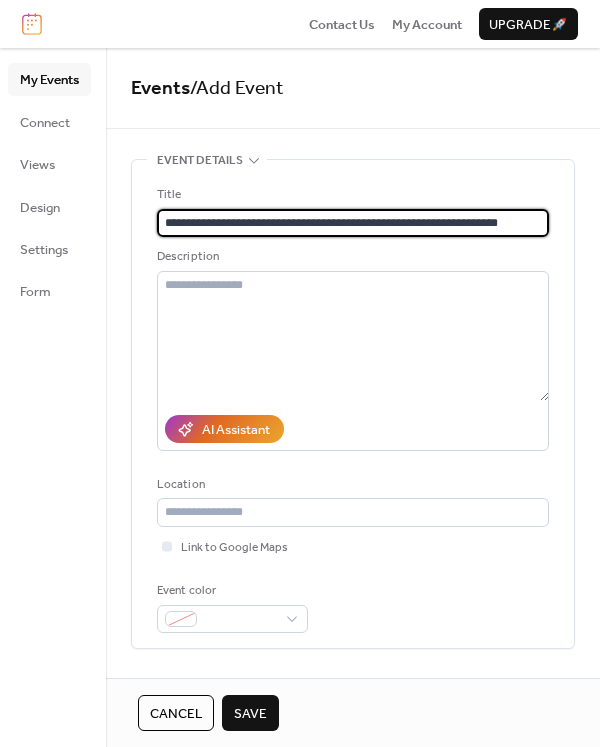 type on "**********" 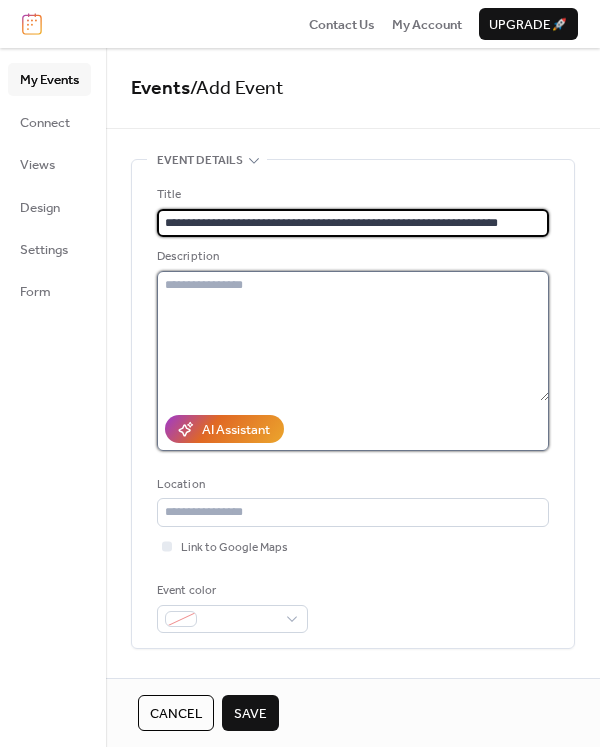 click at bounding box center [353, 336] 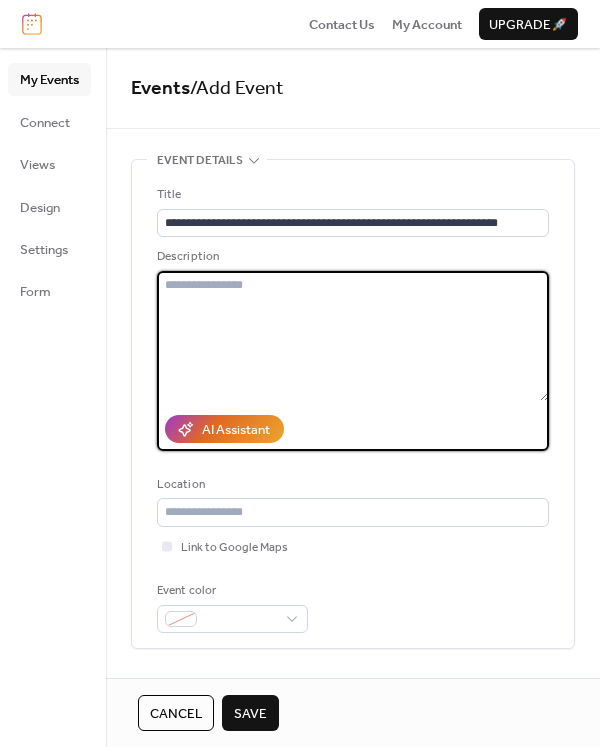 paste on "**********" 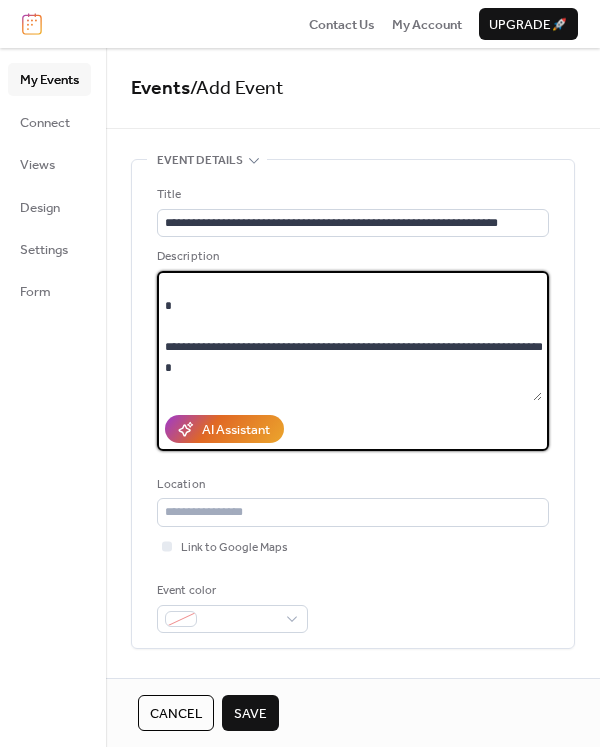 scroll, scrollTop: 0, scrollLeft: 0, axis: both 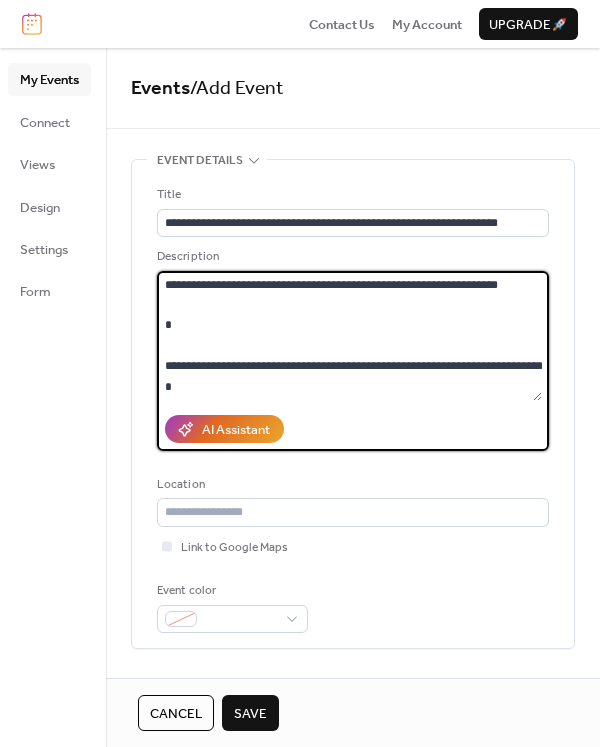 click on "**********" at bounding box center [349, 336] 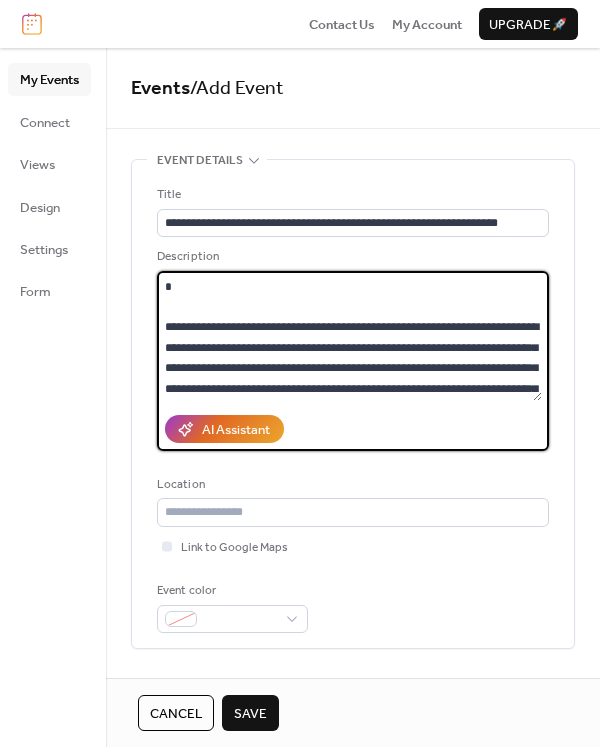 scroll, scrollTop: 65, scrollLeft: 0, axis: vertical 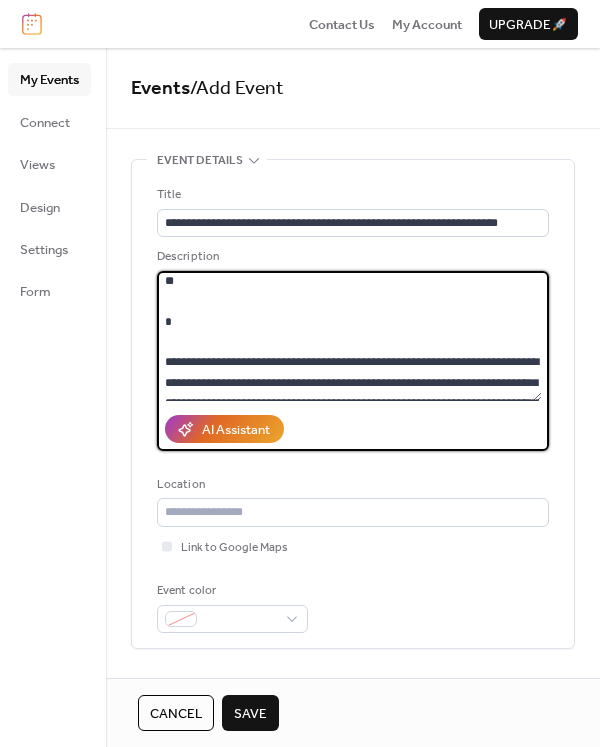 click on "**********" at bounding box center [349, 336] 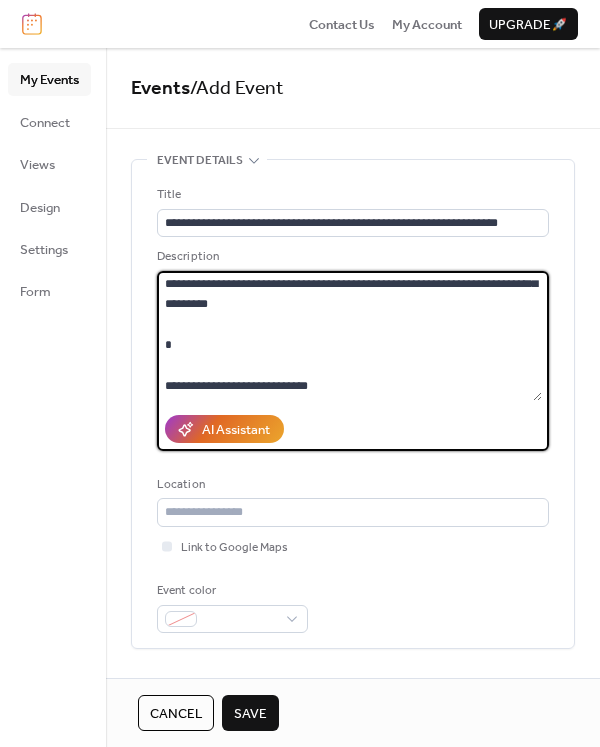 scroll, scrollTop: 196, scrollLeft: 0, axis: vertical 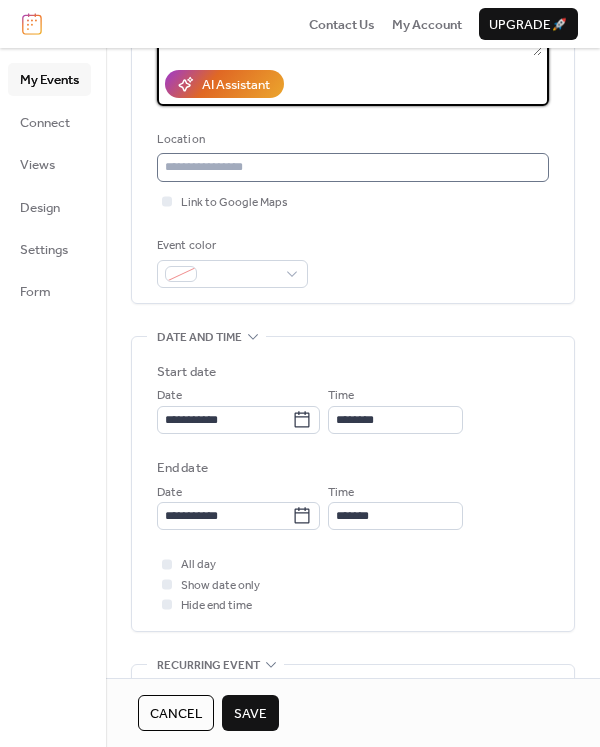 type on "**********" 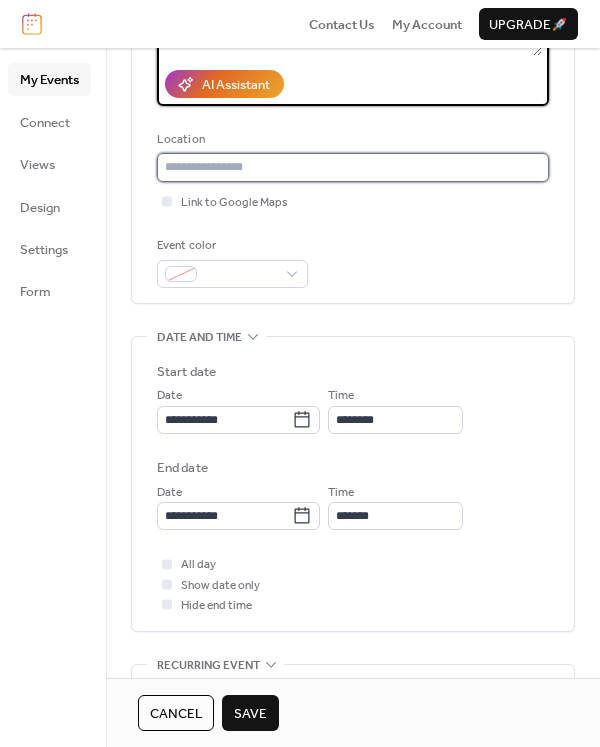 click at bounding box center [353, 167] 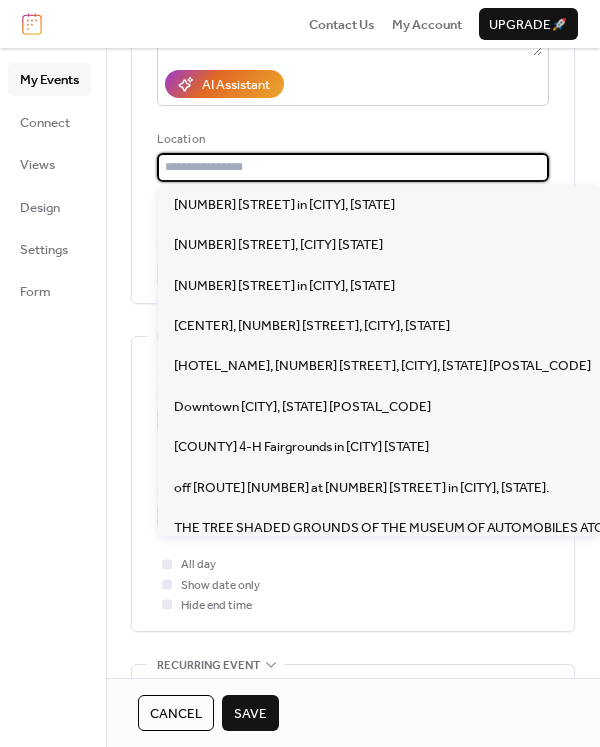 paste on "**********" 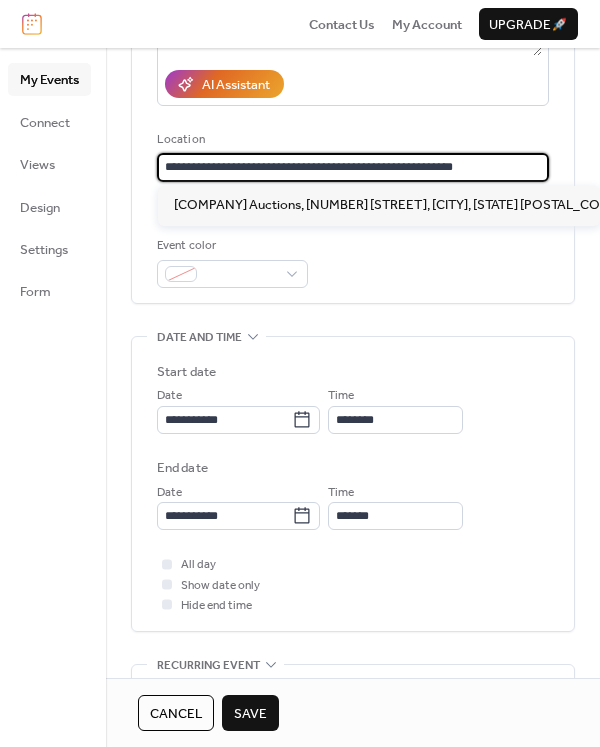 type on "**********" 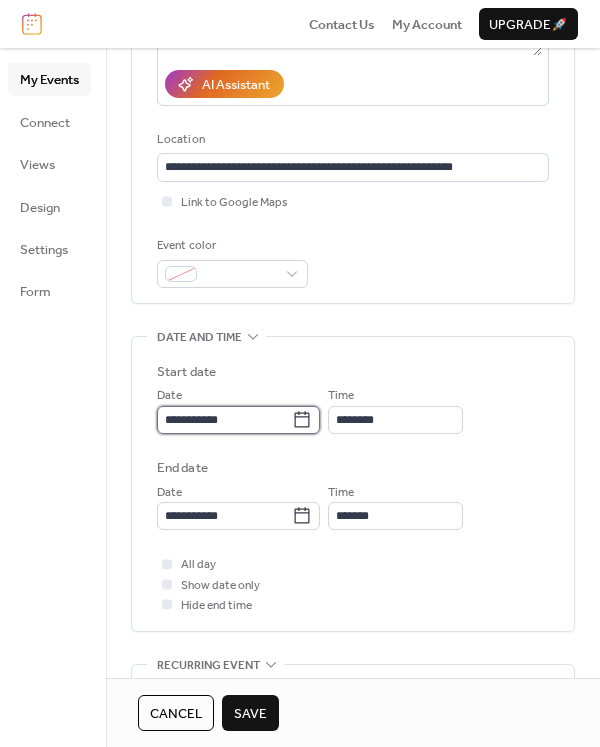 click on "**********" at bounding box center (224, 420) 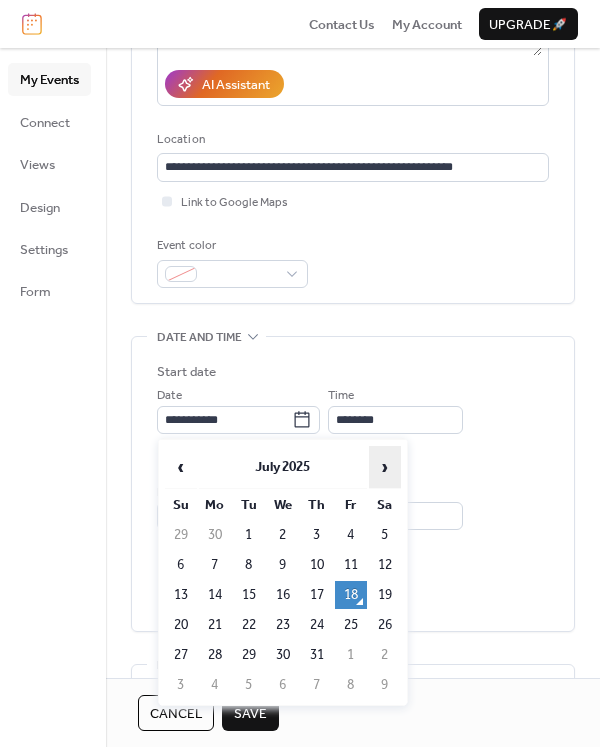 click on "›" at bounding box center (385, 467) 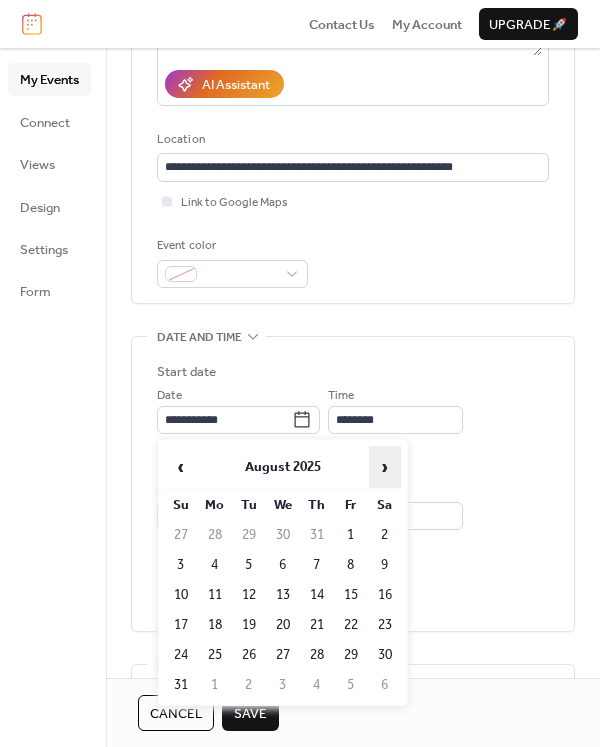 click on "›" at bounding box center [385, 467] 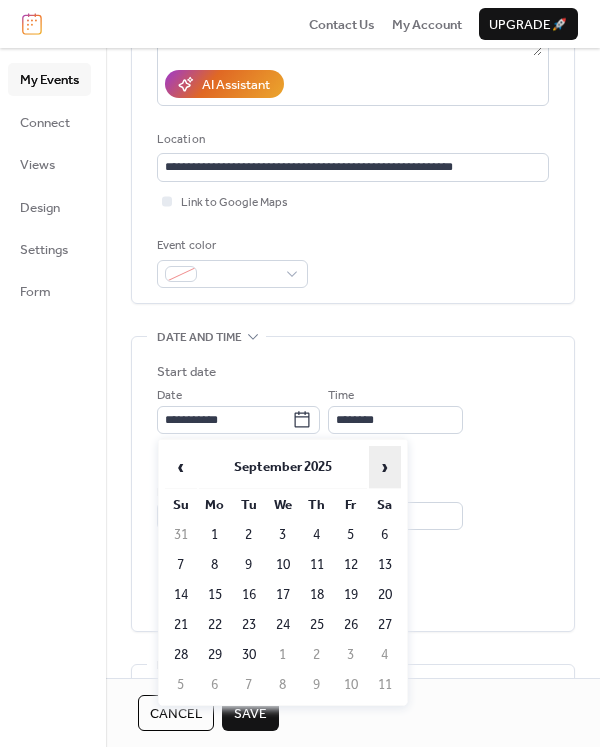 click on "›" at bounding box center (385, 467) 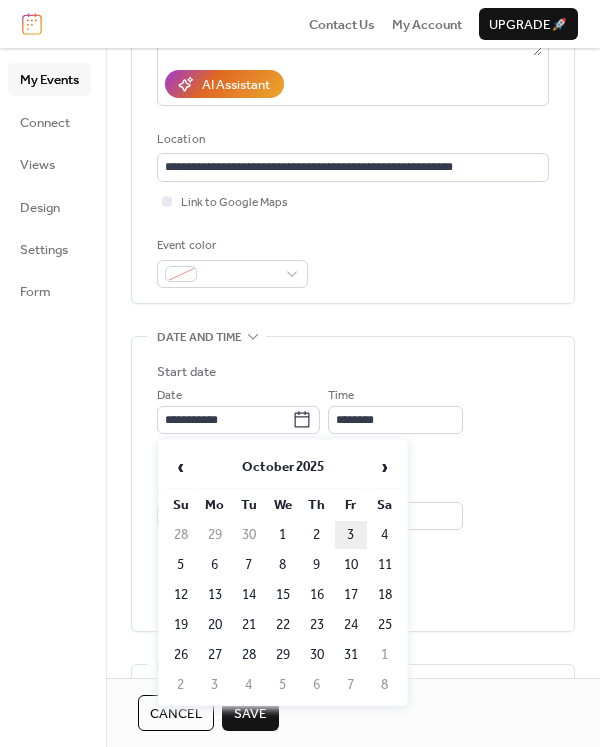 click on "3" at bounding box center [351, 535] 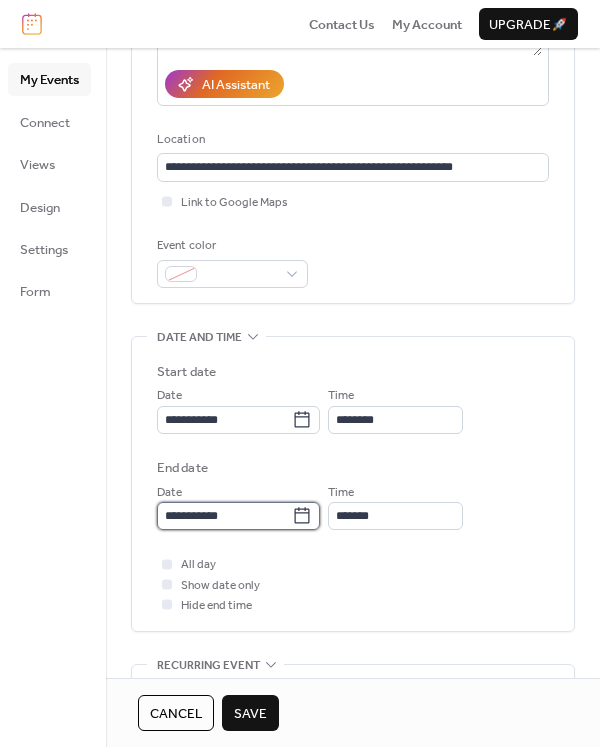 click on "**********" at bounding box center [224, 516] 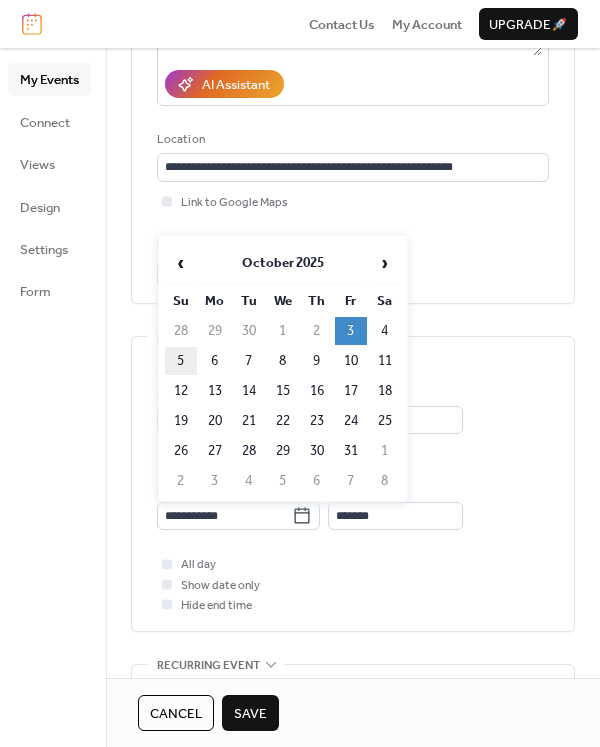 click on "5" at bounding box center (181, 361) 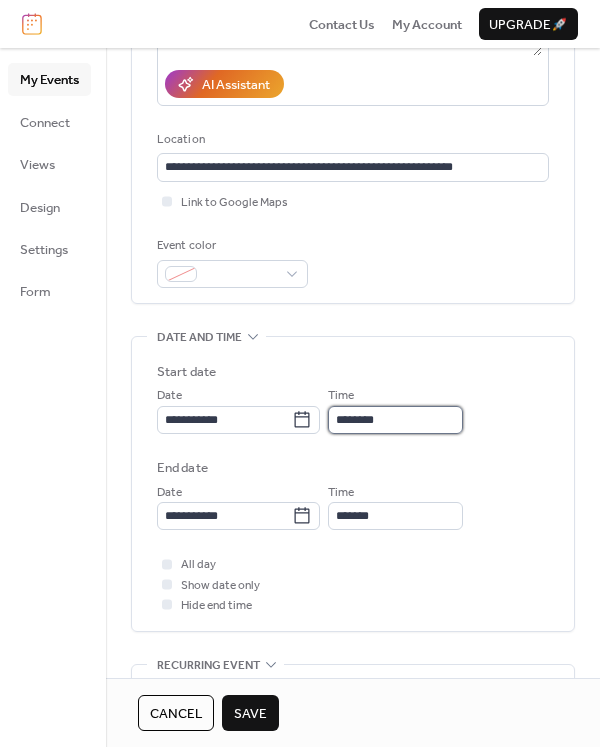click on "********" at bounding box center [395, 420] 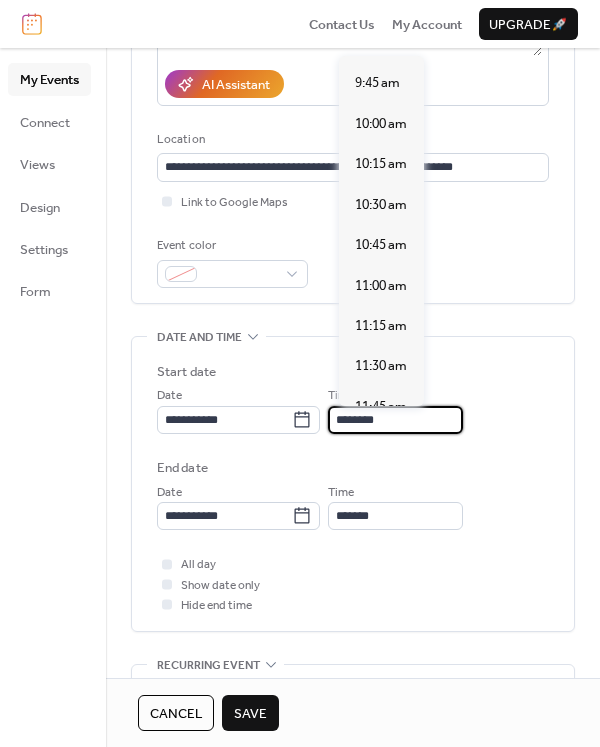 scroll, scrollTop: 1247, scrollLeft: 0, axis: vertical 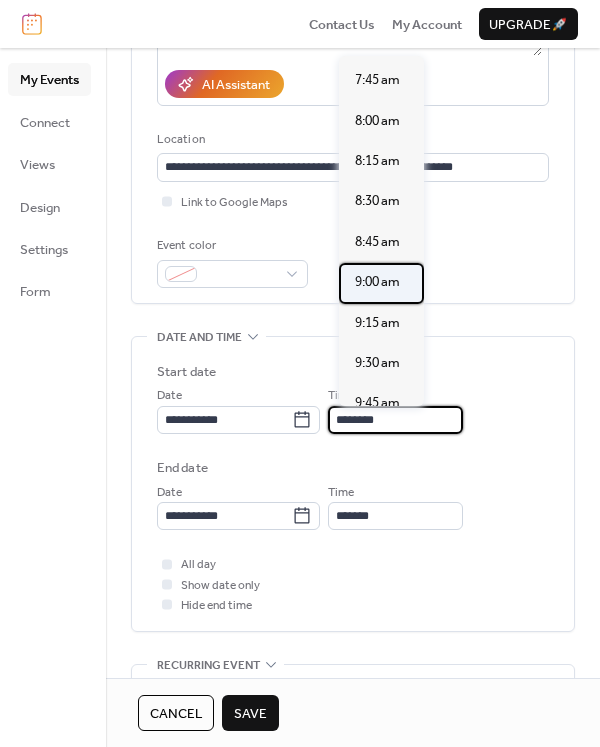 click on "9:00 am" at bounding box center [377, 282] 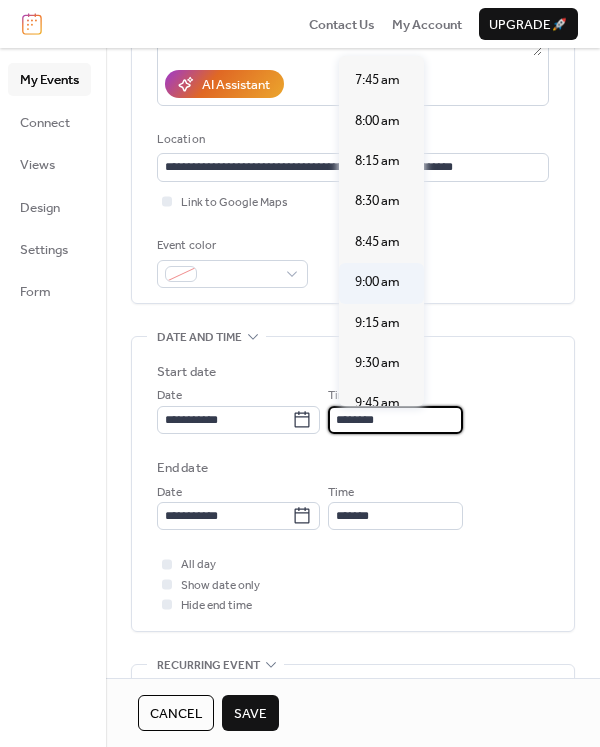 type on "*******" 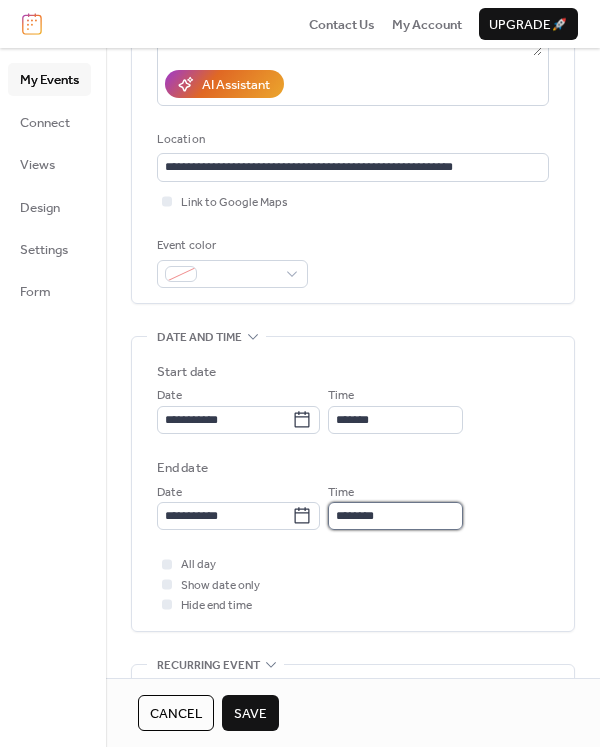 click on "********" at bounding box center (395, 516) 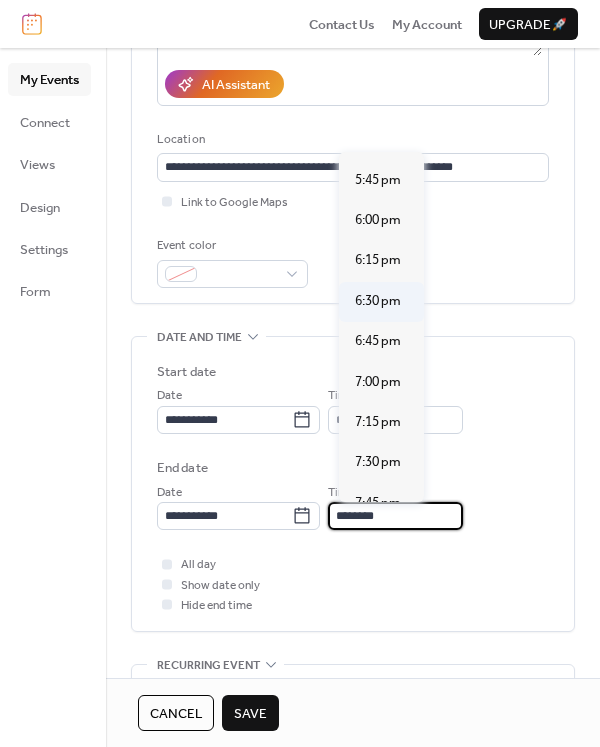scroll, scrollTop: 2711, scrollLeft: 0, axis: vertical 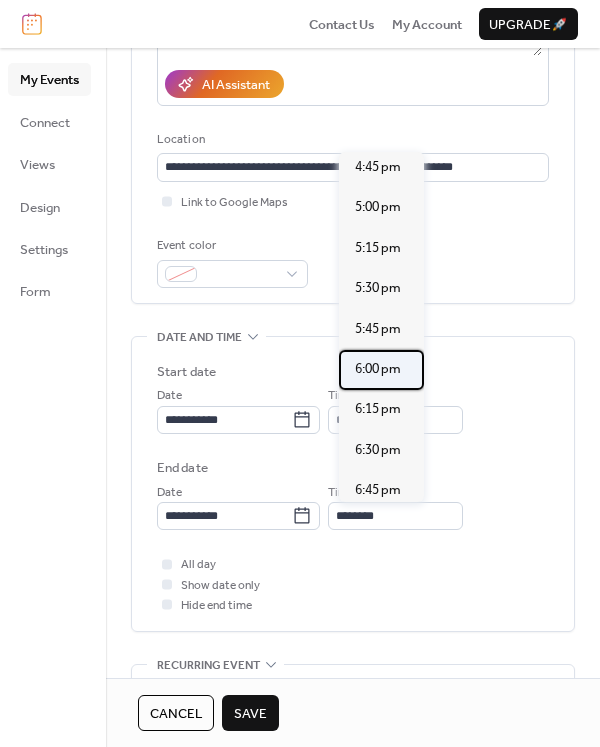 click on "6:00 pm" at bounding box center (378, 369) 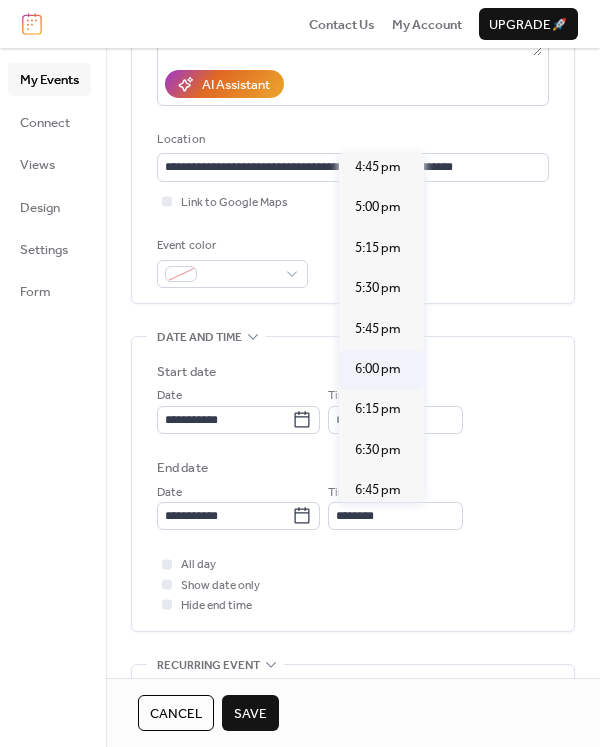 type on "*******" 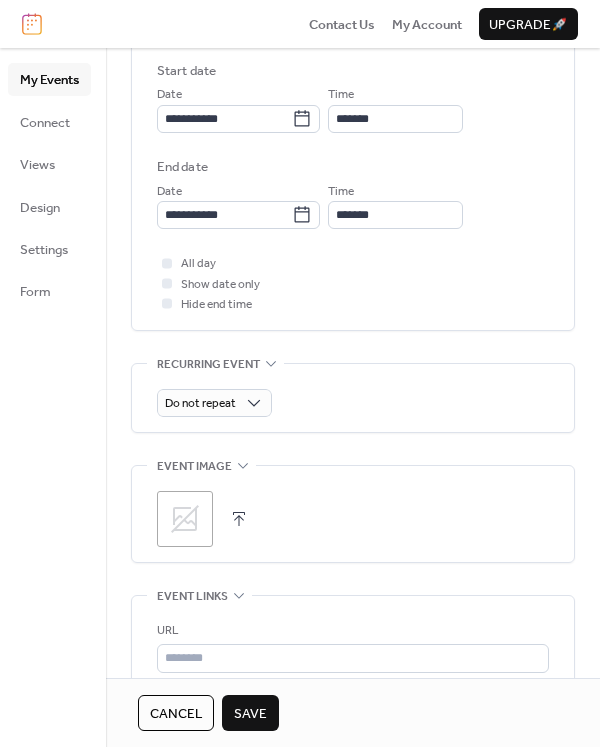 scroll, scrollTop: 670, scrollLeft: 0, axis: vertical 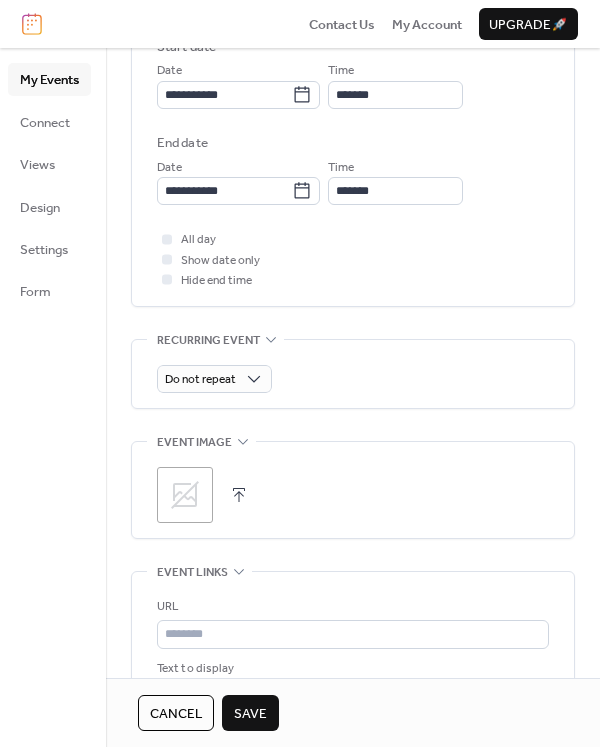 click at bounding box center [239, 495] 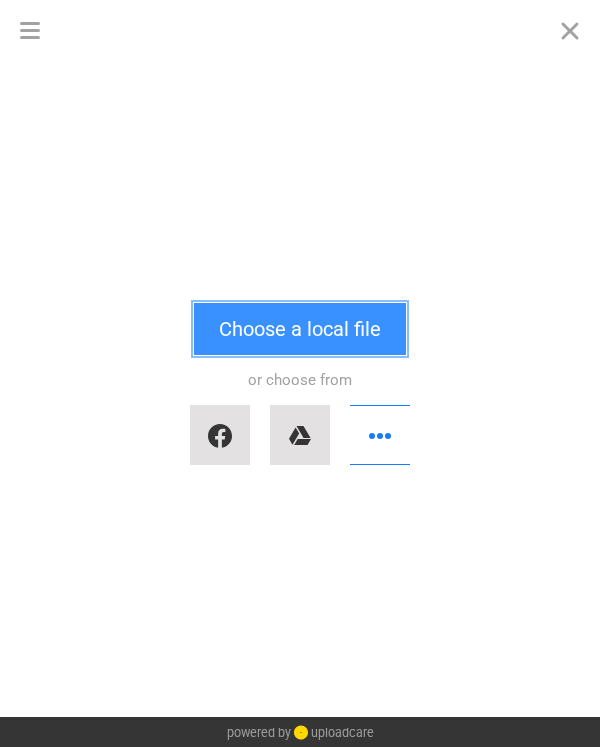 click on "Choose a local file" at bounding box center (300, 329) 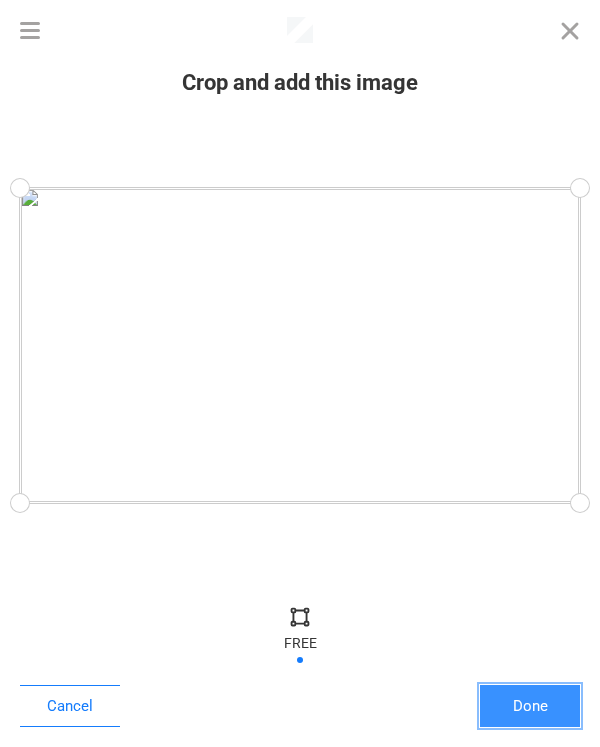 click on "Done" at bounding box center (530, 706) 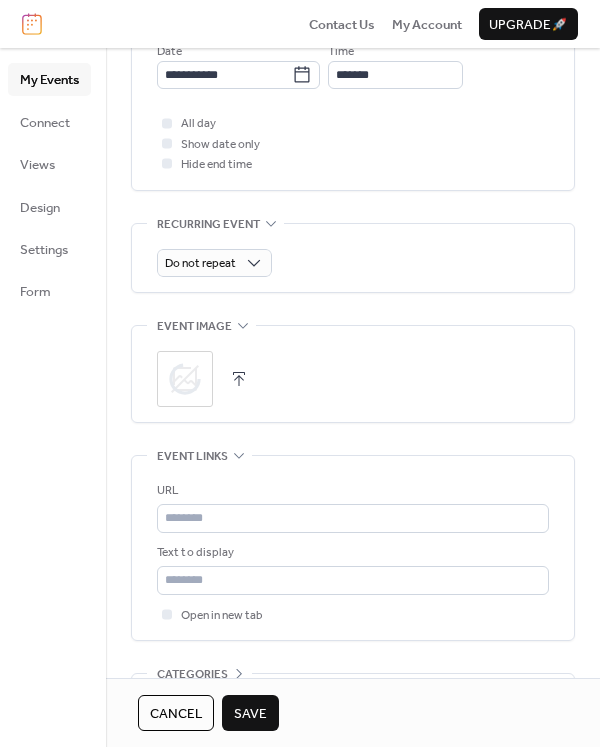scroll, scrollTop: 917, scrollLeft: 0, axis: vertical 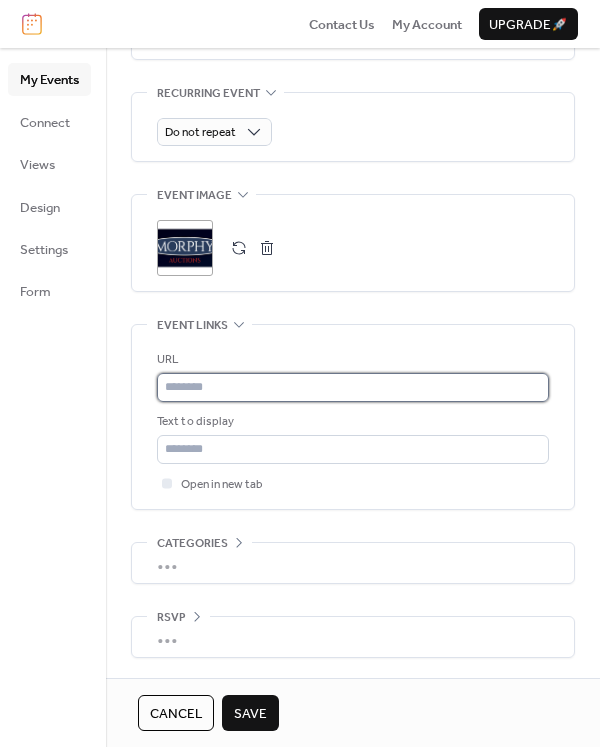 click at bounding box center (353, 387) 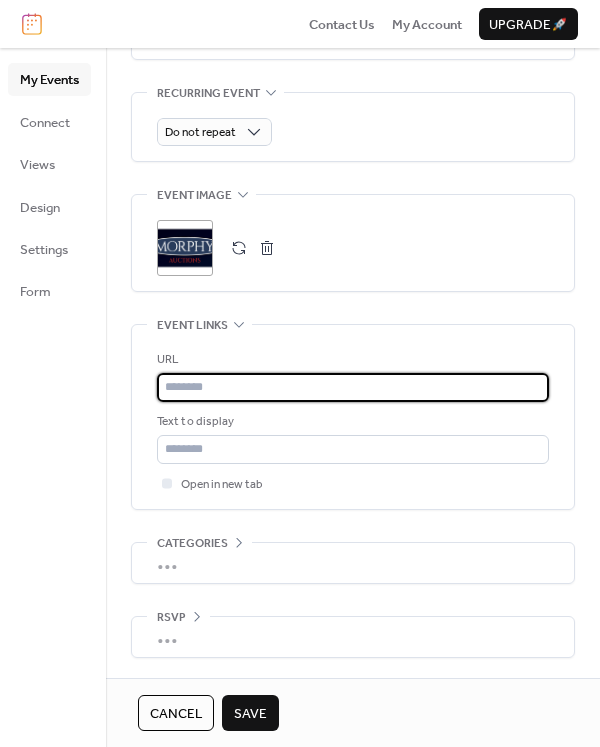 paste on "**********" 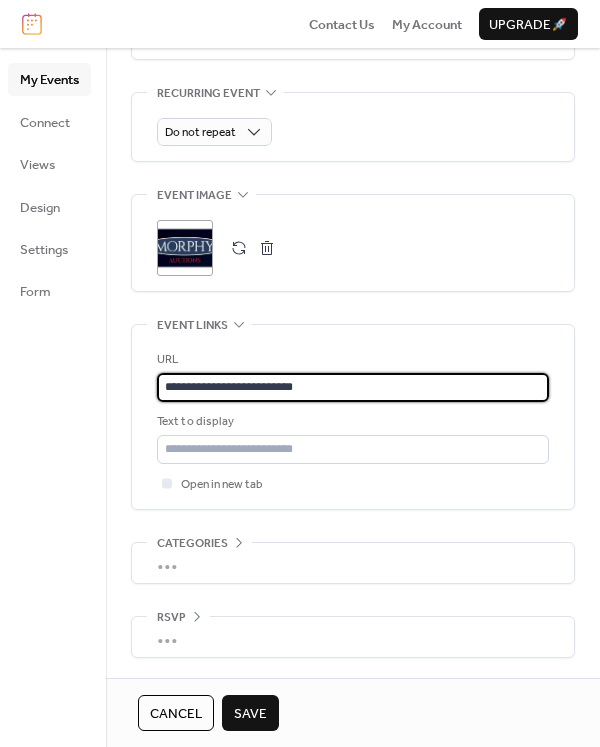 type on "**********" 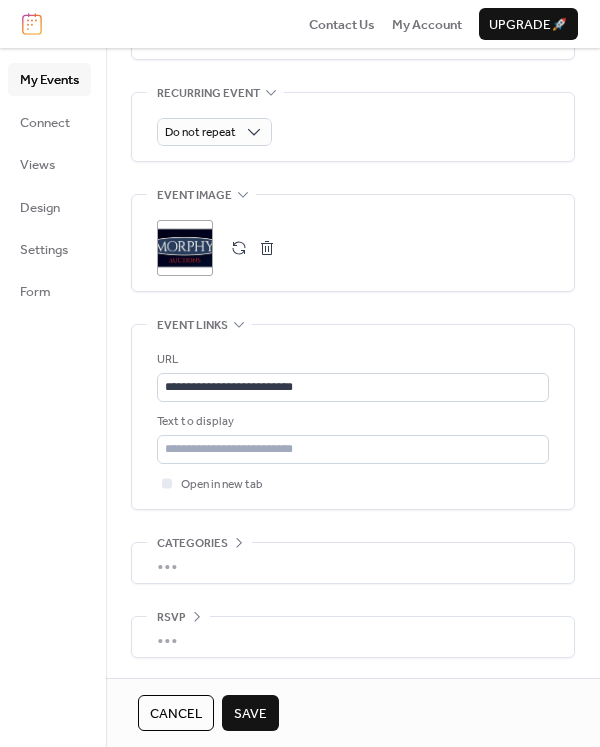 click on "**********" at bounding box center (353, -40) 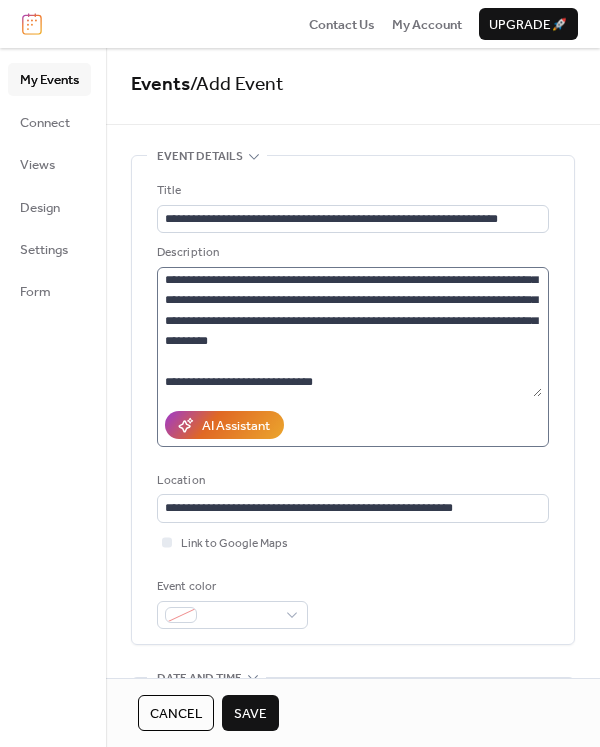 scroll, scrollTop: 8, scrollLeft: 0, axis: vertical 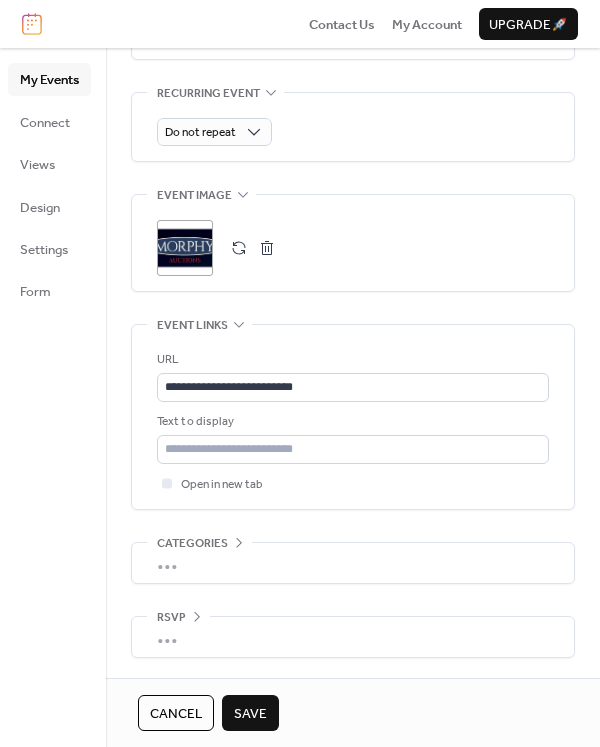 click on "Save" at bounding box center [250, 714] 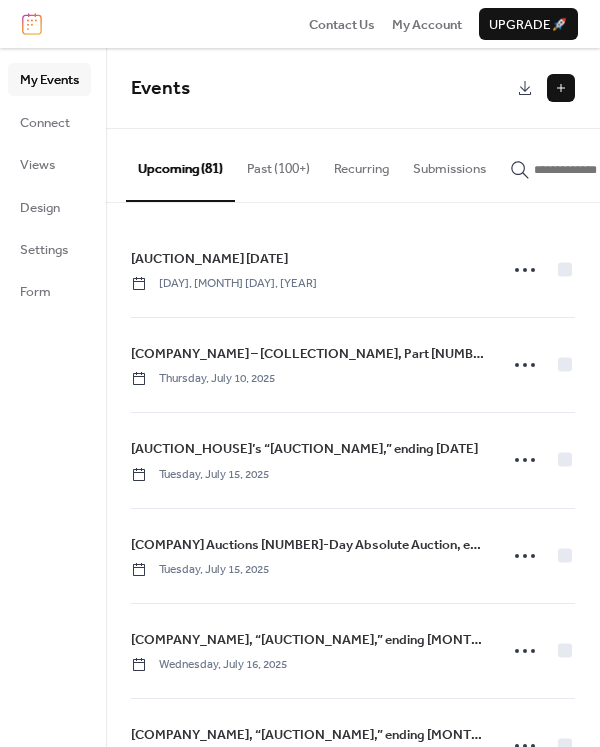click at bounding box center (561, 88) 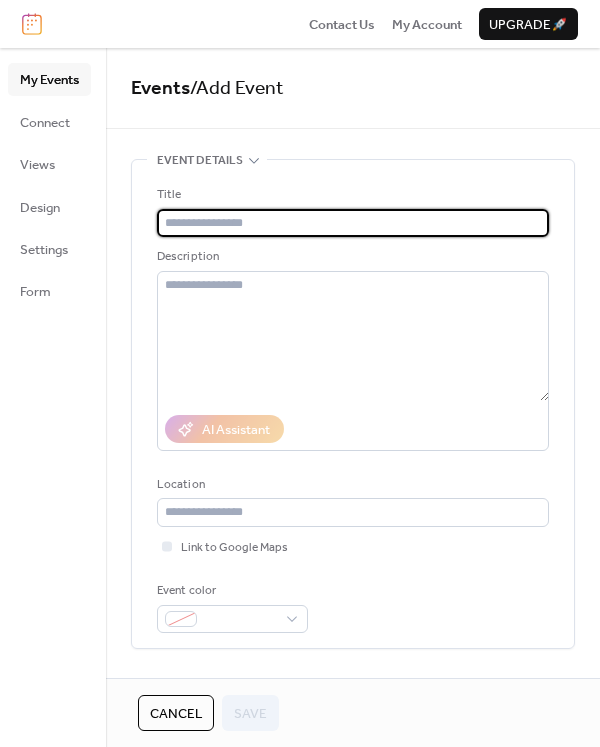 click at bounding box center [353, 223] 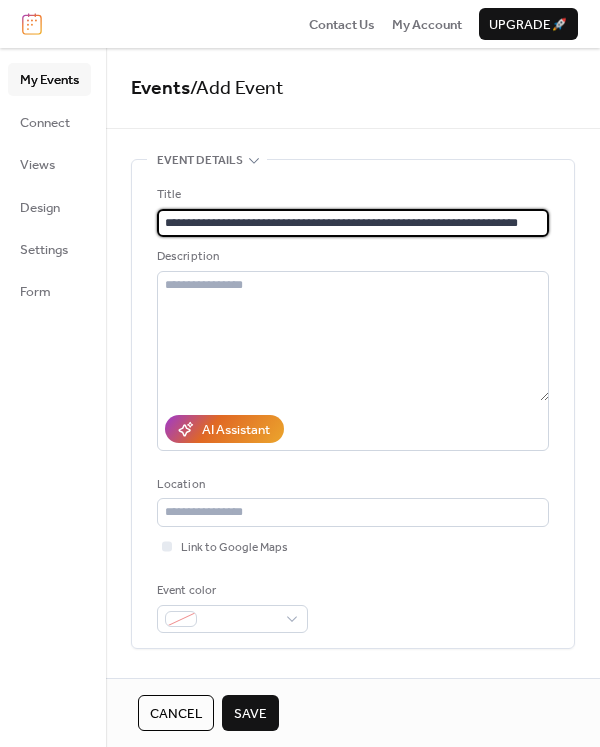 scroll, scrollTop: 0, scrollLeft: 13, axis: horizontal 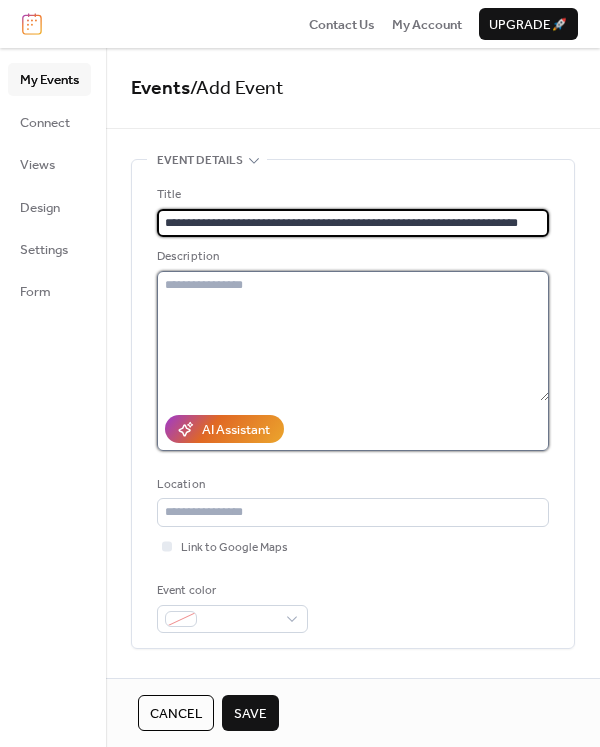 click at bounding box center [353, 336] 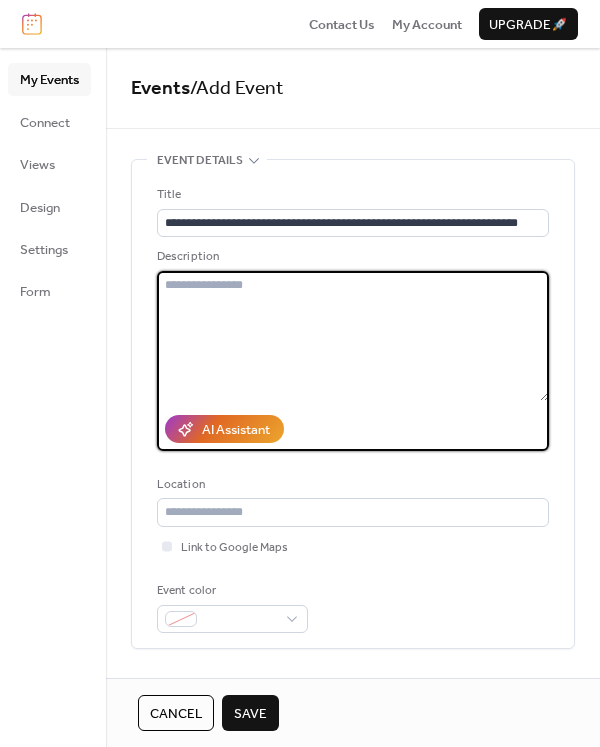 paste on "**********" 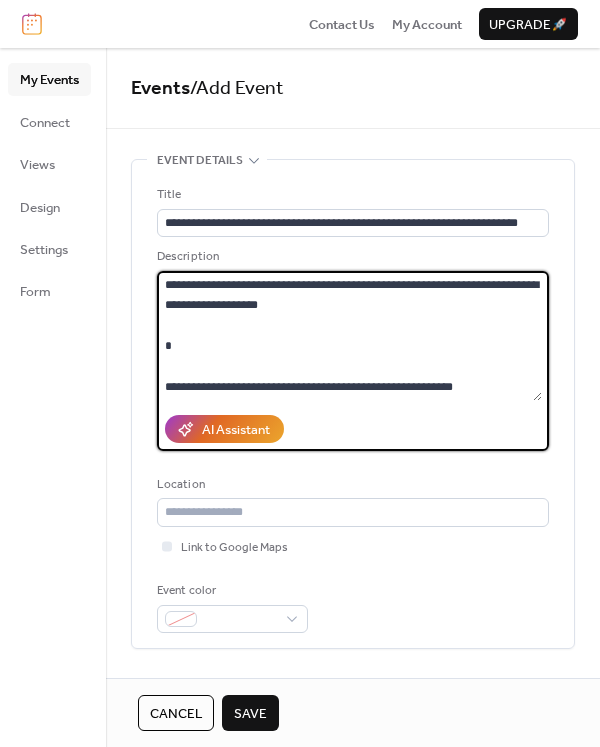 scroll, scrollTop: 181, scrollLeft: 0, axis: vertical 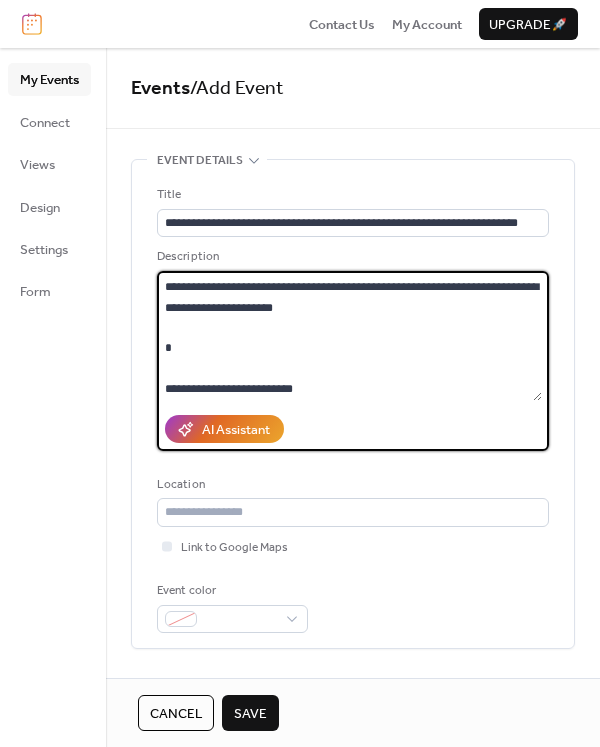 click on "**********" at bounding box center (349, 336) 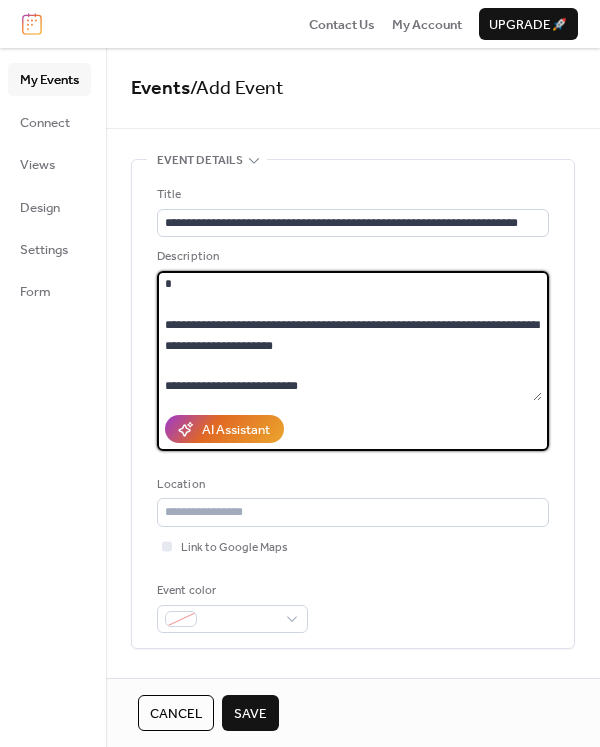 scroll, scrollTop: 143, scrollLeft: 0, axis: vertical 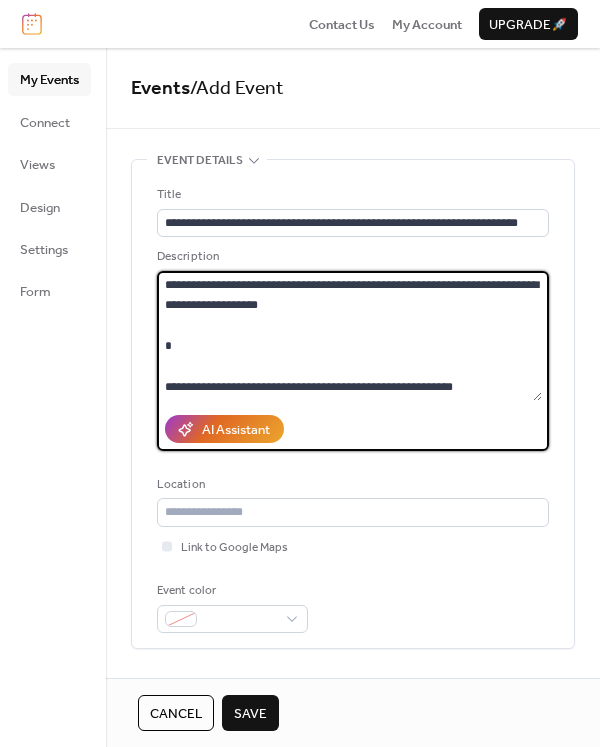 click on "**********" at bounding box center (349, 336) 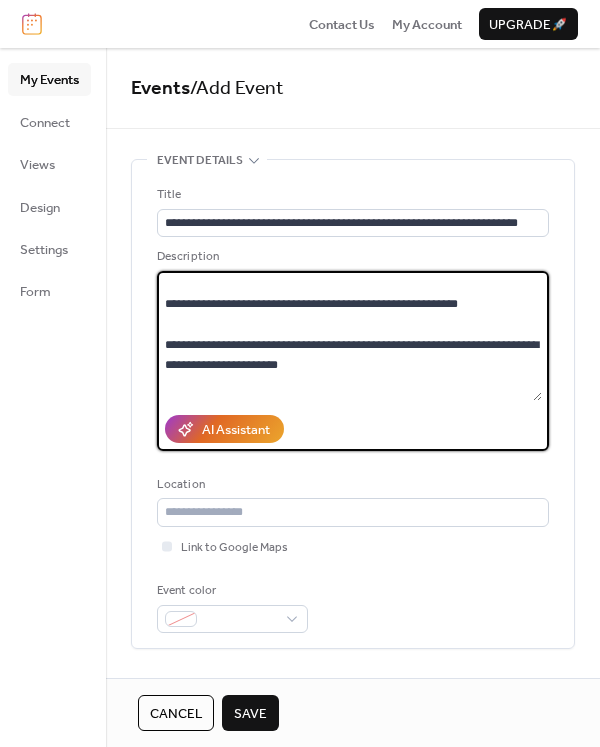 scroll, scrollTop: 61, scrollLeft: 0, axis: vertical 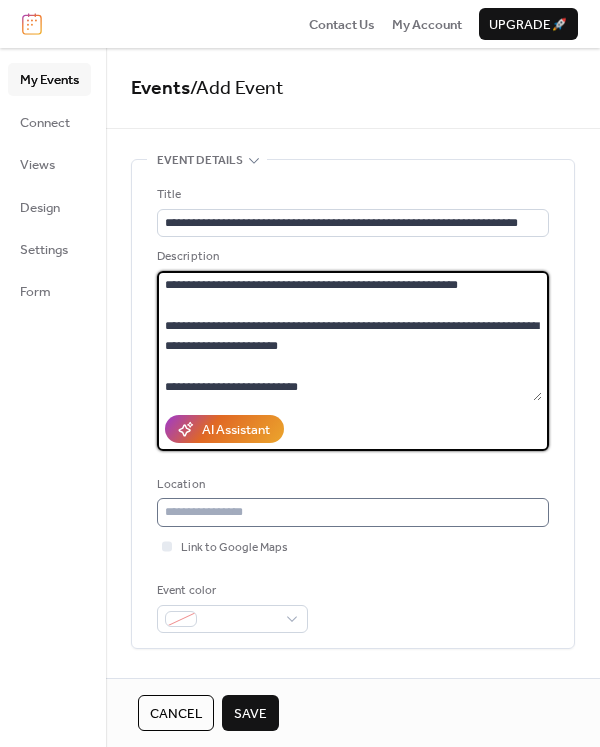 type on "**********" 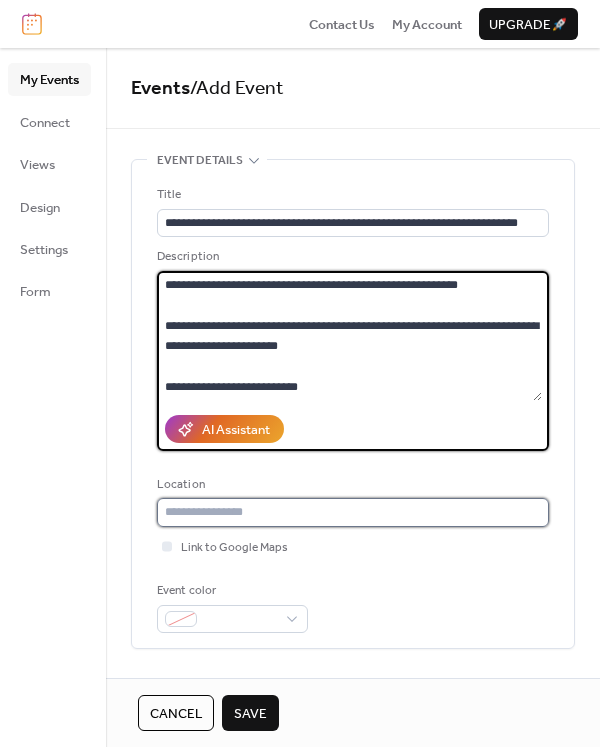 click at bounding box center (353, 512) 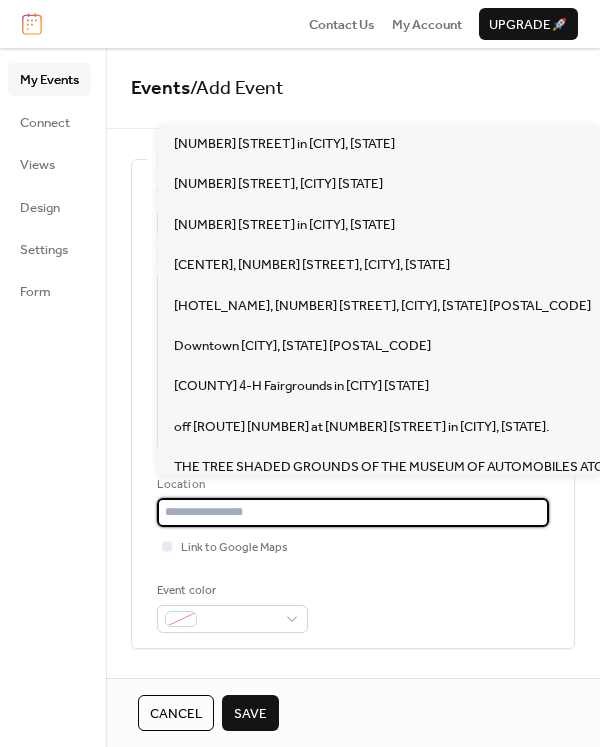 paste on "**********" 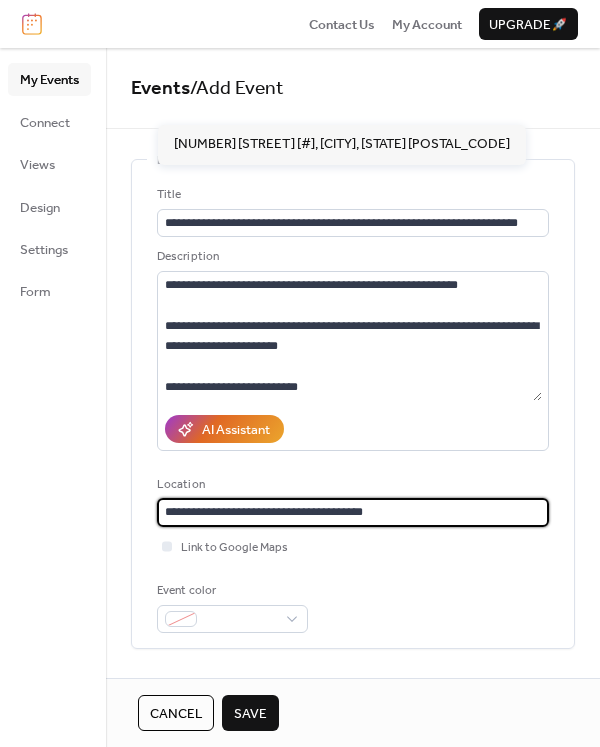 type on "**********" 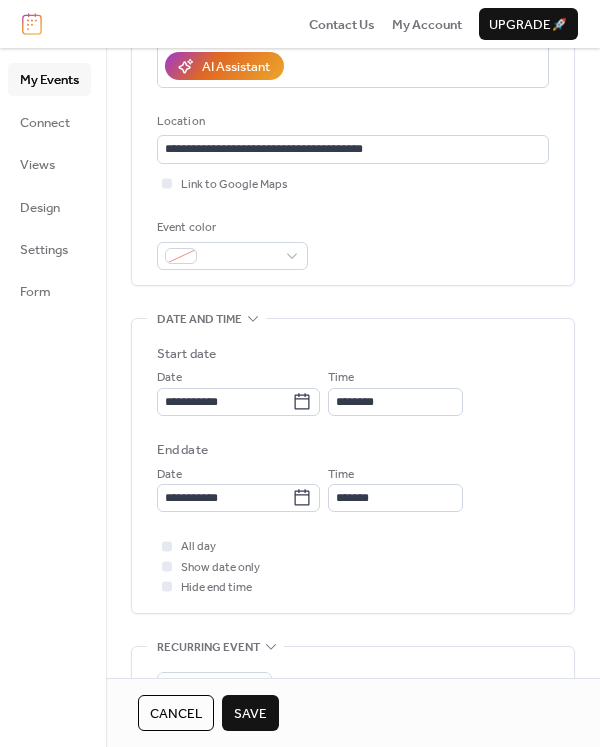 scroll, scrollTop: 371, scrollLeft: 0, axis: vertical 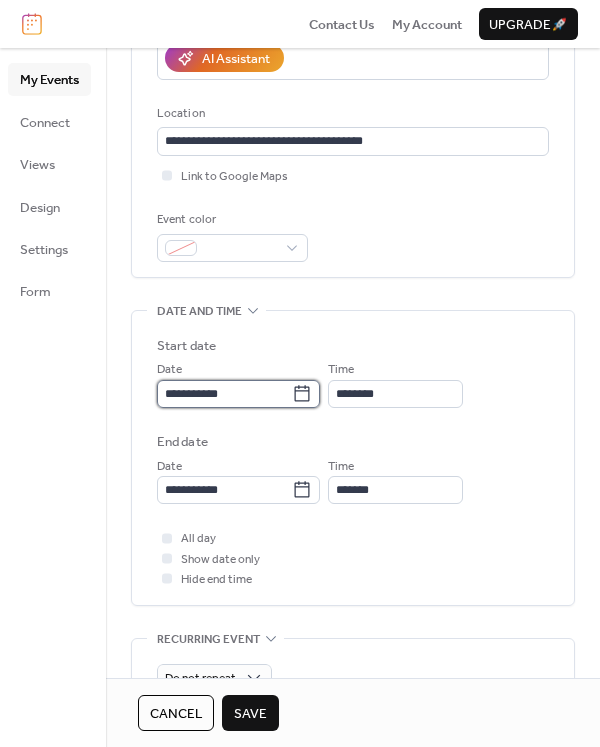 click on "**********" at bounding box center (224, 394) 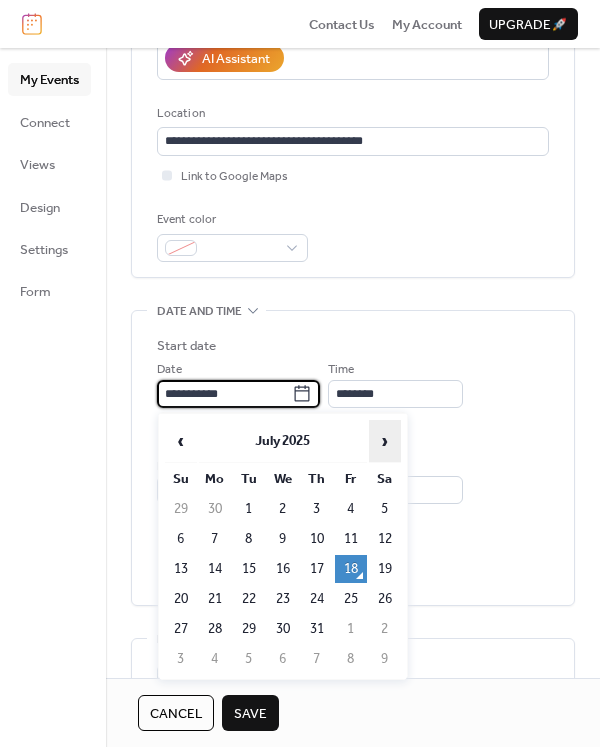 click on "›" at bounding box center (385, 441) 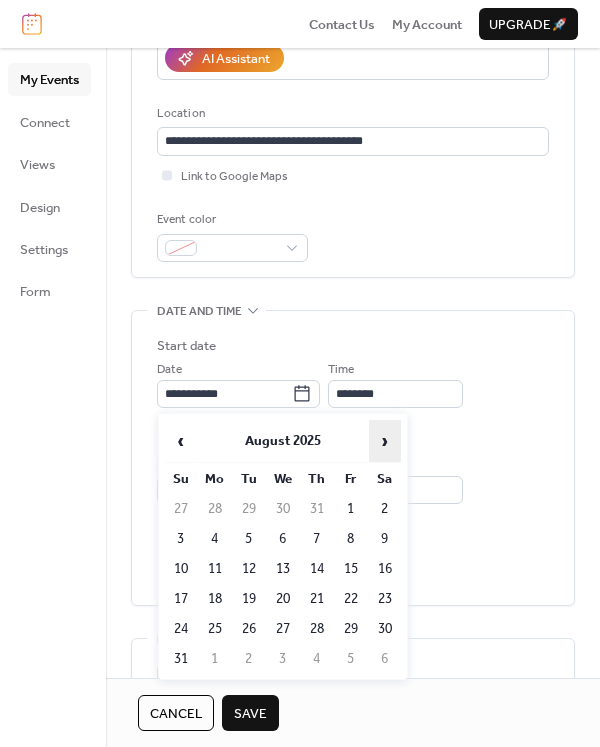 click on "›" at bounding box center (385, 441) 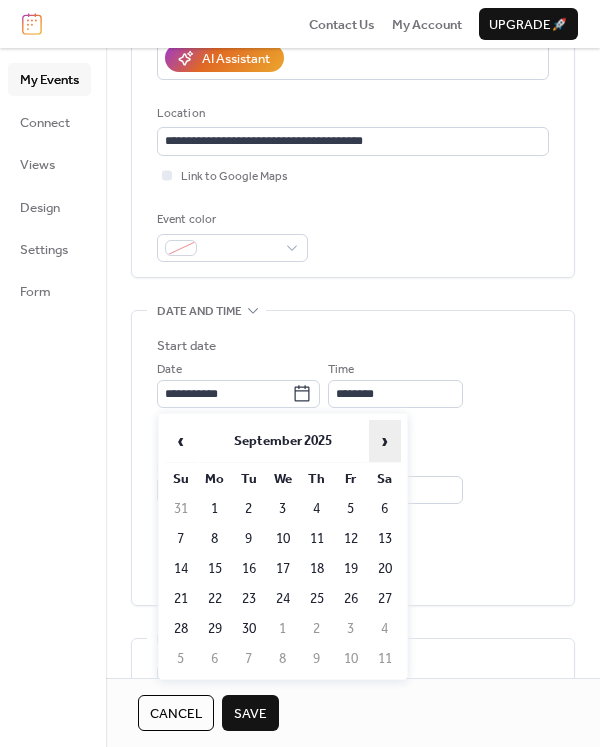 click on "›" at bounding box center (385, 441) 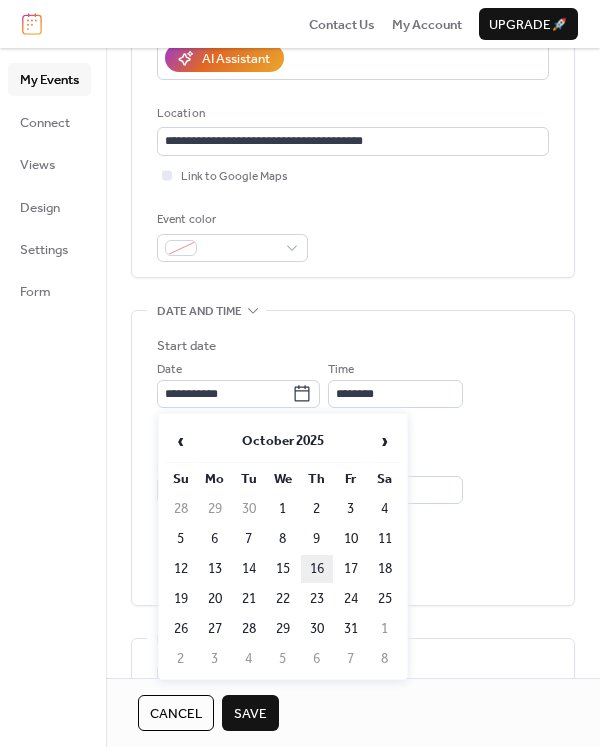 click on "16" at bounding box center [317, 569] 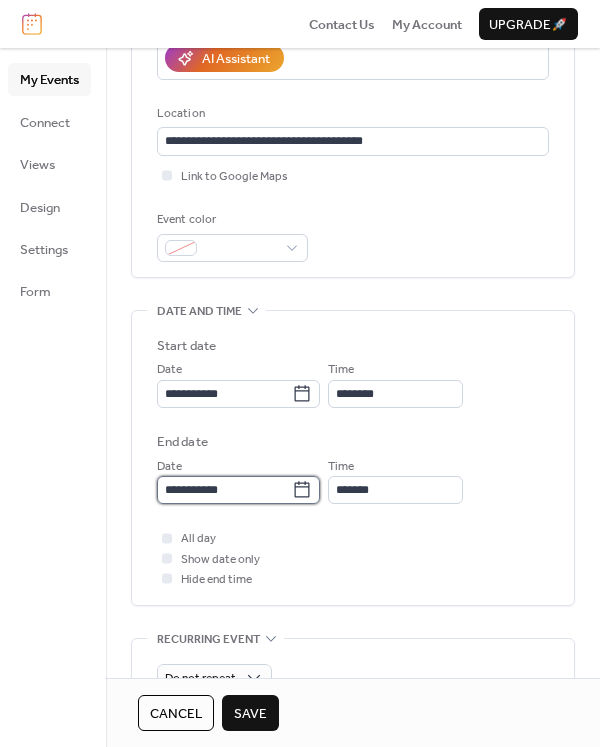 click on "**********" at bounding box center [224, 490] 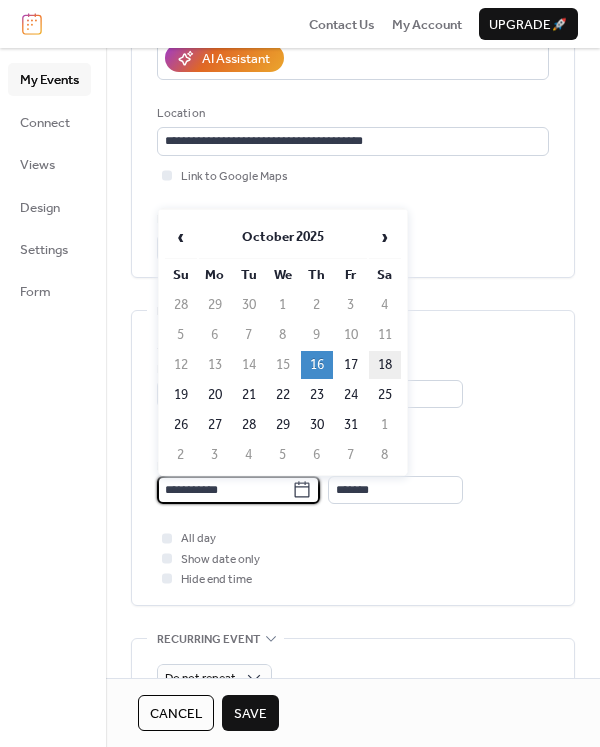 click on "18" at bounding box center (385, 365) 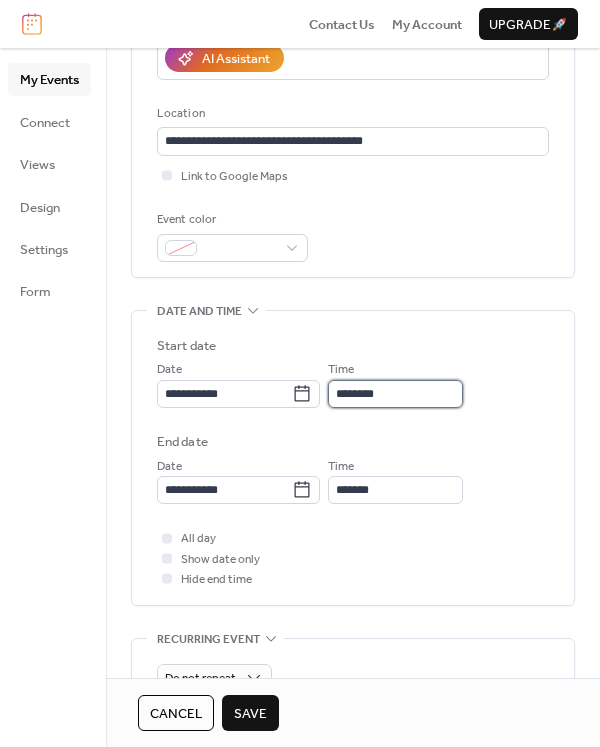 click on "********" at bounding box center (395, 394) 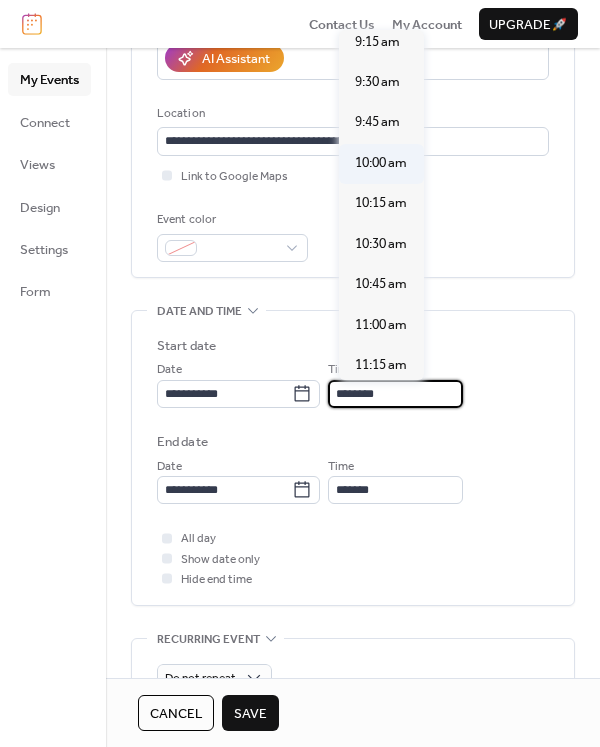 scroll, scrollTop: 1395, scrollLeft: 0, axis: vertical 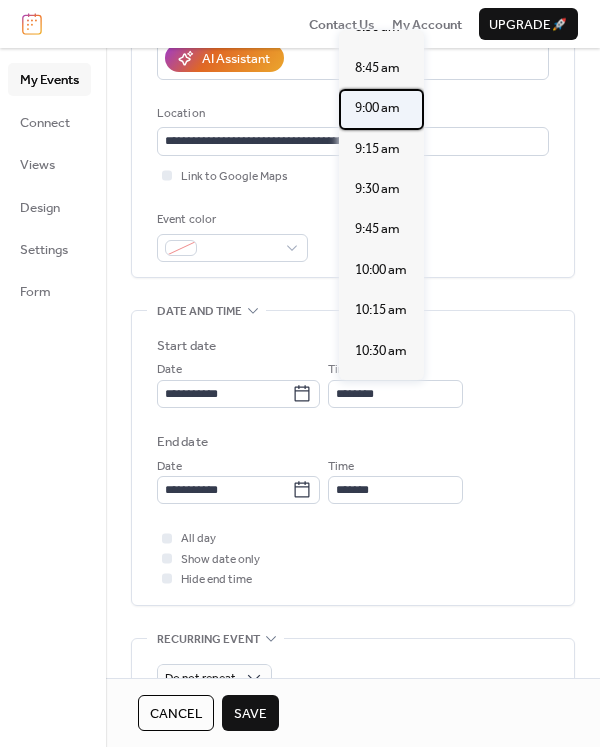 click on "9:00 am" at bounding box center (377, 108) 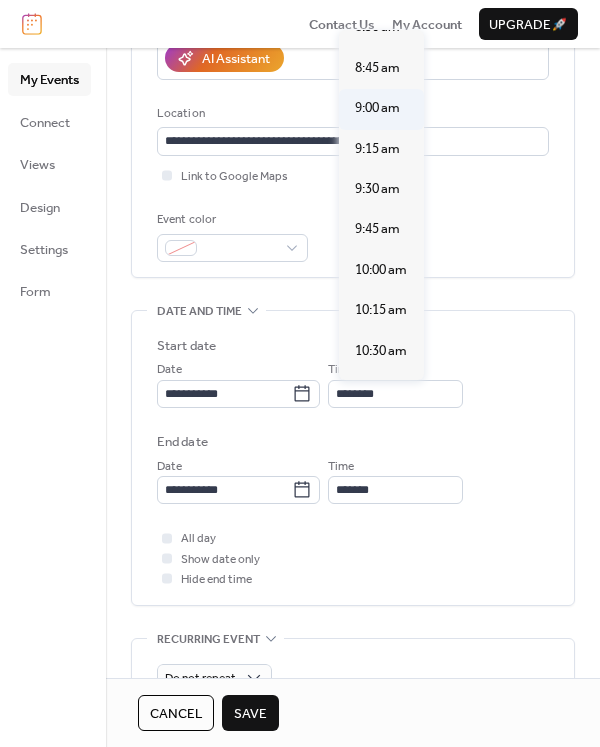 type on "*******" 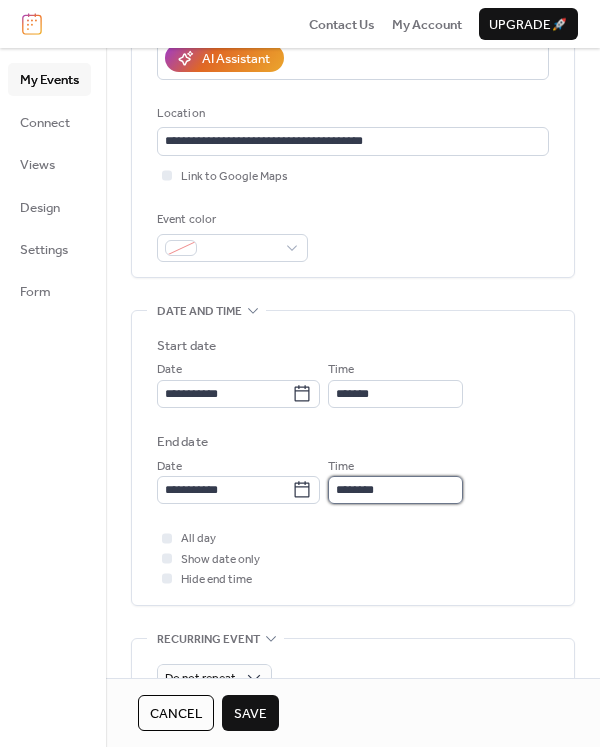 click on "********" at bounding box center [395, 490] 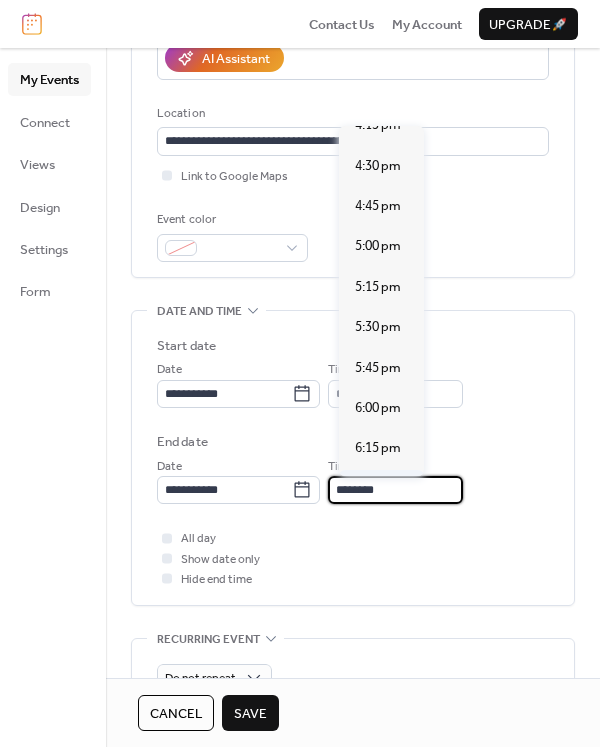 scroll, scrollTop: 2648, scrollLeft: 0, axis: vertical 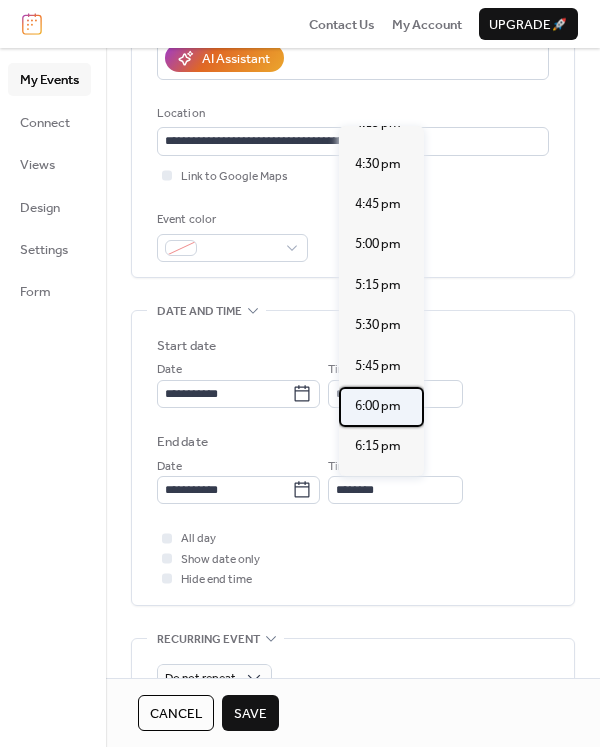 click on "6:00 pm" at bounding box center [378, 406] 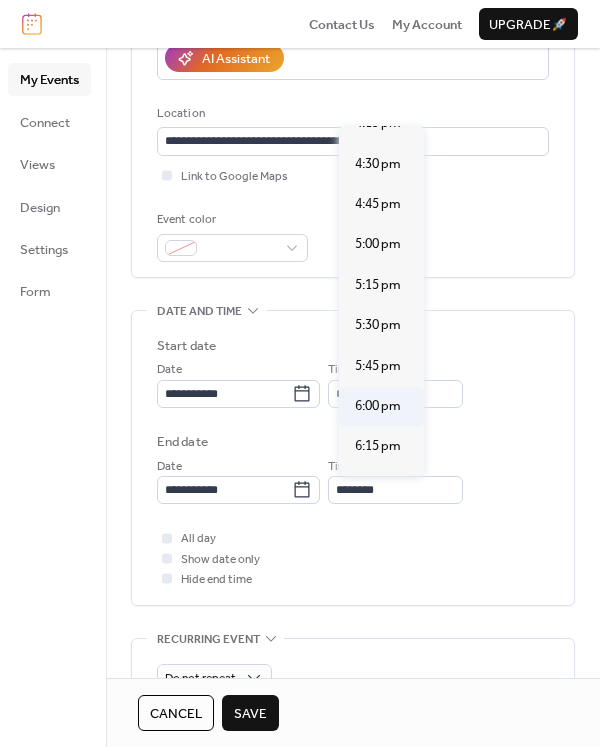 type on "*******" 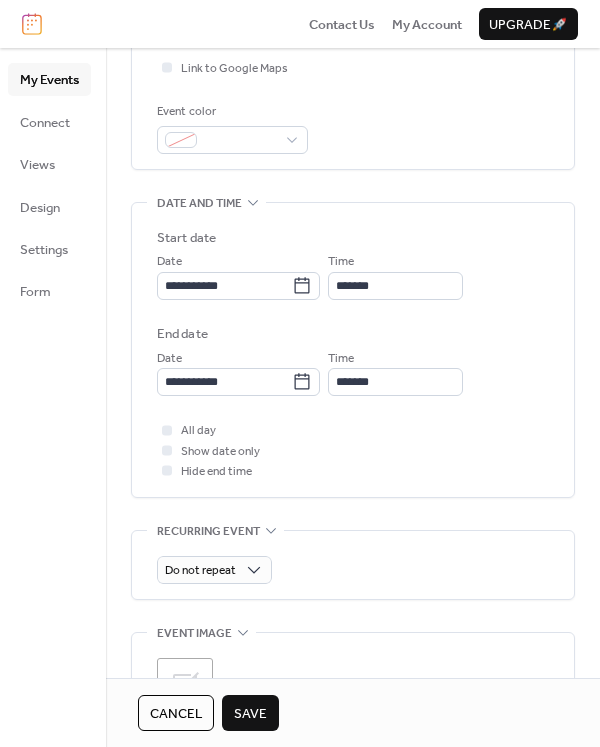 scroll, scrollTop: 590, scrollLeft: 0, axis: vertical 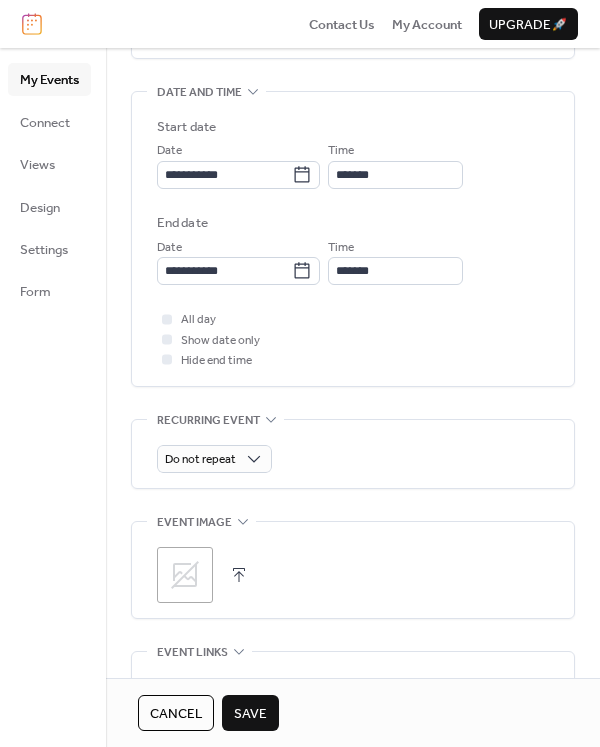 click at bounding box center (239, 575) 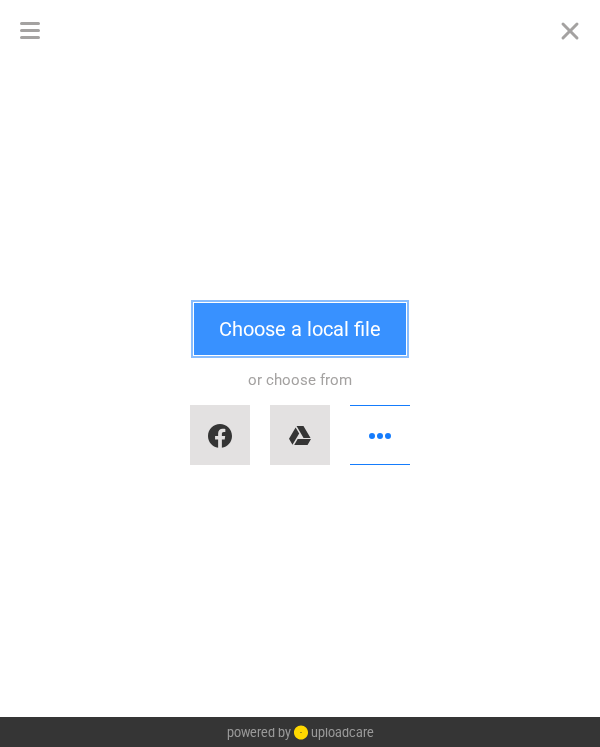 click on "Choose a local file" at bounding box center [300, 329] 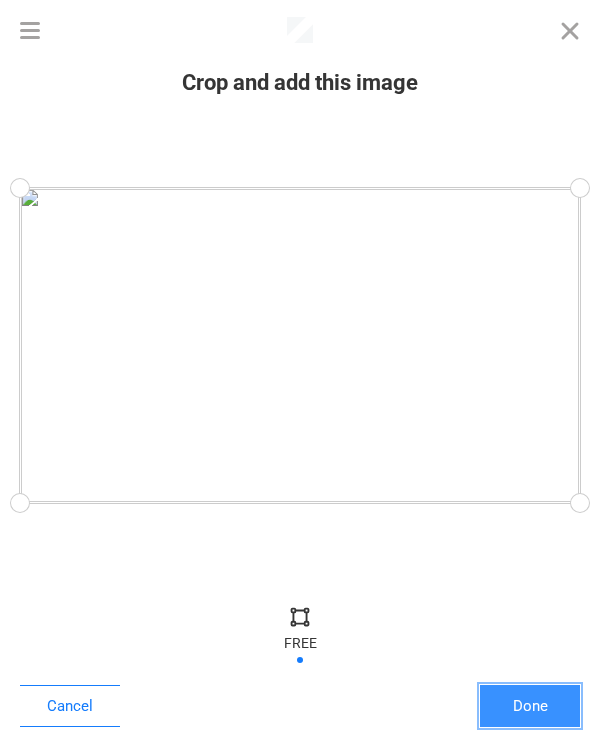 click on "Done" at bounding box center [530, 706] 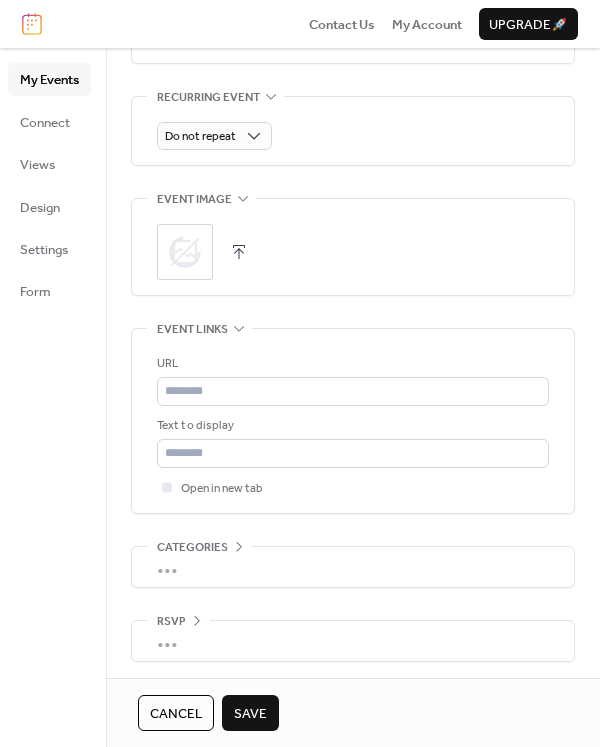 scroll, scrollTop: 917, scrollLeft: 0, axis: vertical 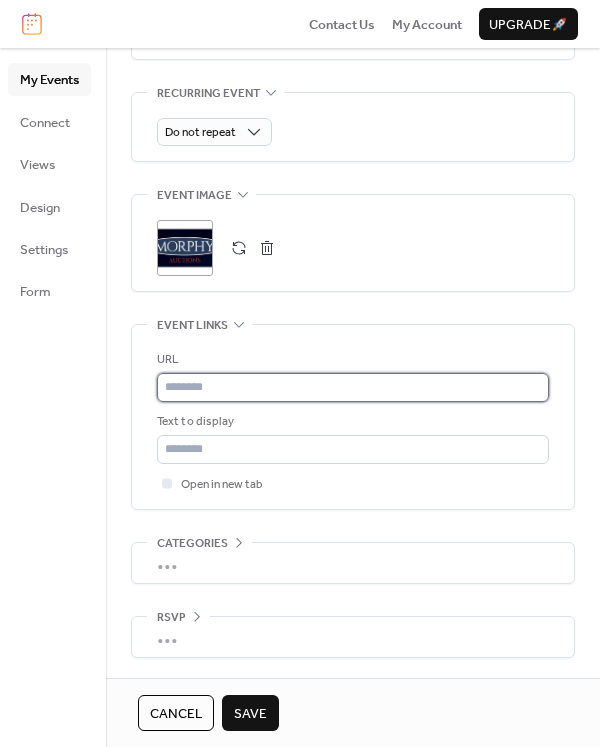 click at bounding box center (353, 387) 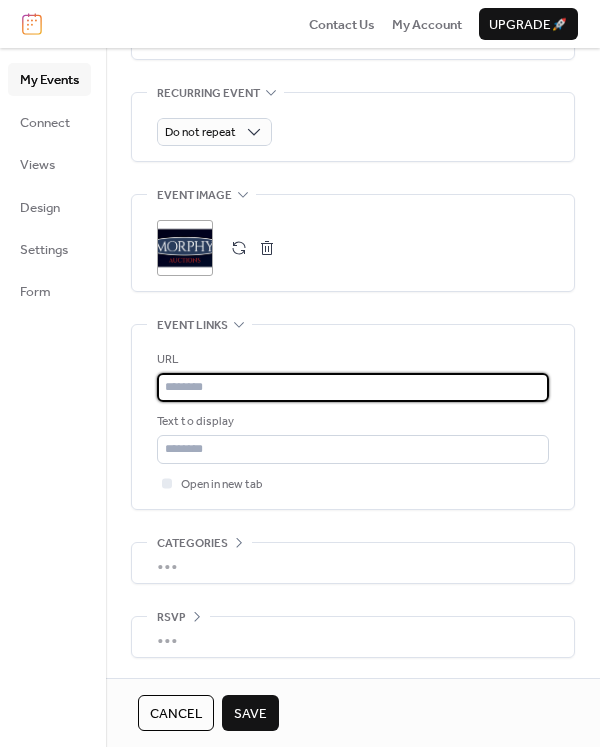 paste on "**********" 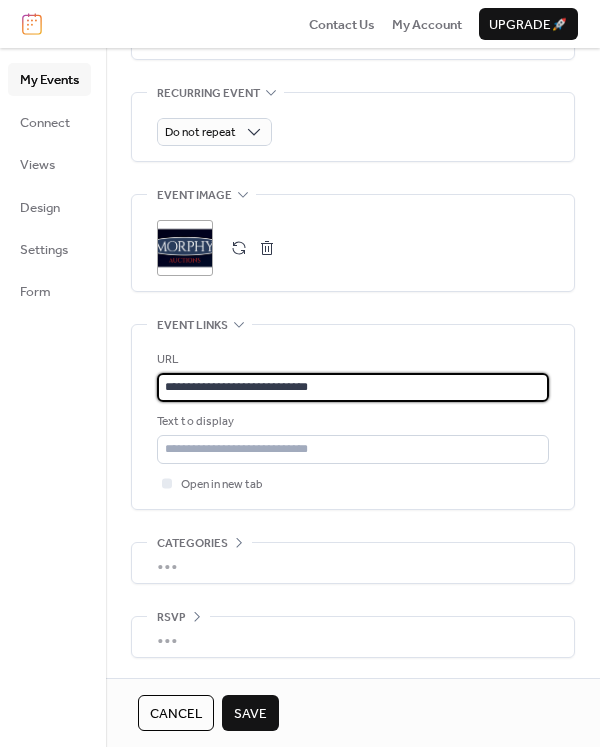 type on "**********" 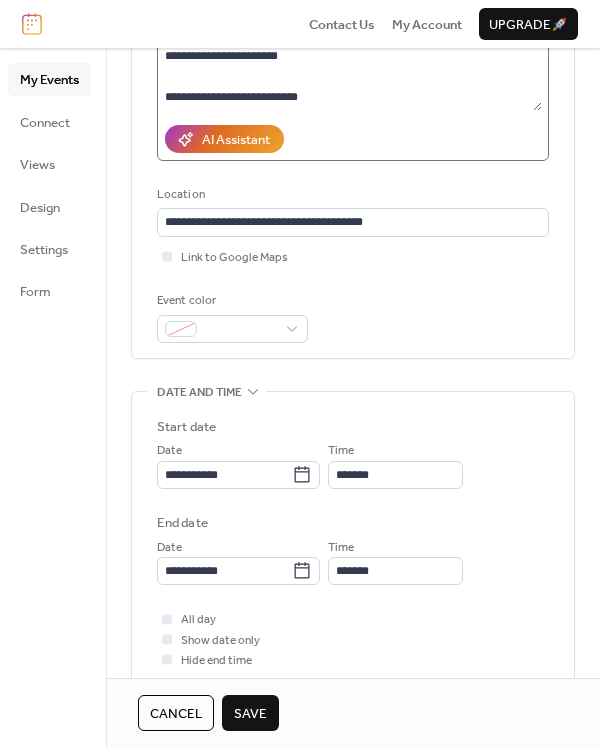 scroll, scrollTop: 0, scrollLeft: 0, axis: both 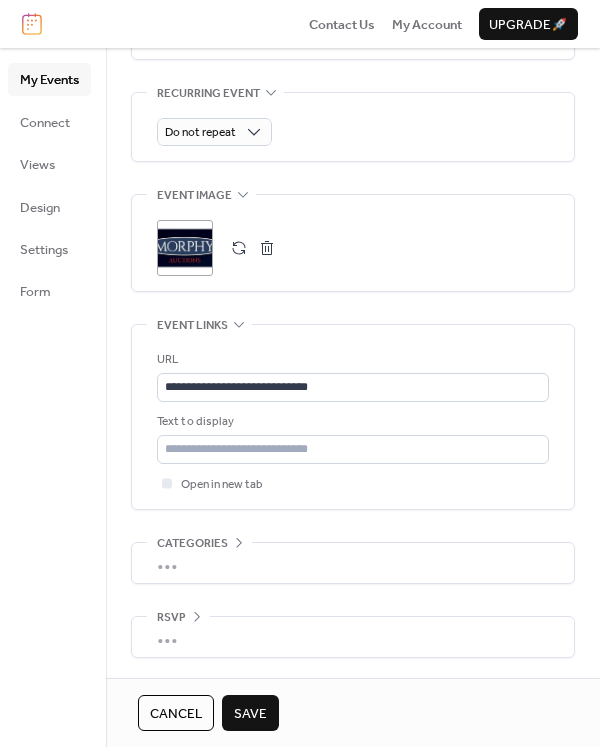 click on "Save" at bounding box center [250, 714] 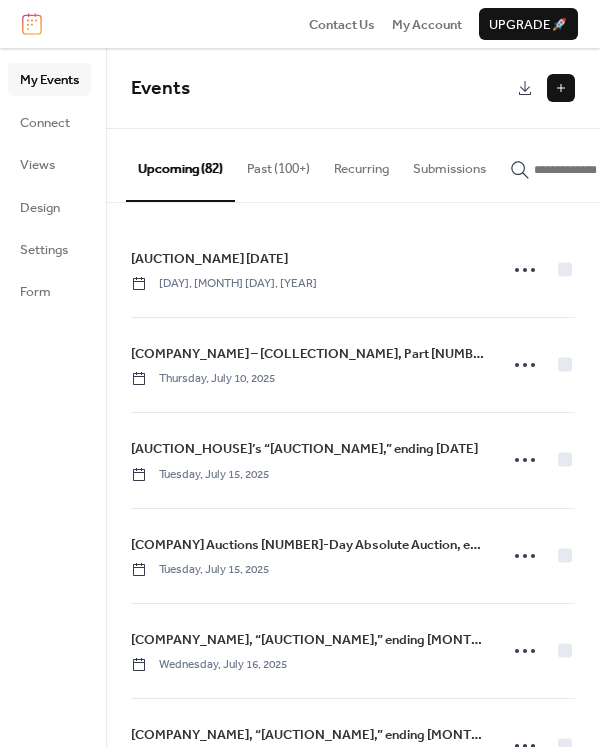 click at bounding box center (561, 88) 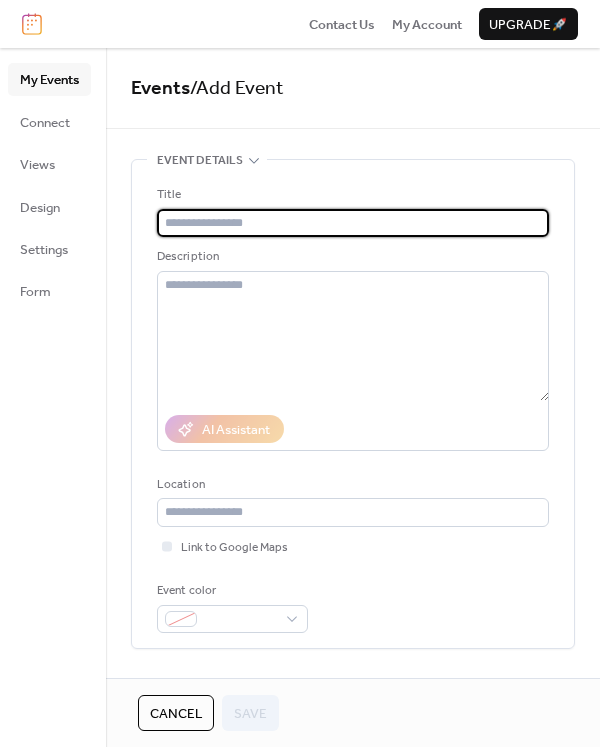 paste on "**********" 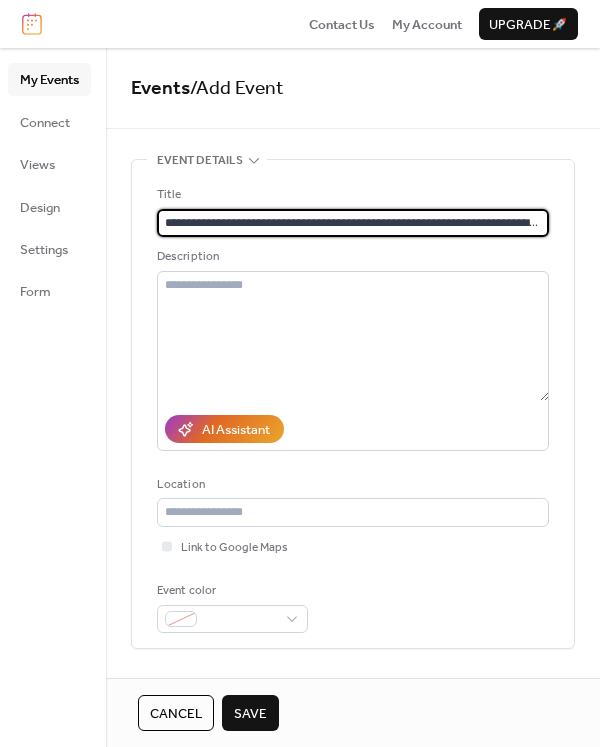 scroll, scrollTop: 0, scrollLeft: 42, axis: horizontal 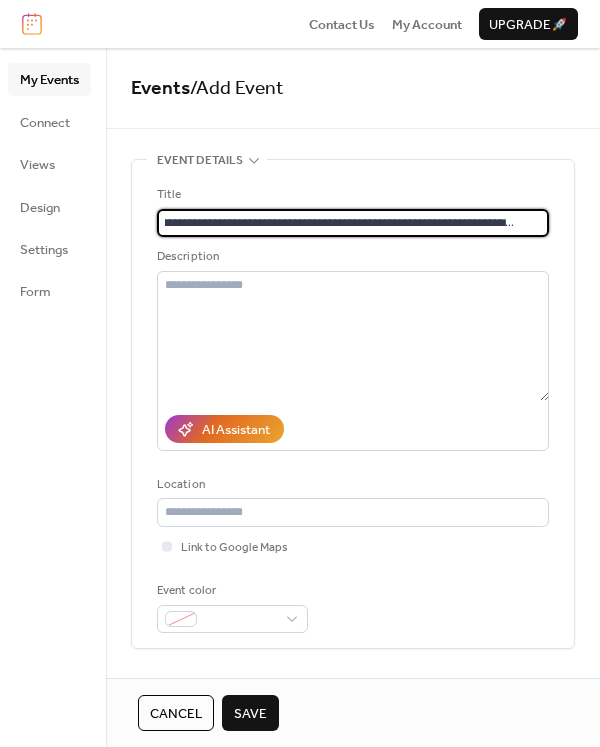 type on "**********" 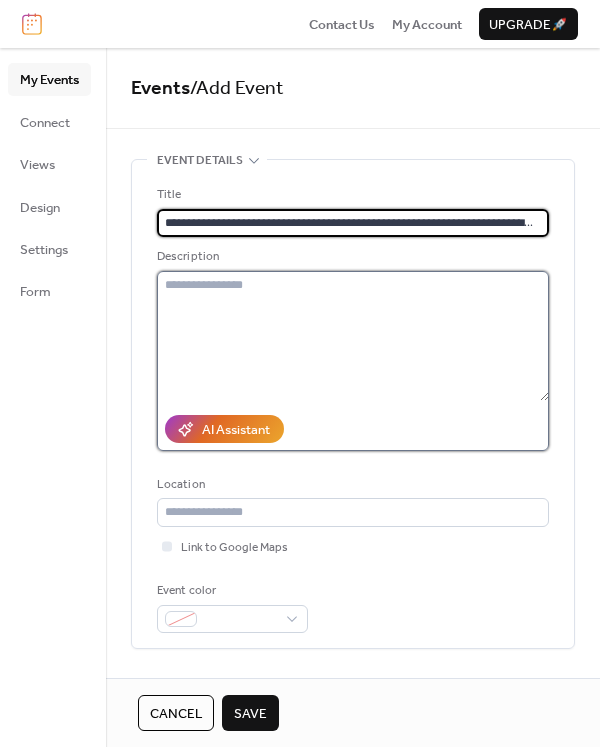 click at bounding box center (353, 336) 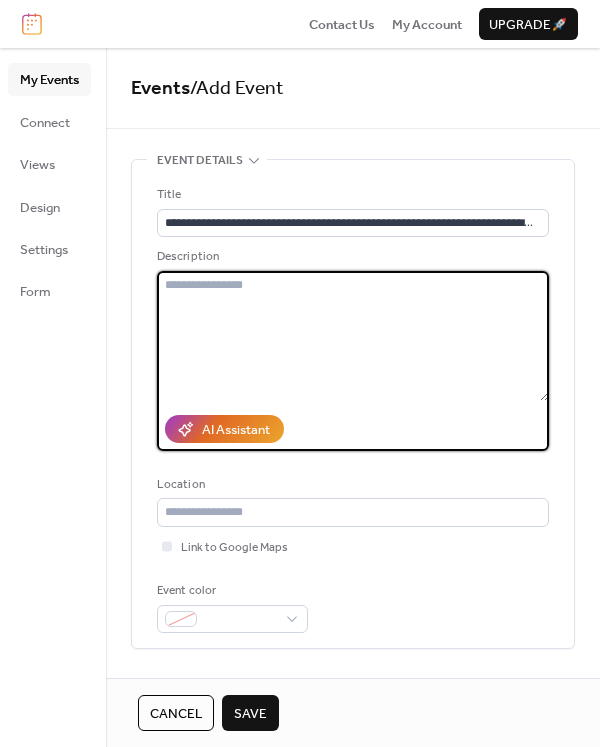 paste on "**********" 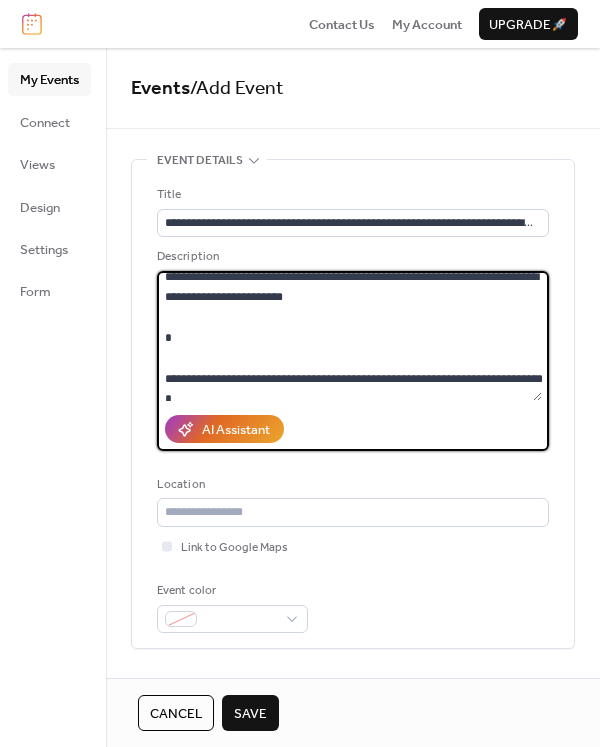 scroll, scrollTop: 0, scrollLeft: 0, axis: both 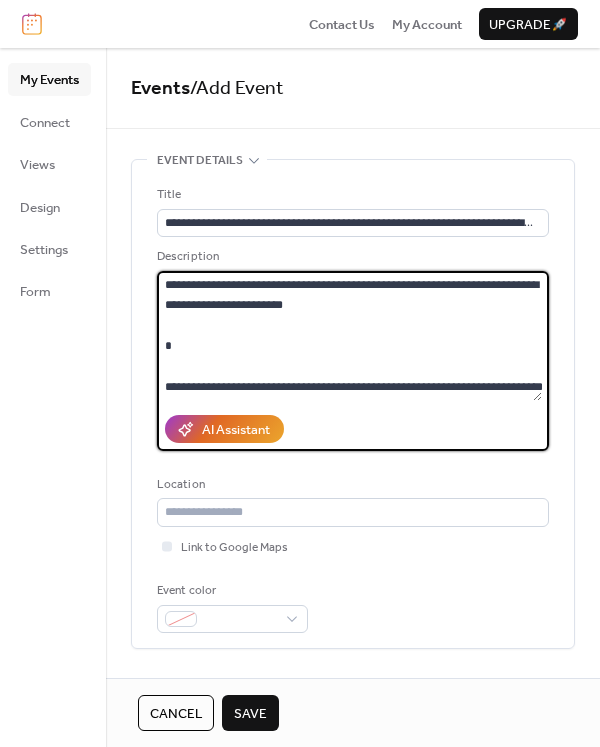 click on "**********" at bounding box center (349, 336) 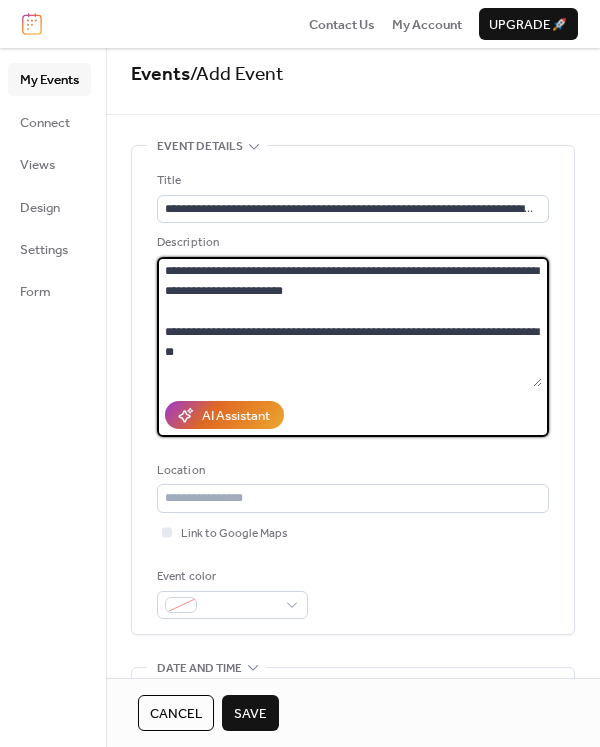 scroll, scrollTop: 0, scrollLeft: 0, axis: both 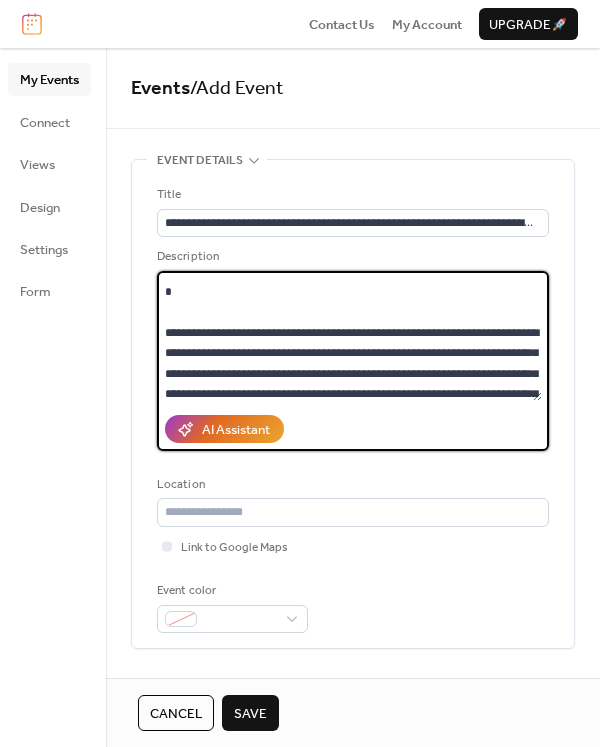 click on "**********" at bounding box center (349, 336) 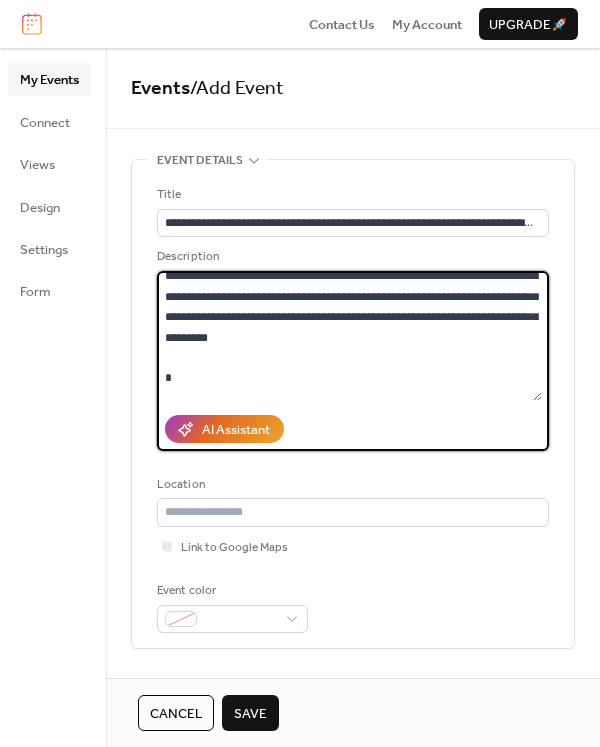 scroll, scrollTop: 224, scrollLeft: 0, axis: vertical 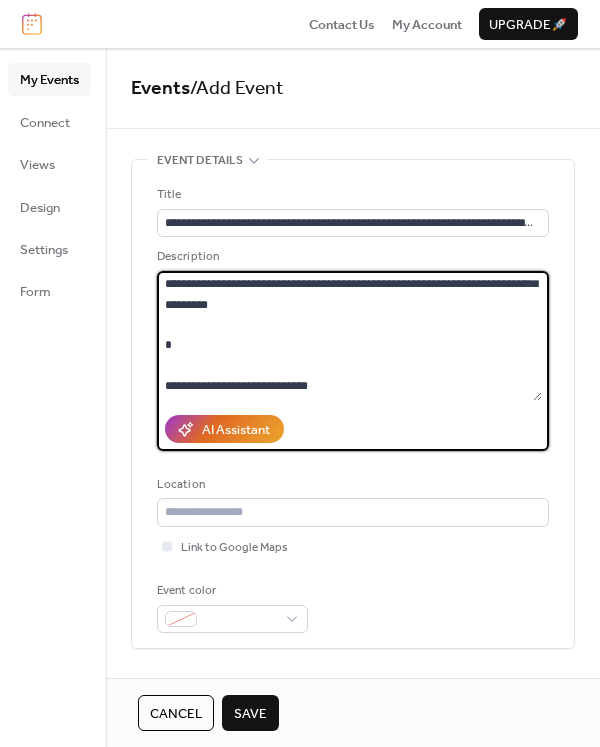 click on "**********" at bounding box center (349, 336) 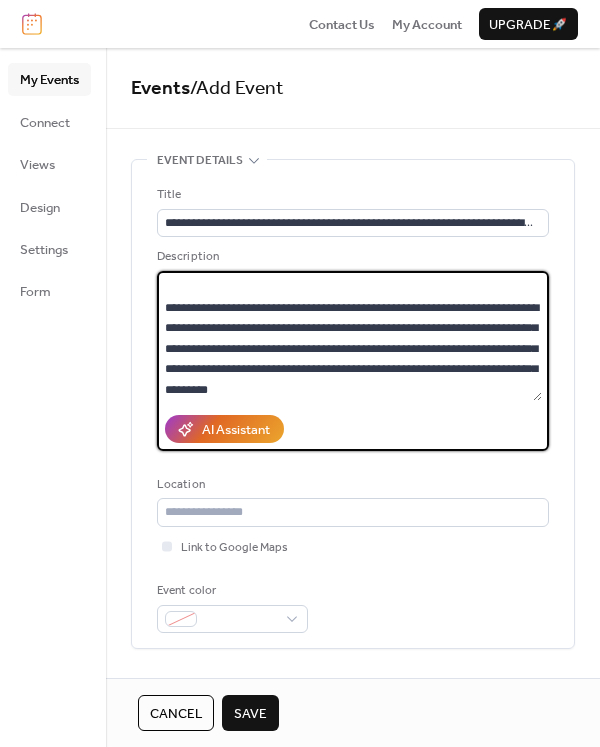 scroll, scrollTop: 183, scrollLeft: 0, axis: vertical 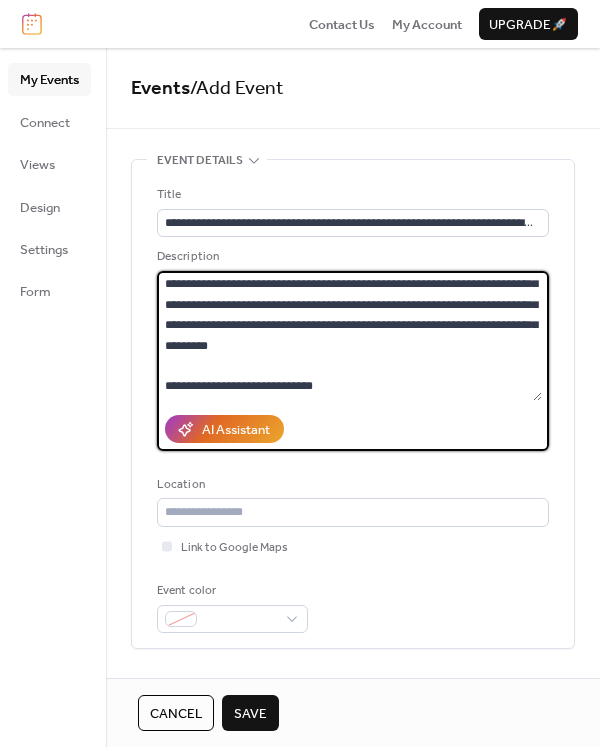 type on "**********" 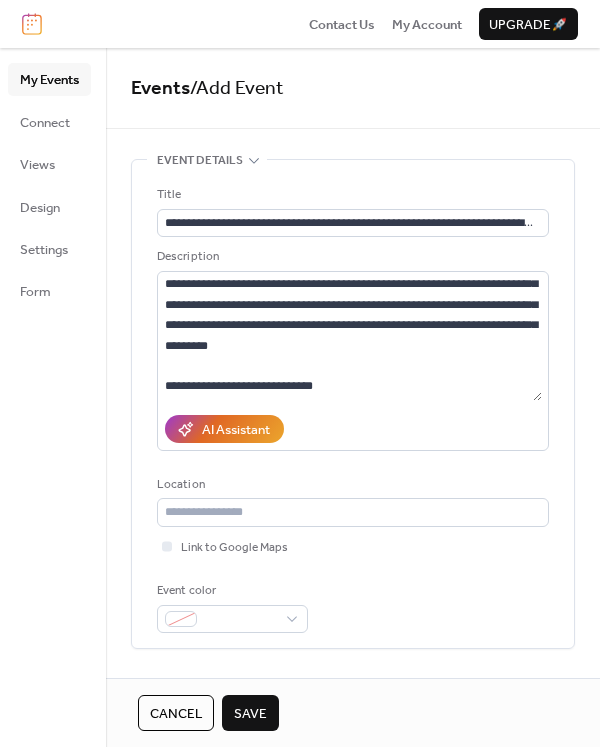 click on "**********" at bounding box center (353, 404) 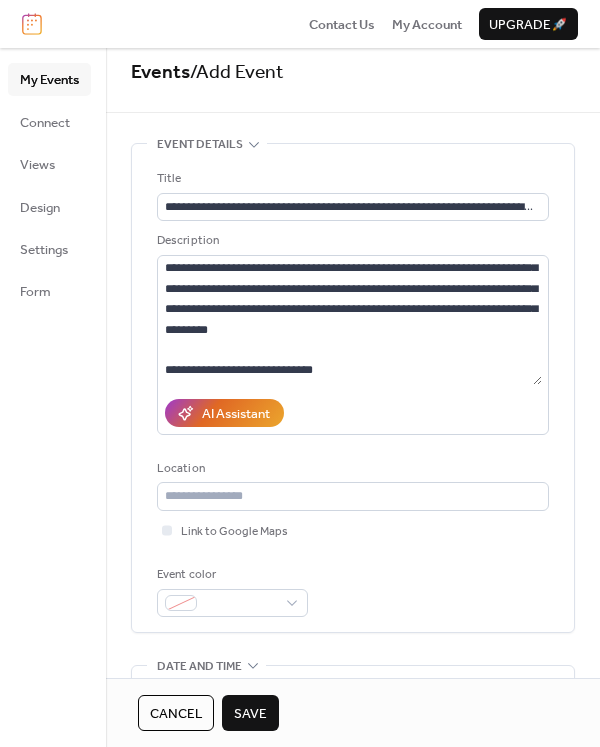 scroll, scrollTop: 124, scrollLeft: 0, axis: vertical 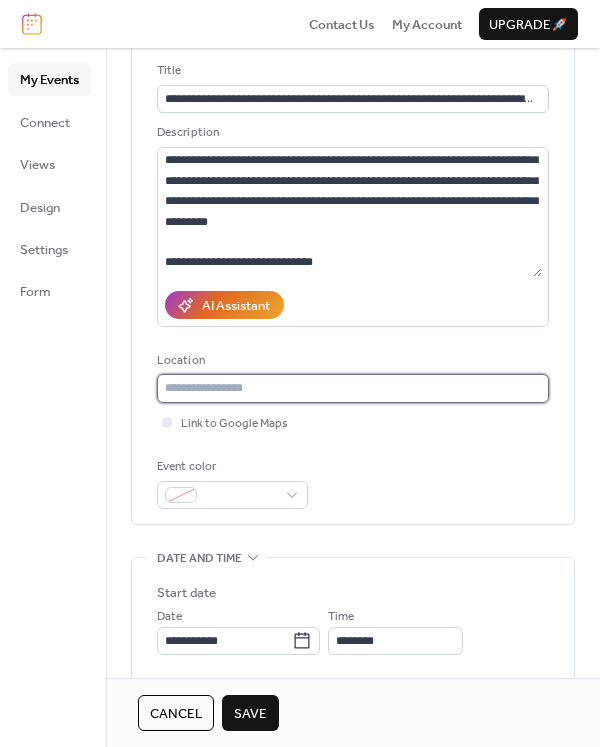 click at bounding box center [353, 388] 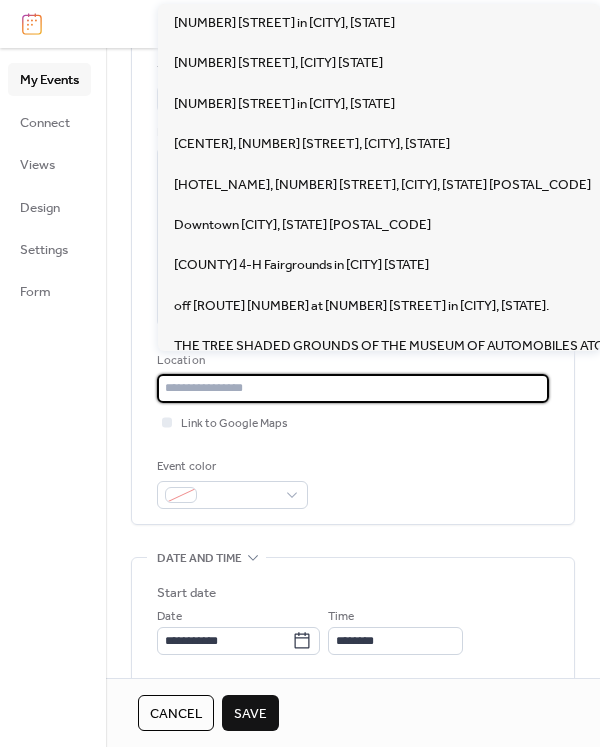 paste on "**********" 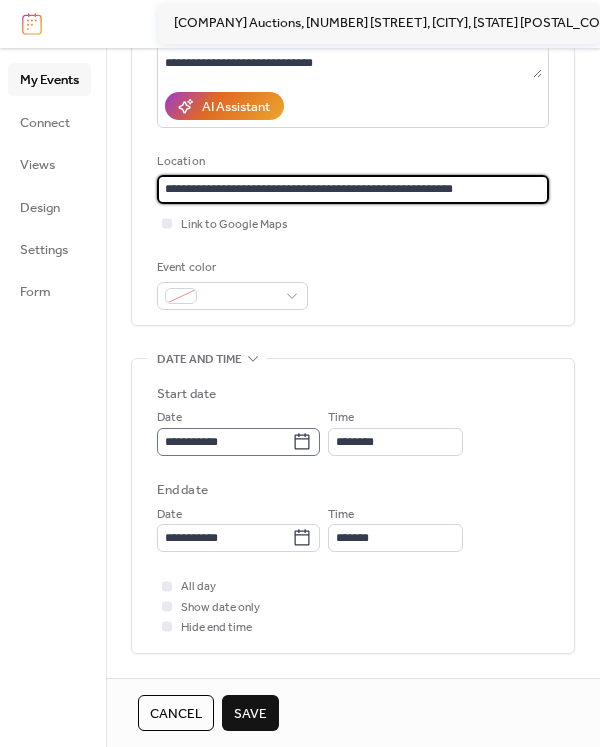 scroll, scrollTop: 349, scrollLeft: 0, axis: vertical 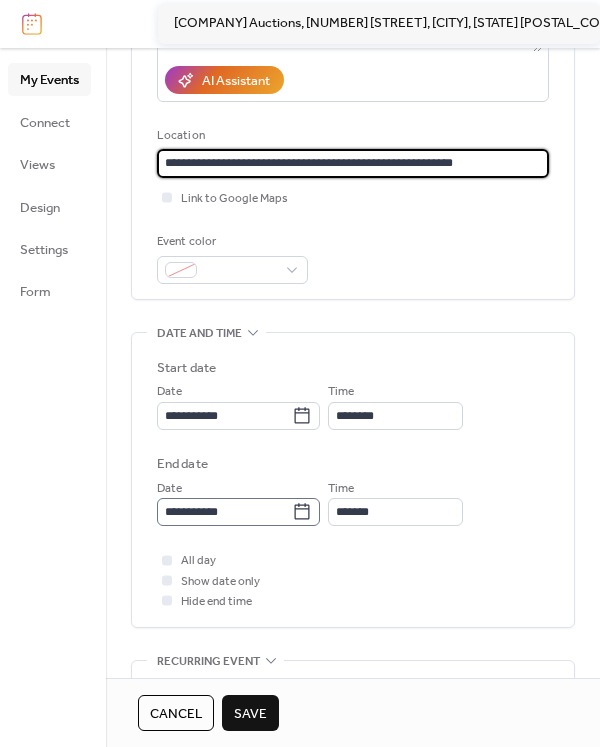 type on "**********" 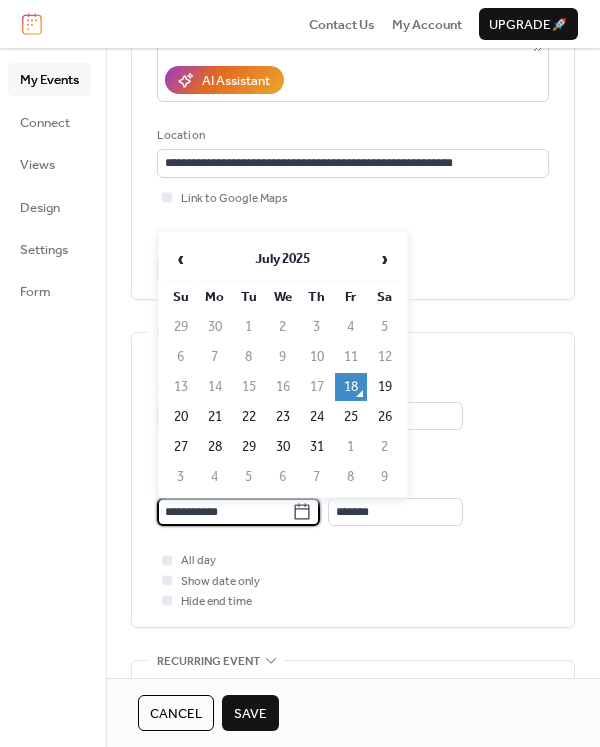click on "**********" at bounding box center (224, 512) 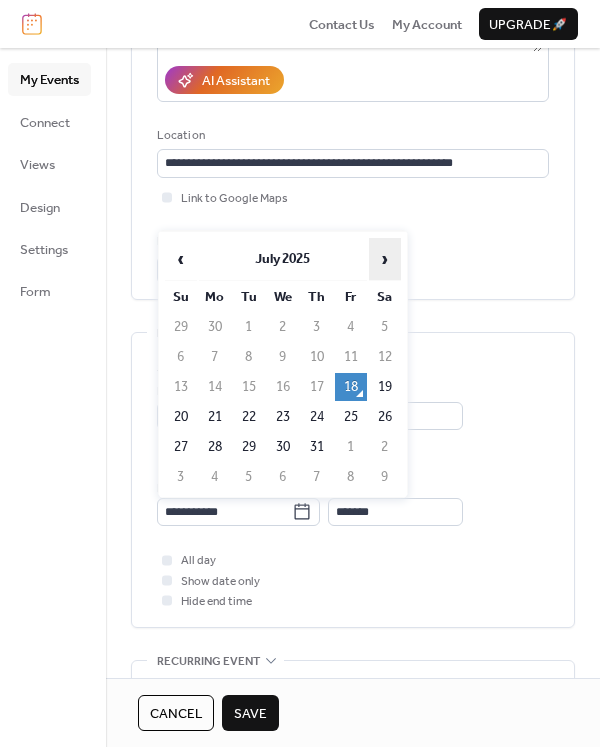 click on "›" at bounding box center [385, 259] 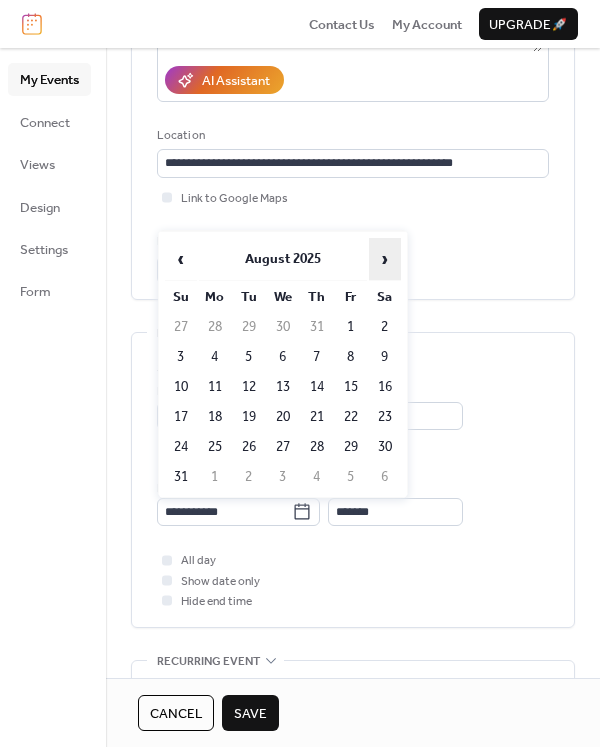 click on "›" at bounding box center (385, 259) 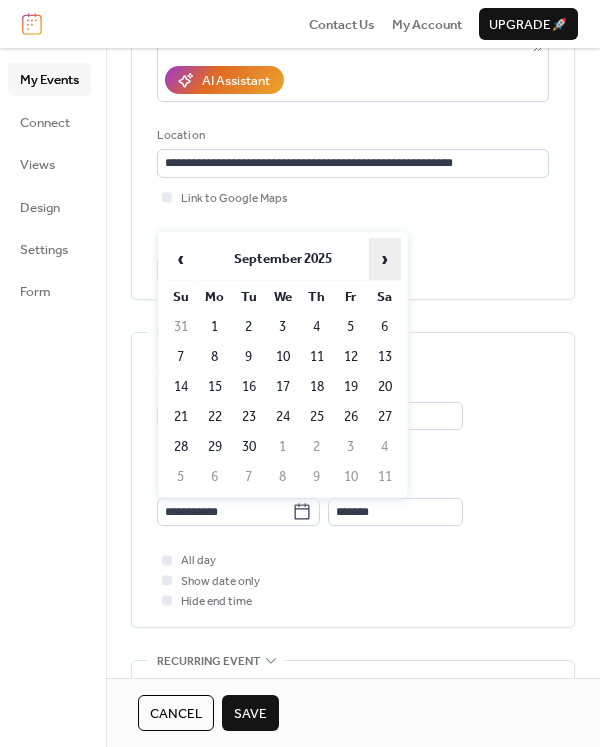 click on "›" at bounding box center [385, 259] 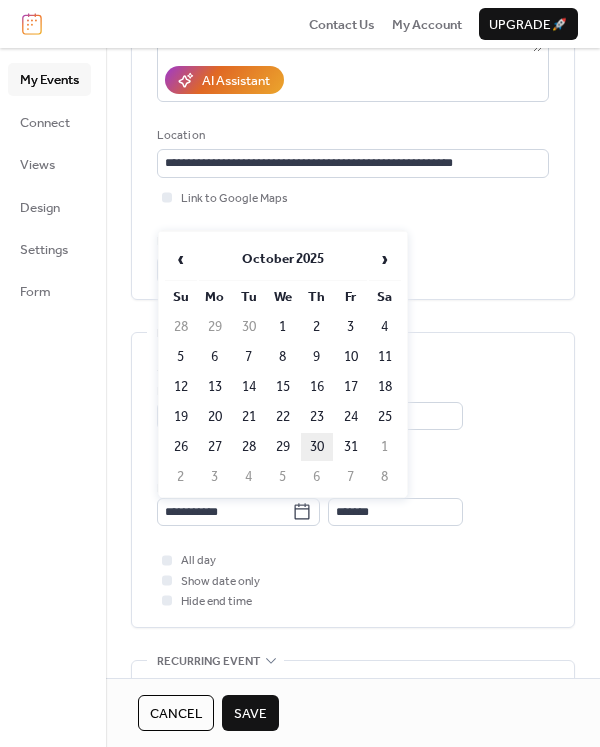 click on "30" at bounding box center (317, 447) 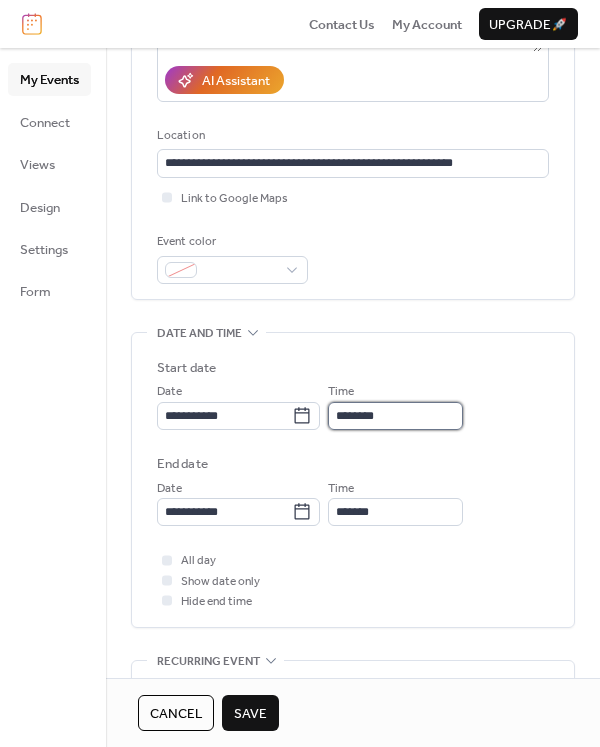 click on "********" at bounding box center (395, 416) 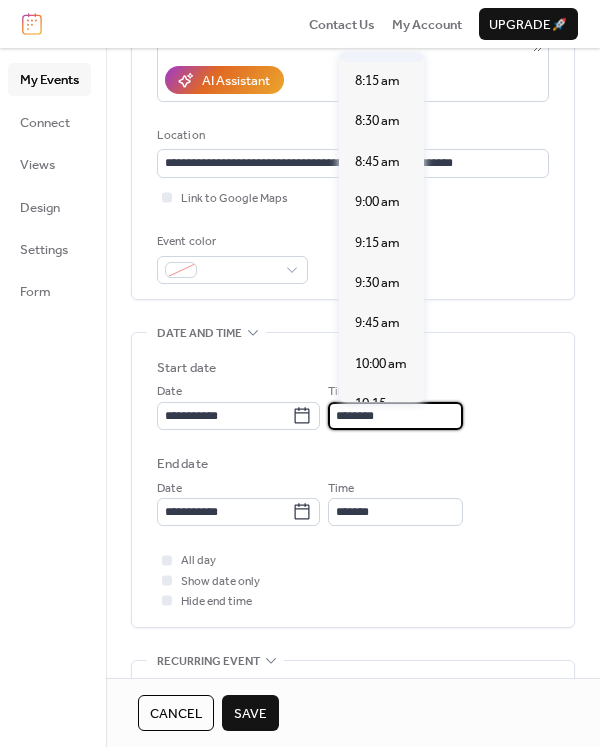 scroll, scrollTop: 1207, scrollLeft: 0, axis: vertical 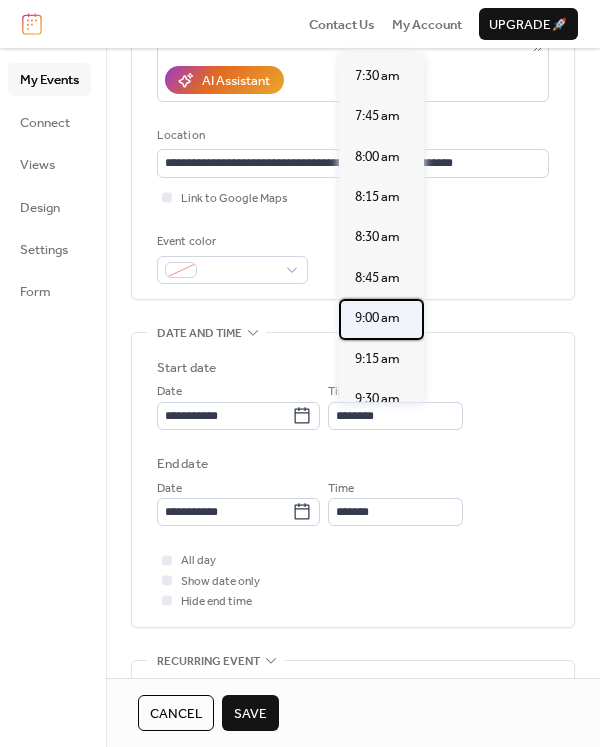 click on "9:00 am" at bounding box center (377, 318) 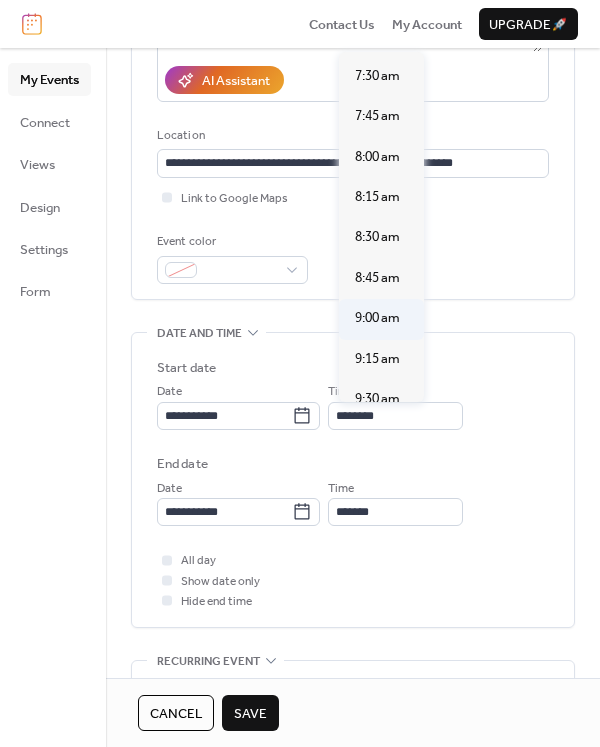 type on "*******" 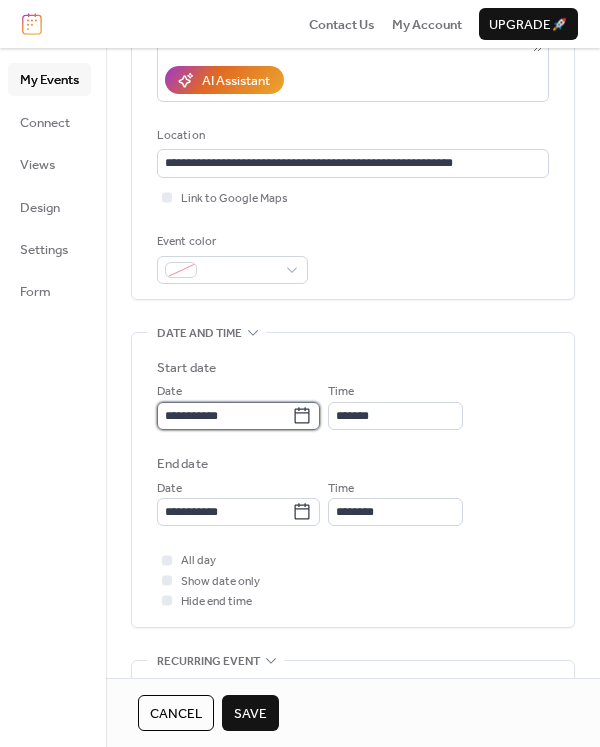 click on "**********" at bounding box center (224, 416) 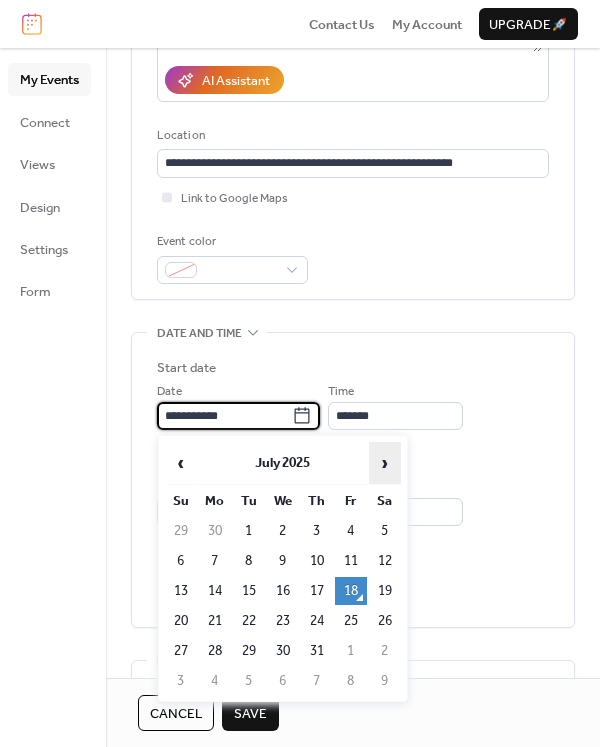 click on "›" at bounding box center (385, 463) 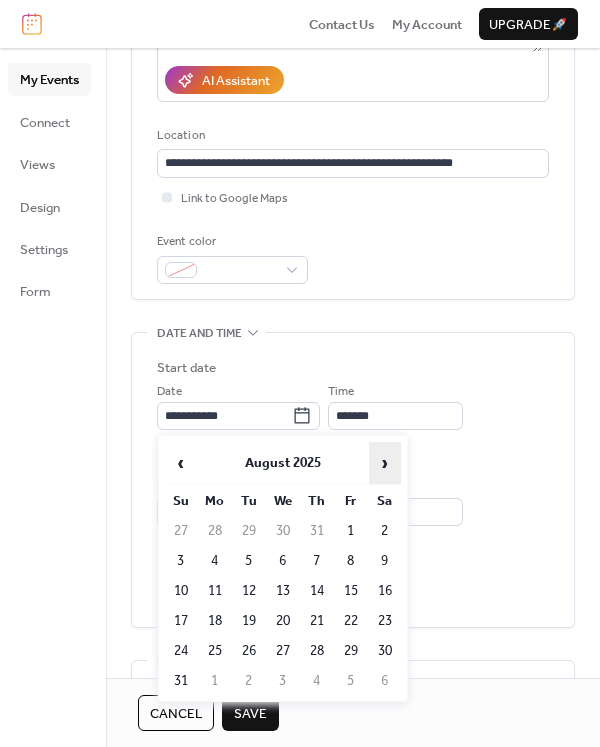 click on "›" at bounding box center [385, 463] 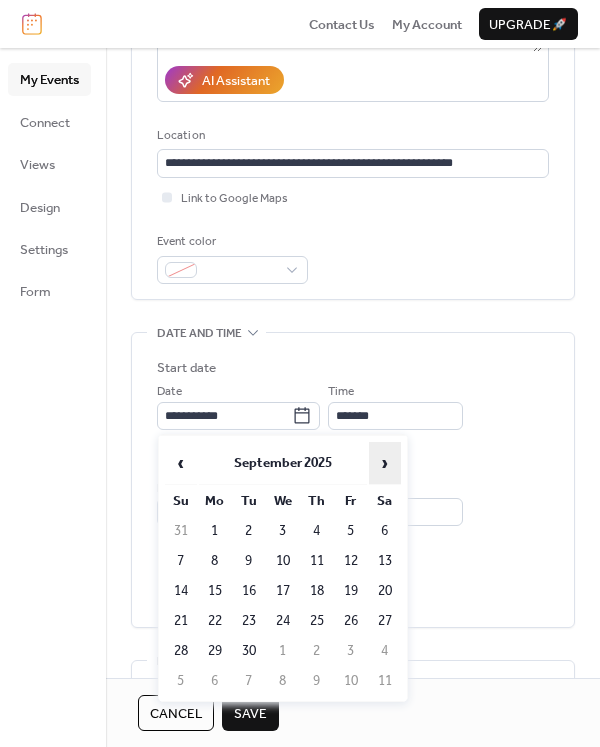click on "›" at bounding box center (385, 463) 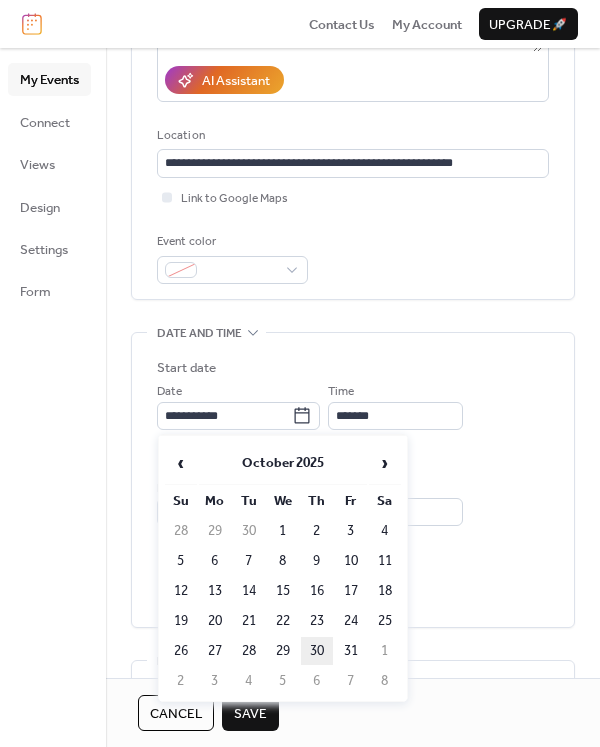 click on "30" at bounding box center [317, 651] 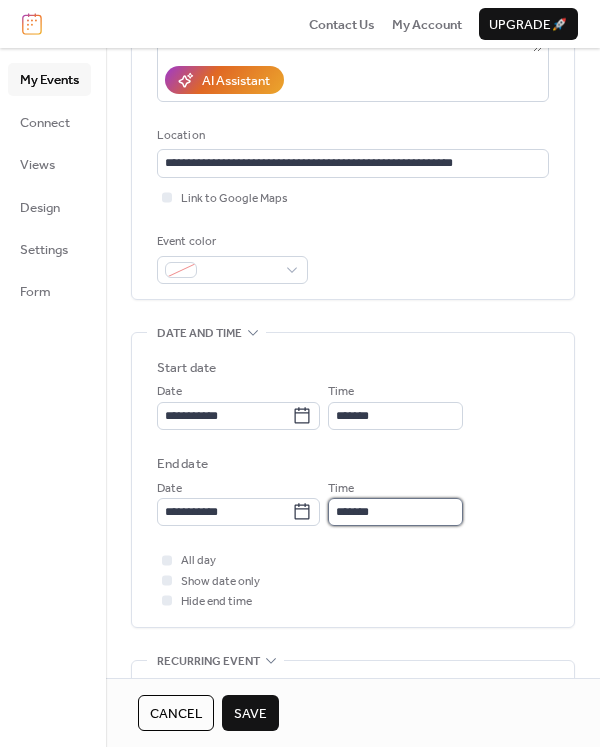 click on "*******" at bounding box center [395, 512] 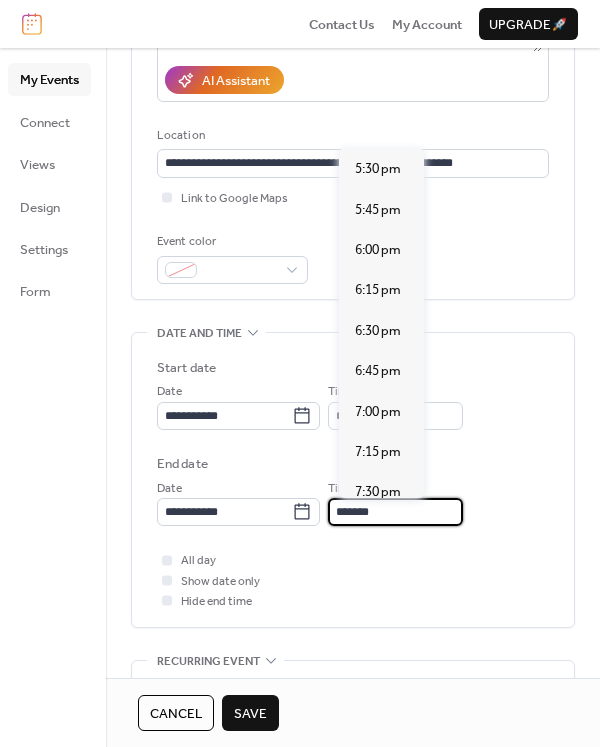 scroll, scrollTop: 2917, scrollLeft: 0, axis: vertical 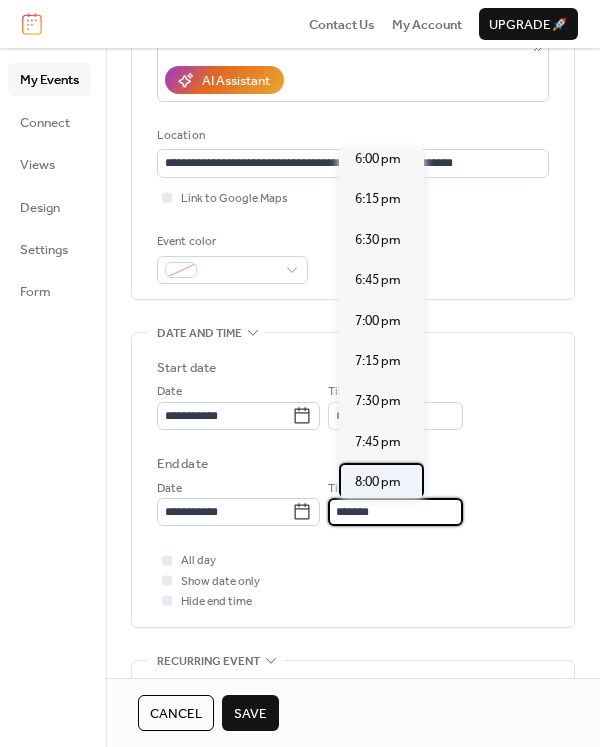 click on "8:00 pm" at bounding box center (378, 482) 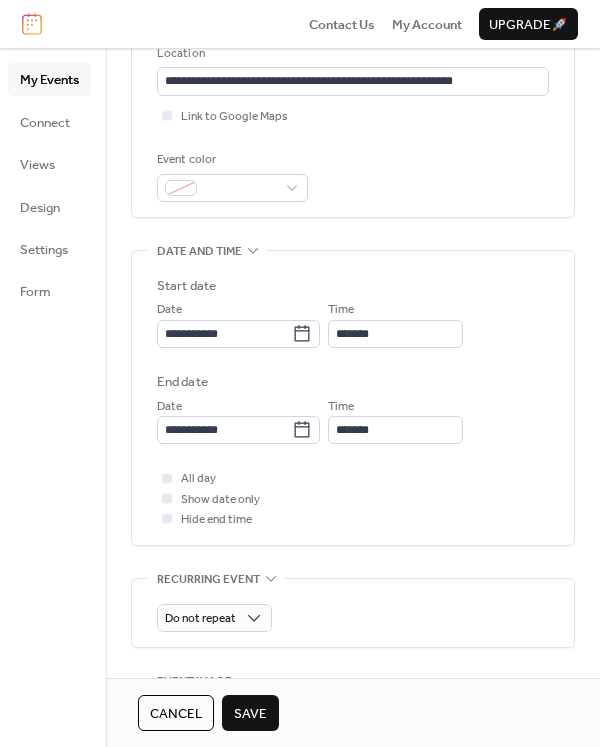 scroll, scrollTop: 446, scrollLeft: 0, axis: vertical 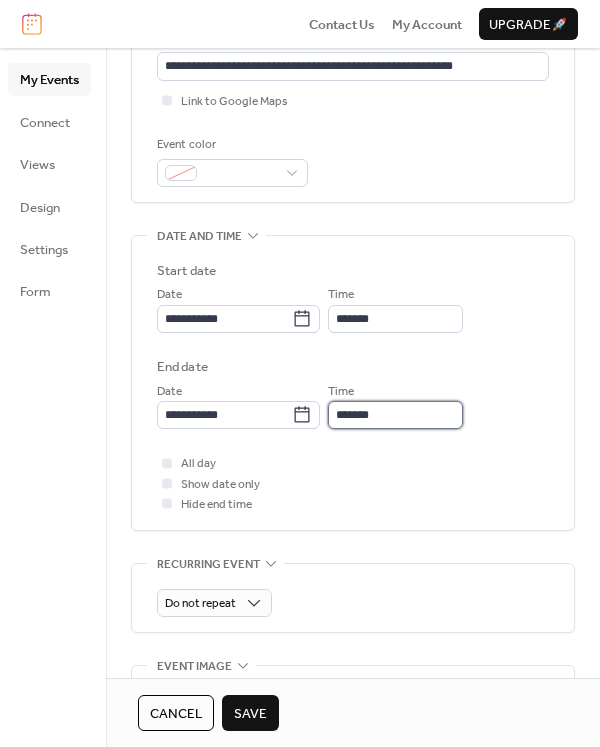 click on "*******" at bounding box center [395, 415] 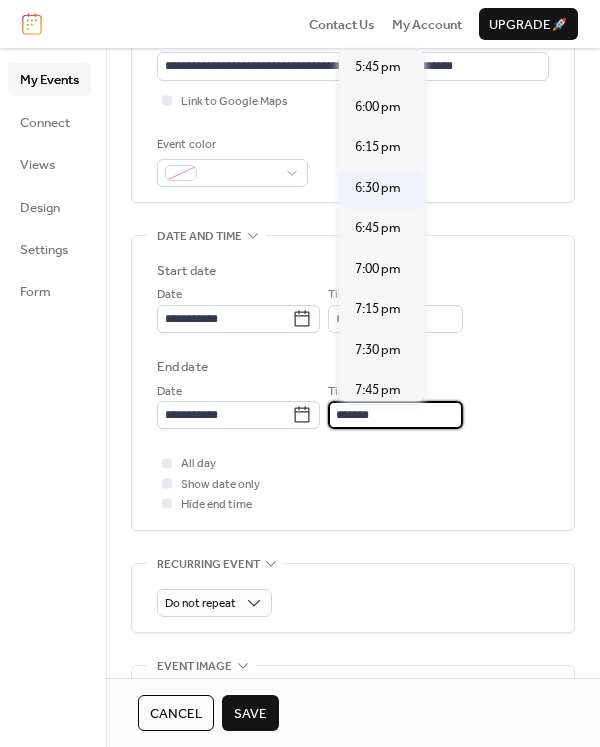 scroll, scrollTop: 2869, scrollLeft: 0, axis: vertical 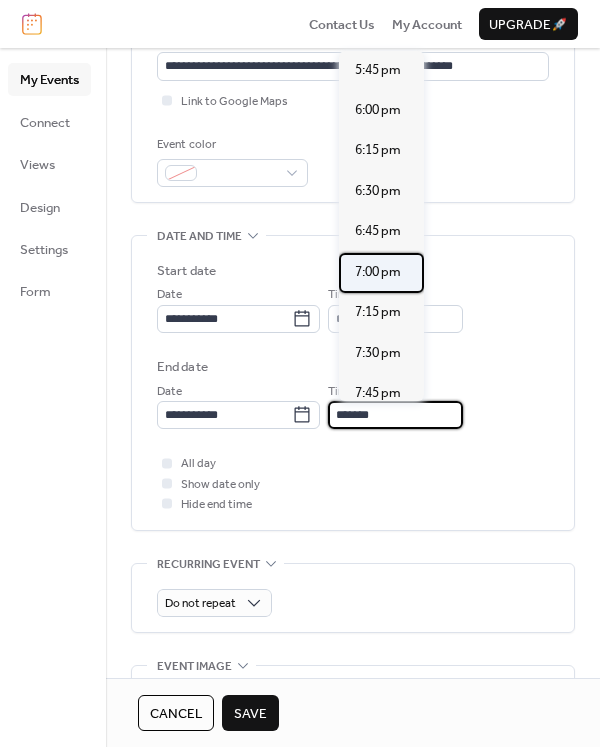 click on "7:00 pm" at bounding box center [378, 272] 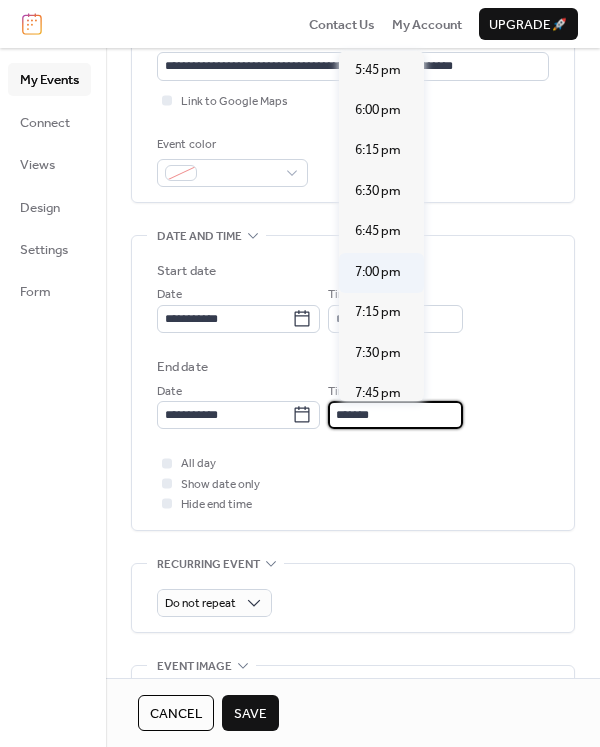 type on "*******" 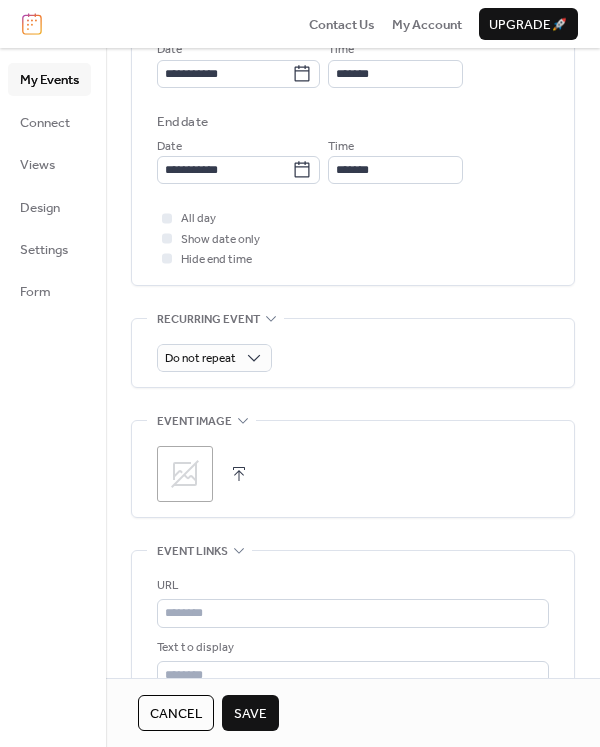 scroll, scrollTop: 716, scrollLeft: 0, axis: vertical 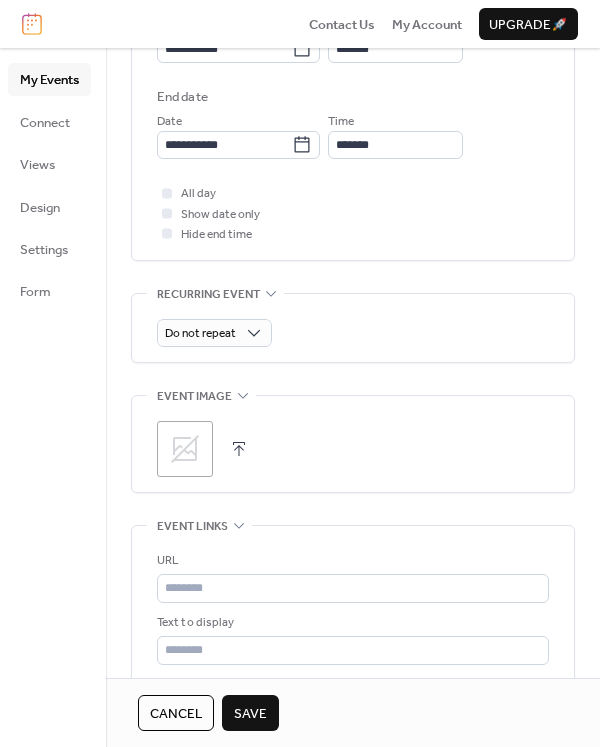 click at bounding box center [239, 449] 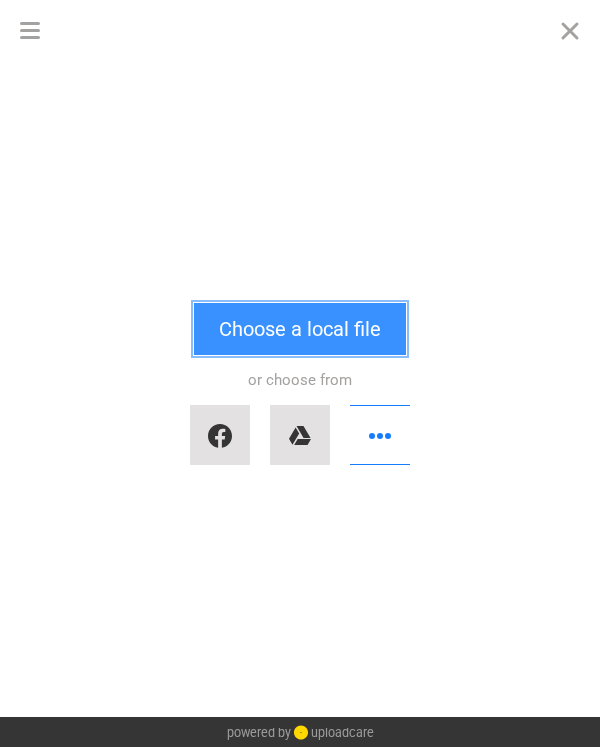 click on "Choose a local file" at bounding box center (300, 329) 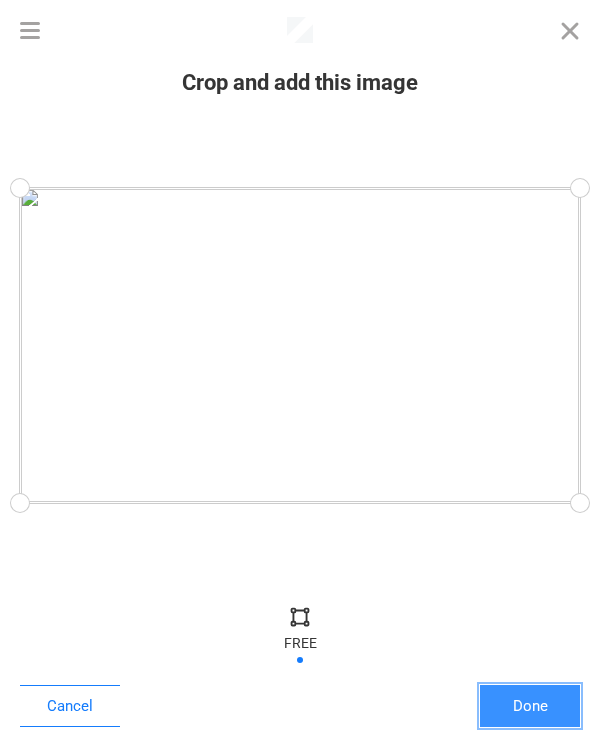click on "Done" at bounding box center [530, 706] 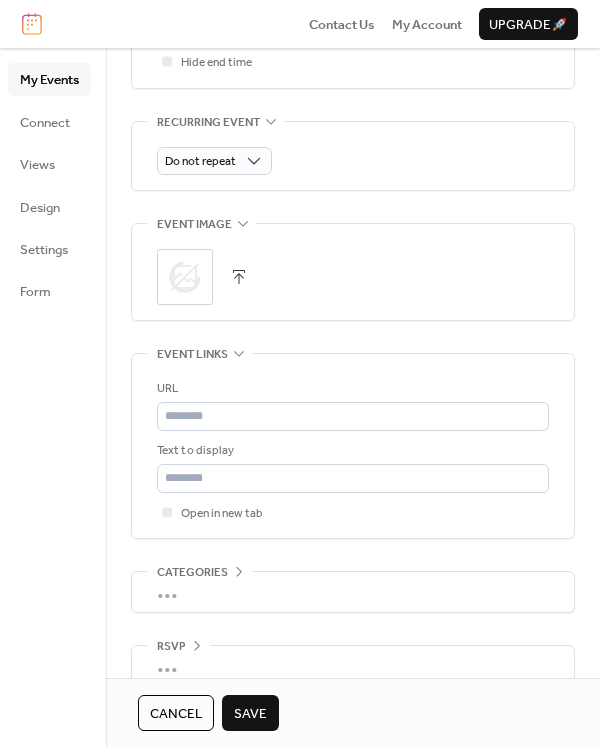 scroll, scrollTop: 917, scrollLeft: 0, axis: vertical 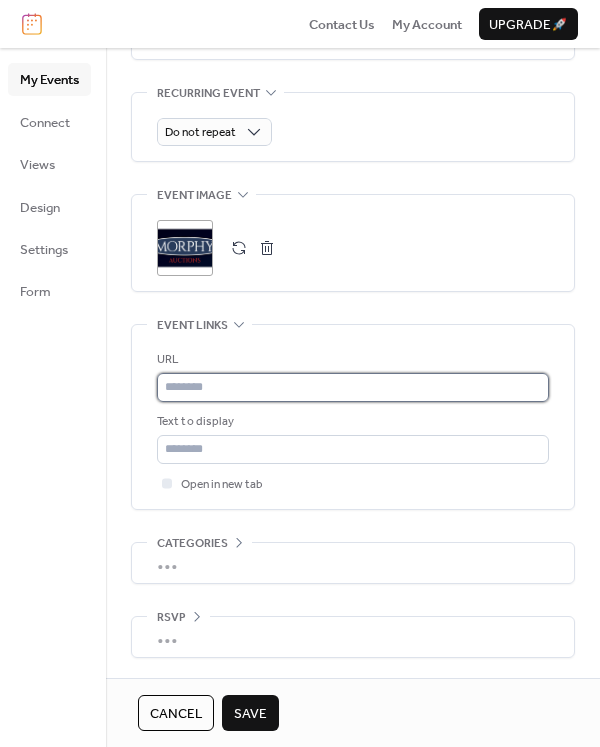 click at bounding box center [353, 387] 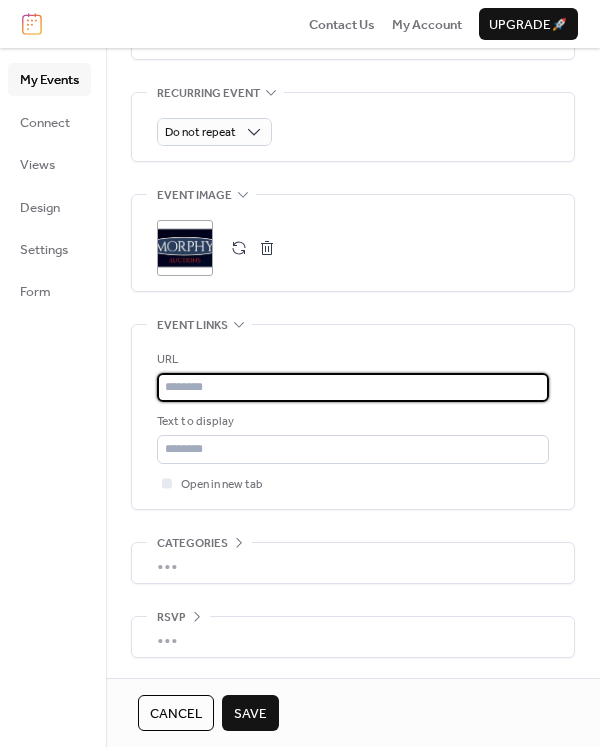 paste on "**********" 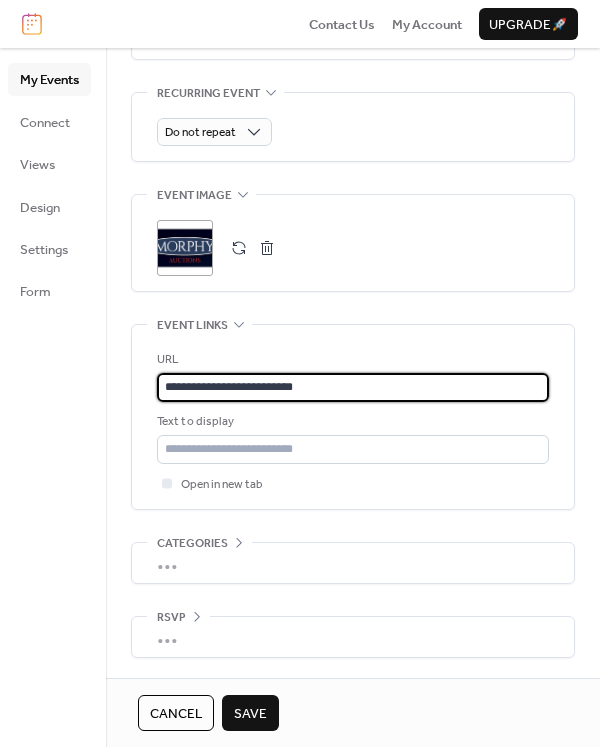 type on "**********" 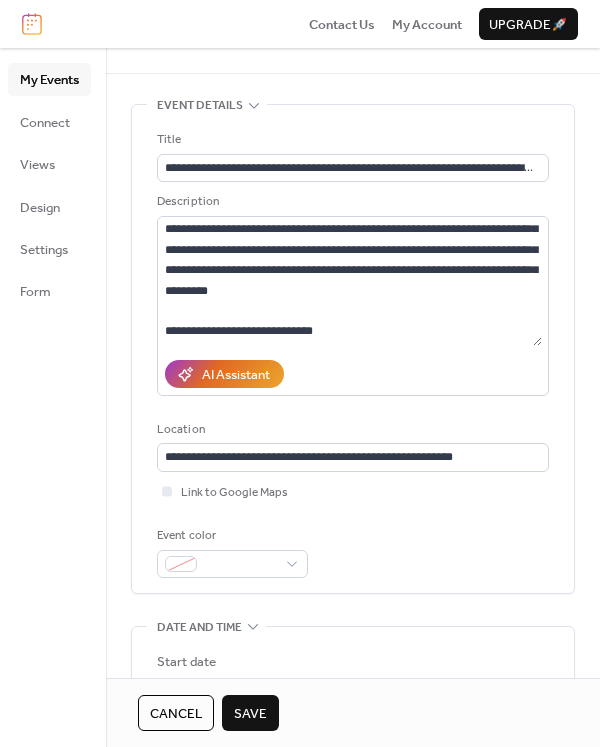 scroll, scrollTop: 0, scrollLeft: 0, axis: both 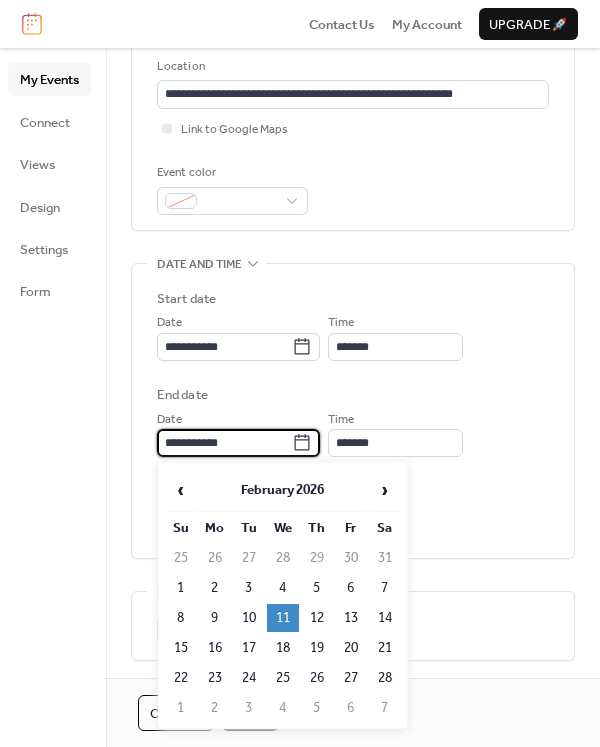 click on "**********" at bounding box center [224, 443] 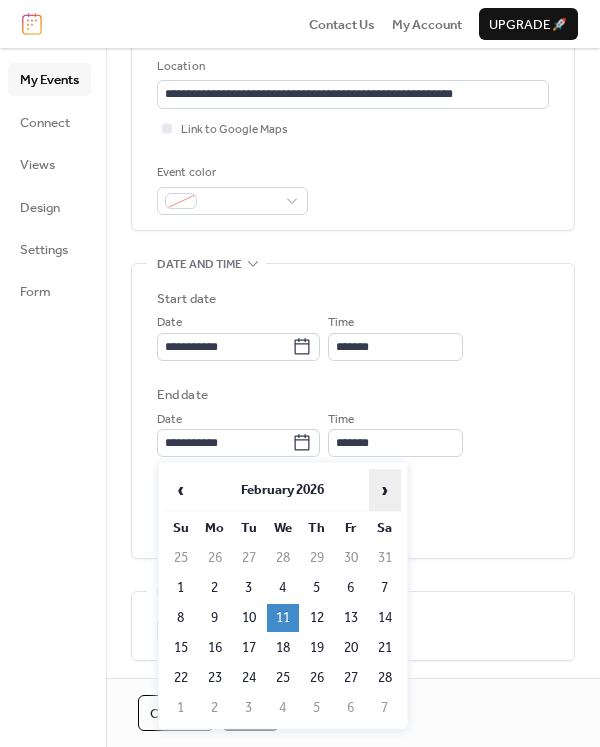 click on "›" at bounding box center [385, 490] 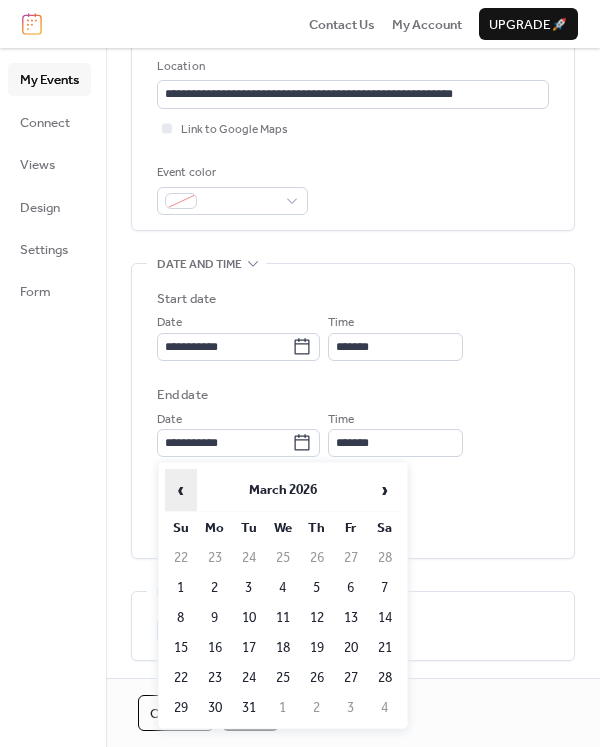 click on "‹" at bounding box center [181, 490] 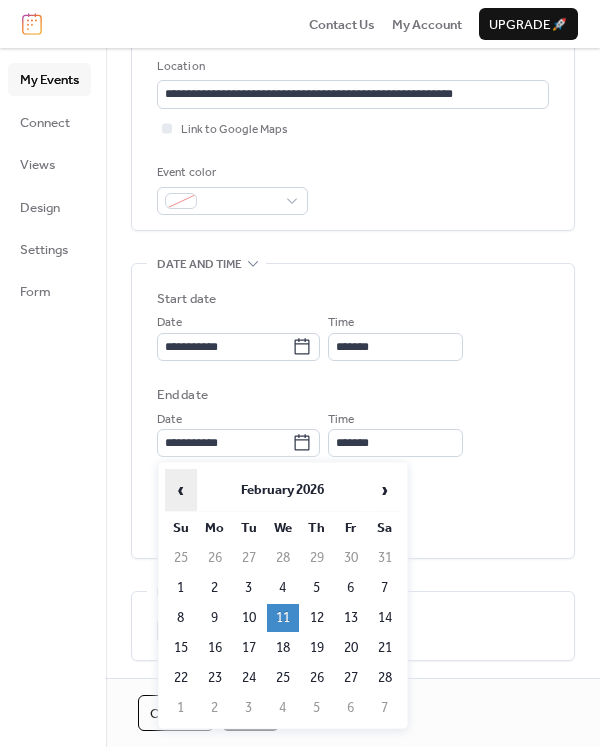 click on "‹" at bounding box center [181, 490] 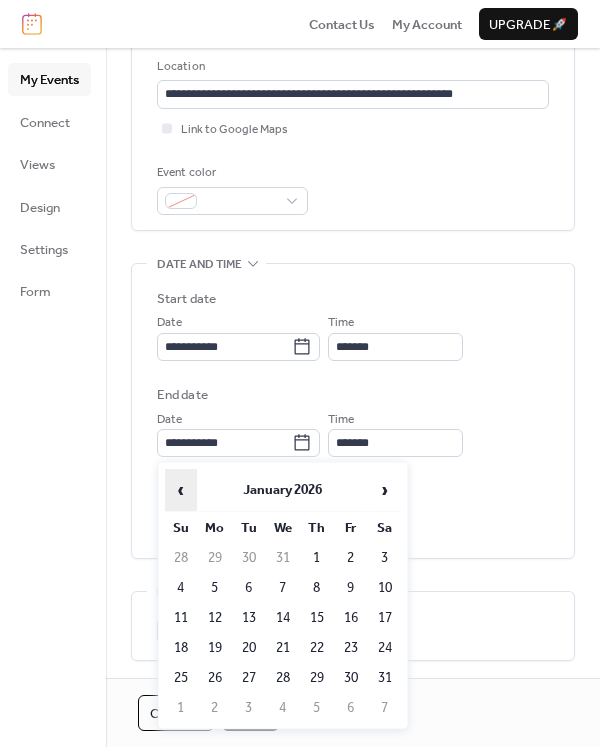 click on "‹" at bounding box center [181, 490] 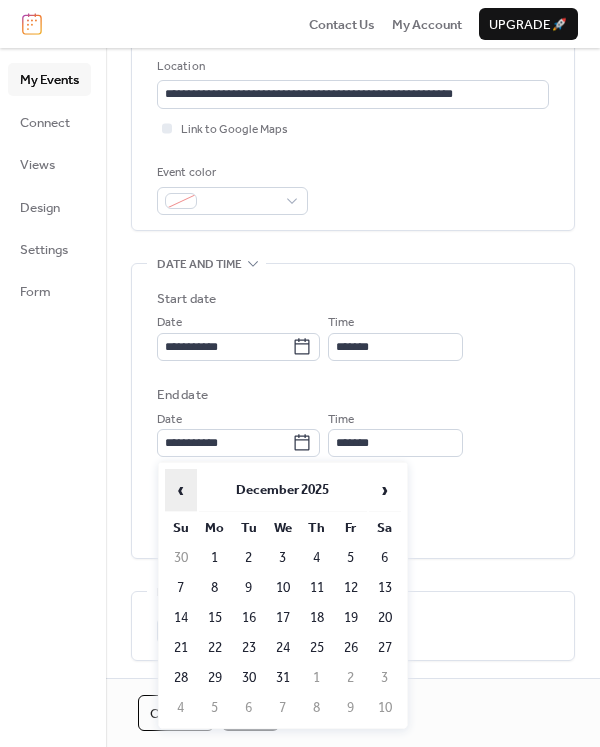 click on "‹" at bounding box center (181, 490) 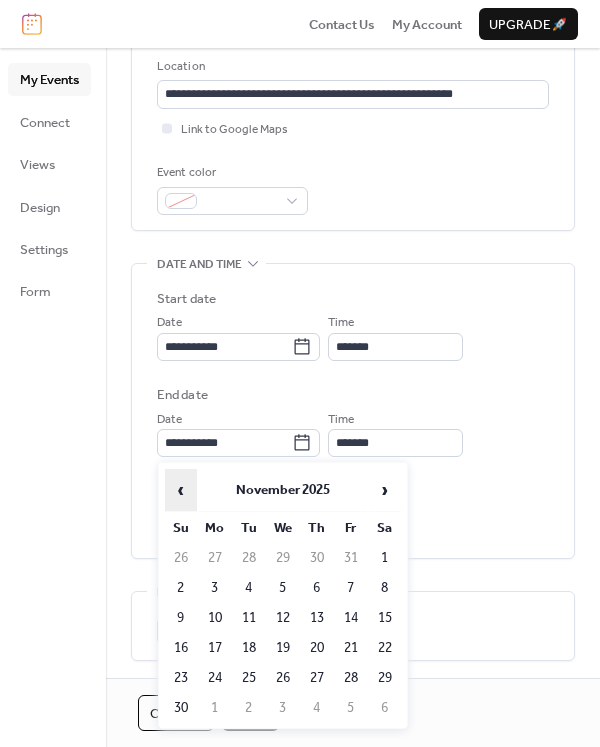 click on "‹" at bounding box center [181, 490] 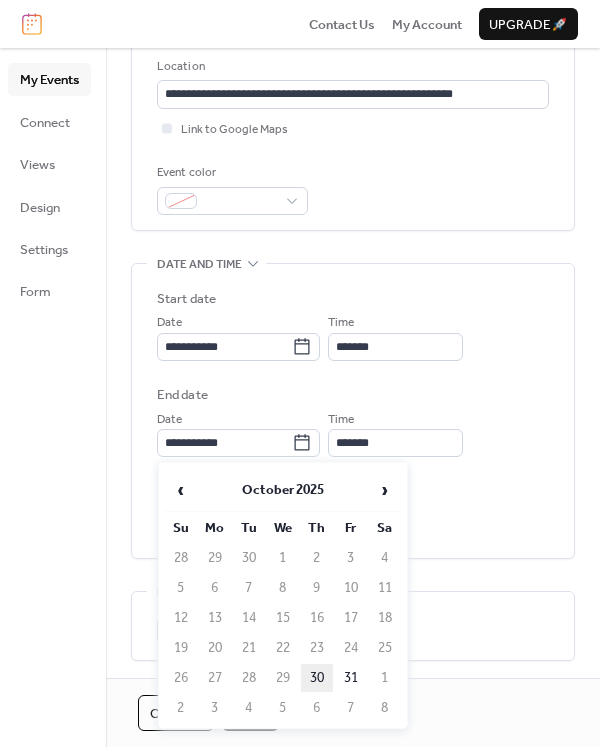 click on "30" at bounding box center (317, 678) 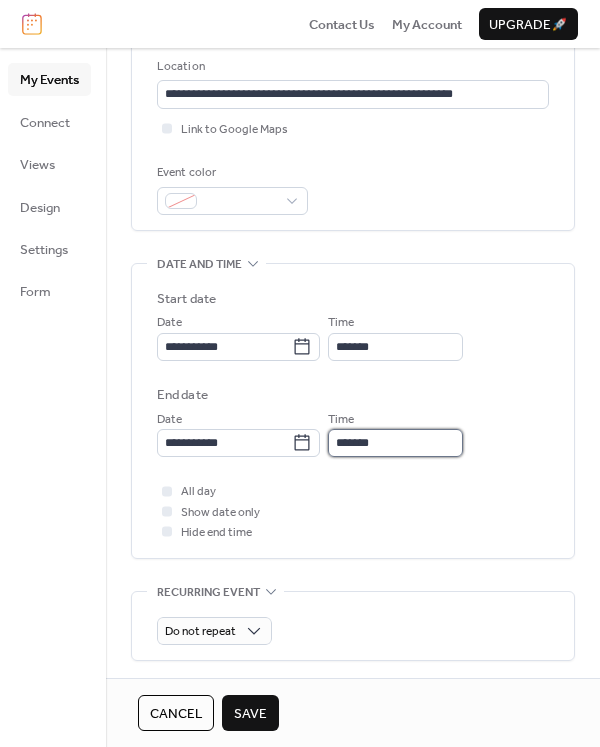 click on "*******" at bounding box center [395, 443] 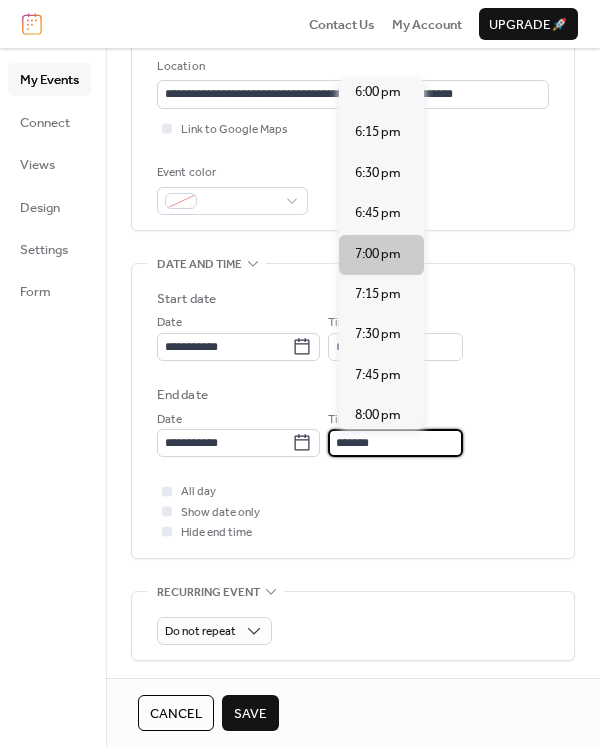 scroll, scrollTop: 1346, scrollLeft: 0, axis: vertical 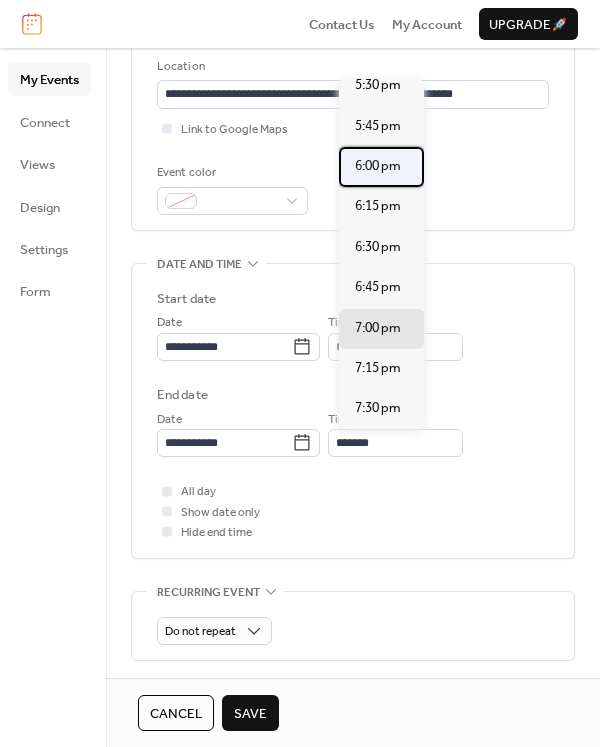 click on "6:00 pm" at bounding box center (378, 166) 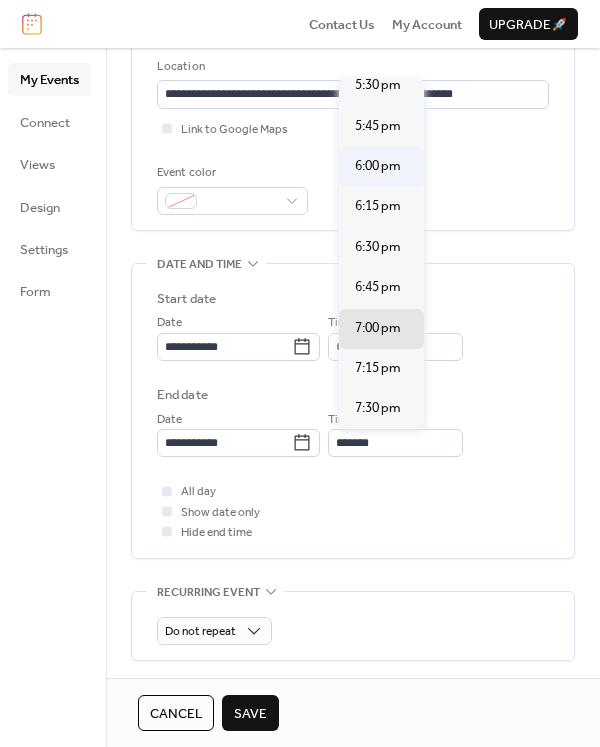 type on "*******" 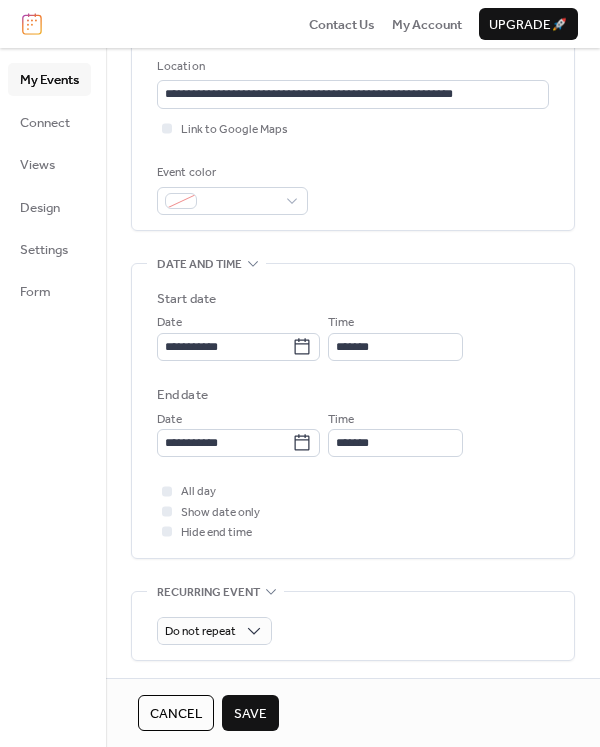 click on "All day Show date only Hide end time" at bounding box center [353, 511] 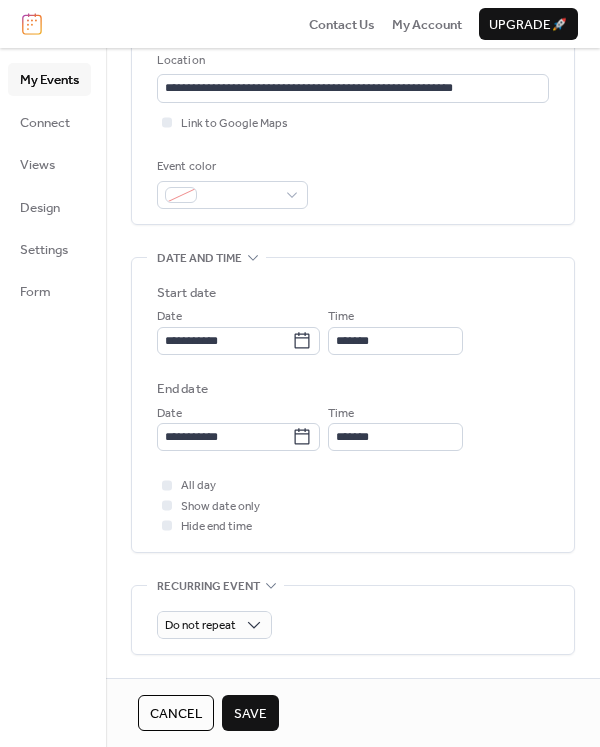 scroll, scrollTop: 252, scrollLeft: 0, axis: vertical 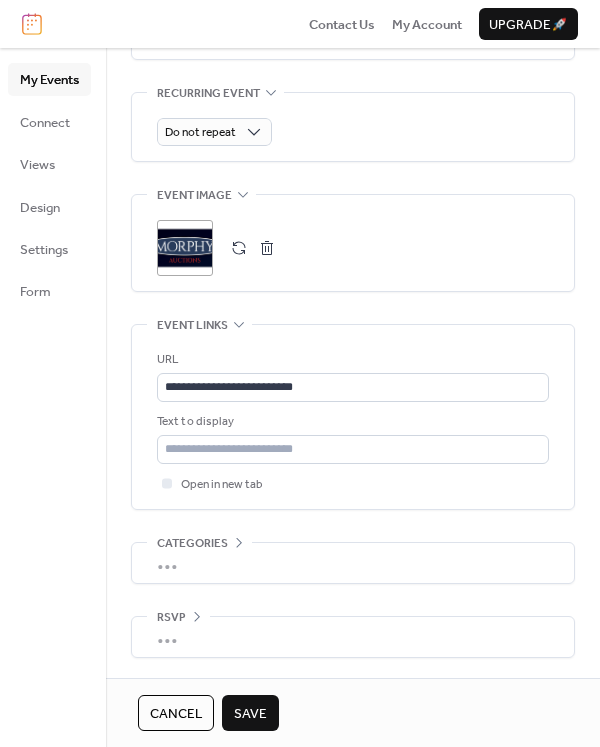 click on "Save" at bounding box center [250, 714] 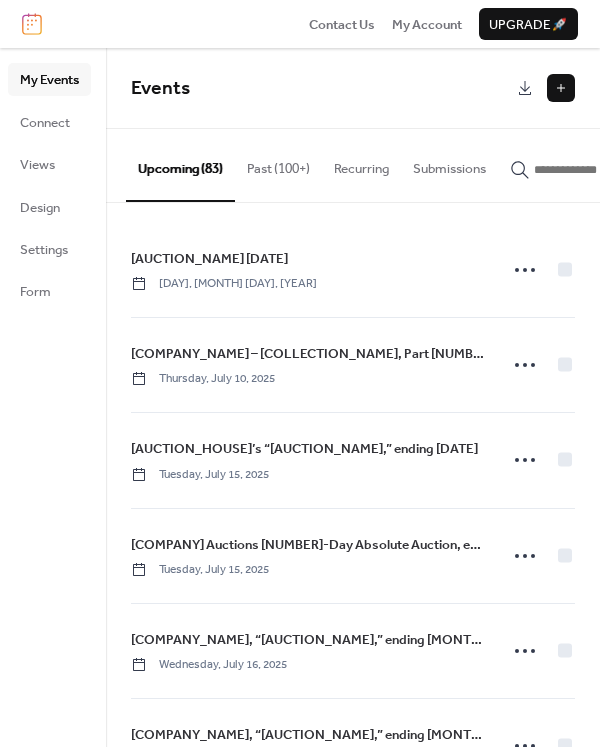 click at bounding box center [561, 88] 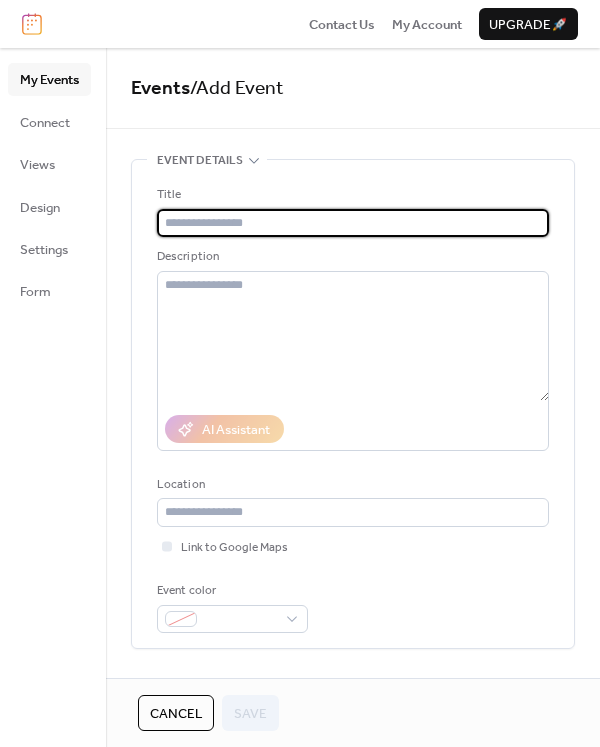 paste on "**********" 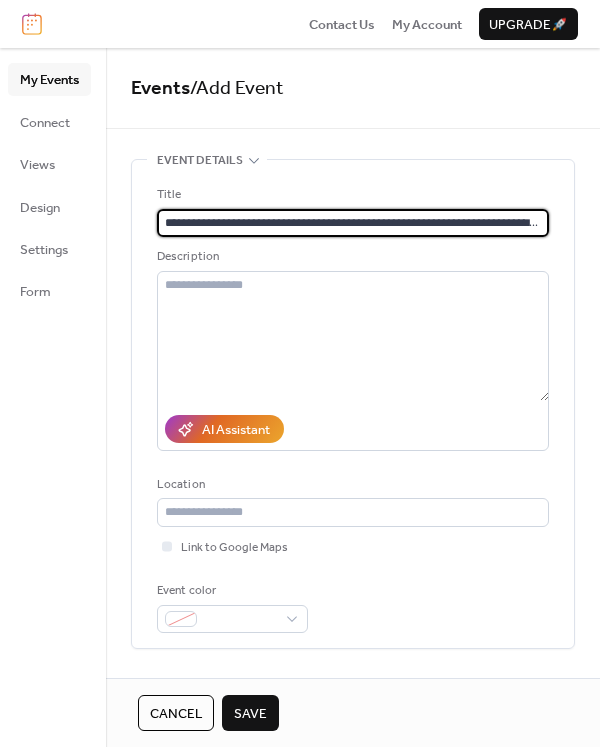 scroll, scrollTop: 0, scrollLeft: 111, axis: horizontal 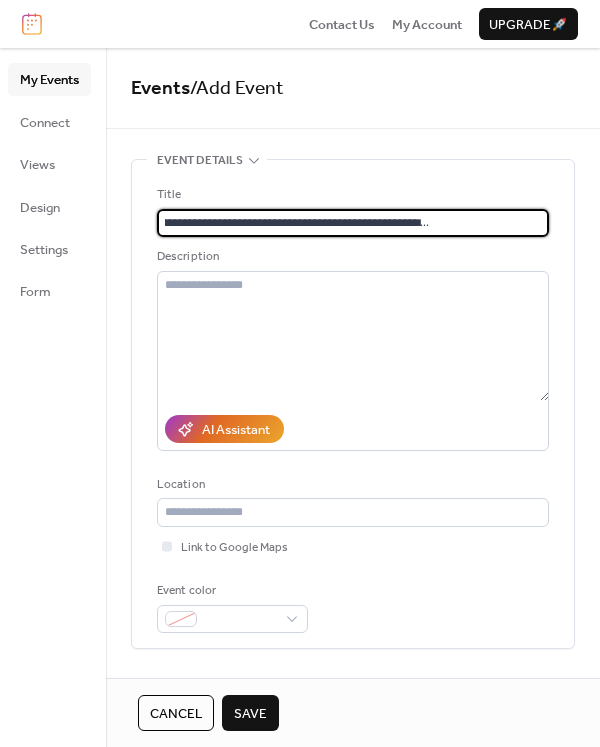 type on "**********" 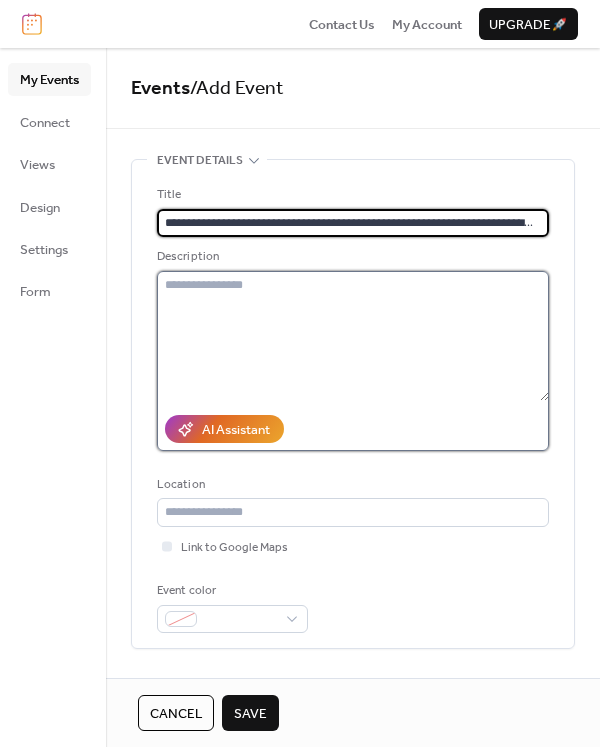 click at bounding box center [353, 336] 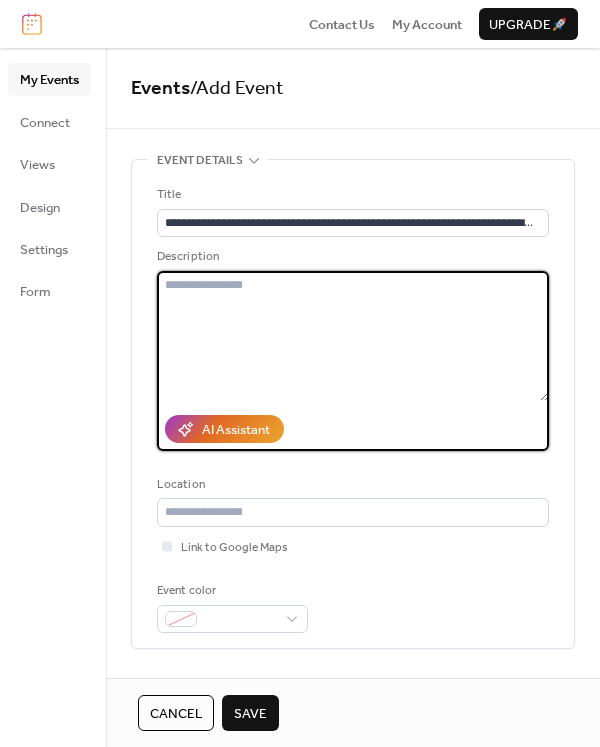 paste on "**********" 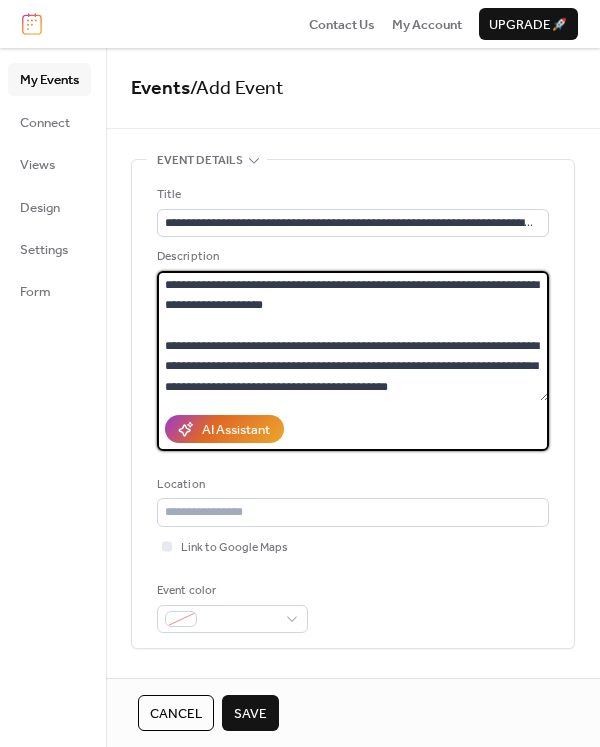 scroll, scrollTop: 181, scrollLeft: 0, axis: vertical 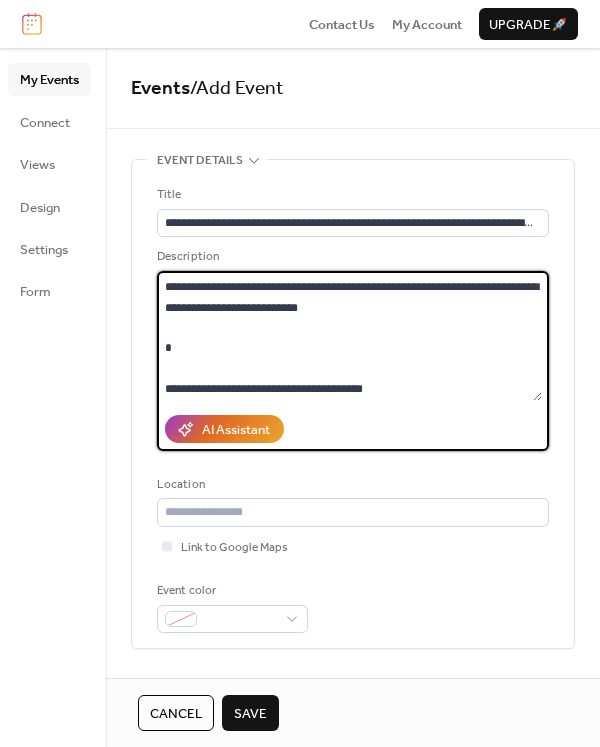 click on "**********" at bounding box center (349, 336) 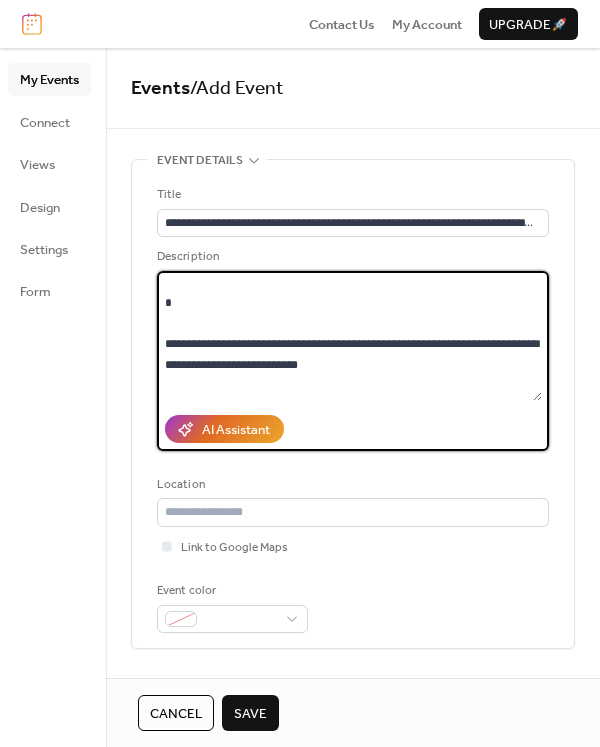 scroll, scrollTop: 123, scrollLeft: 0, axis: vertical 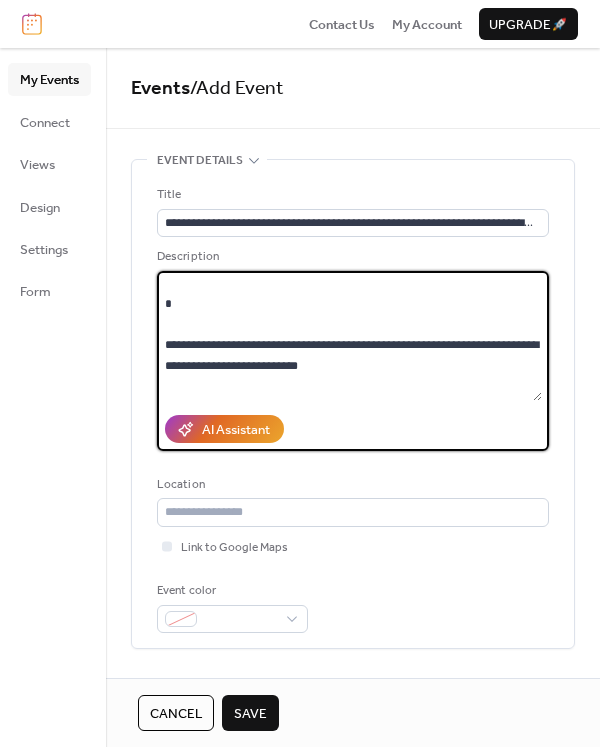 click on "**********" at bounding box center (349, 336) 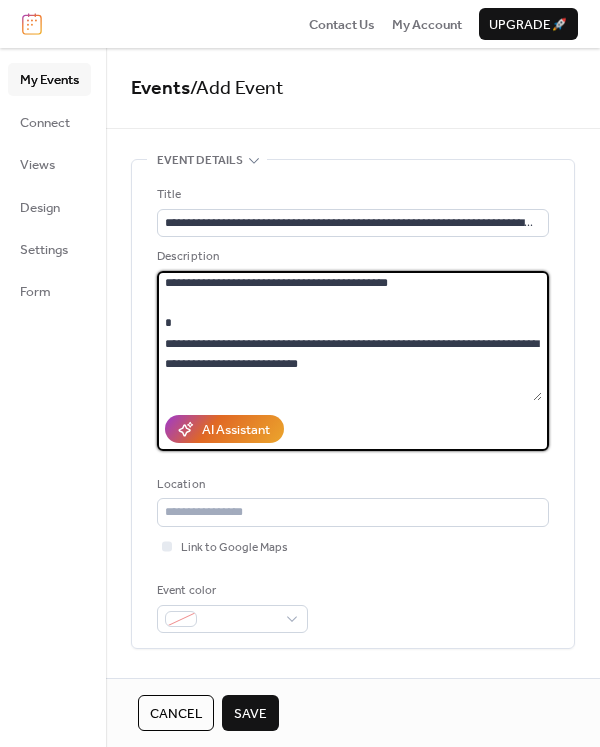 scroll, scrollTop: 143, scrollLeft: 0, axis: vertical 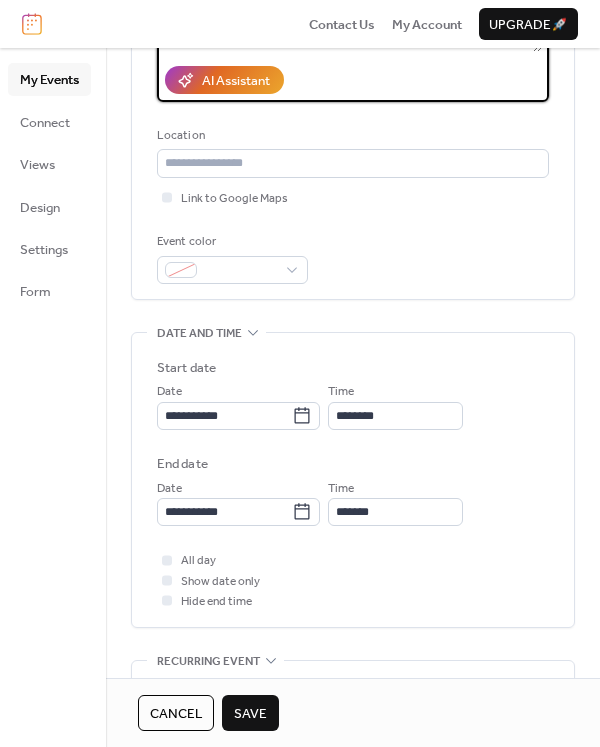 type on "**********" 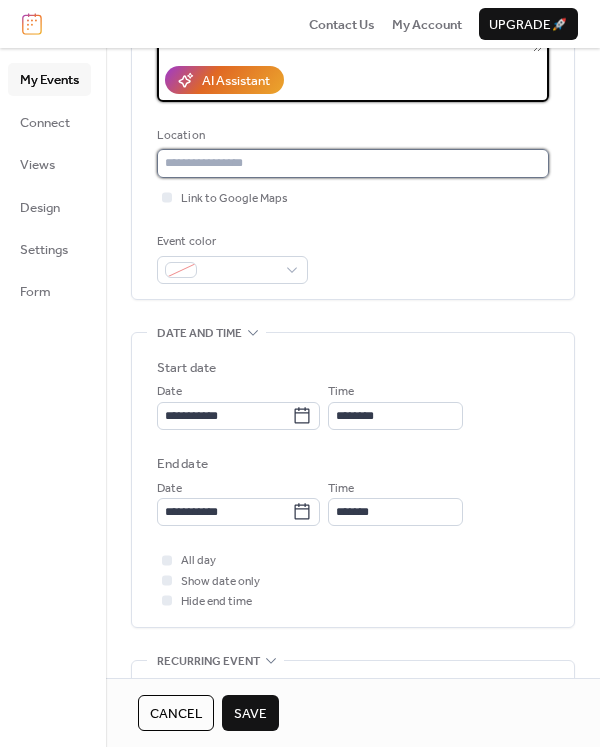 click at bounding box center [353, 163] 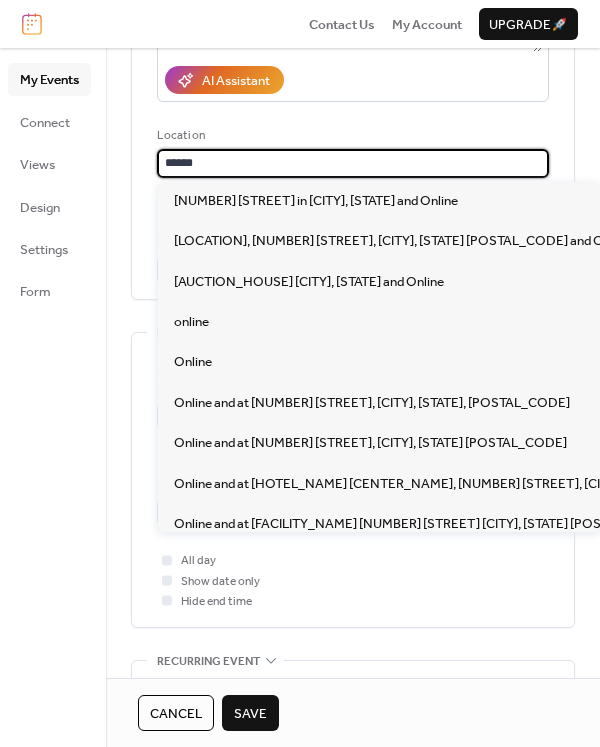 type on "******" 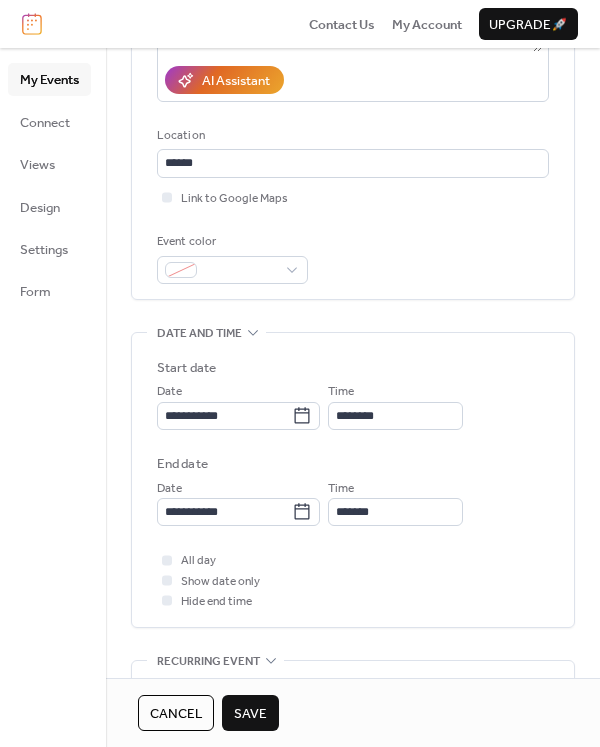scroll, scrollTop: 353, scrollLeft: 0, axis: vertical 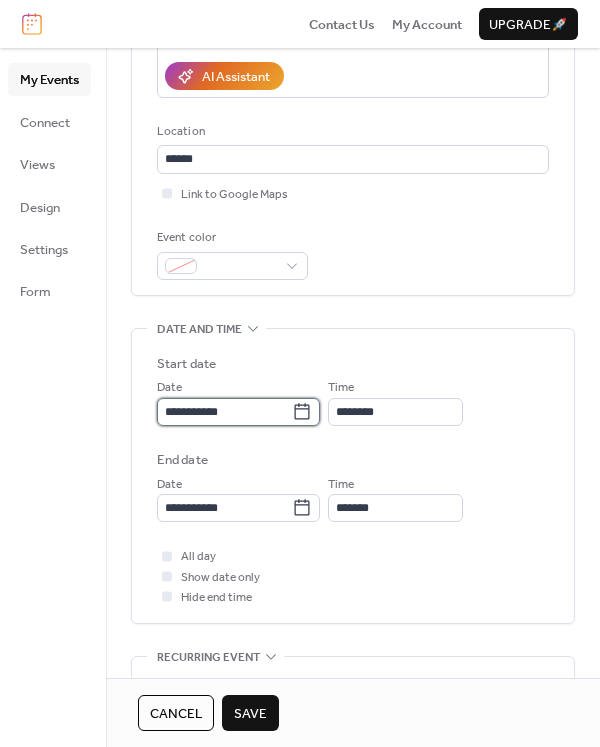 click on "**********" at bounding box center [224, 412] 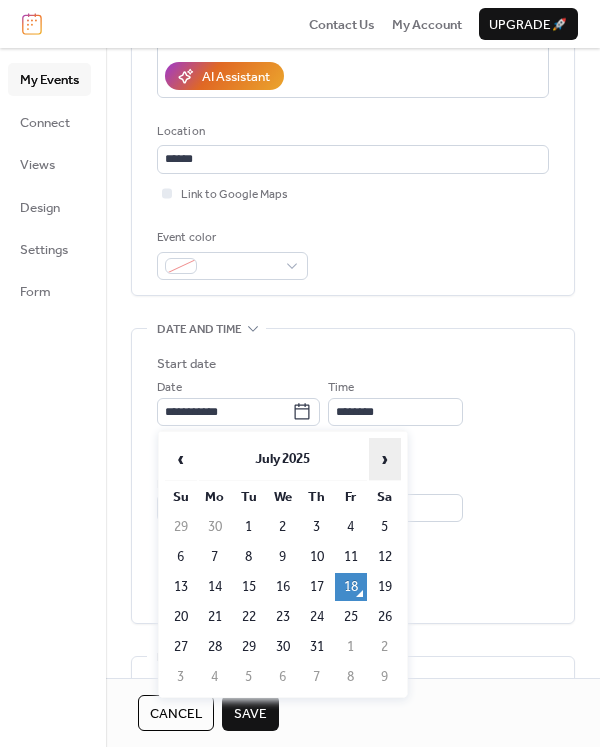 click on "›" at bounding box center [385, 459] 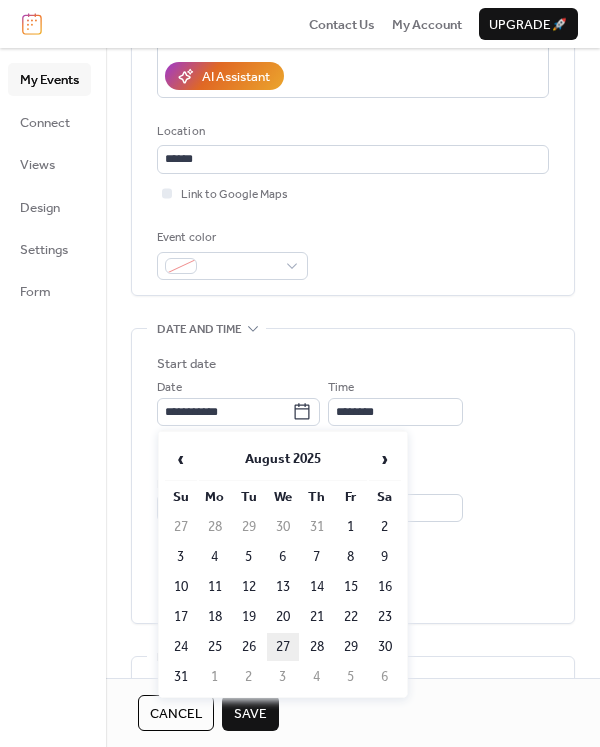 click on "27" at bounding box center [283, 647] 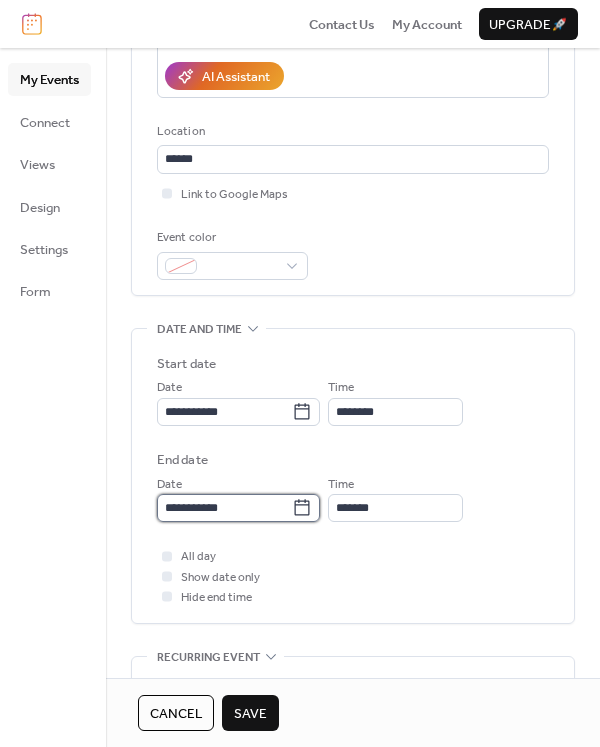 click on "**********" at bounding box center [224, 508] 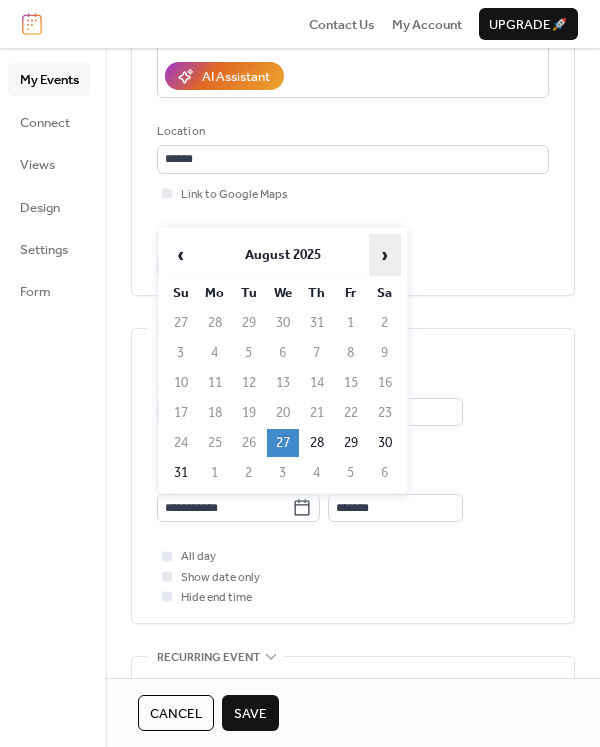click on "›" at bounding box center [385, 255] 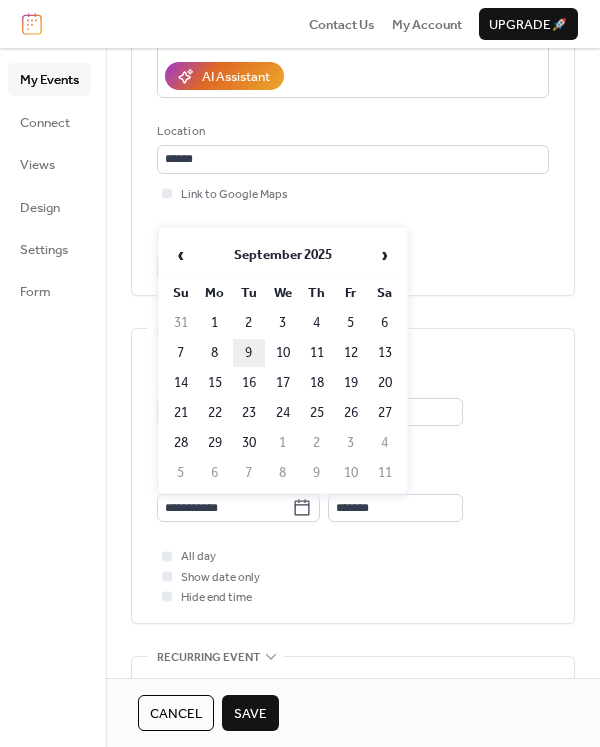 click on "9" at bounding box center [249, 353] 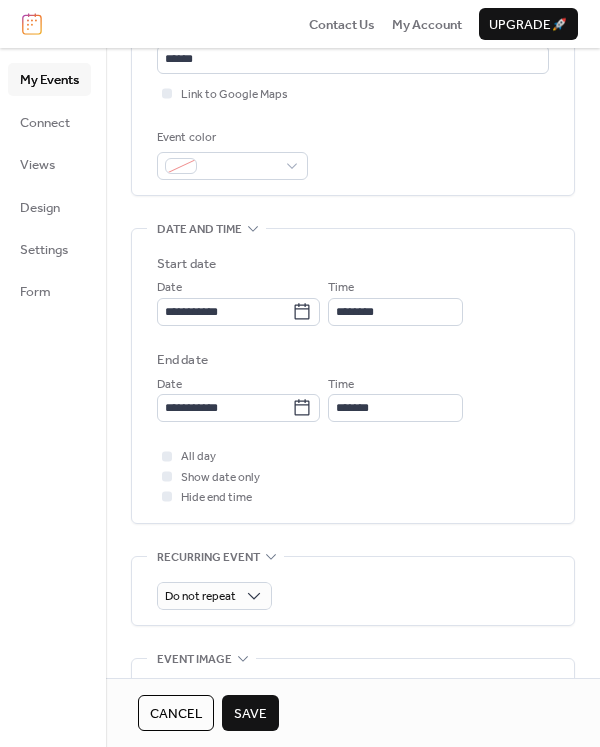 scroll, scrollTop: 482, scrollLeft: 0, axis: vertical 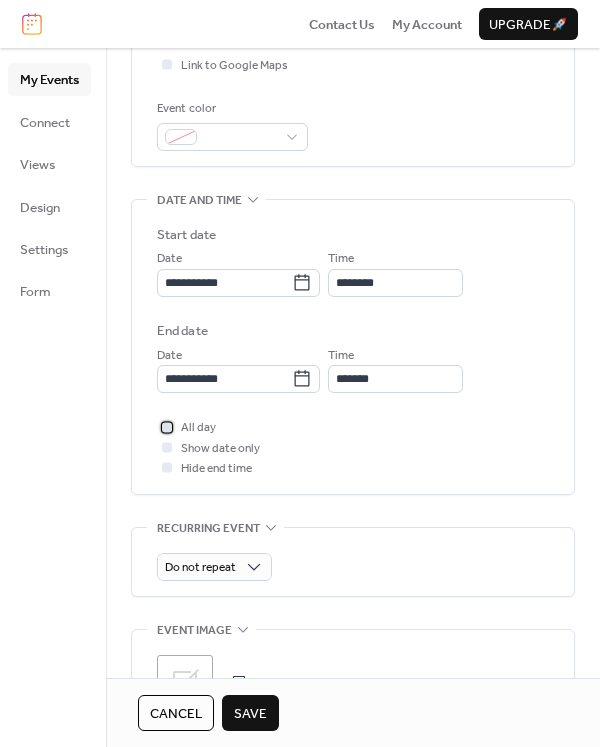 click at bounding box center (167, 427) 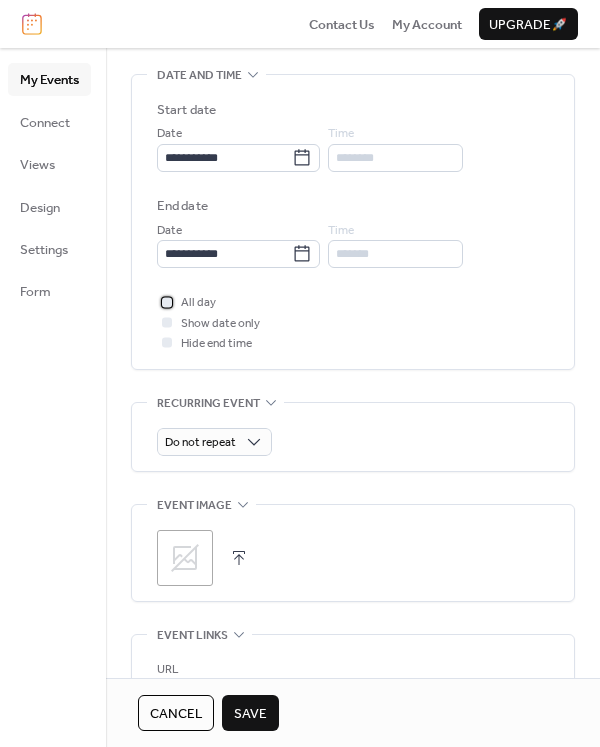 scroll, scrollTop: 612, scrollLeft: 0, axis: vertical 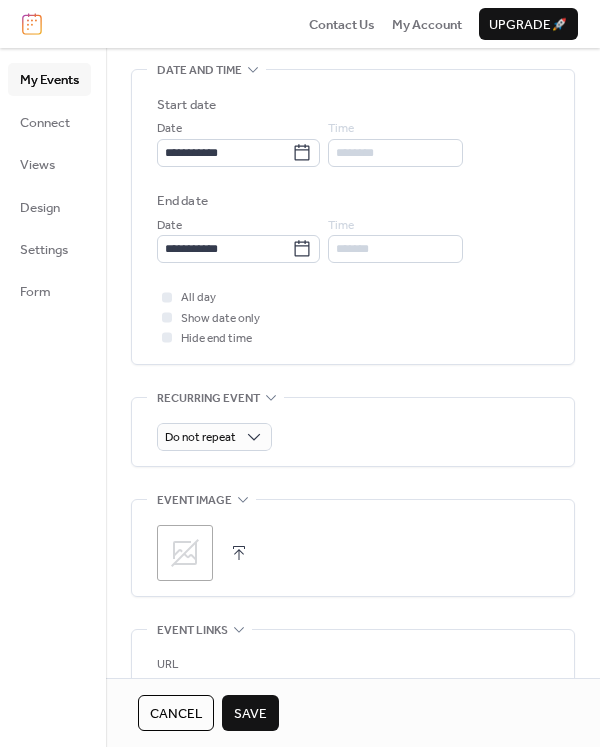 click at bounding box center (239, 553) 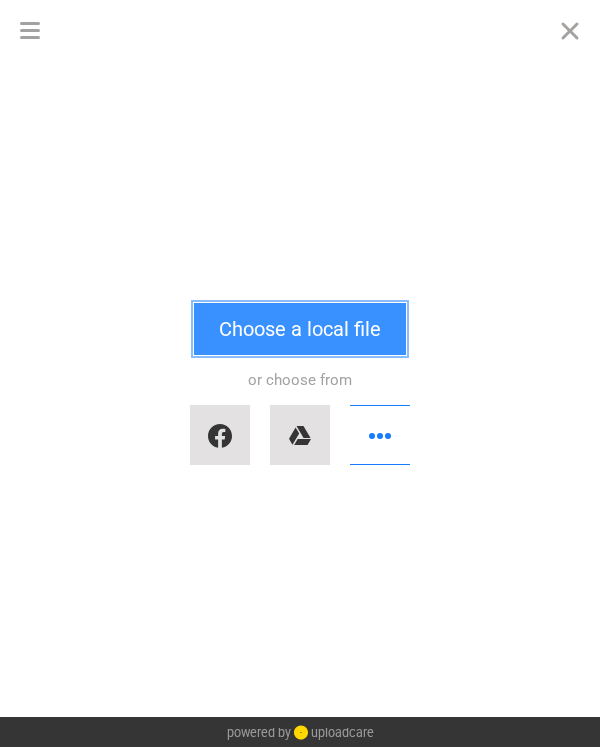 click on "Choose a local file" at bounding box center (300, 329) 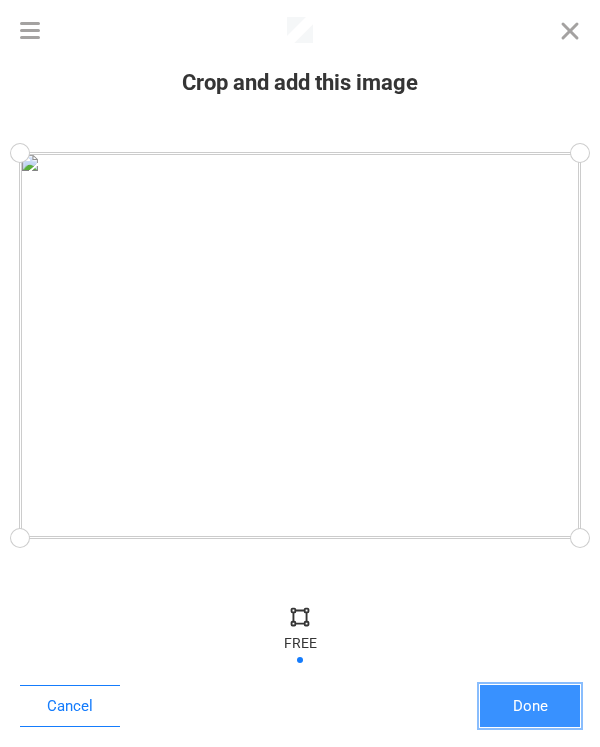 click on "Done" at bounding box center (530, 706) 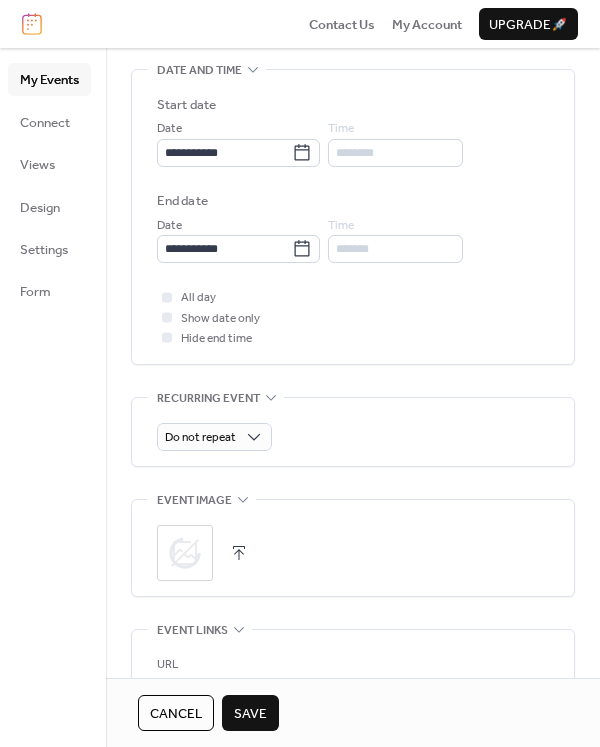 scroll, scrollTop: 917, scrollLeft: 0, axis: vertical 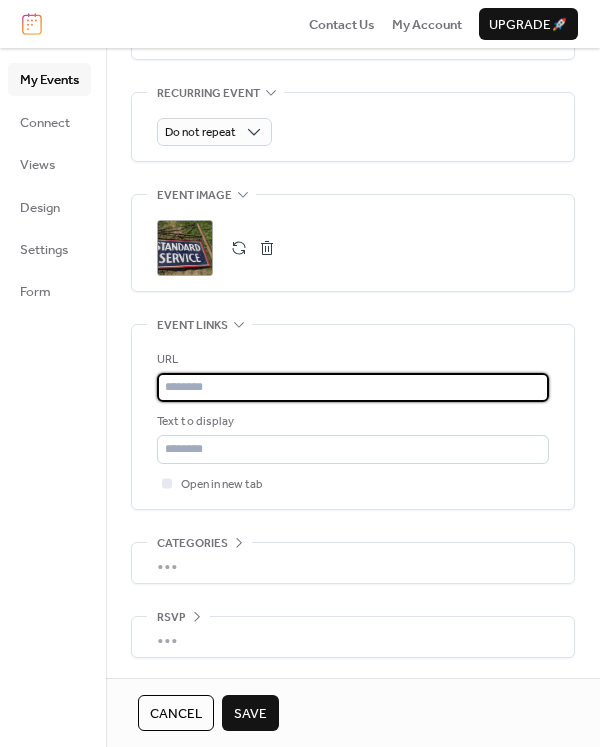click at bounding box center (353, 387) 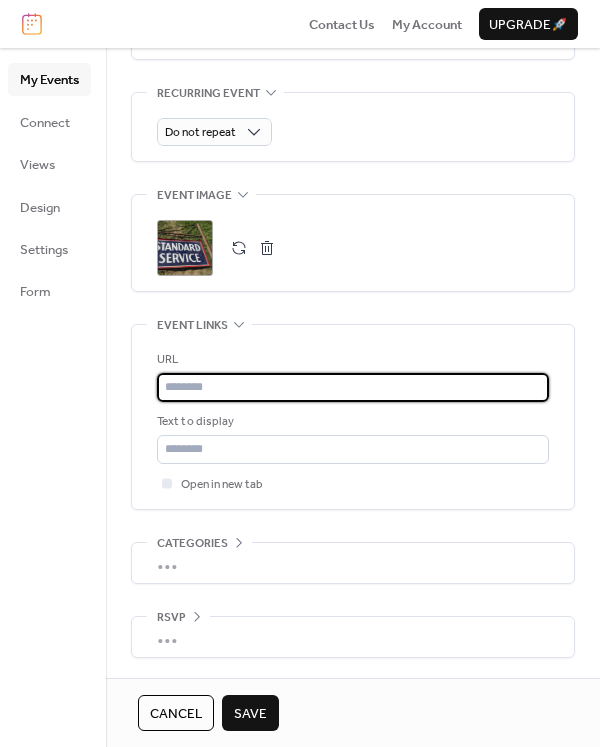 paste on "**********" 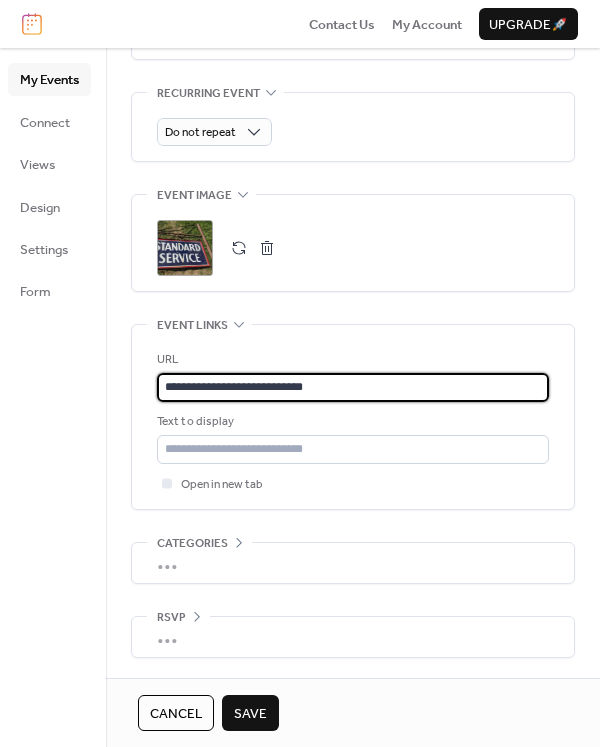type on "**********" 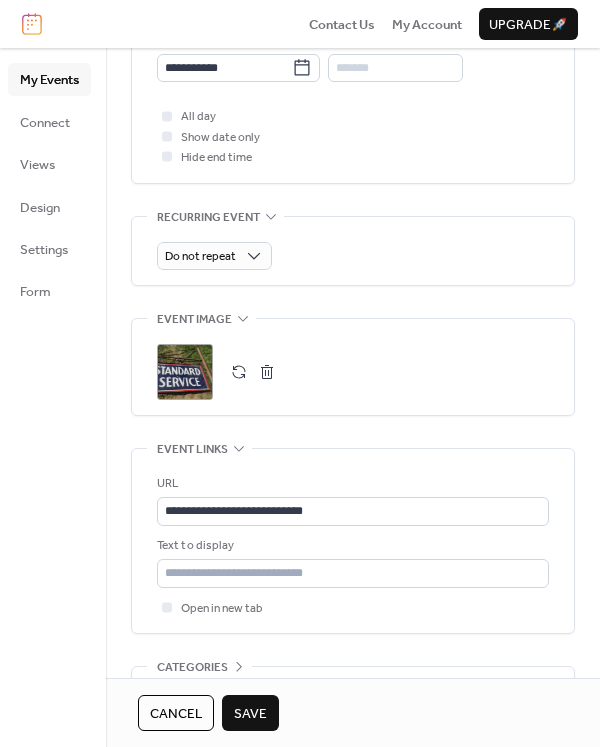 scroll, scrollTop: 917, scrollLeft: 0, axis: vertical 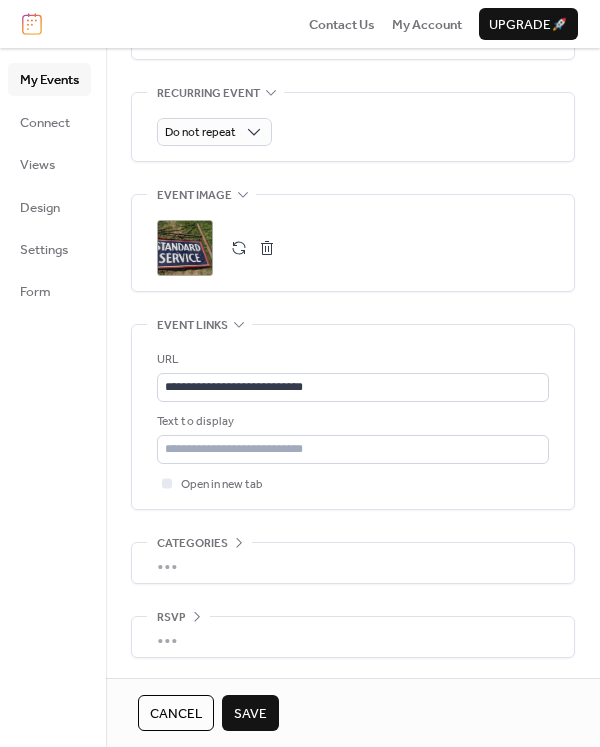 click on "Save" at bounding box center (250, 714) 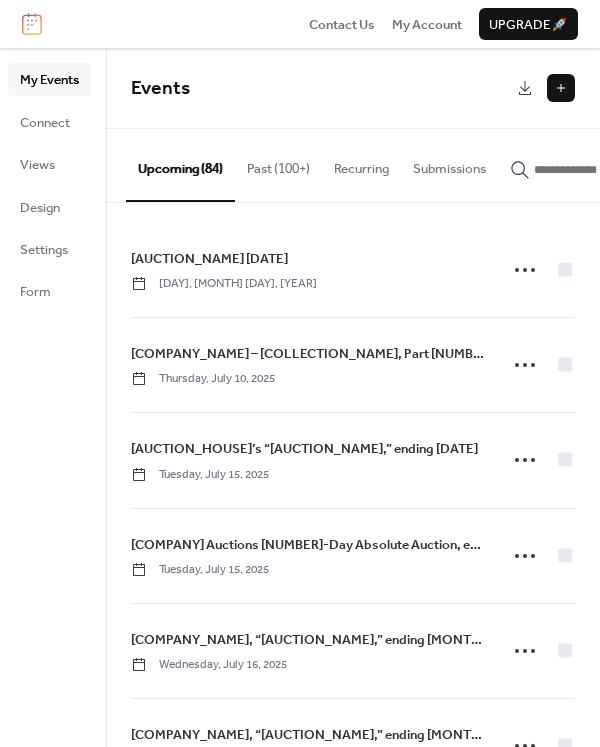 click at bounding box center (561, 88) 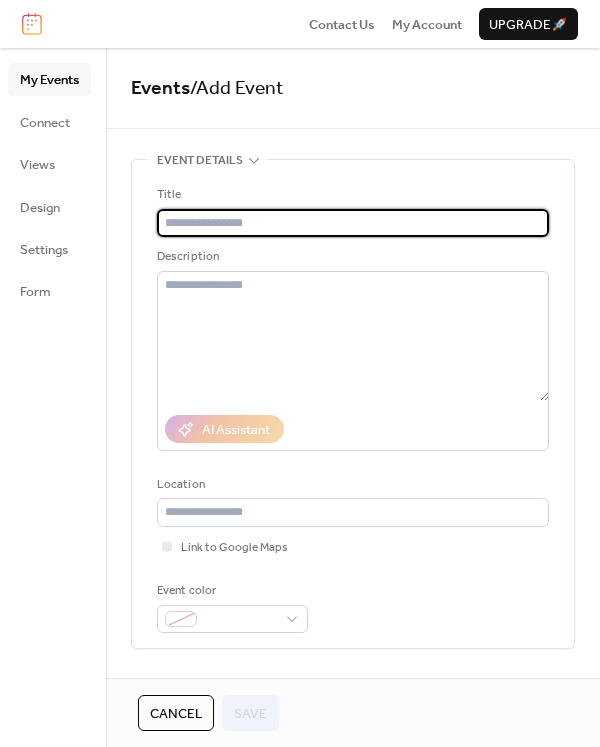 click at bounding box center [353, 223] 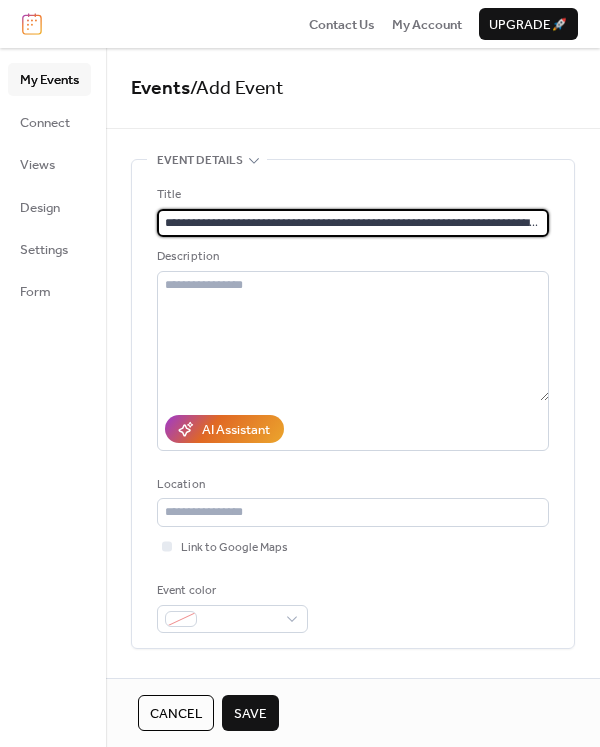 scroll, scrollTop: 0, scrollLeft: 150, axis: horizontal 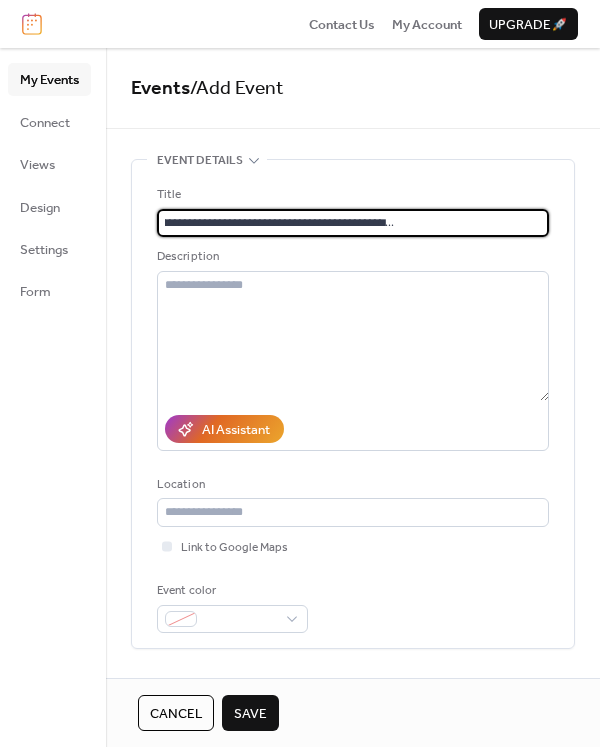 type on "**********" 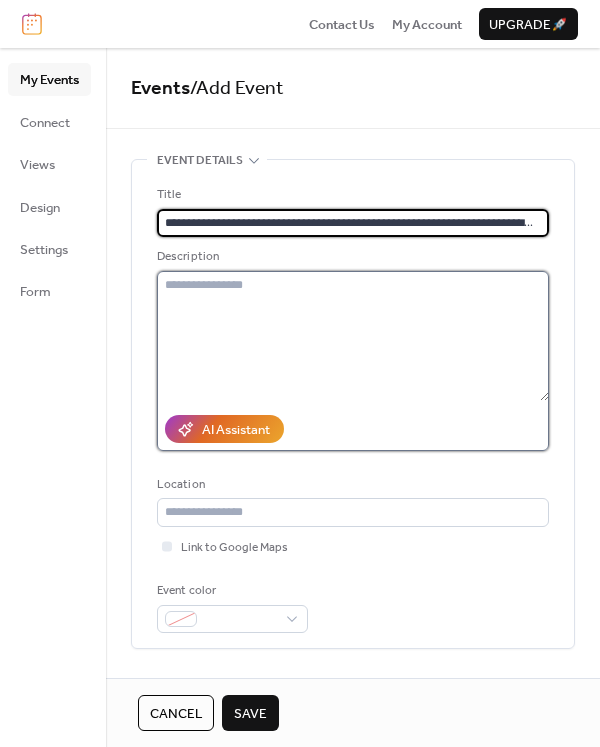 click at bounding box center (353, 336) 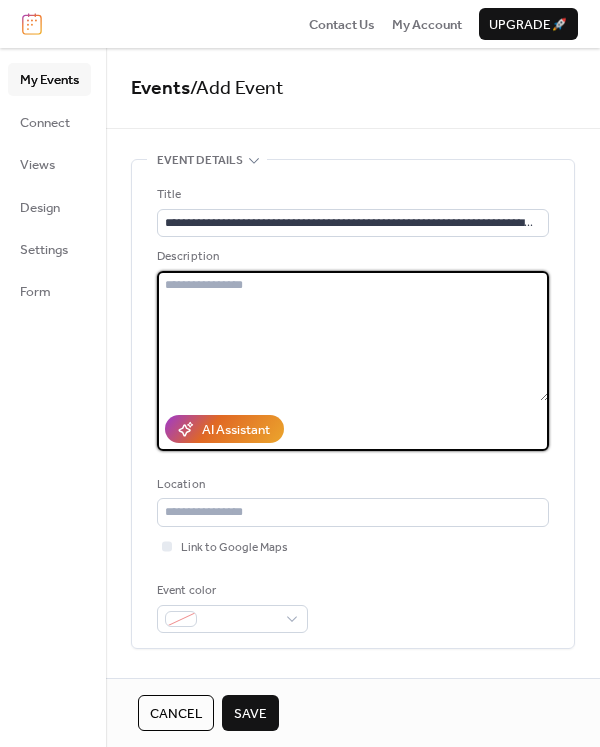 paste on "**********" 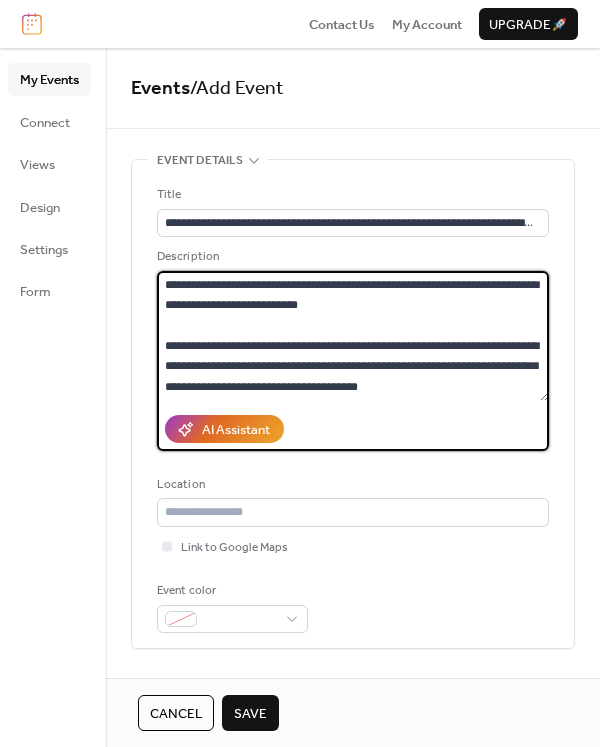 scroll, scrollTop: 262, scrollLeft: 0, axis: vertical 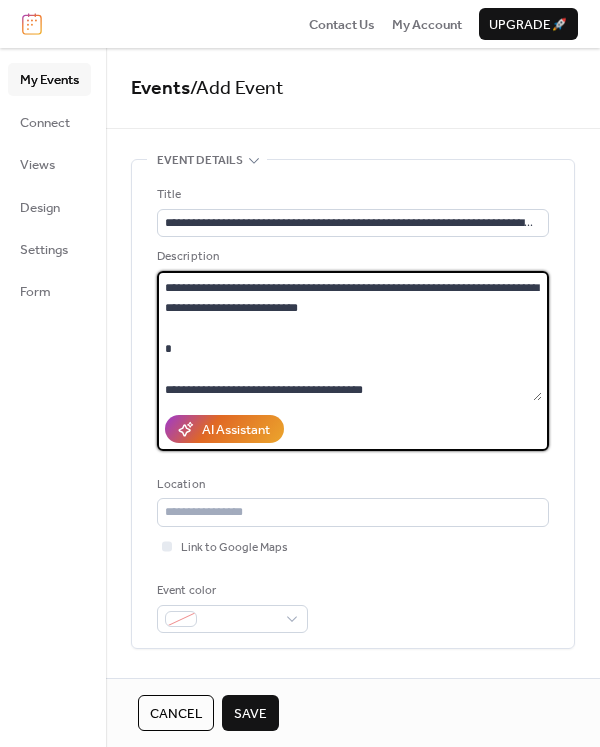 click on "**********" at bounding box center [349, 336] 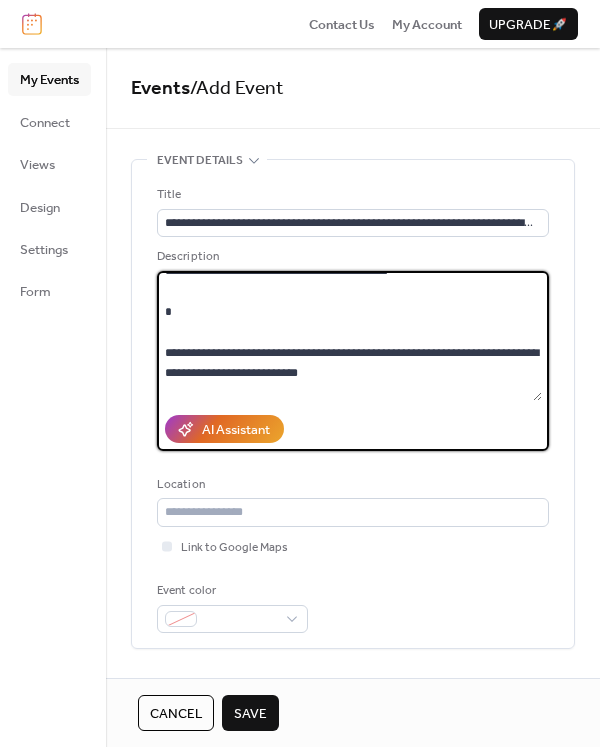 scroll, scrollTop: 224, scrollLeft: 0, axis: vertical 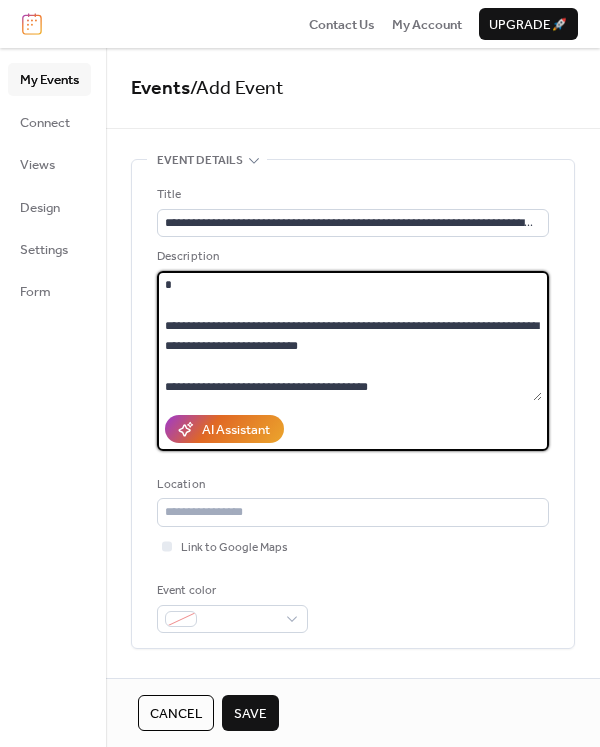 click on "**********" at bounding box center (349, 336) 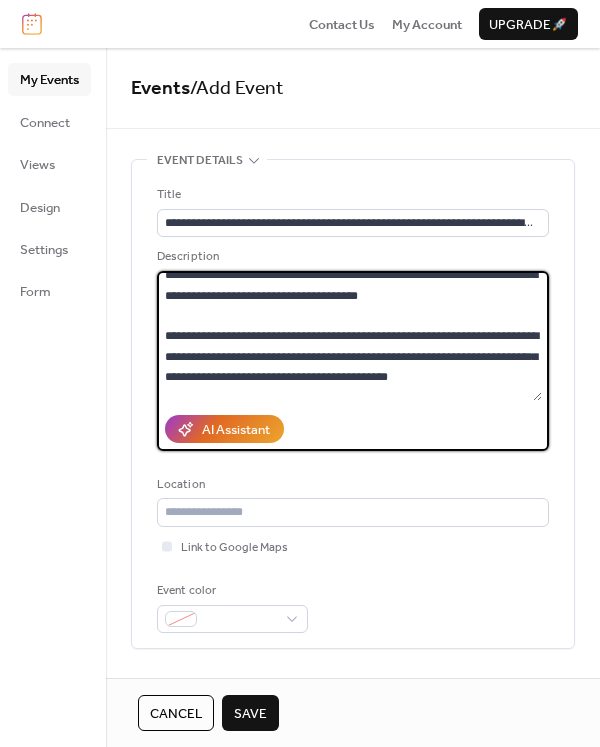 scroll, scrollTop: 183, scrollLeft: 0, axis: vertical 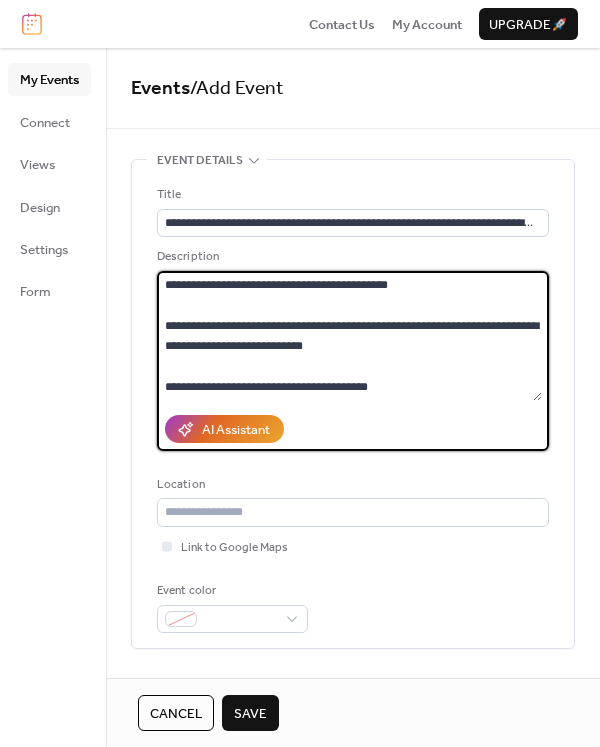 type on "**********" 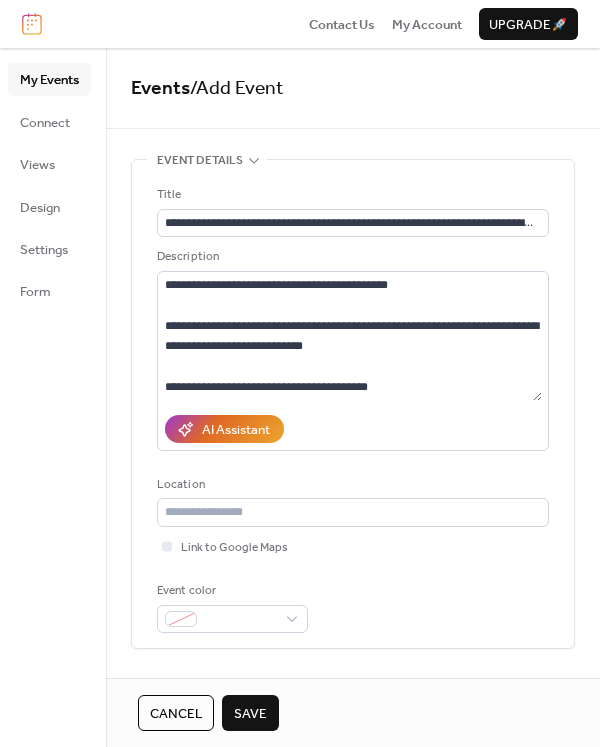 scroll, scrollTop: 4, scrollLeft: 0, axis: vertical 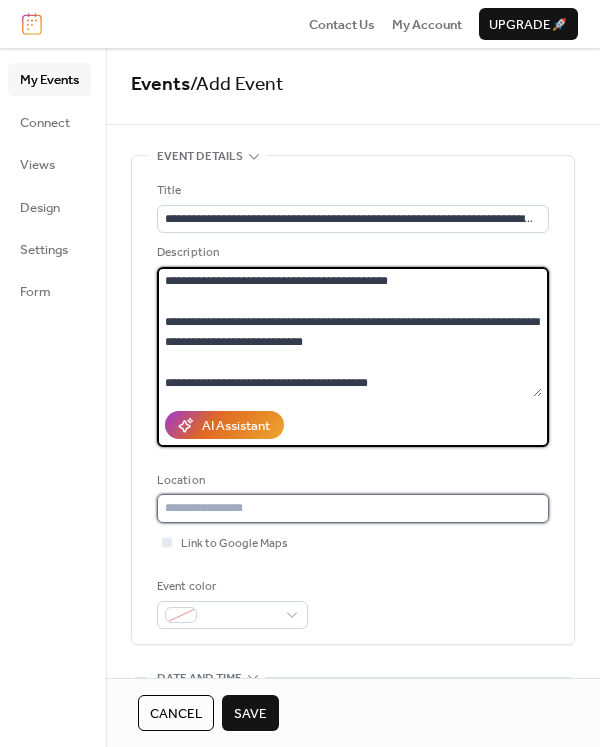 click at bounding box center (353, 508) 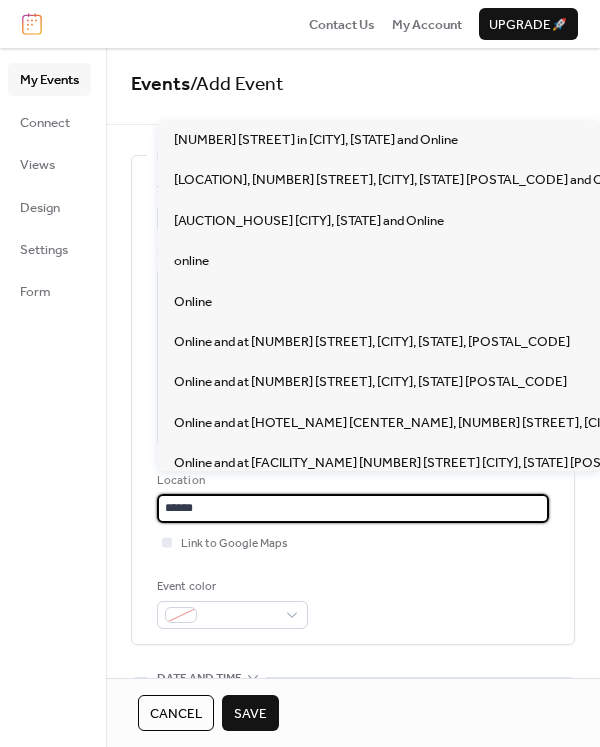 type on "******" 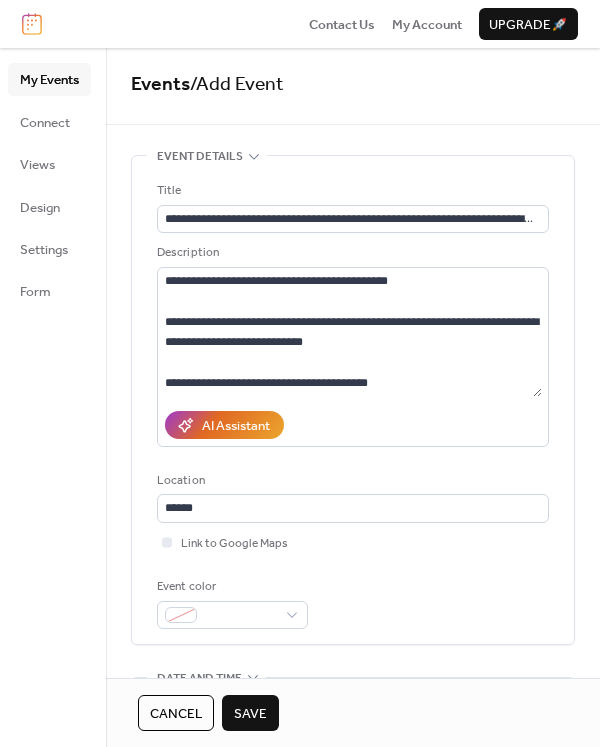 click on "**********" at bounding box center (353, 400) 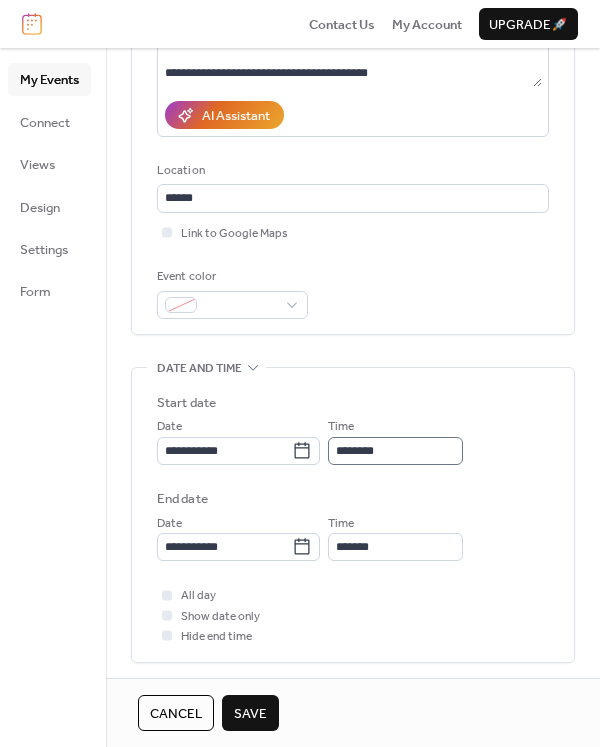 scroll, scrollTop: 319, scrollLeft: 0, axis: vertical 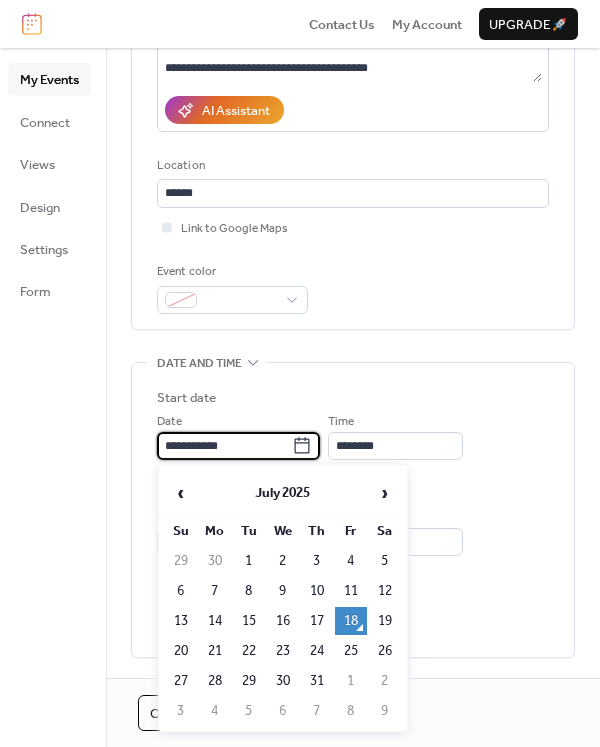 click on "**********" at bounding box center (224, 446) 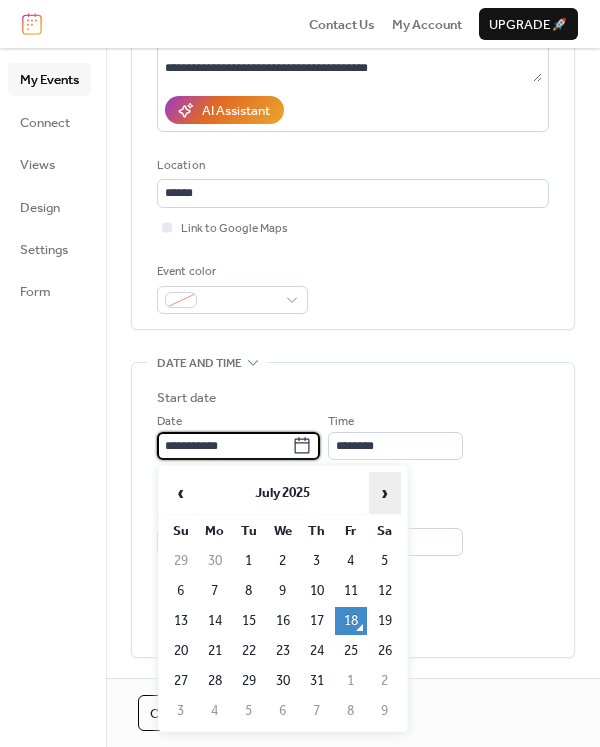 click on "›" at bounding box center [385, 493] 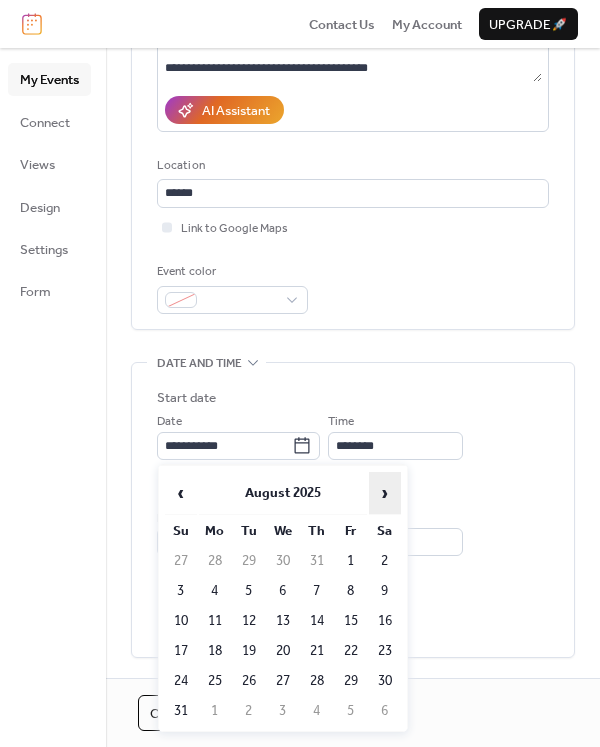 click on "›" at bounding box center (385, 493) 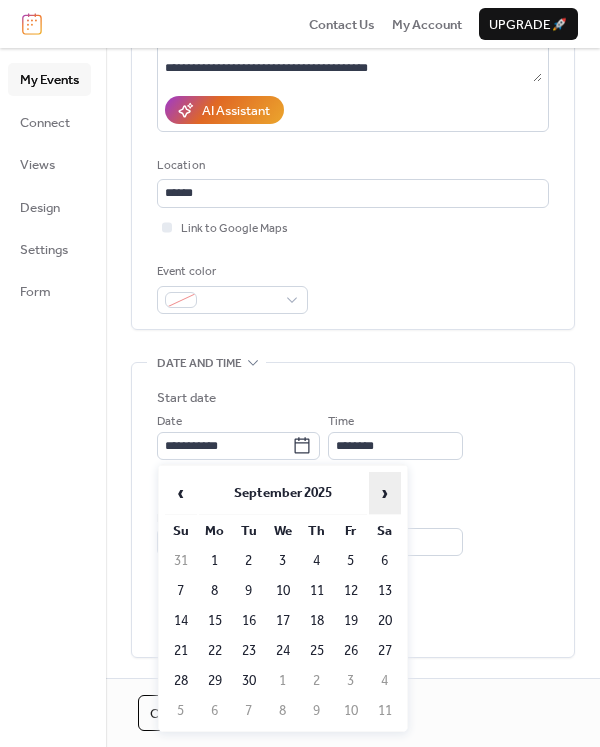 click on "›" at bounding box center [385, 493] 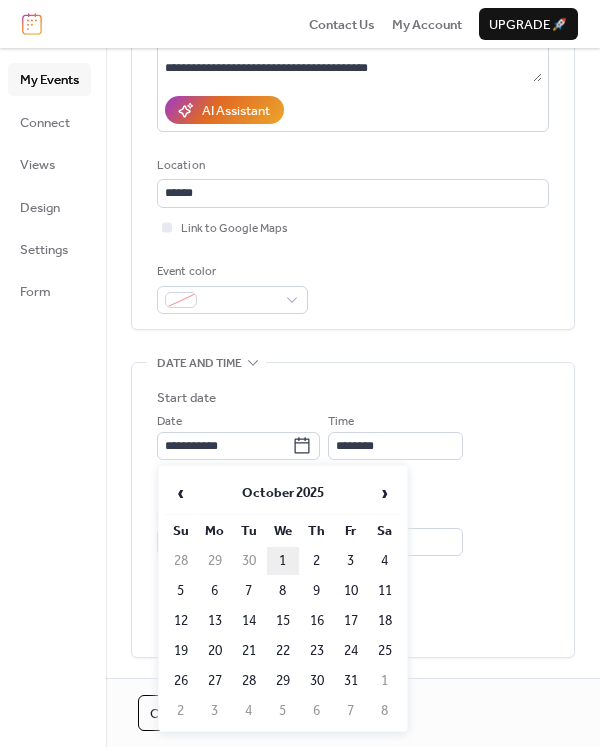 click on "1" at bounding box center [283, 561] 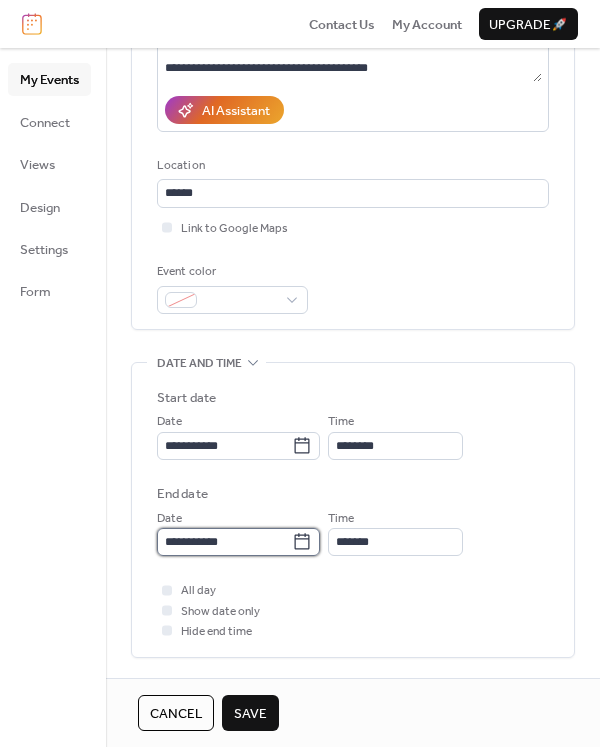click on "**********" at bounding box center (224, 542) 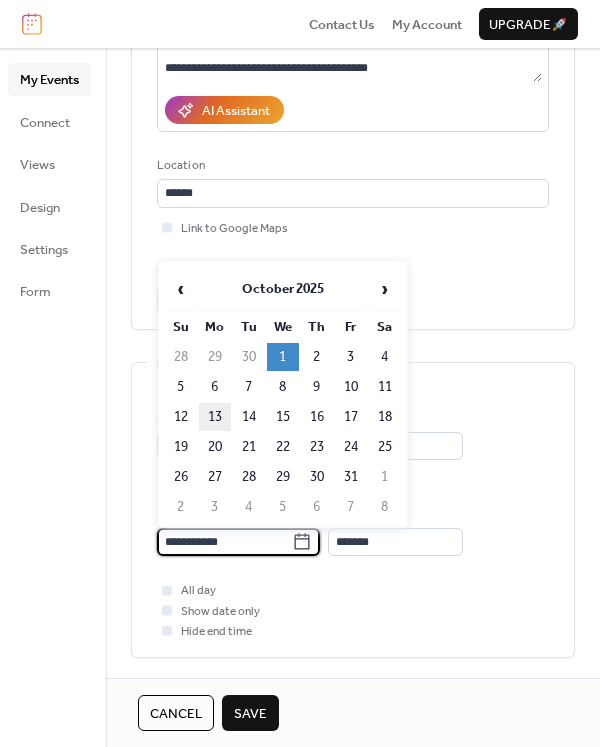 click on "13" at bounding box center (215, 417) 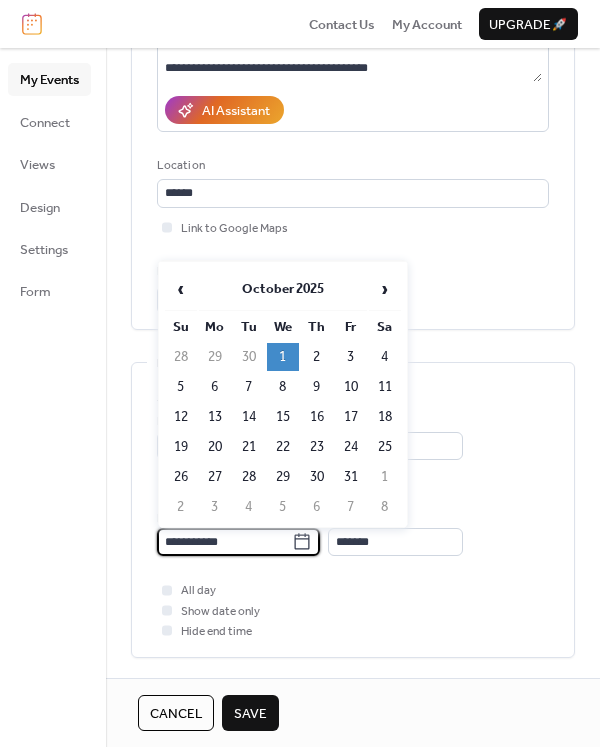 type on "**********" 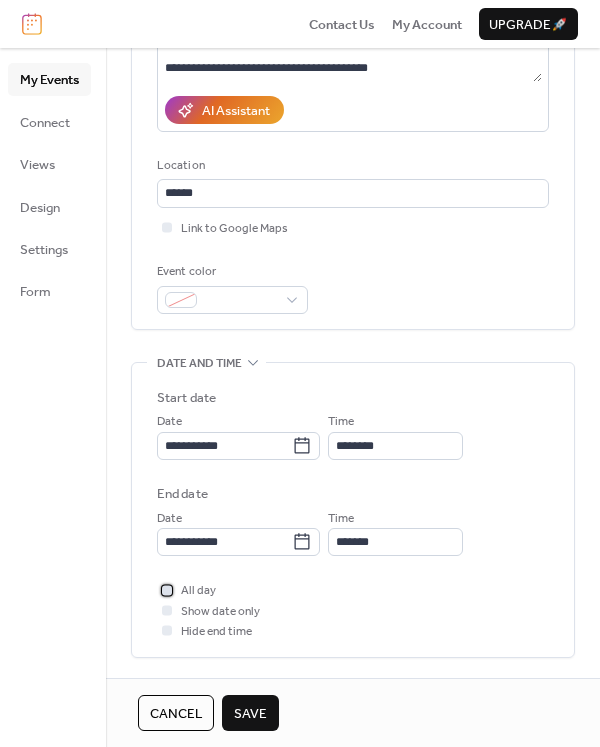 click at bounding box center (167, 590) 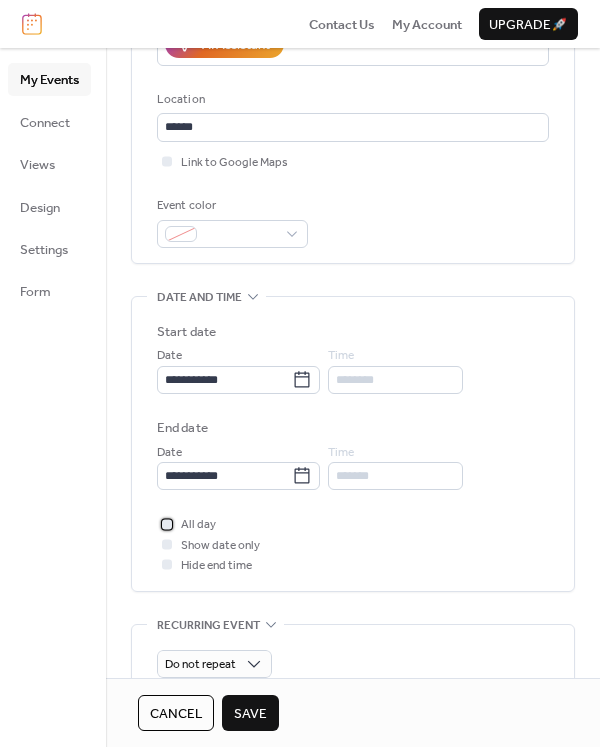 scroll, scrollTop: 683, scrollLeft: 0, axis: vertical 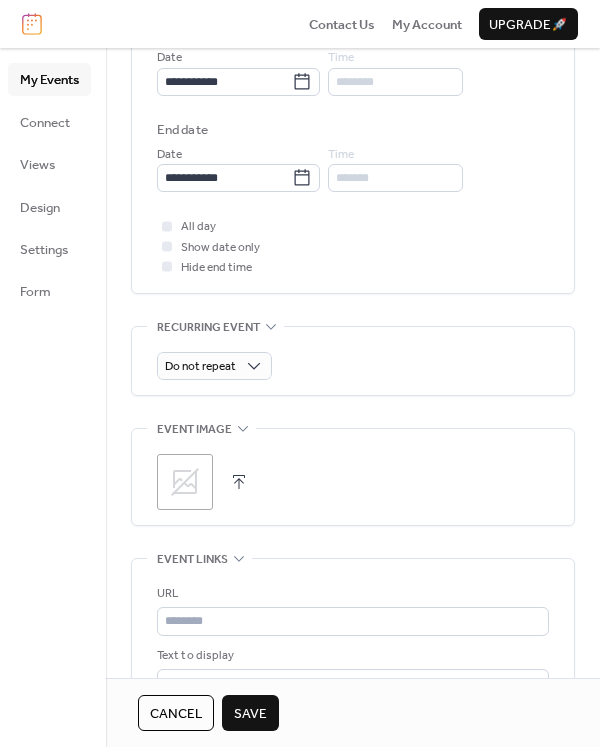 click at bounding box center [239, 482] 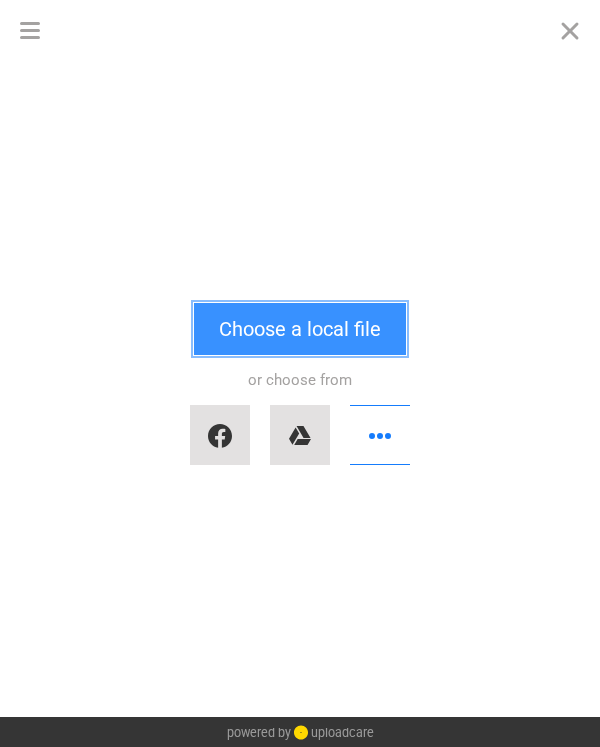 click on "Choose a local file" at bounding box center (300, 329) 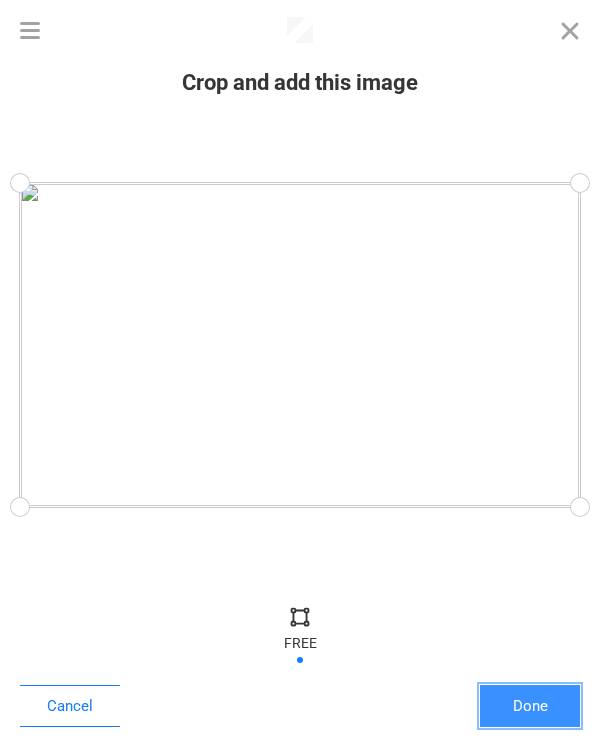 click on "Done" at bounding box center (530, 706) 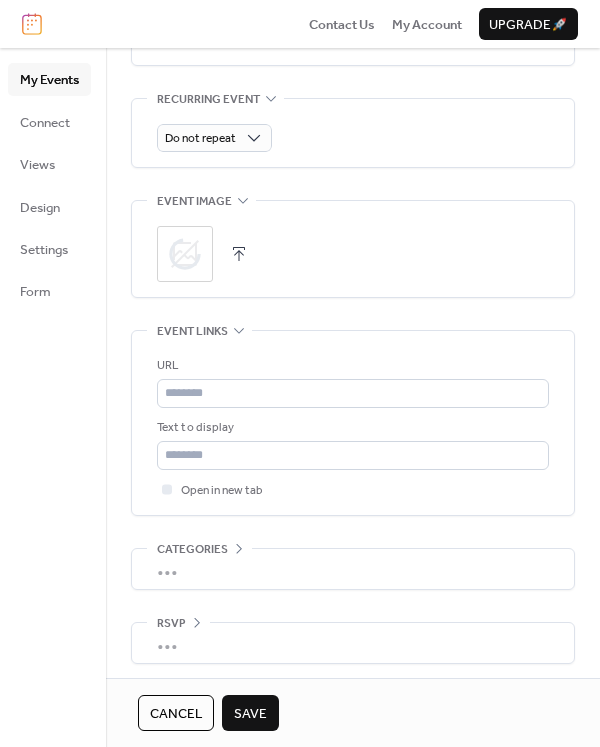 scroll, scrollTop: 917, scrollLeft: 0, axis: vertical 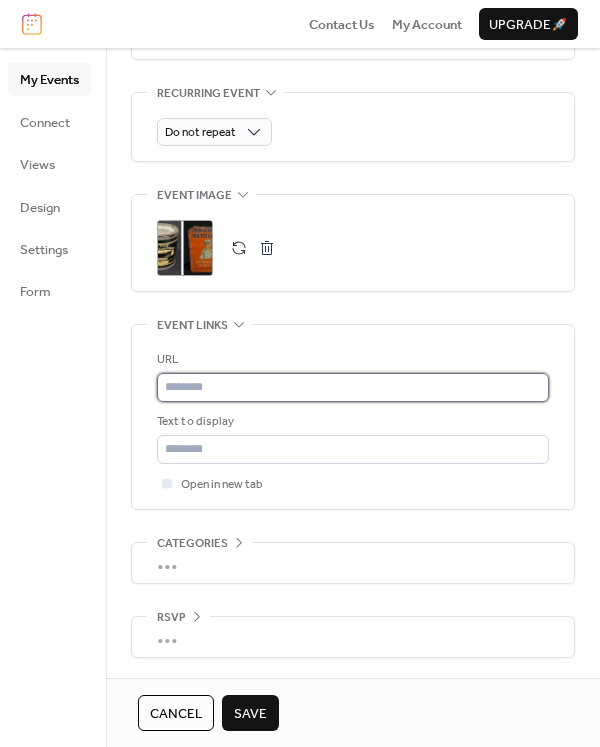 click at bounding box center [353, 387] 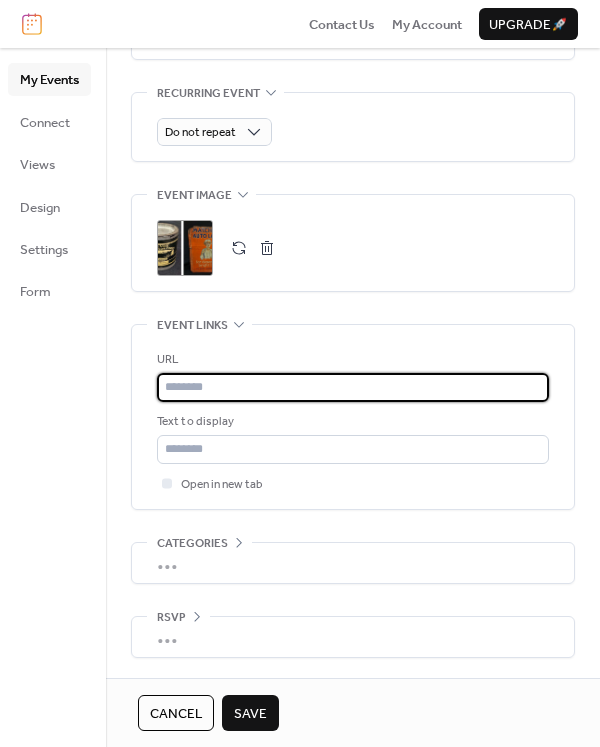 paste on "**********" 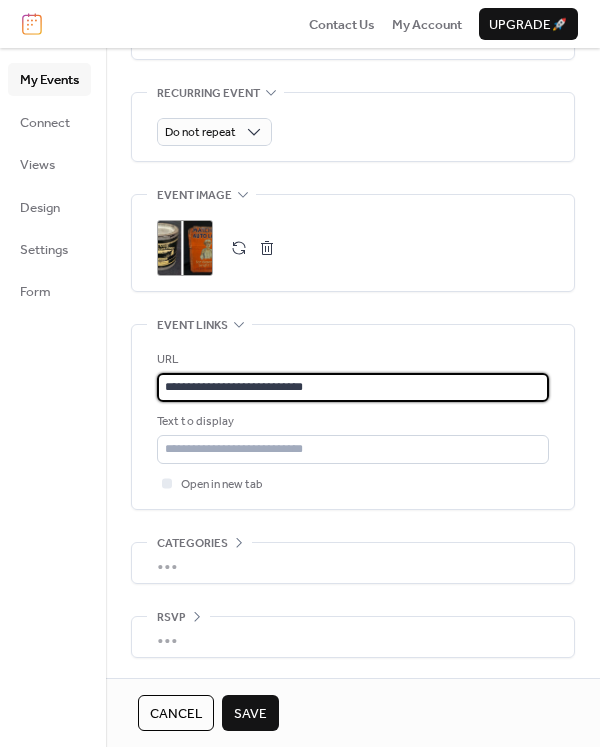 type on "**********" 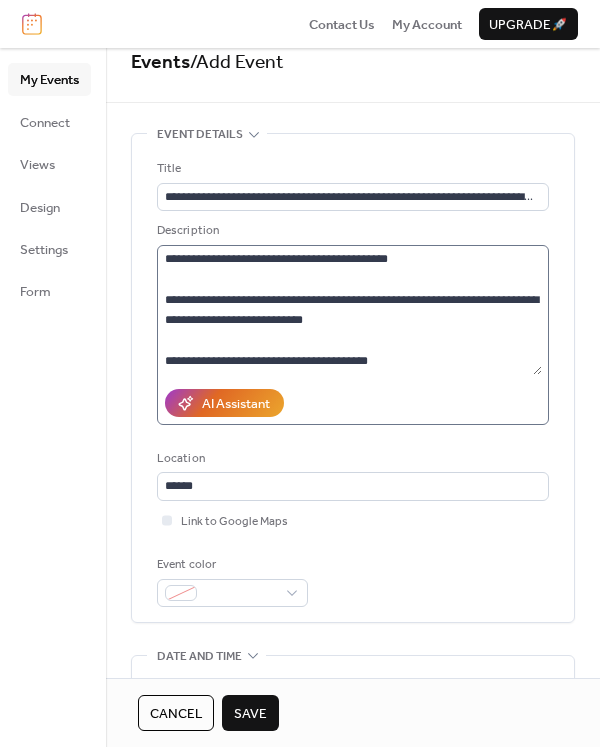 scroll, scrollTop: 0, scrollLeft: 0, axis: both 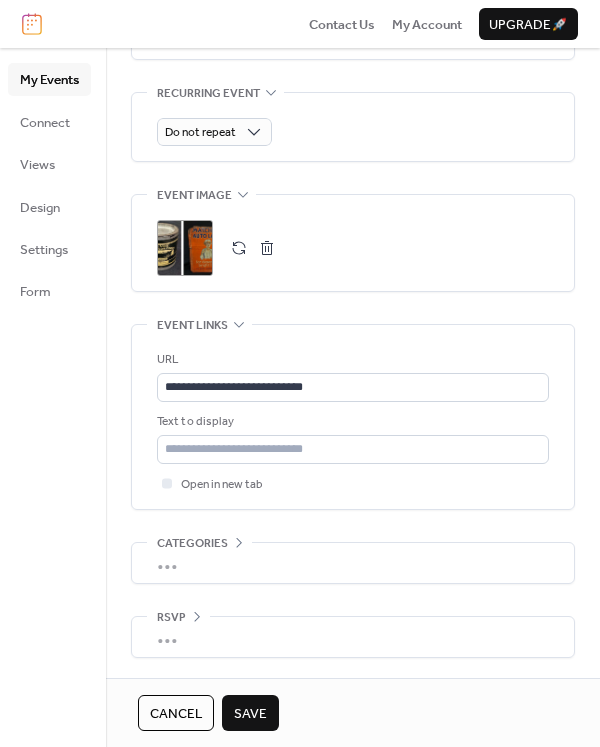 click on "Save" at bounding box center [250, 714] 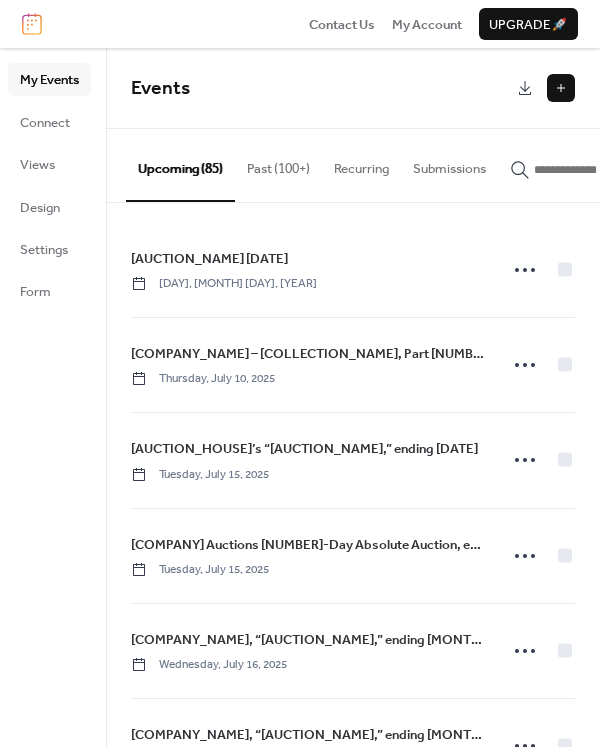 click at bounding box center [561, 88] 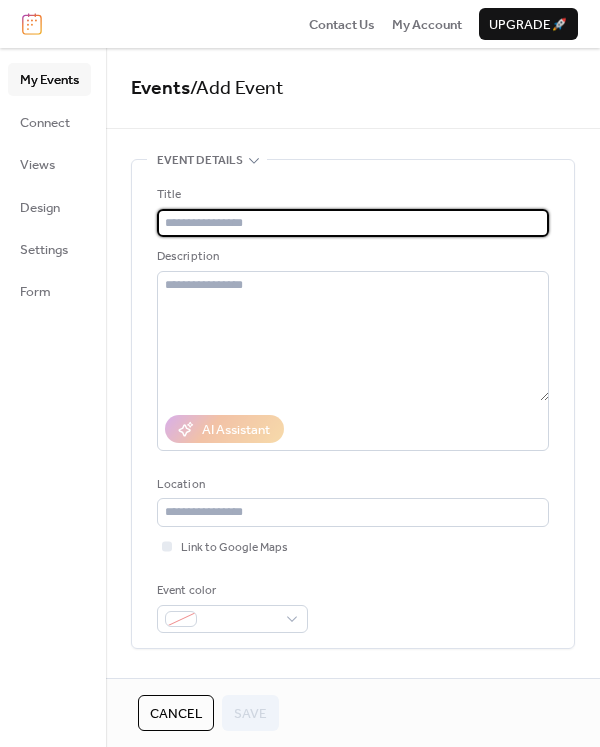 click at bounding box center (353, 223) 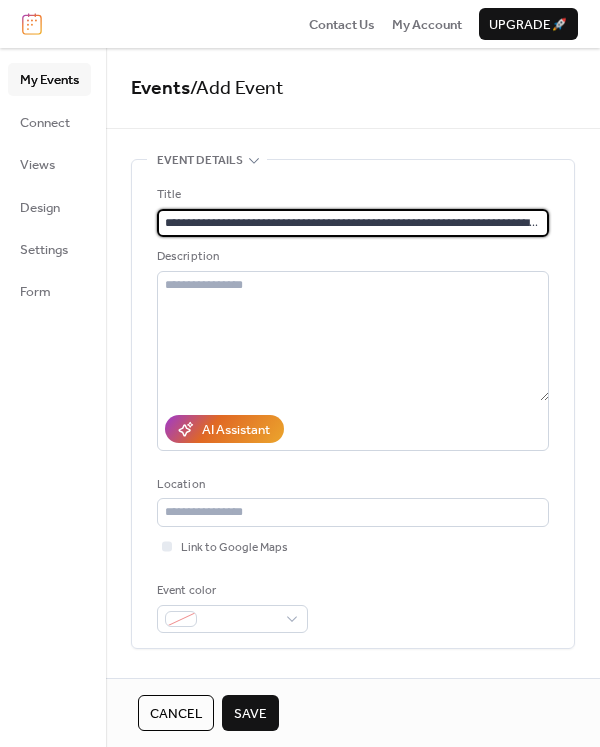 scroll, scrollTop: 0, scrollLeft: 188, axis: horizontal 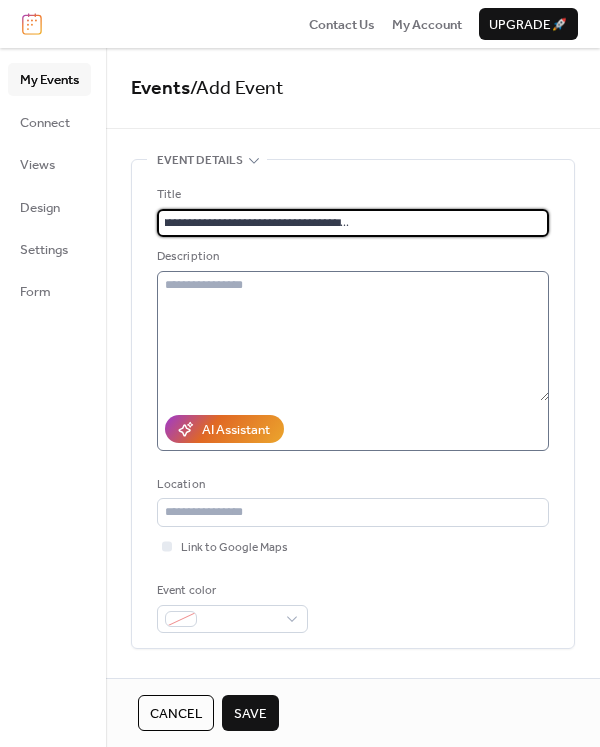 type on "**********" 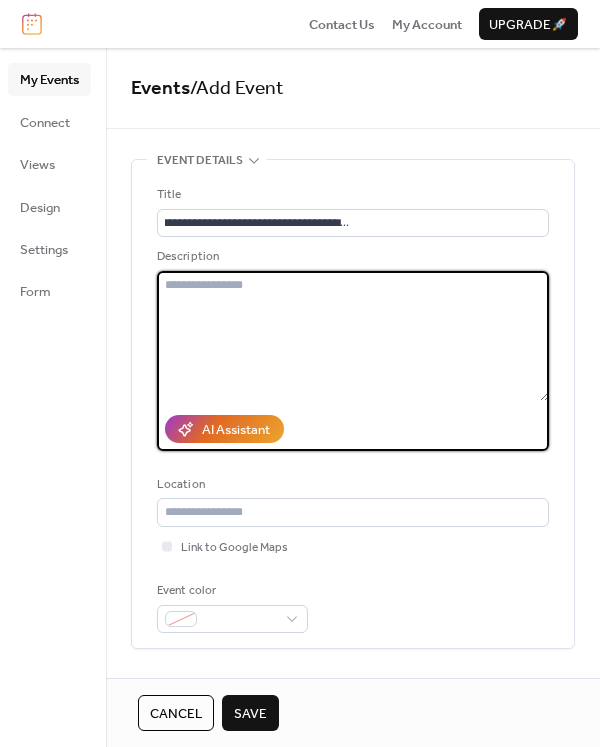 click at bounding box center [353, 336] 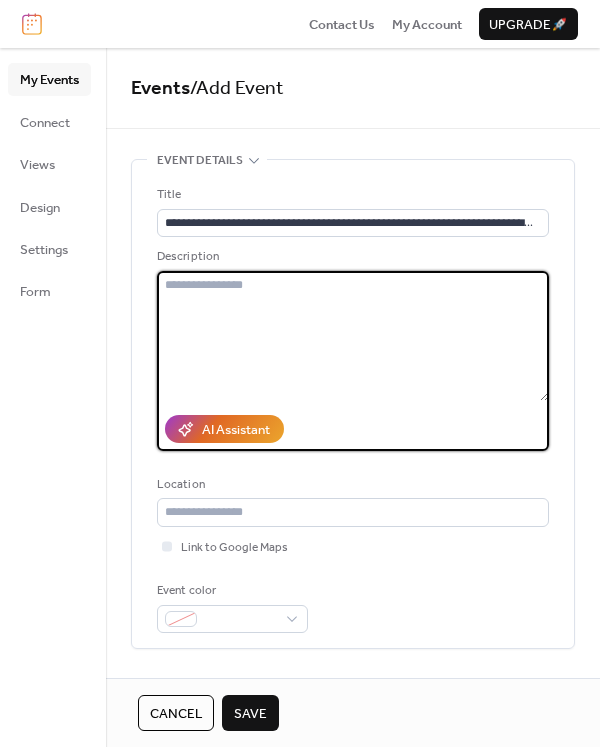 paste on "**********" 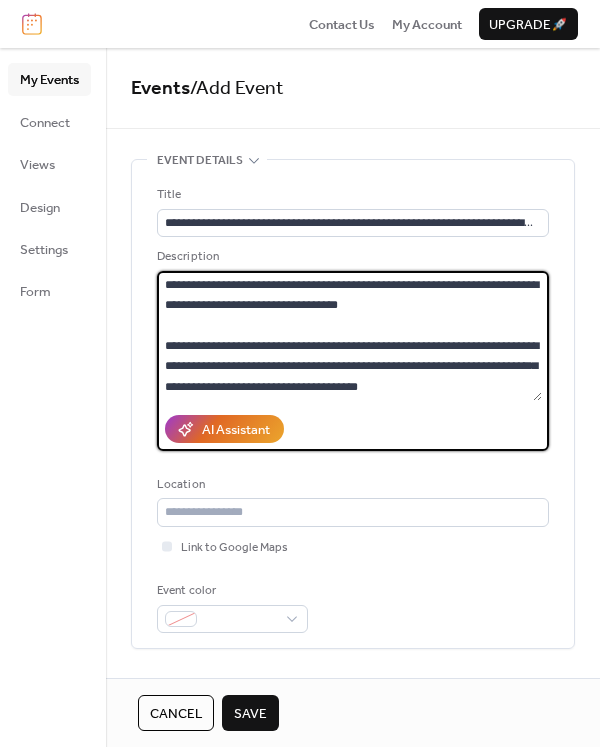 scroll, scrollTop: 262, scrollLeft: 0, axis: vertical 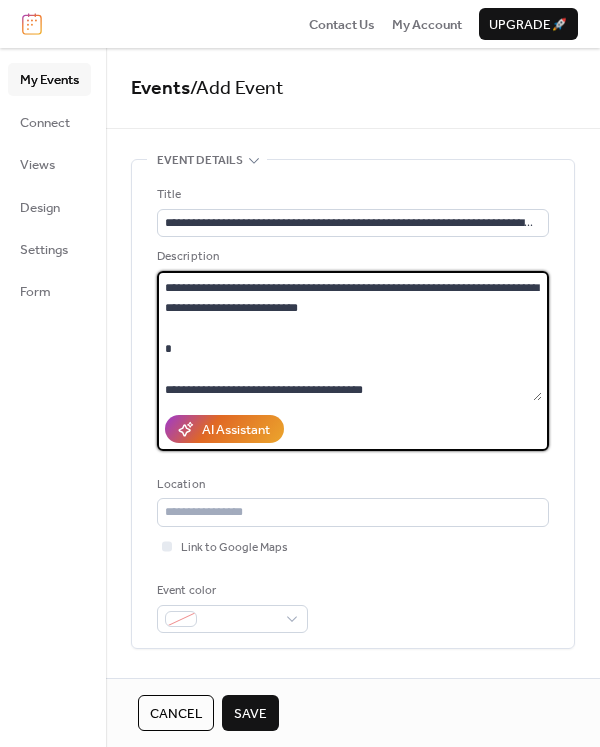 click on "**********" at bounding box center [349, 336] 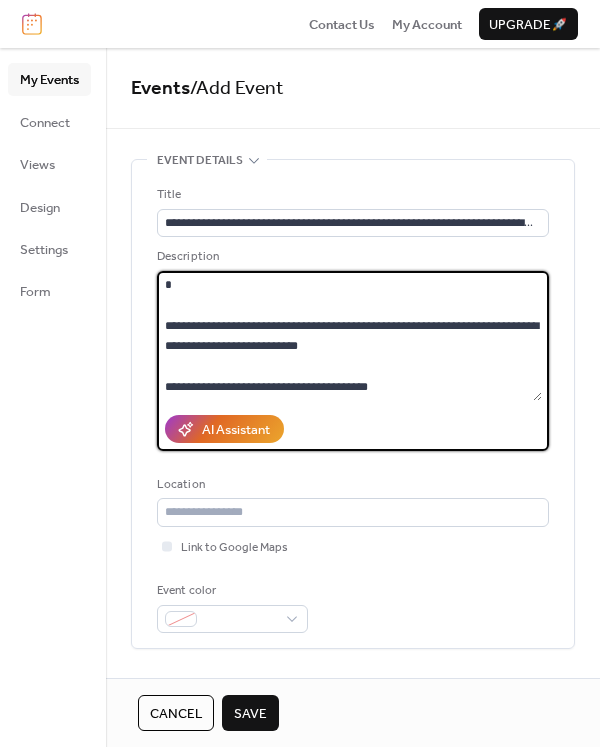 click on "**********" at bounding box center [349, 336] 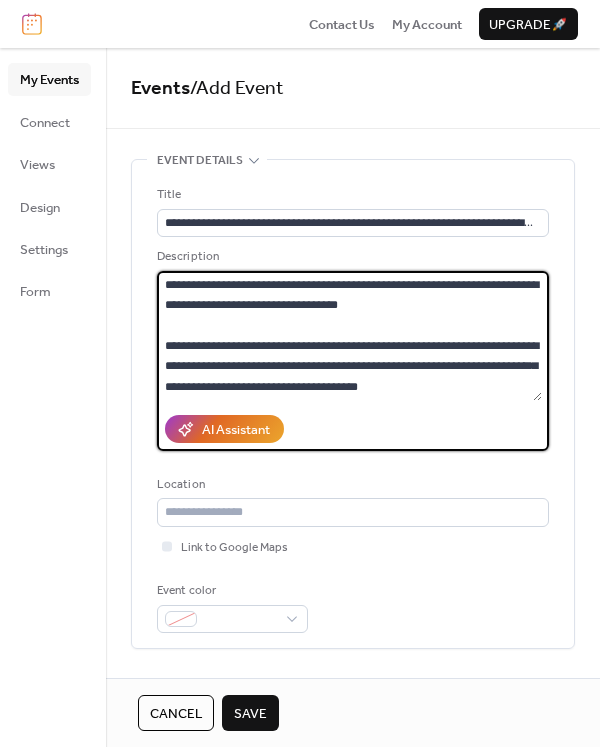 scroll, scrollTop: 183, scrollLeft: 0, axis: vertical 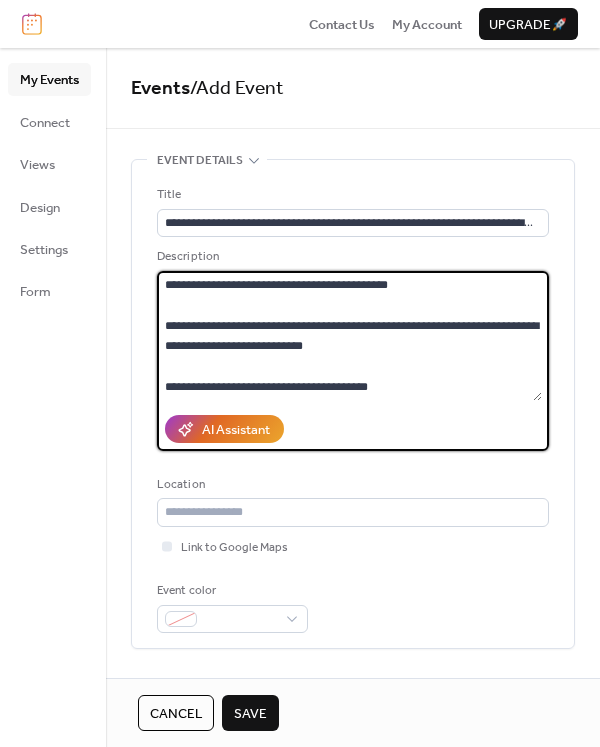type on "**********" 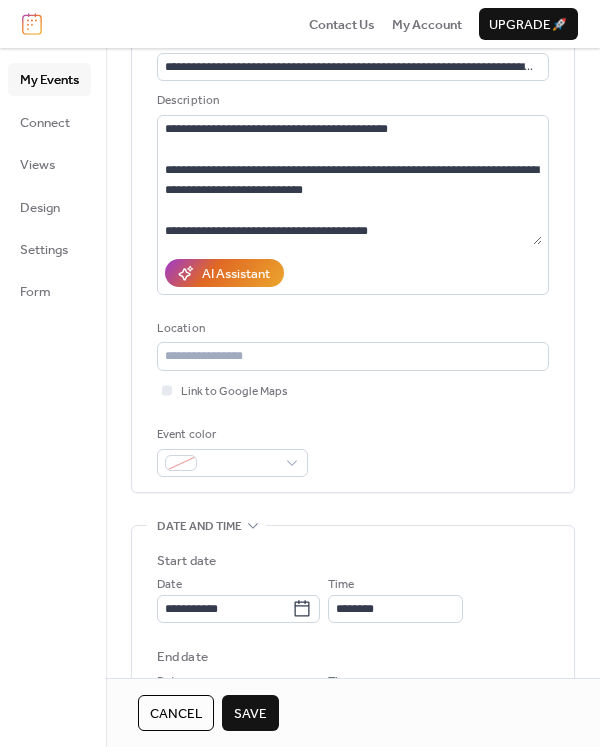 scroll, scrollTop: 160, scrollLeft: 0, axis: vertical 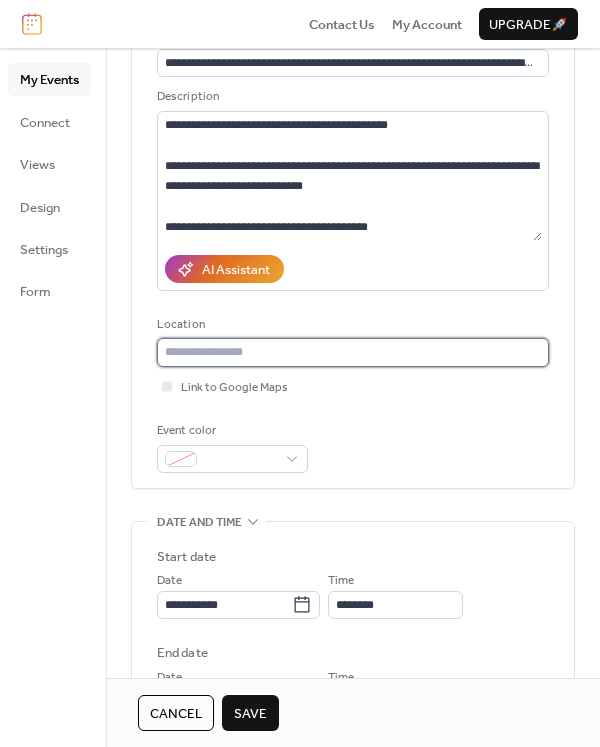 click at bounding box center (353, 352) 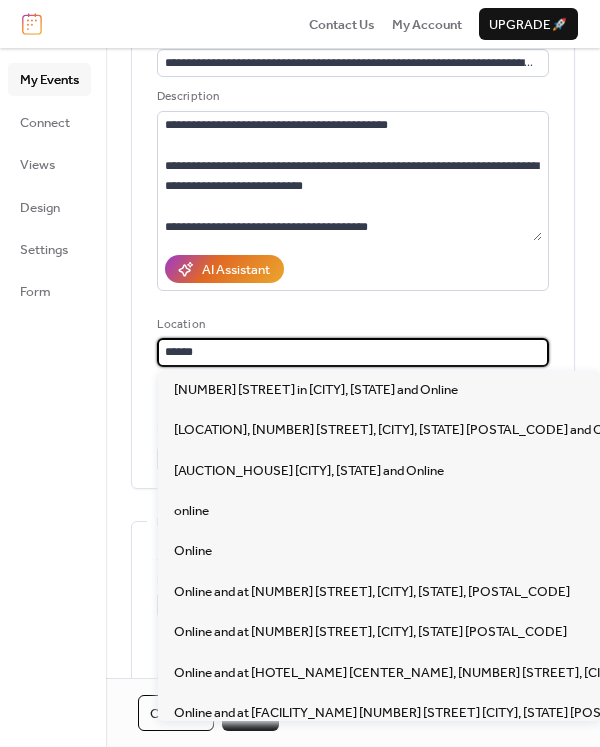 type on "******" 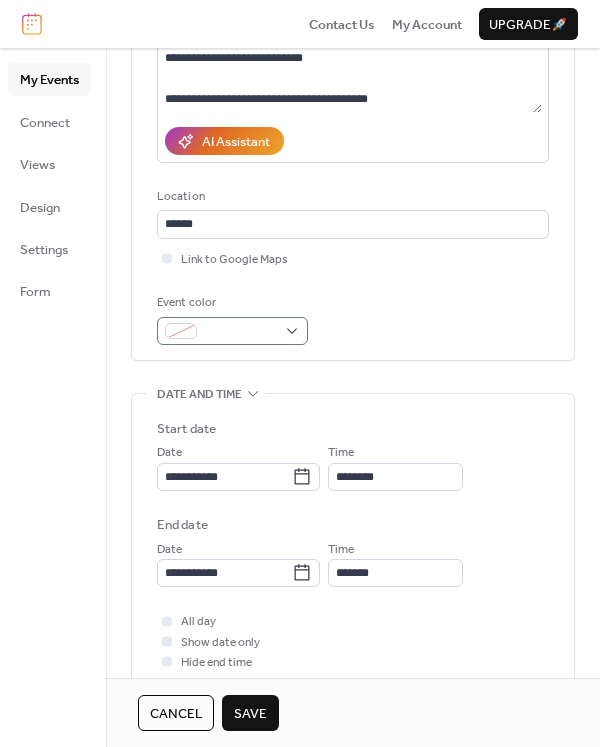 scroll, scrollTop: 302, scrollLeft: 0, axis: vertical 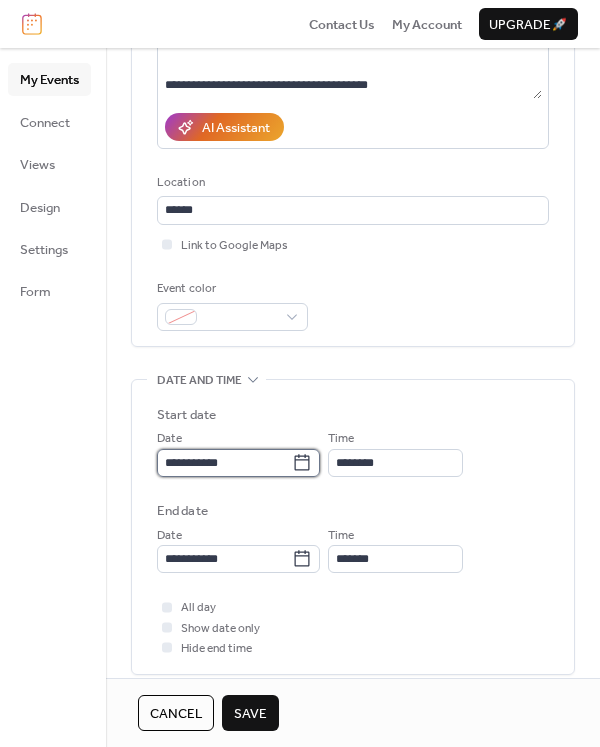 click on "**********" at bounding box center [224, 463] 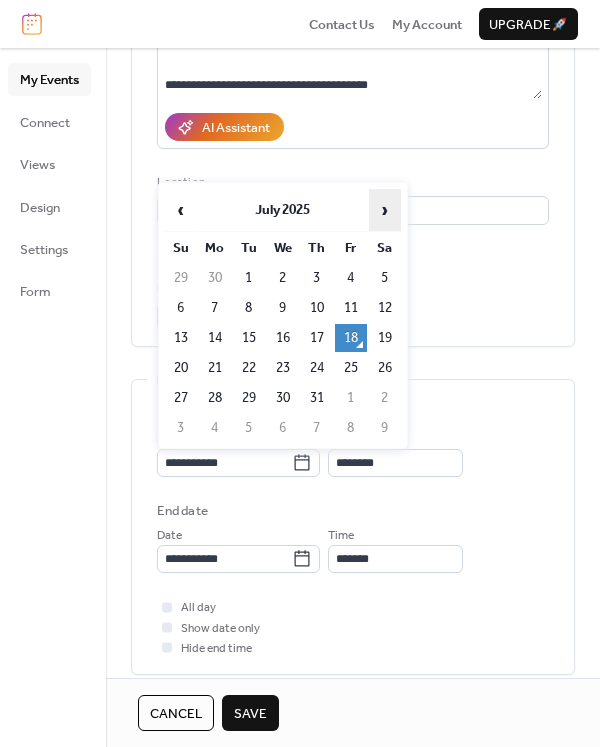 click on "›" at bounding box center [385, 210] 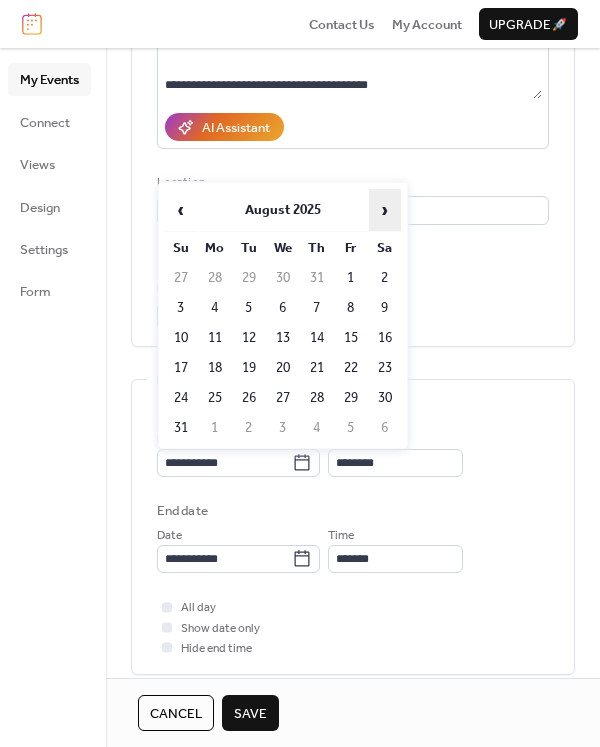 click on "›" at bounding box center (385, 210) 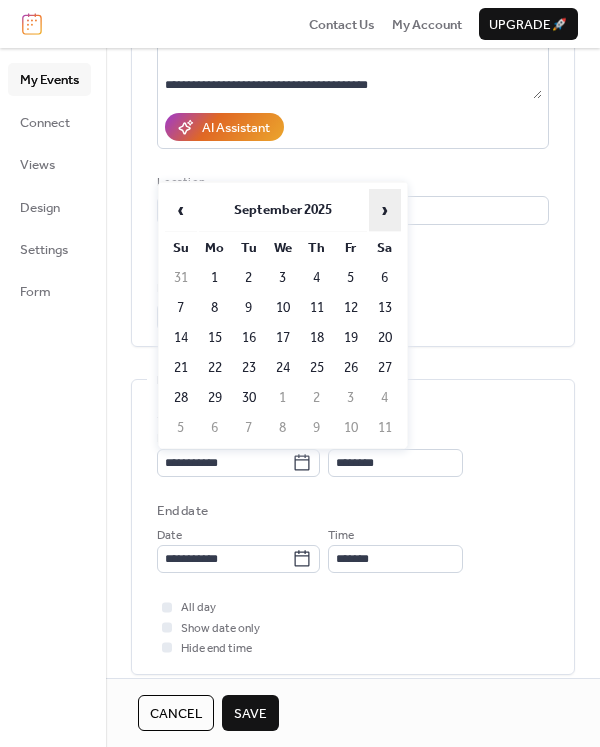 click on "›" at bounding box center [385, 210] 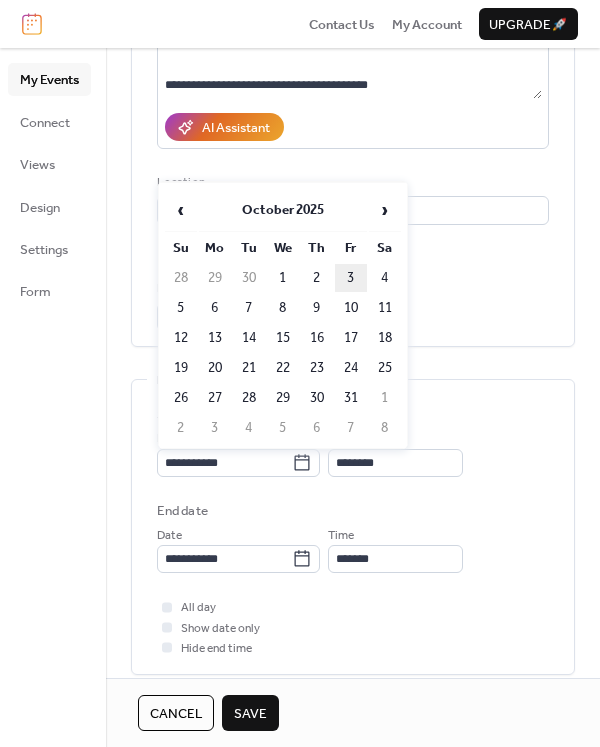 click on "3" at bounding box center (351, 278) 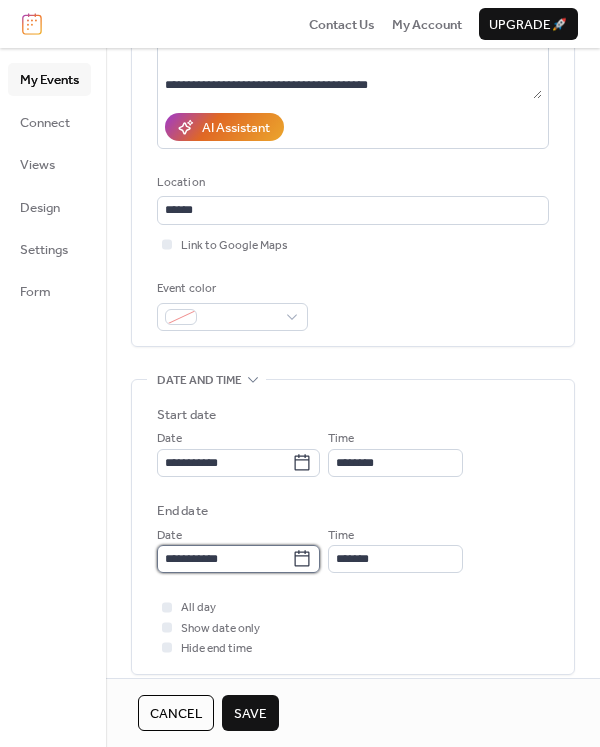 click on "**********" at bounding box center (224, 559) 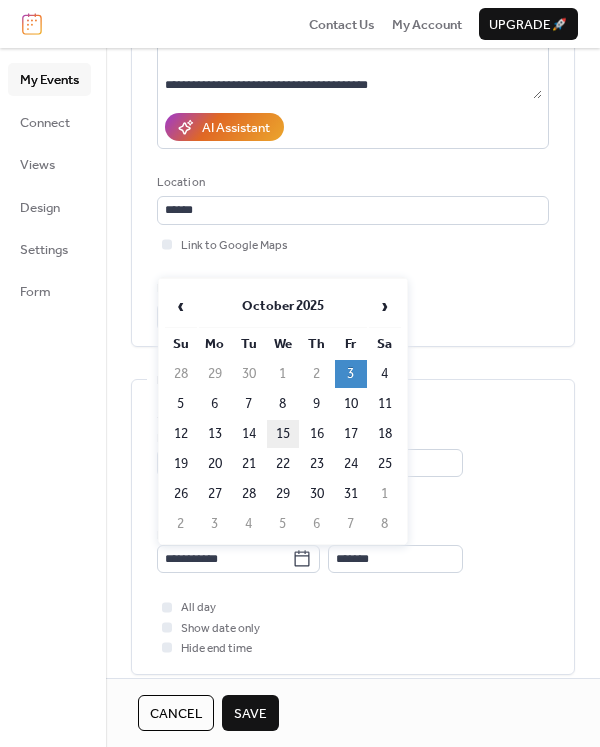 click on "15" at bounding box center [283, 434] 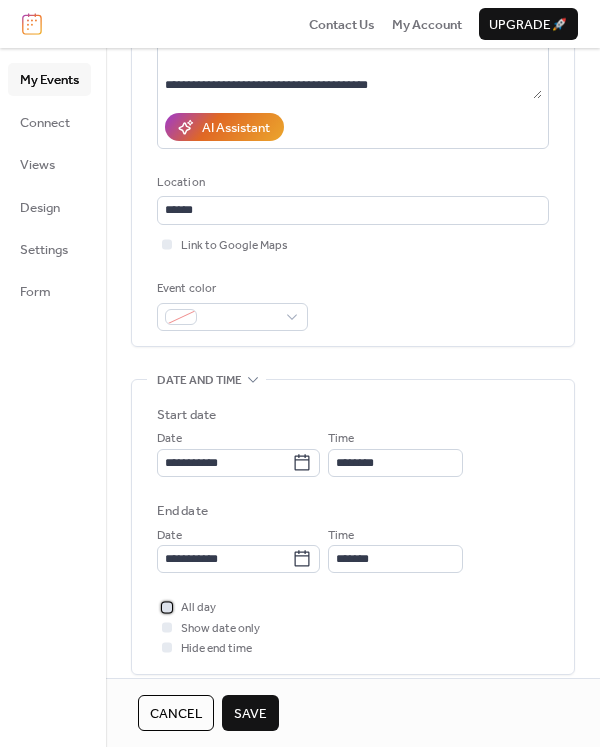 click at bounding box center [167, 607] 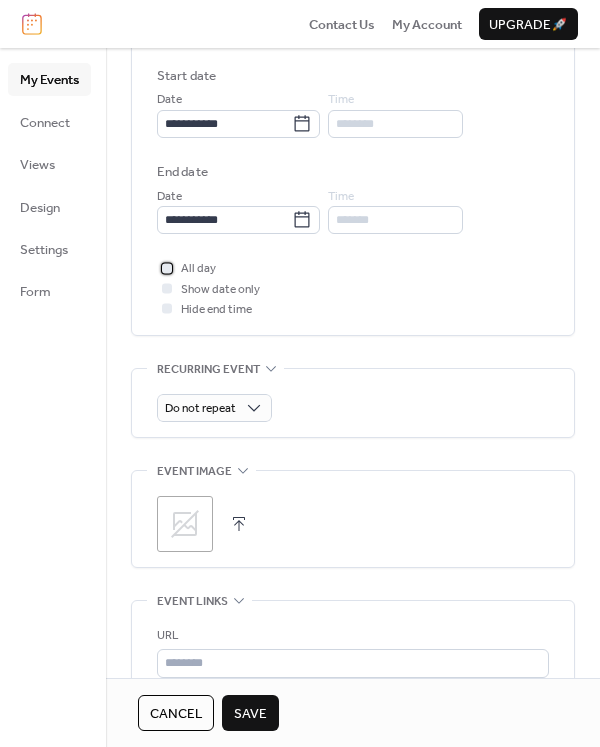 scroll, scrollTop: 657, scrollLeft: 0, axis: vertical 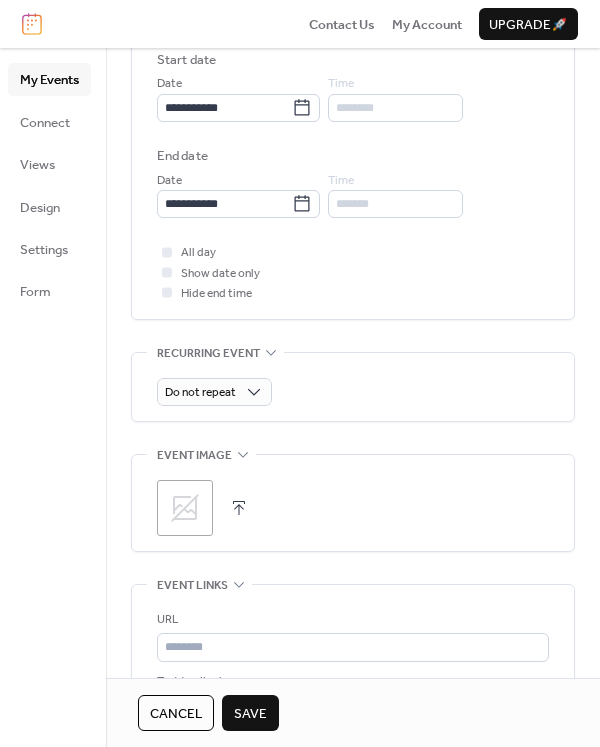 click at bounding box center [239, 508] 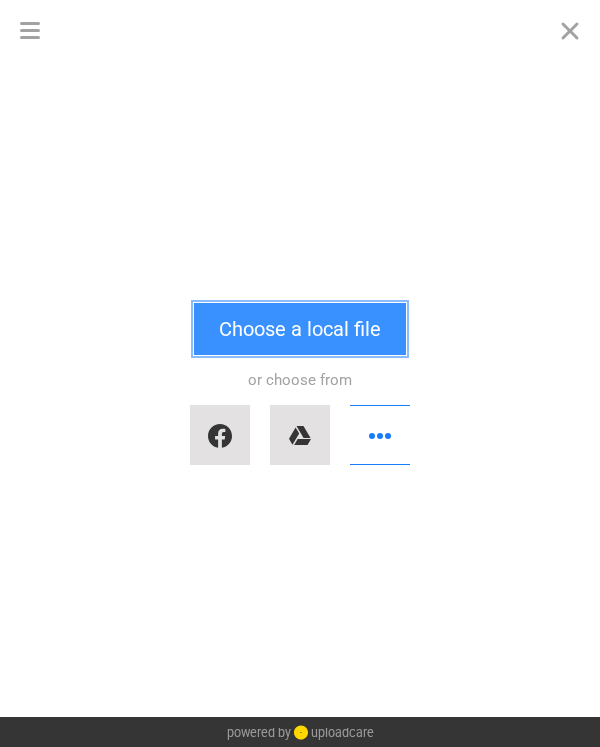 click on "Choose a local file" at bounding box center [300, 329] 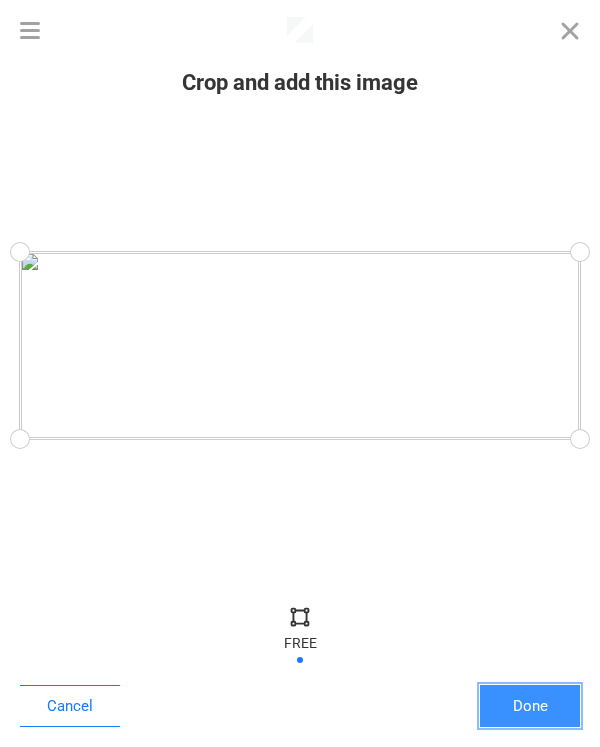 click on "Done" at bounding box center (530, 706) 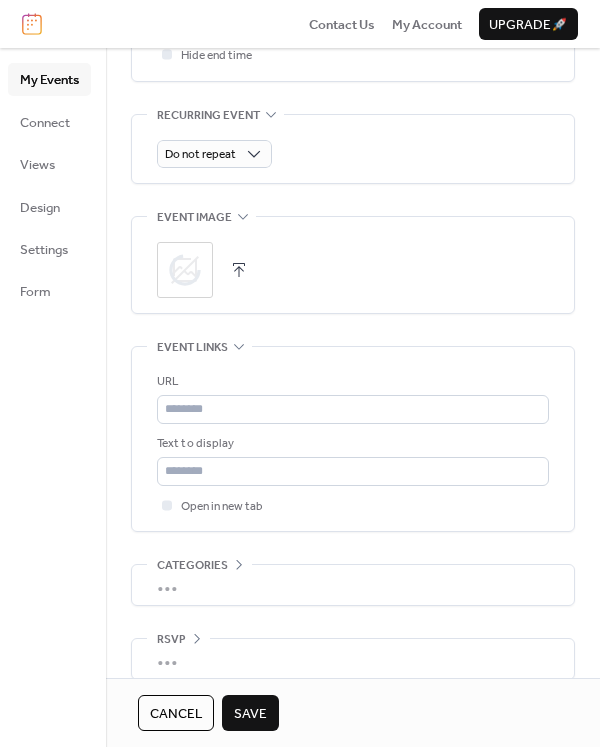 scroll, scrollTop: 917, scrollLeft: 0, axis: vertical 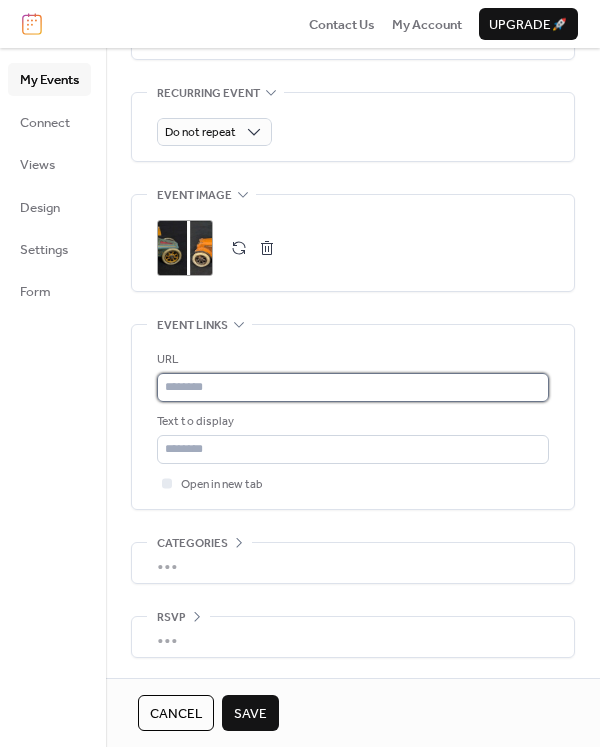 click at bounding box center (353, 387) 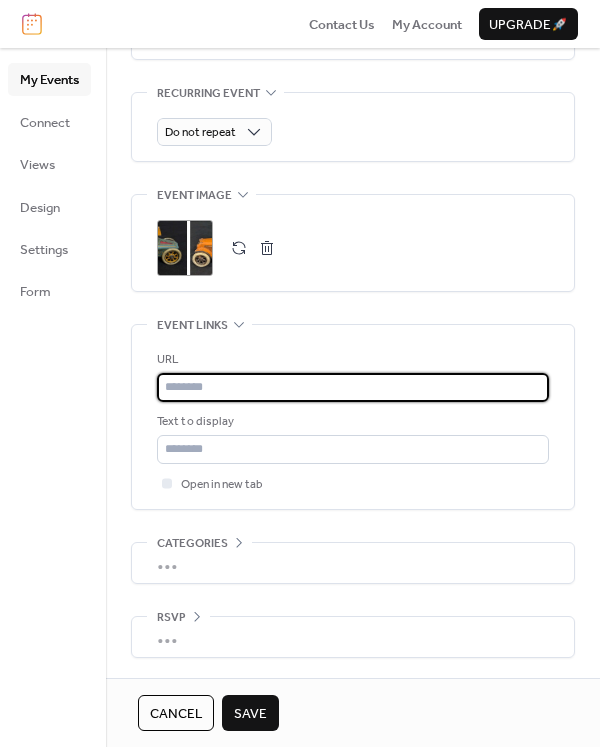paste on "**********" 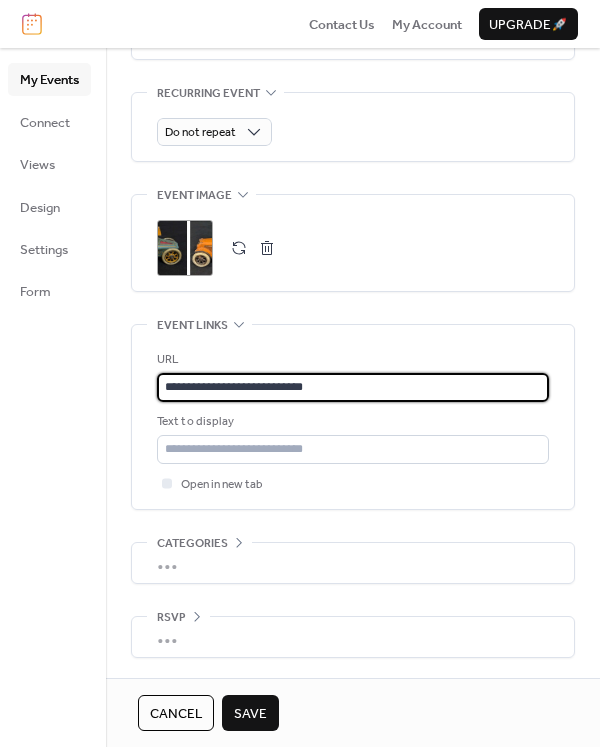 type on "**********" 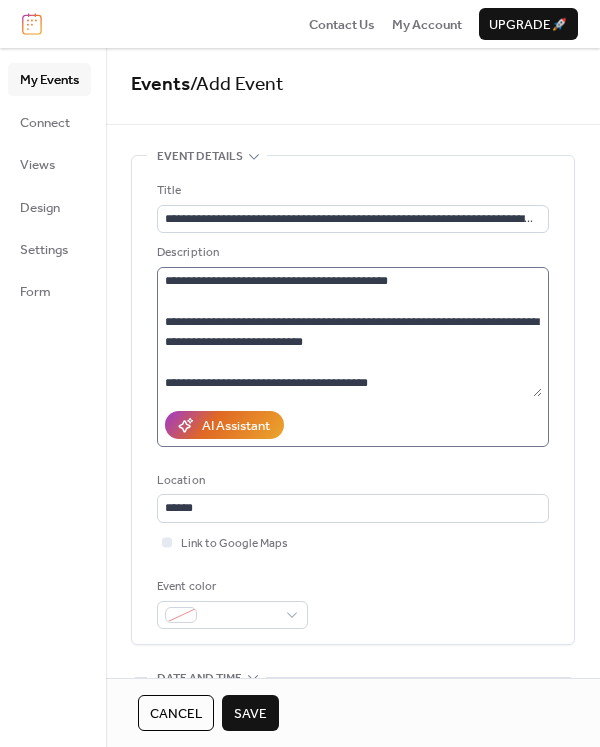scroll, scrollTop: 0, scrollLeft: 0, axis: both 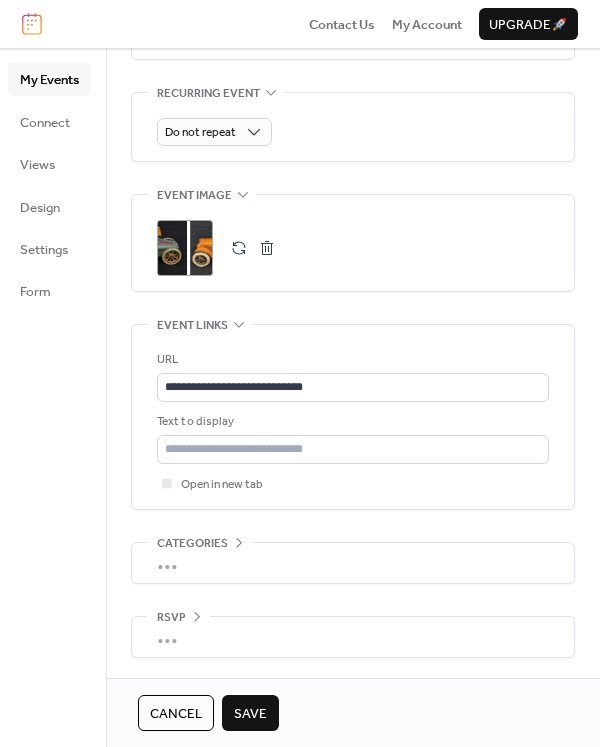 click on "Save" at bounding box center (250, 714) 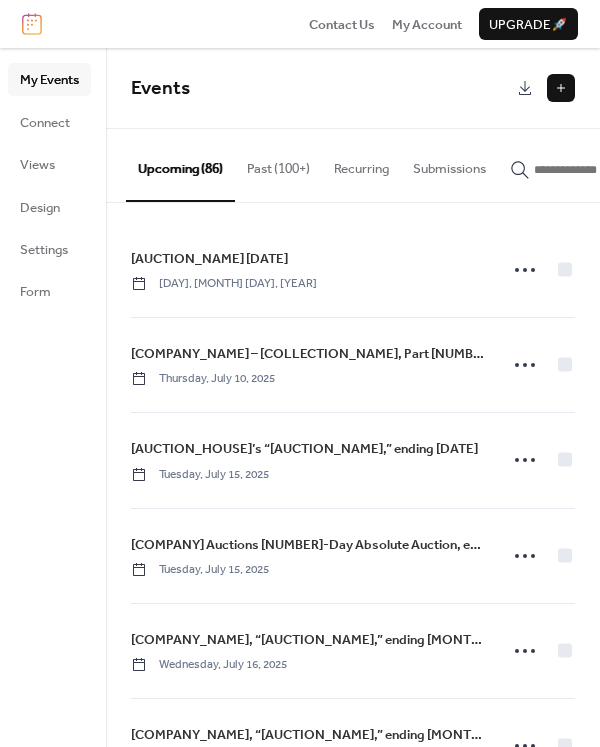 click at bounding box center [561, 88] 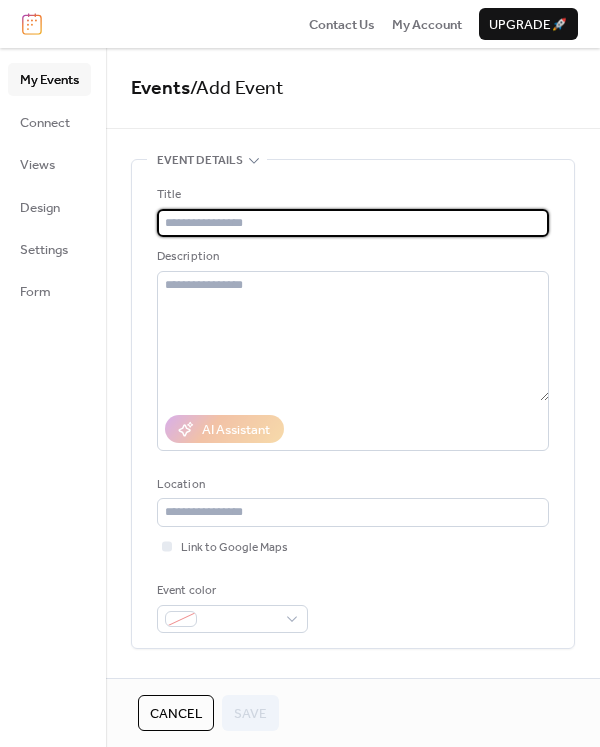 paste on "**********" 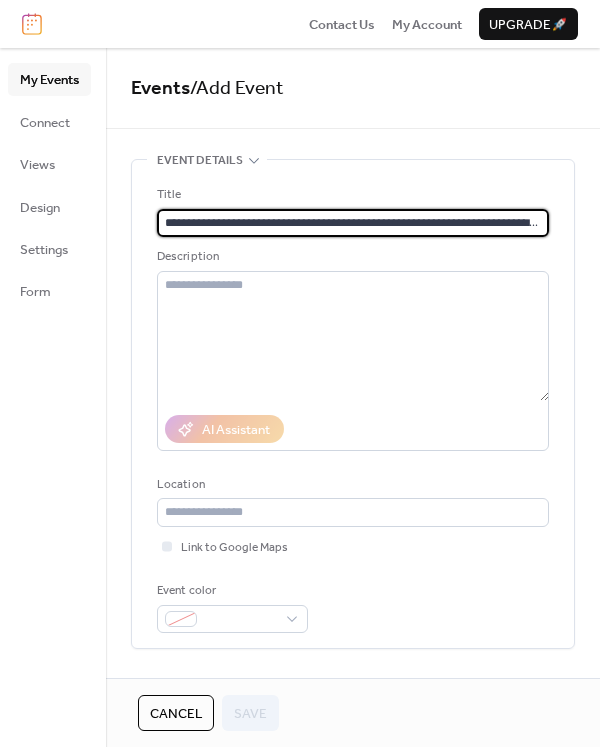 scroll, scrollTop: 0, scrollLeft: 209, axis: horizontal 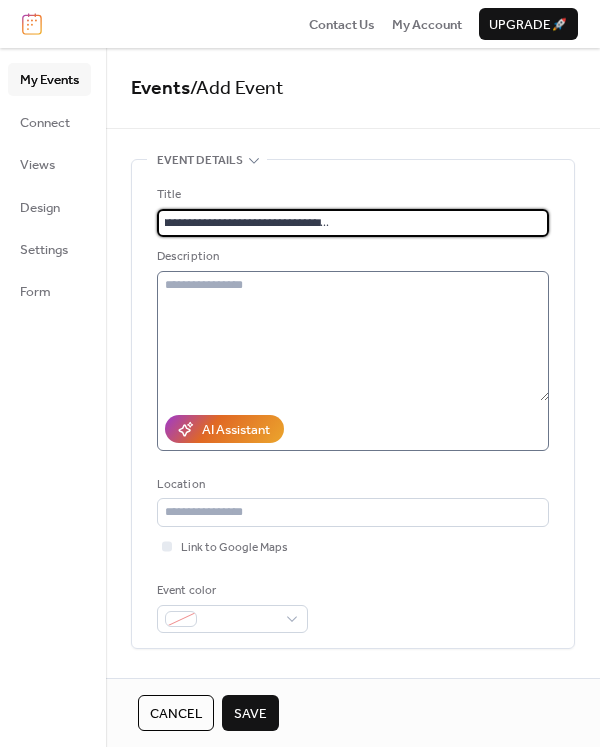 type on "**********" 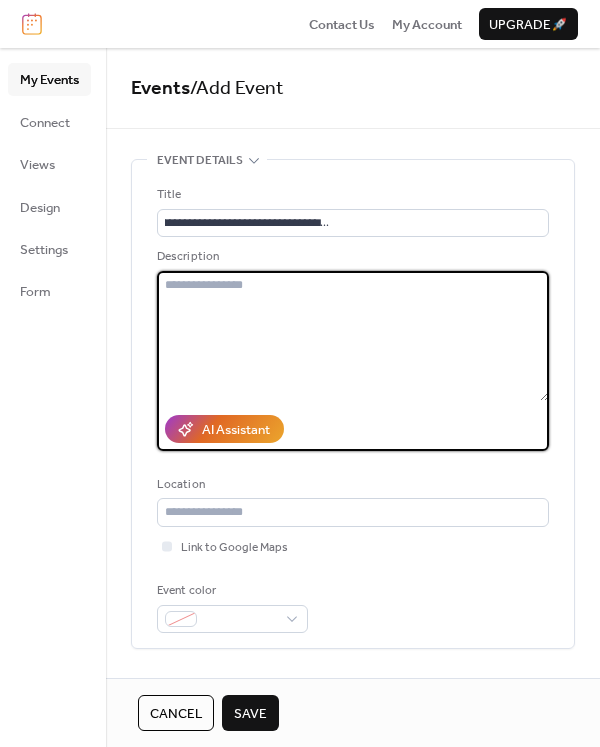 click at bounding box center (353, 336) 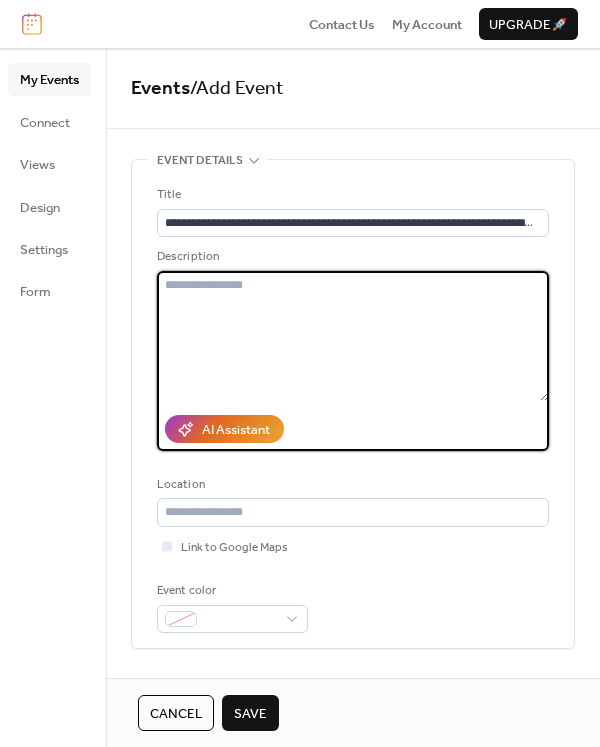 paste on "**********" 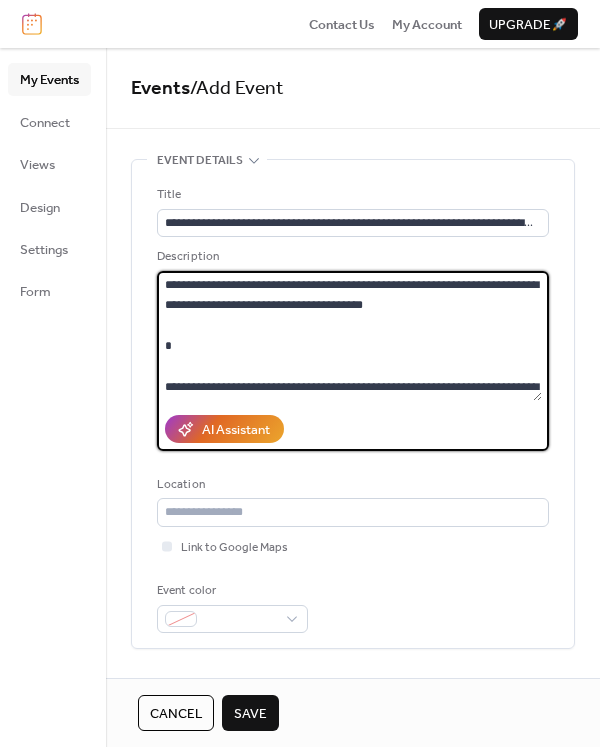 scroll, scrollTop: 221, scrollLeft: 0, axis: vertical 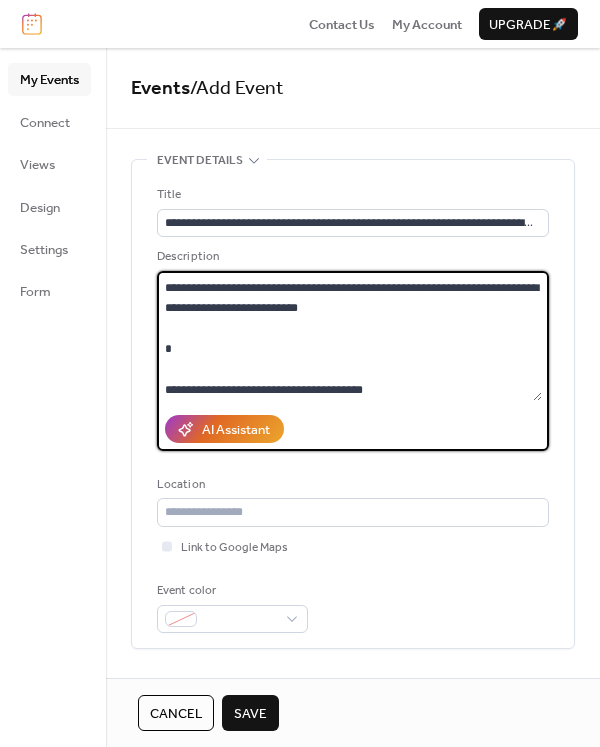 click on "**********" at bounding box center (349, 336) 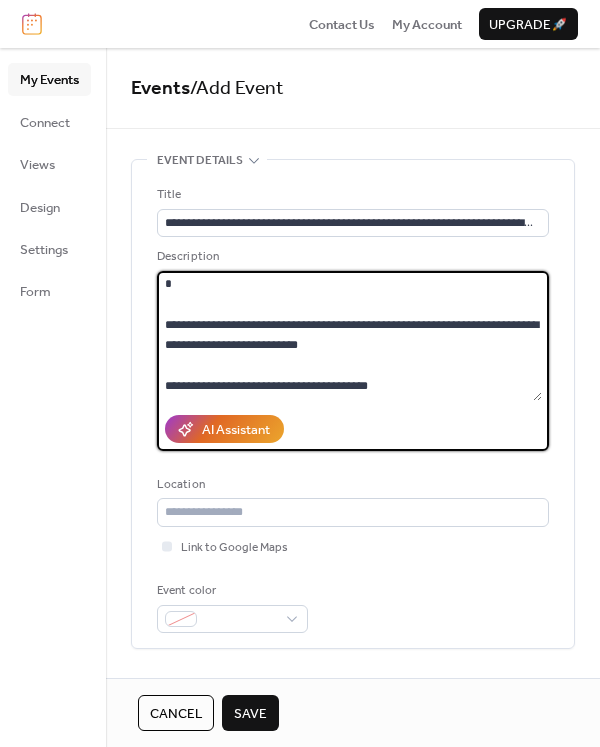 scroll, scrollTop: 184, scrollLeft: 0, axis: vertical 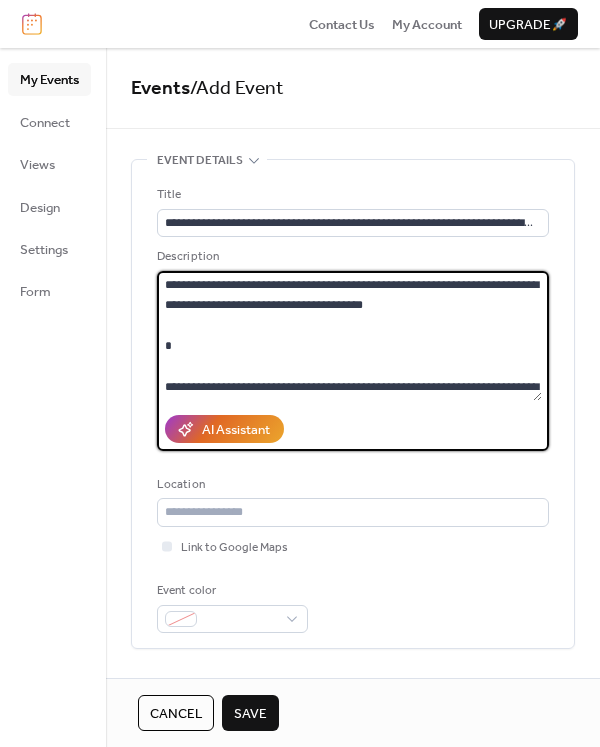 click on "**********" at bounding box center (349, 336) 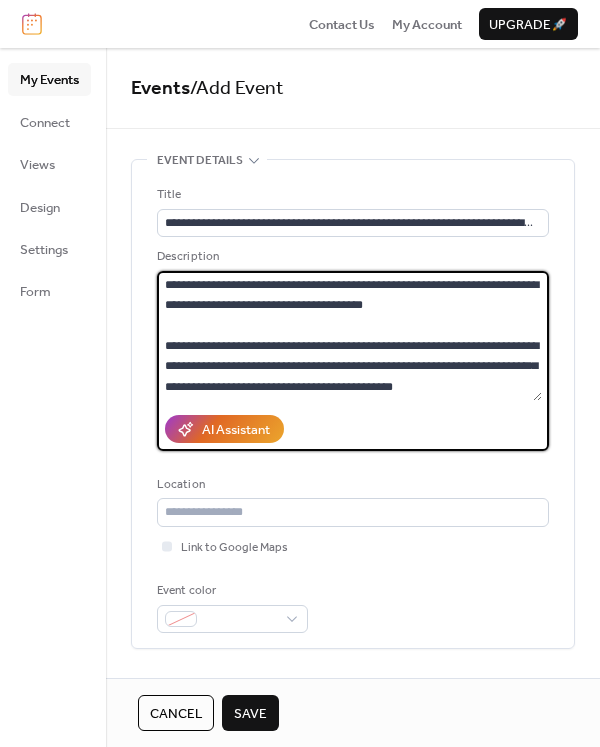 scroll, scrollTop: 102, scrollLeft: 0, axis: vertical 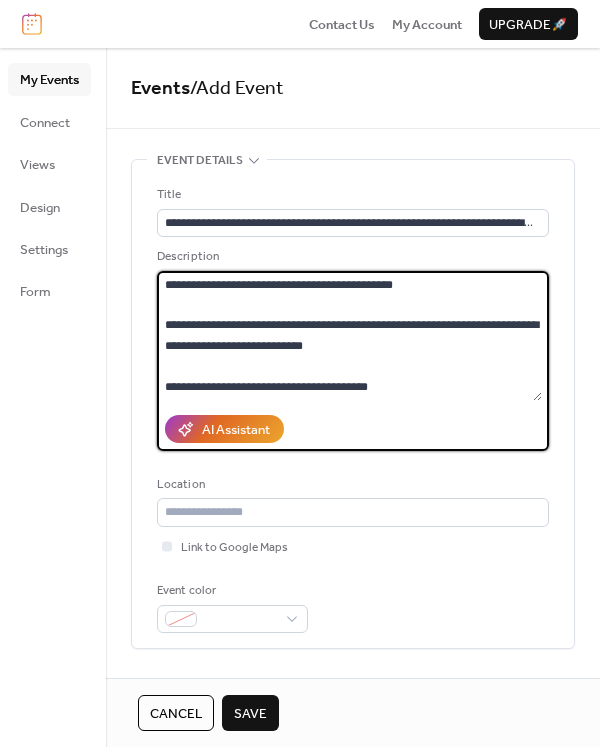 type on "**********" 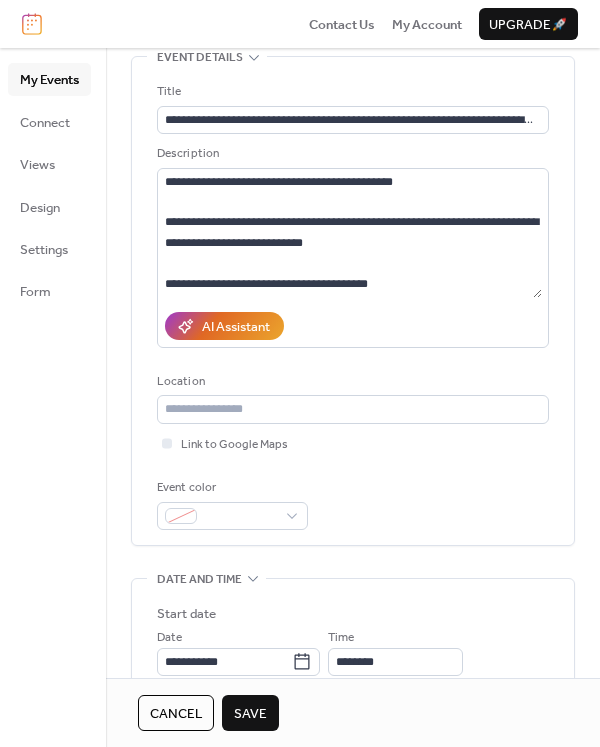 scroll, scrollTop: 142, scrollLeft: 0, axis: vertical 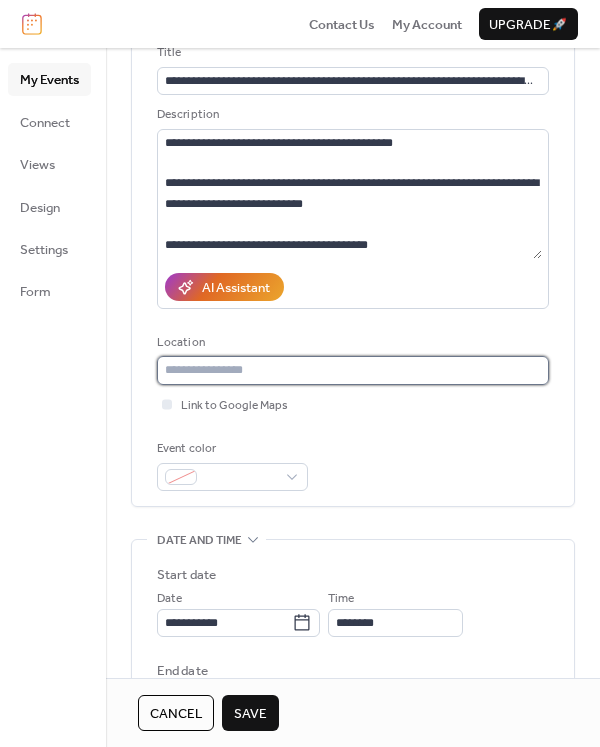 click at bounding box center (353, 370) 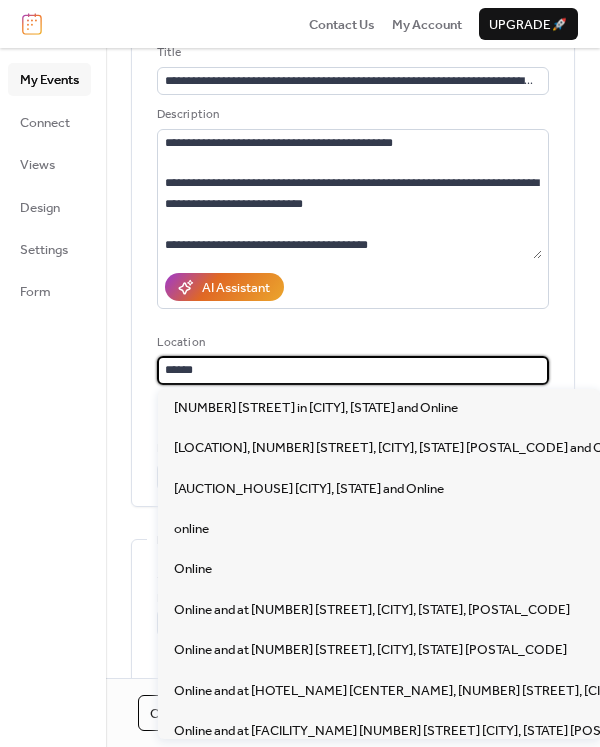 type on "******" 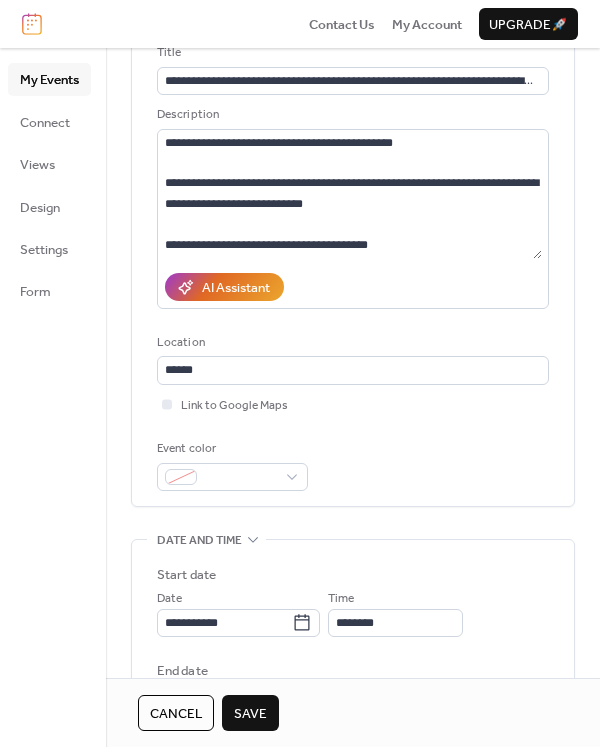 click on "**********" at bounding box center (353, 262) 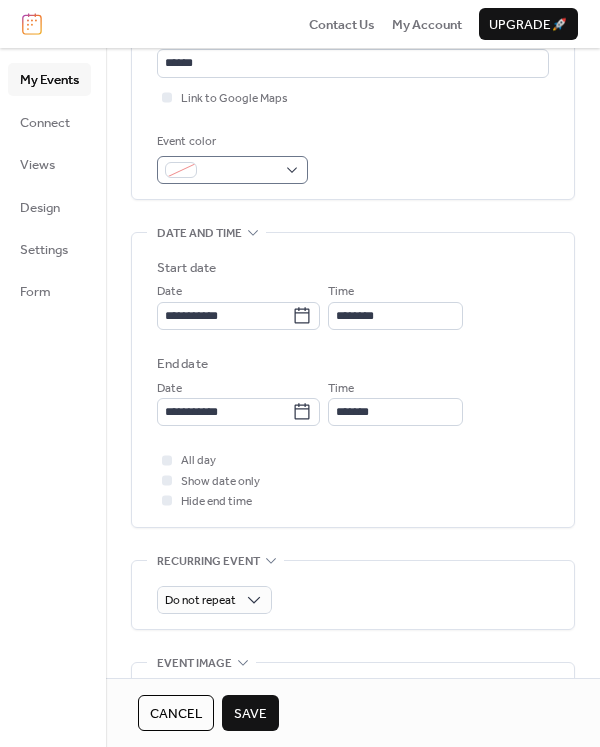 scroll, scrollTop: 452, scrollLeft: 0, axis: vertical 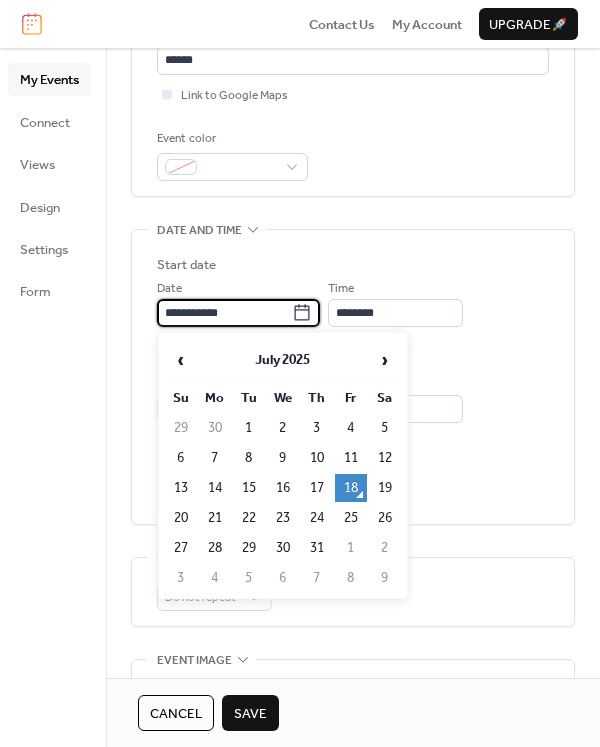 click on "**********" at bounding box center [224, 313] 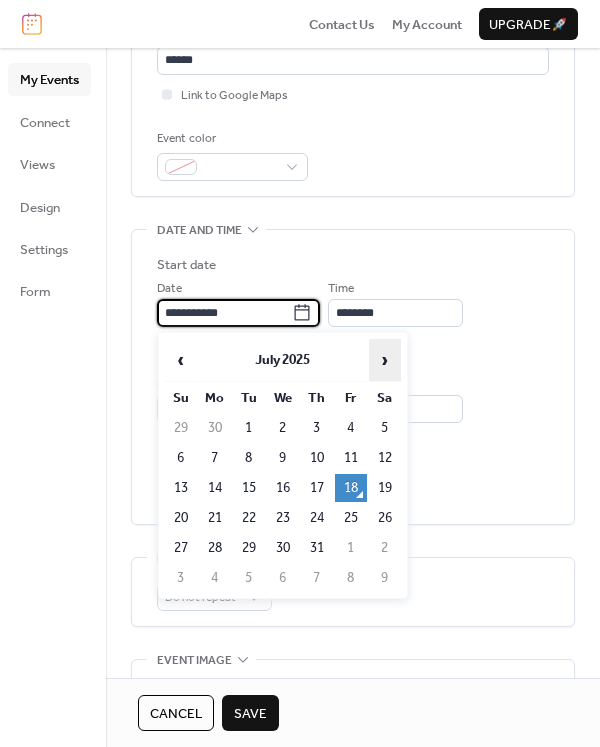 click on "›" at bounding box center (385, 360) 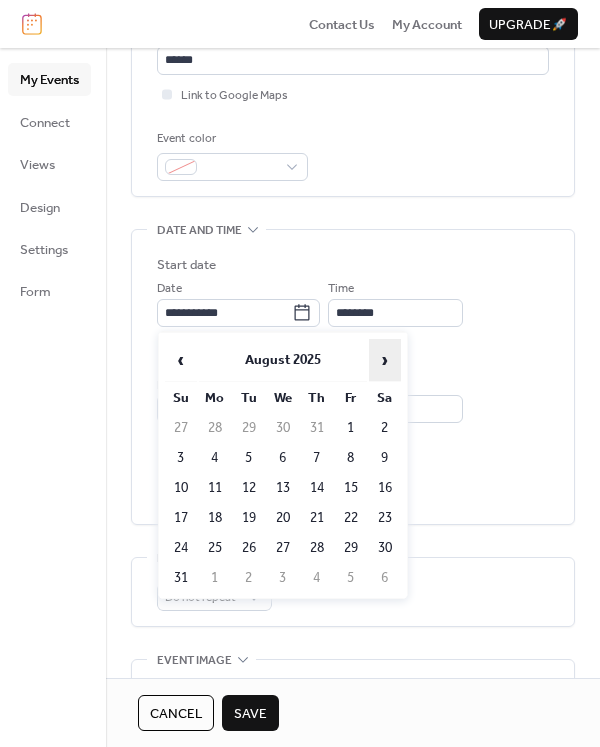 click on "›" at bounding box center (385, 360) 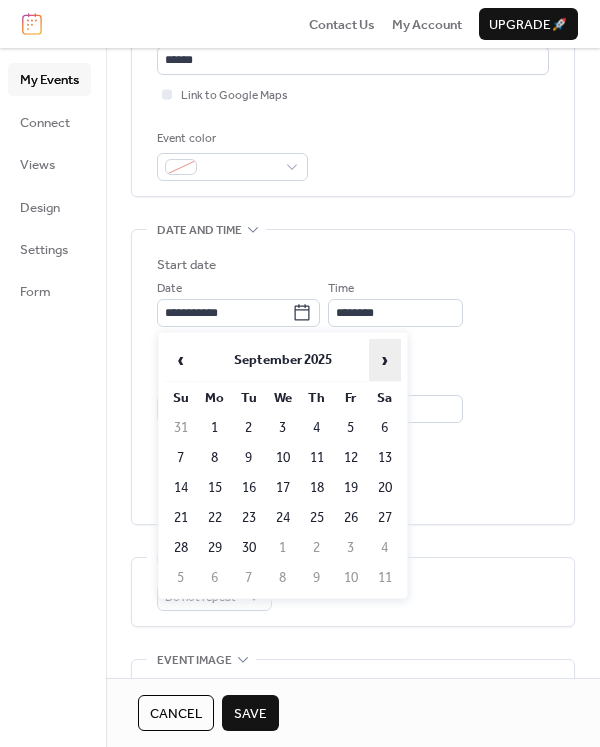 click on "›" at bounding box center [385, 360] 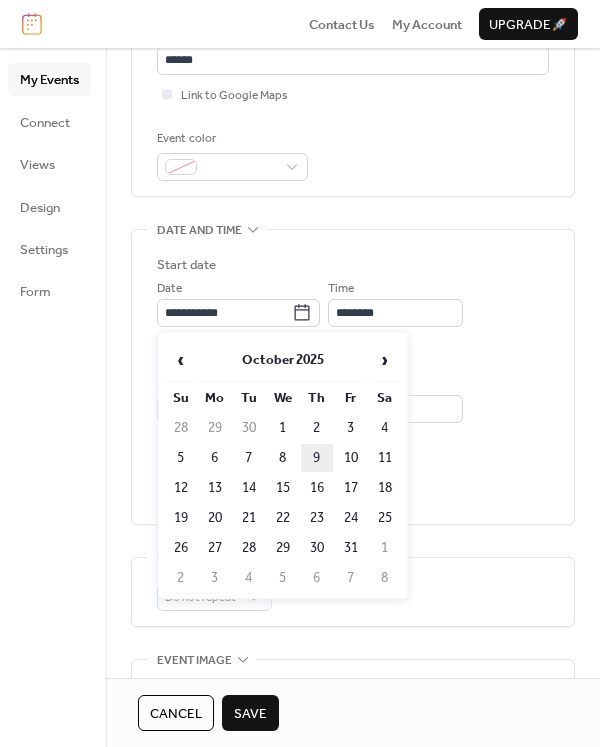 click on "9" at bounding box center [317, 458] 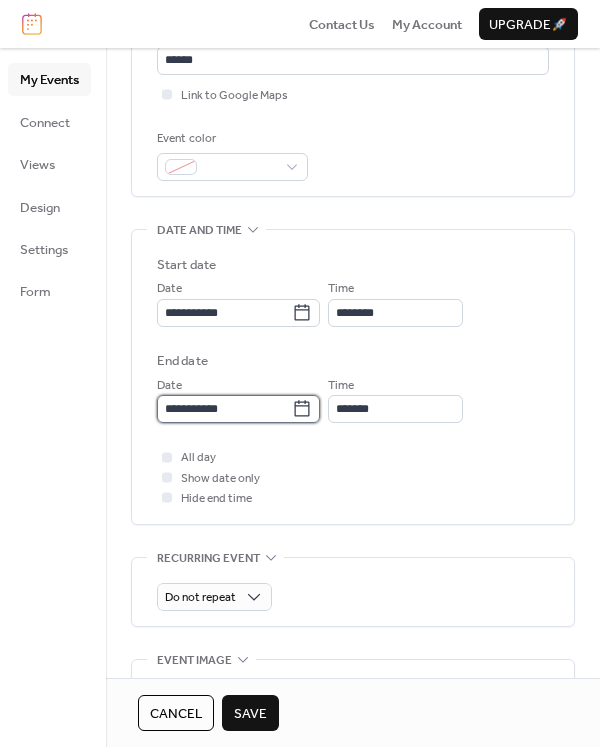 click on "**********" at bounding box center (224, 409) 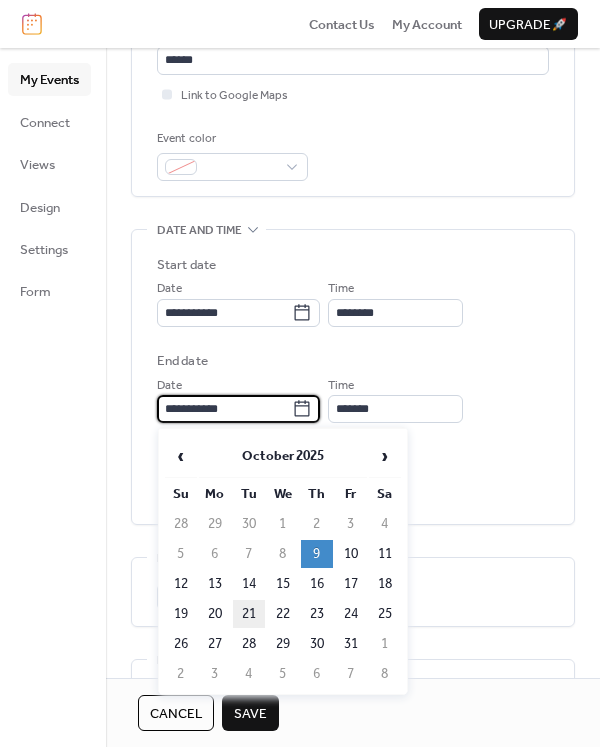 click on "21" at bounding box center [249, 614] 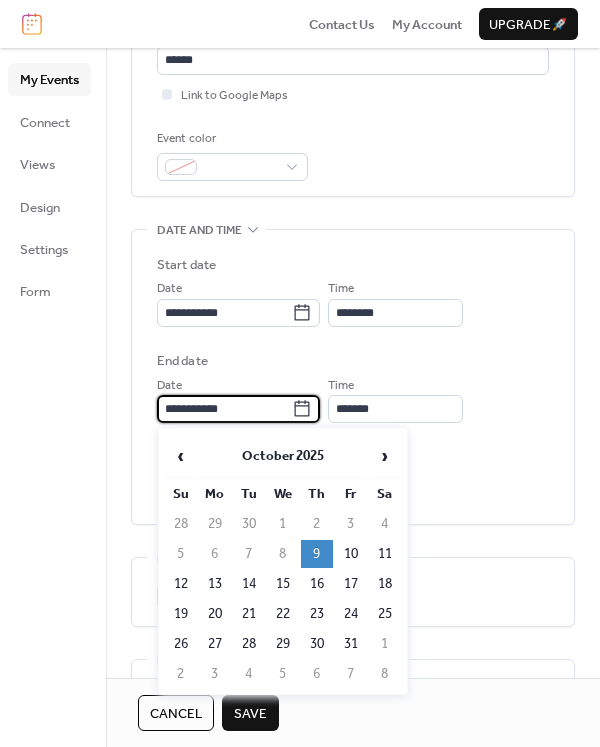 type on "**********" 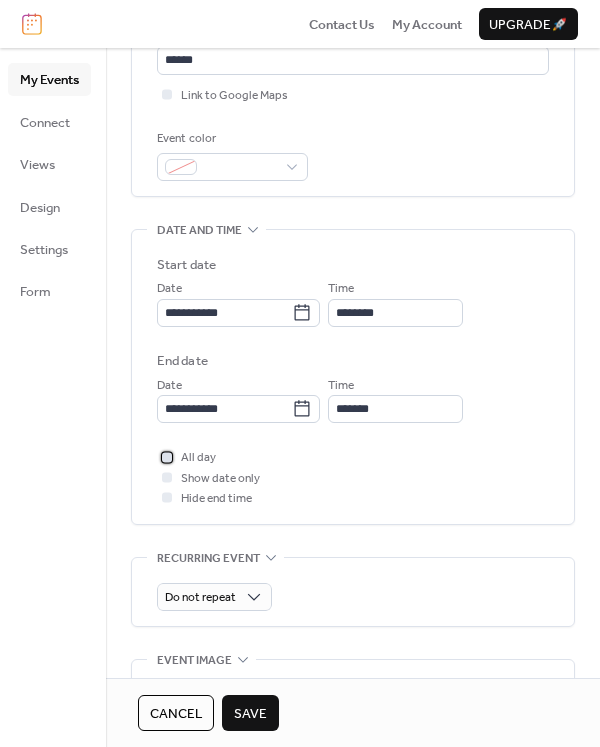click at bounding box center [167, 457] 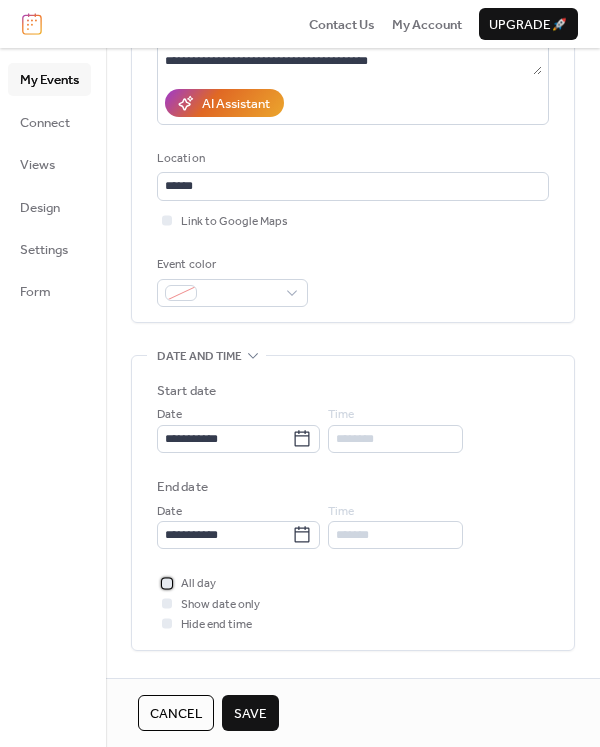 scroll, scrollTop: 917, scrollLeft: 0, axis: vertical 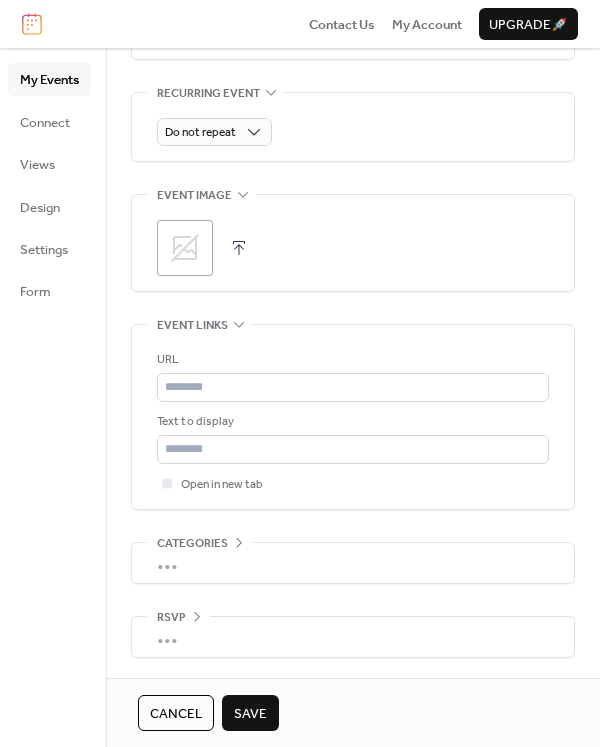 click at bounding box center [239, 248] 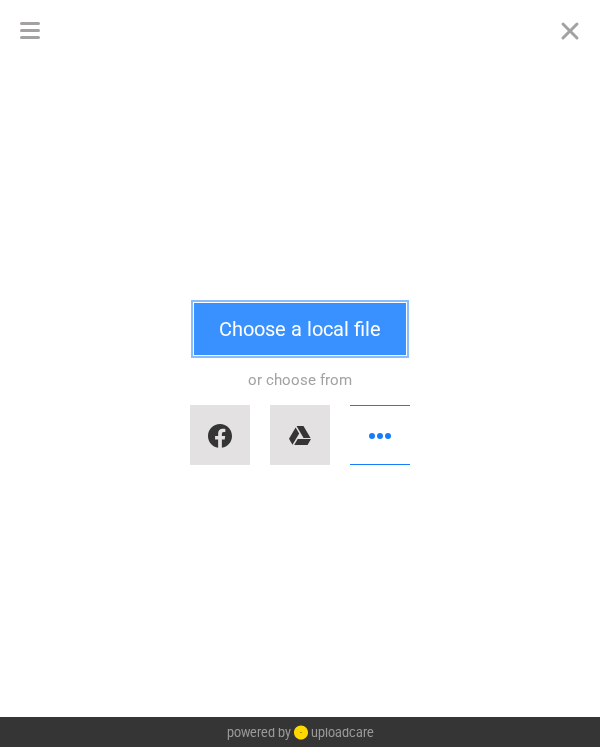 click on "Choose a local file" at bounding box center [300, 329] 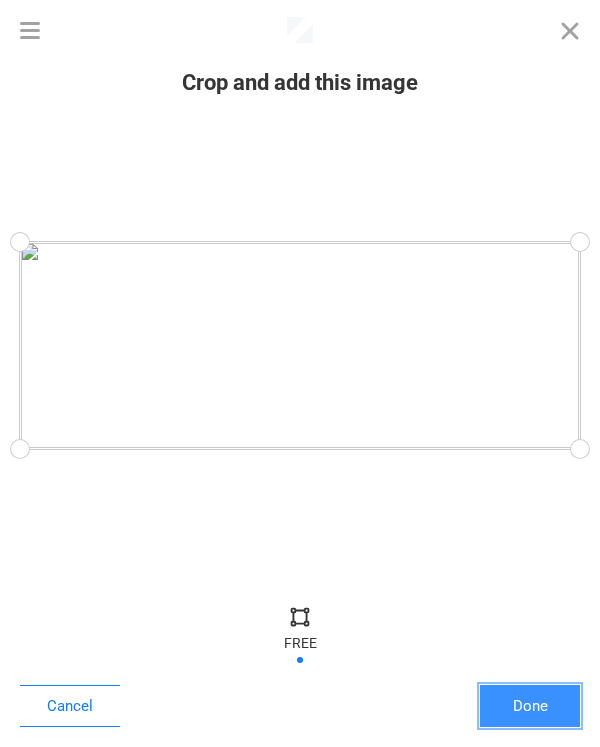 click on "Done" at bounding box center (530, 706) 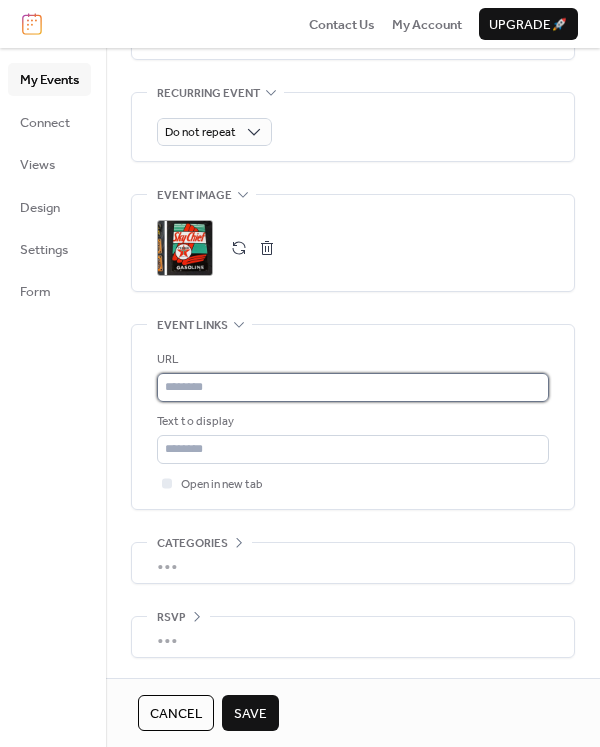 click at bounding box center (353, 387) 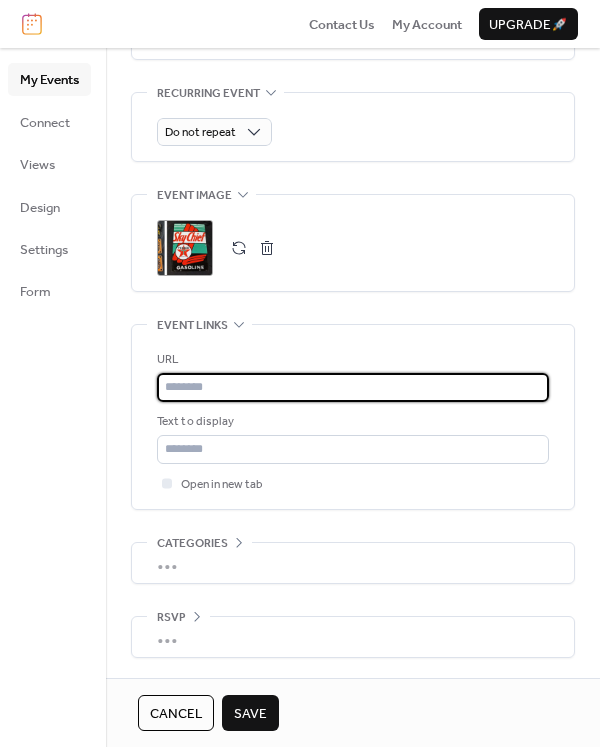 paste on "**********" 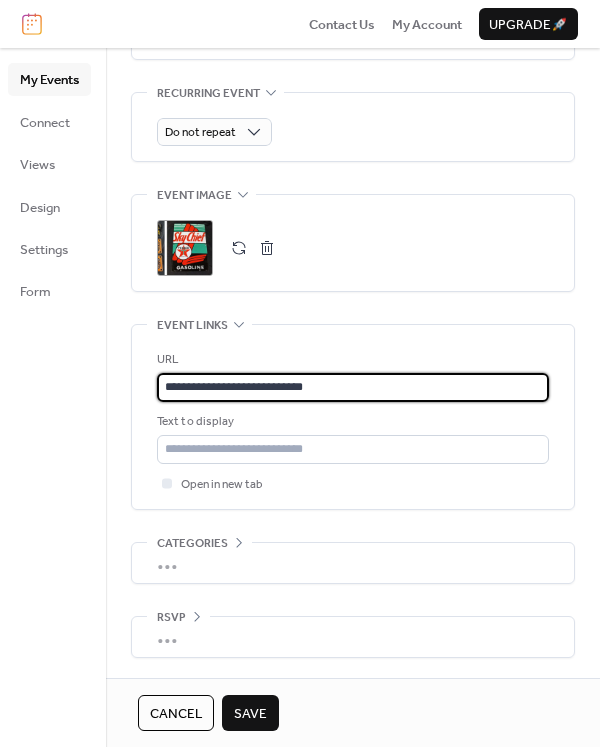 type on "**********" 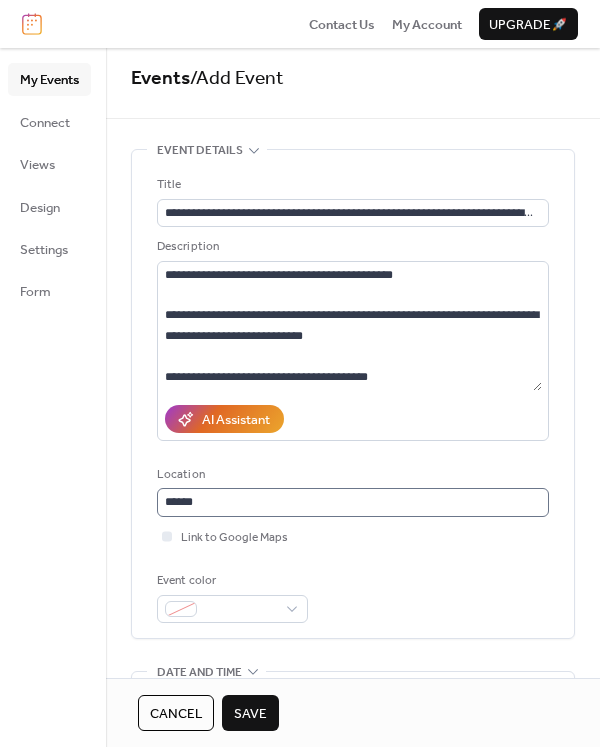 scroll, scrollTop: 0, scrollLeft: 0, axis: both 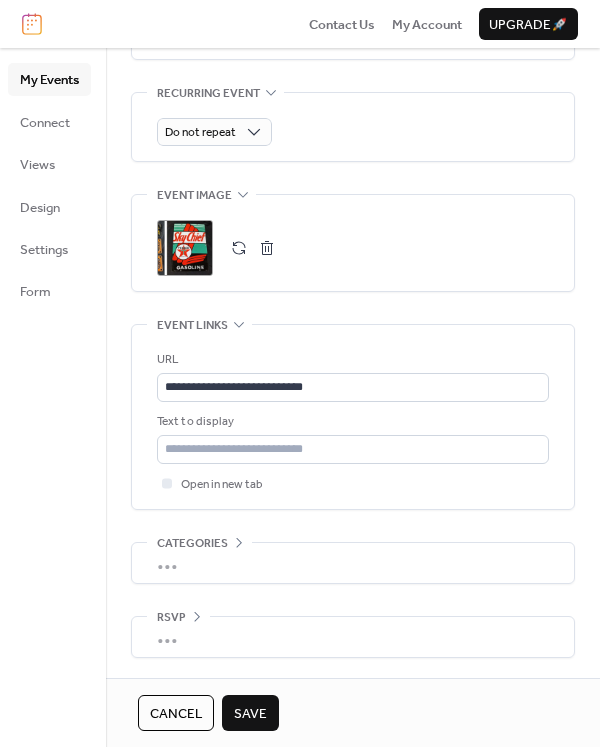 click on "Save" at bounding box center (250, 714) 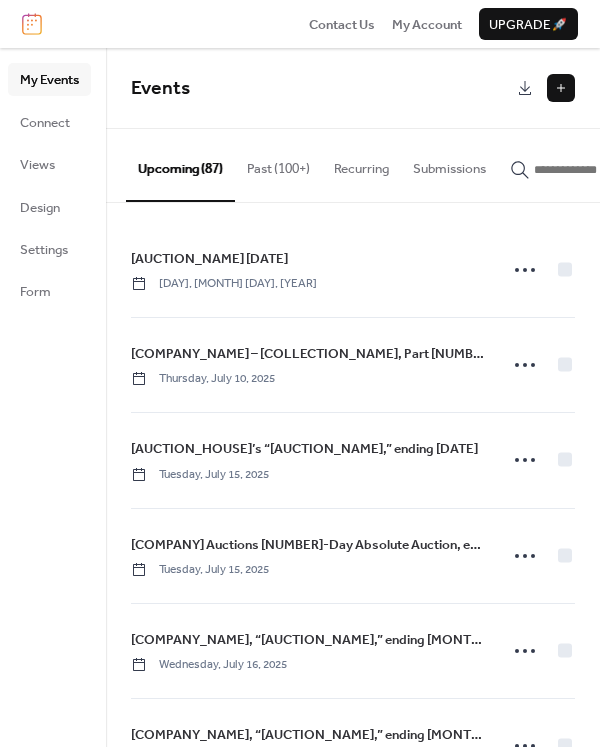 click at bounding box center [561, 88] 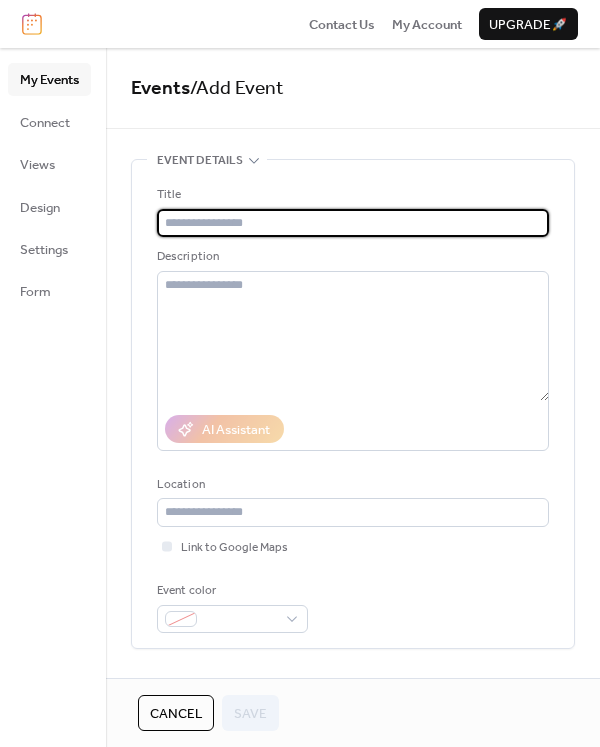 paste on "**********" 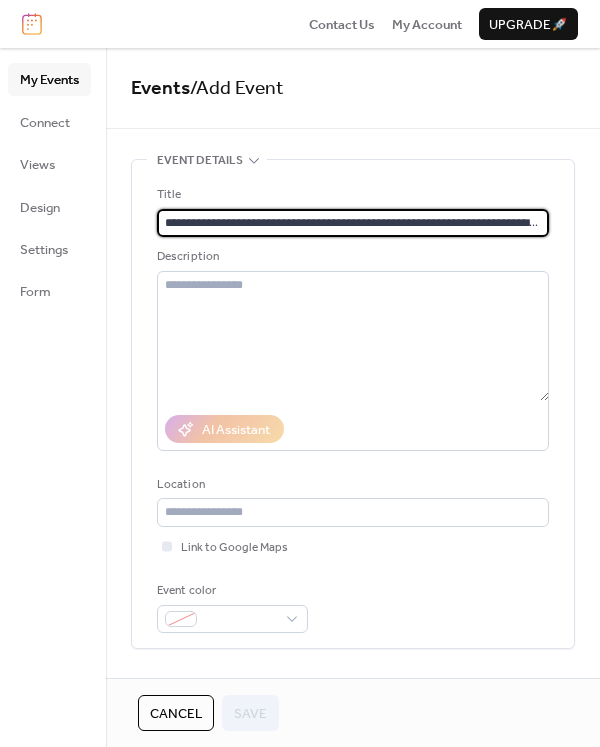 scroll, scrollTop: 0, scrollLeft: 217, axis: horizontal 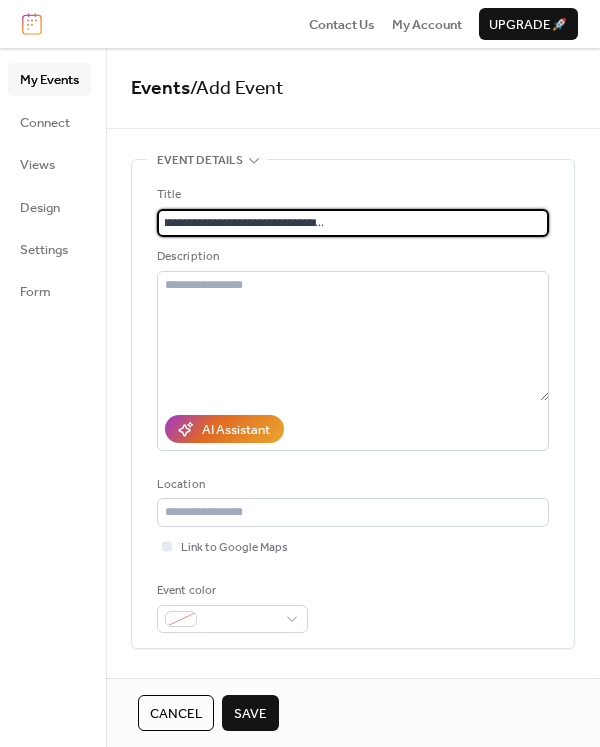 type on "**********" 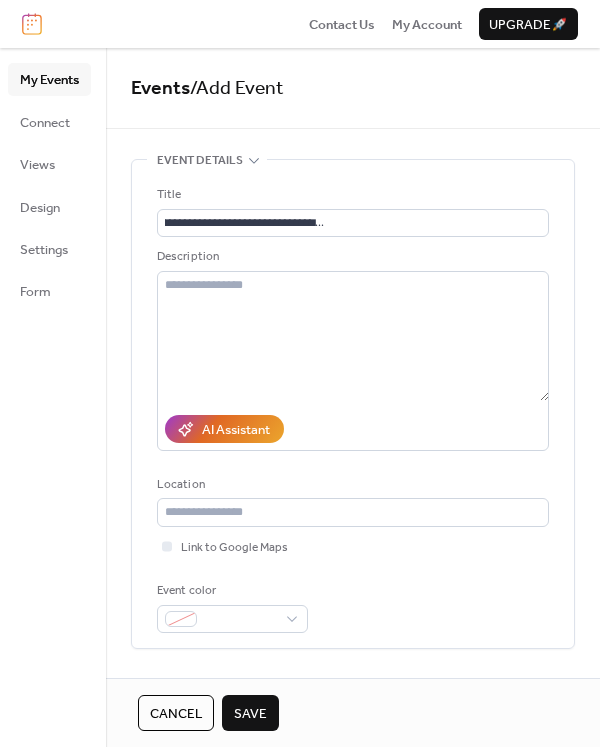 scroll, scrollTop: 0, scrollLeft: 0, axis: both 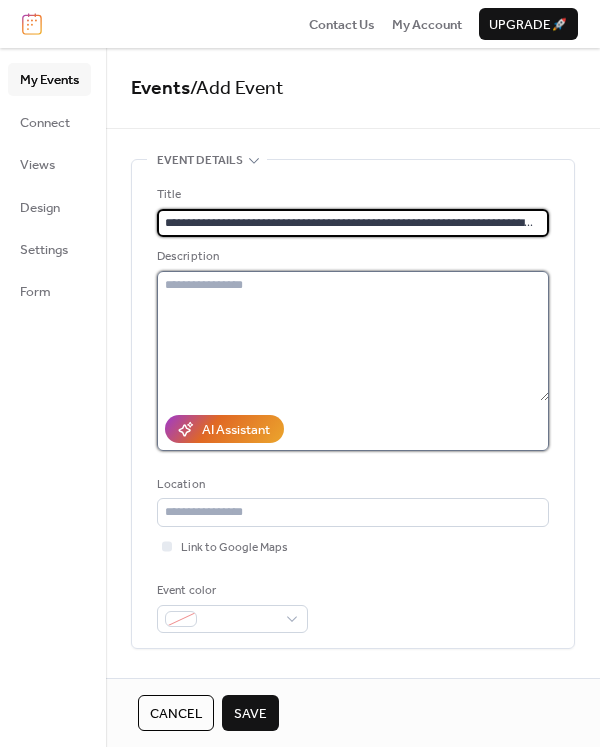 click at bounding box center [353, 336] 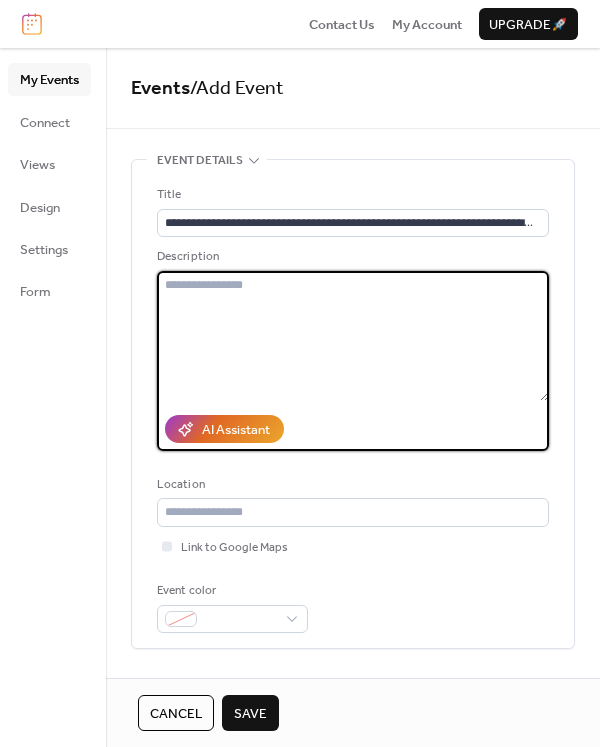 paste on "**********" 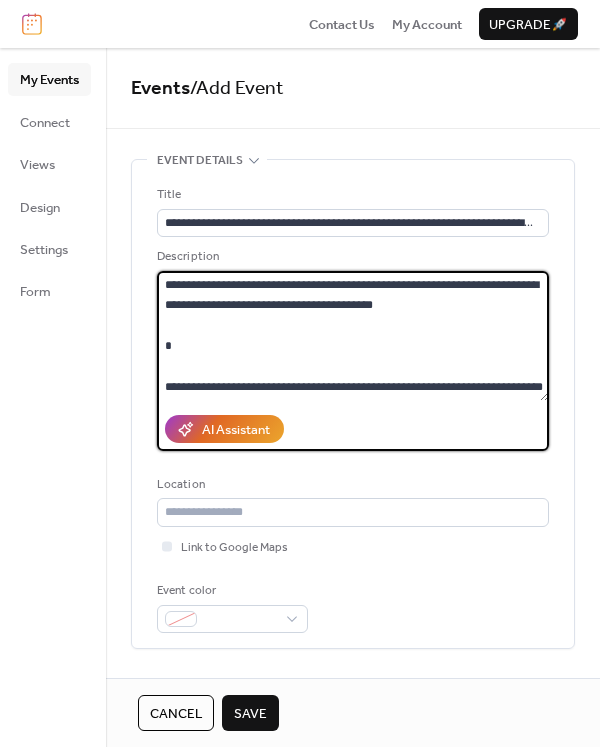 scroll, scrollTop: 425, scrollLeft: 0, axis: vertical 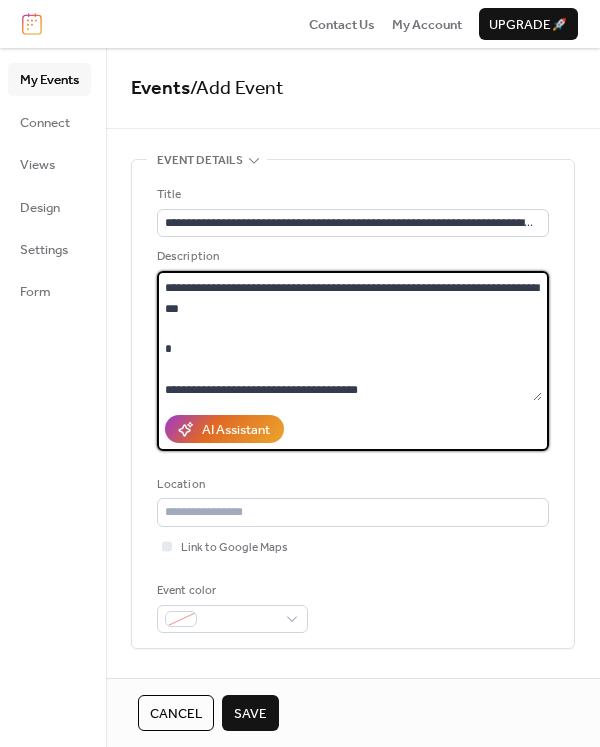 click on "**********" at bounding box center [349, 336] 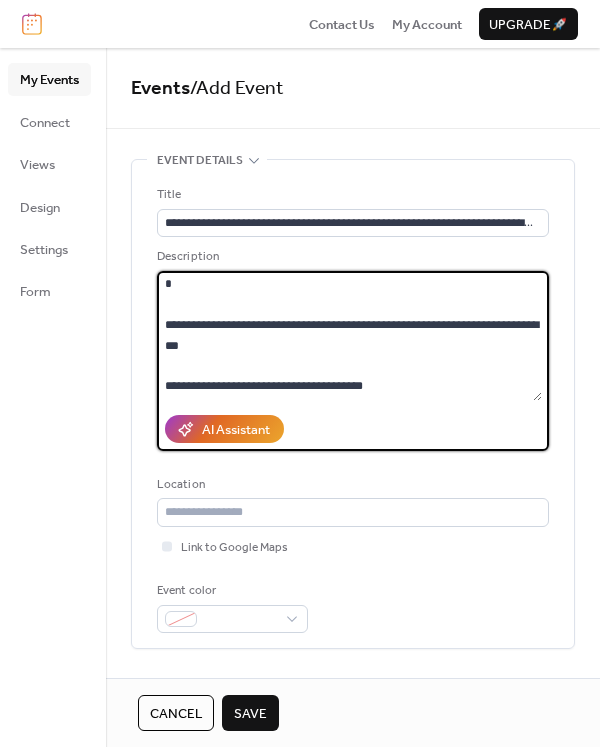 scroll, scrollTop: 388, scrollLeft: 0, axis: vertical 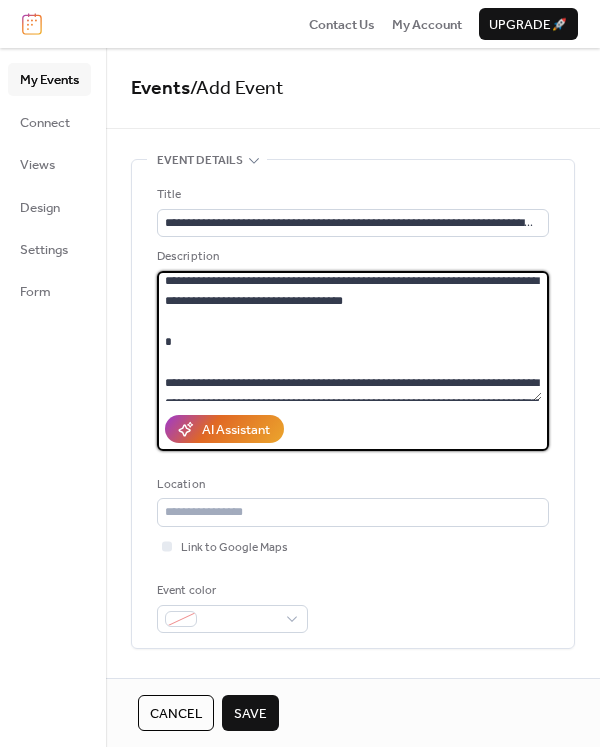 click on "**********" at bounding box center [349, 336] 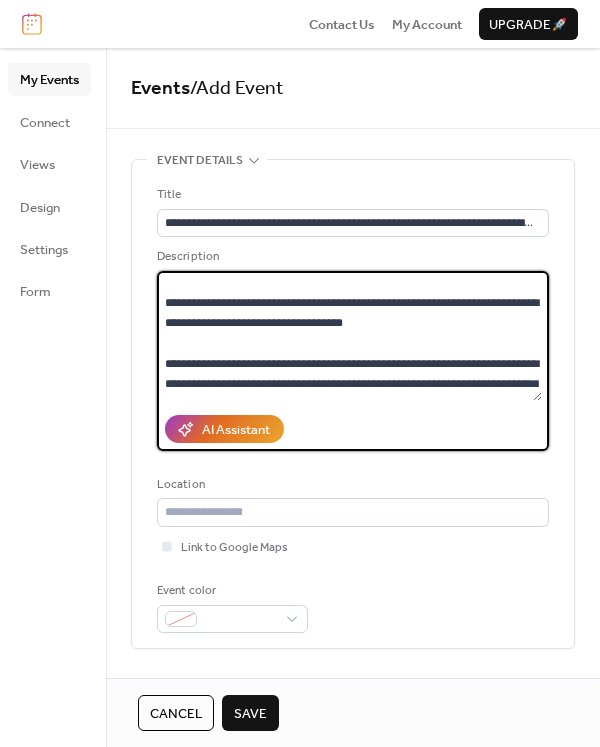 scroll, scrollTop: 29, scrollLeft: 0, axis: vertical 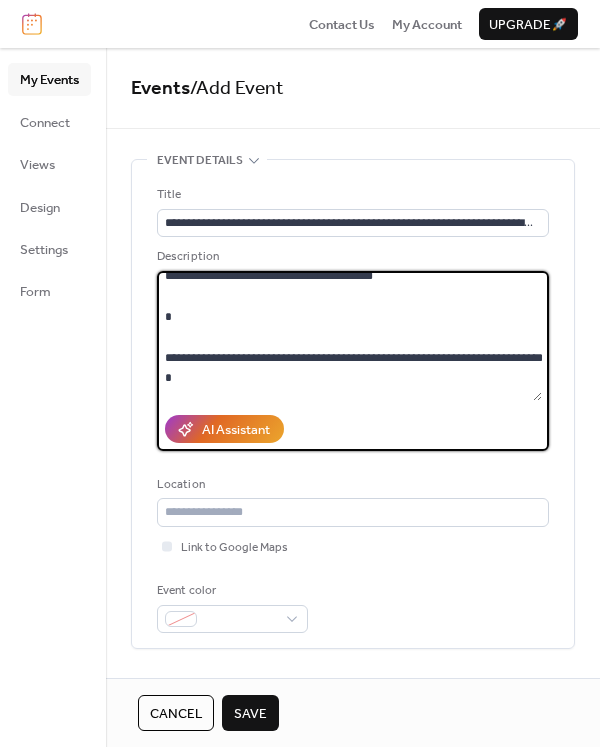 click on "**********" at bounding box center (349, 336) 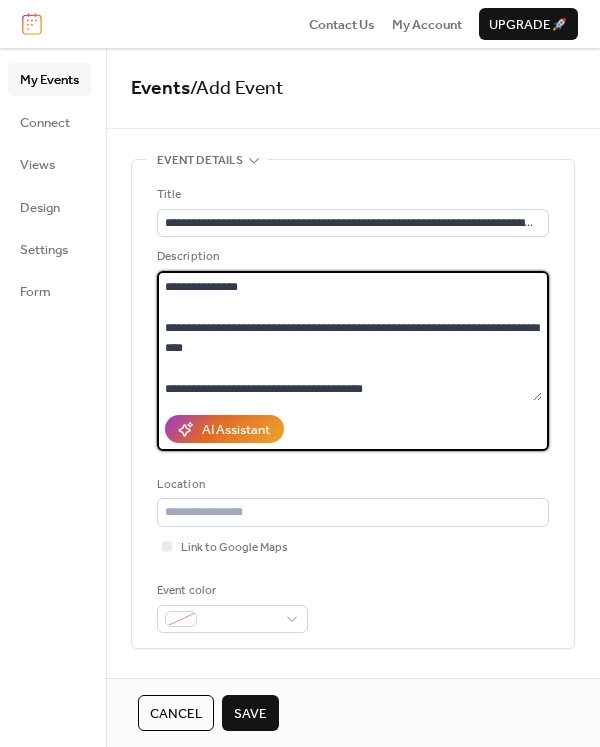 scroll, scrollTop: 265, scrollLeft: 0, axis: vertical 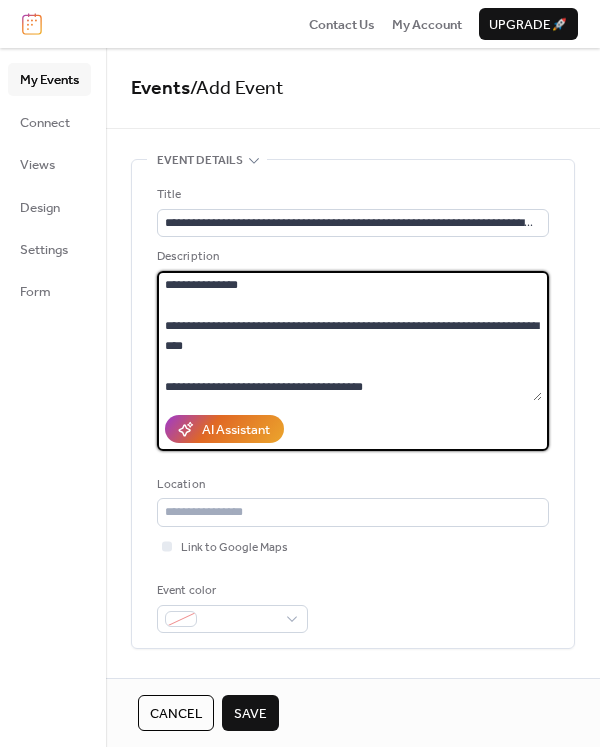 type on "**********" 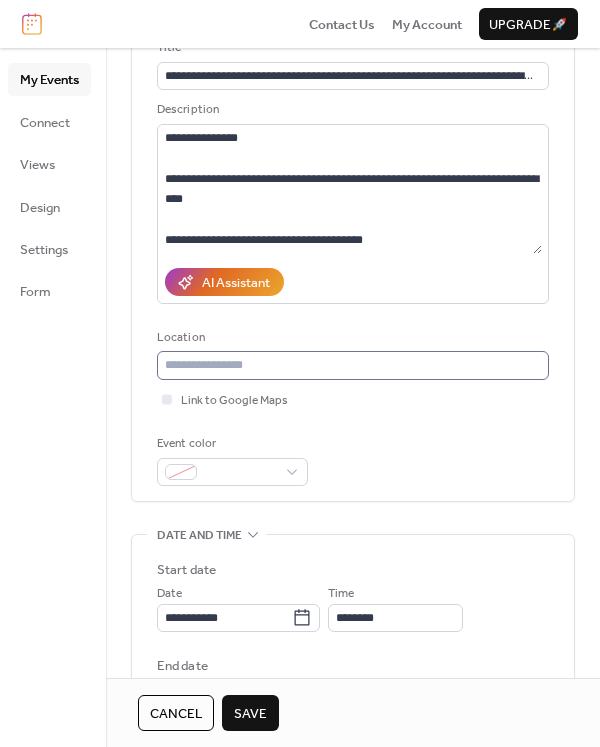 scroll, scrollTop: 150, scrollLeft: 0, axis: vertical 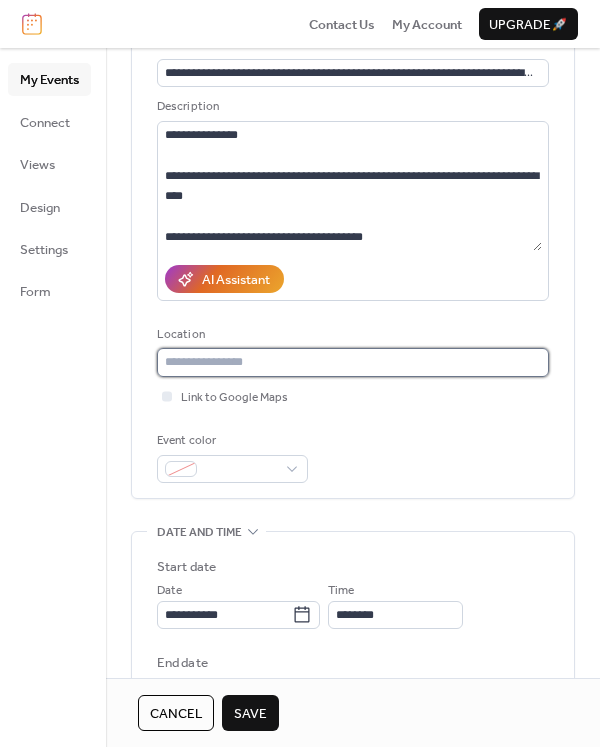 click at bounding box center [353, 362] 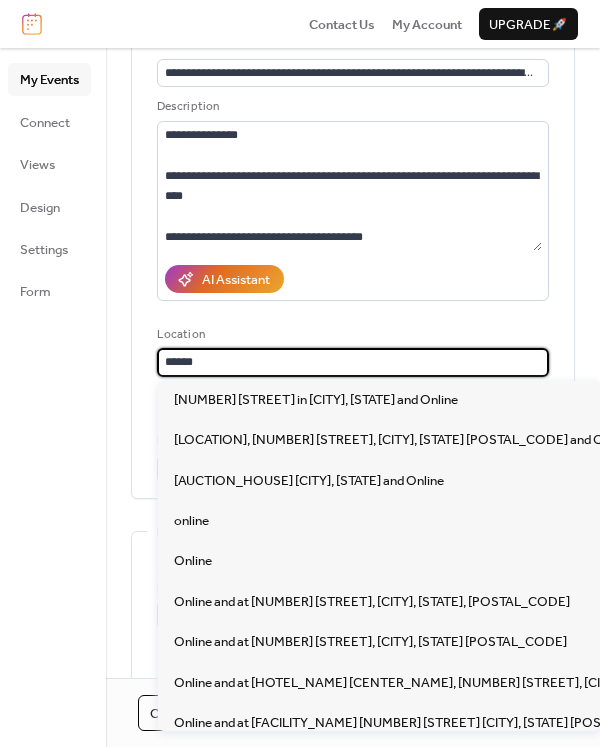 type on "******" 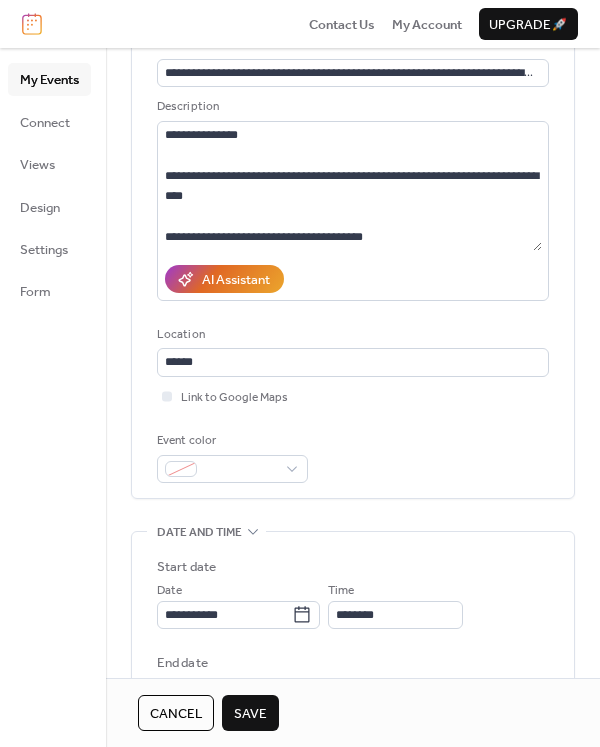 click on "**********" at bounding box center (353, 254) 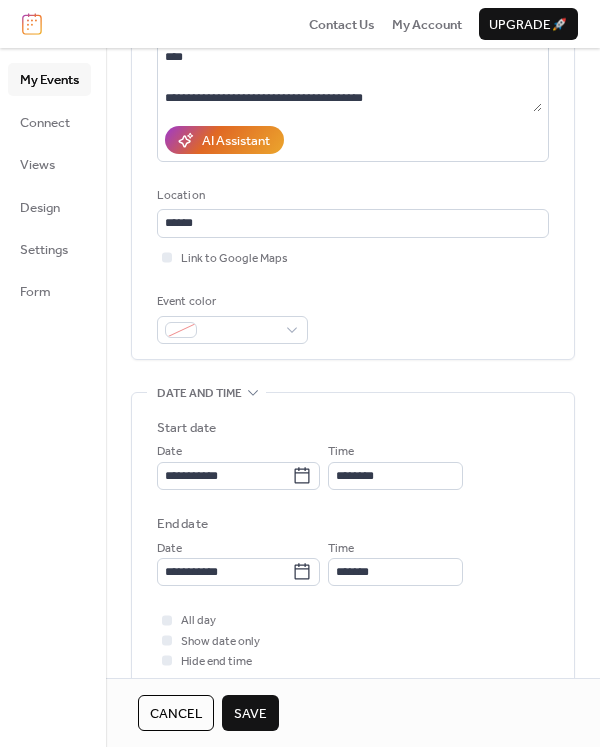 scroll, scrollTop: 494, scrollLeft: 0, axis: vertical 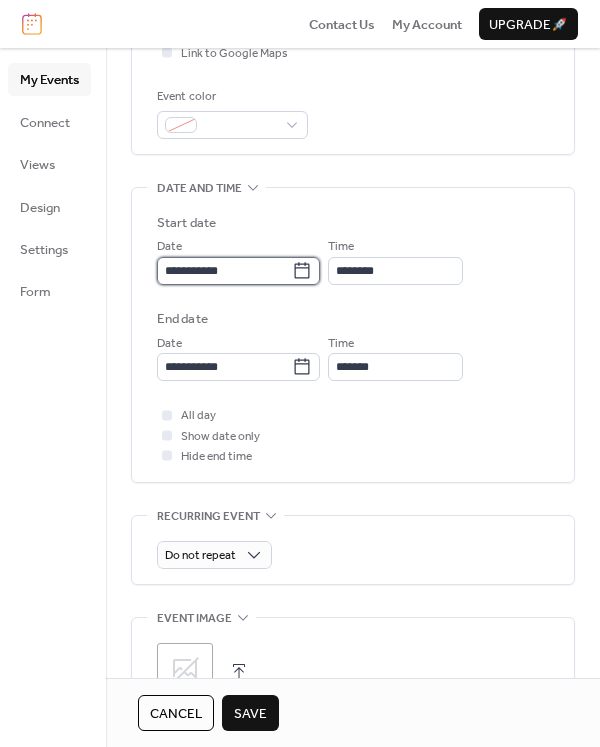 click on "**********" at bounding box center [224, 271] 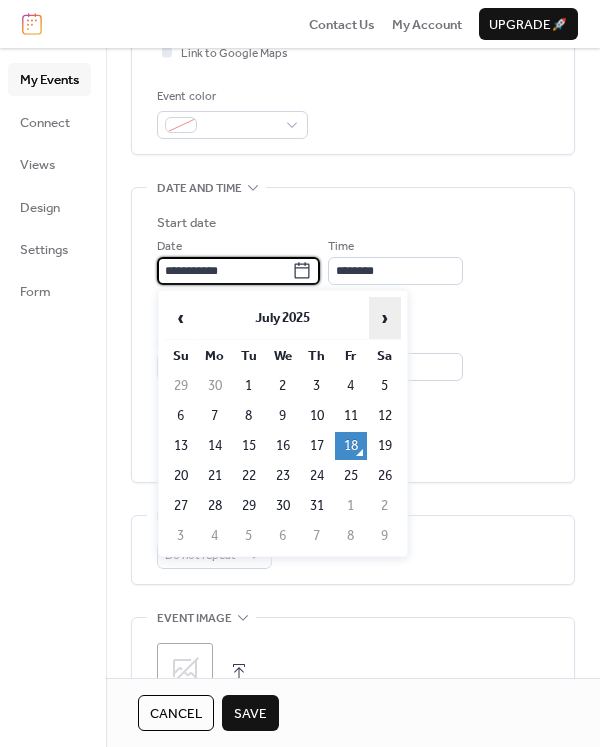 click on "›" at bounding box center [385, 318] 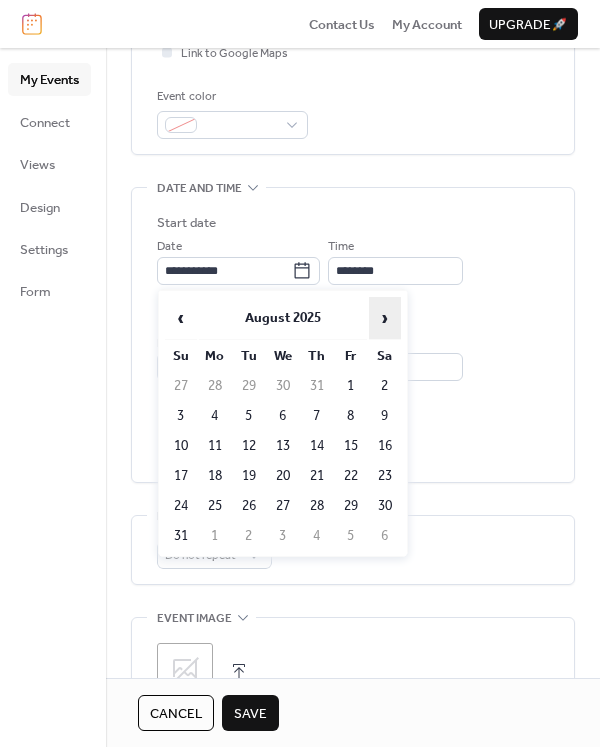 click on "›" at bounding box center (385, 318) 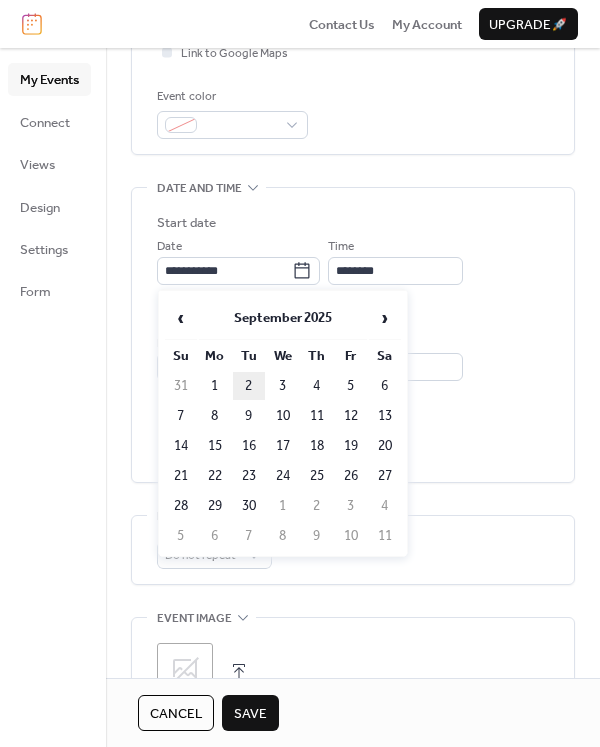 click on "2" at bounding box center (249, 386) 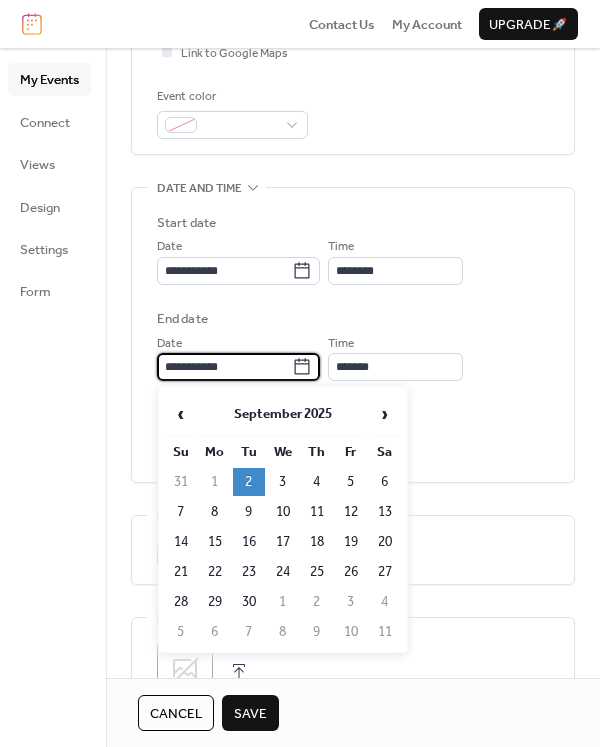 click on "**********" at bounding box center (224, 367) 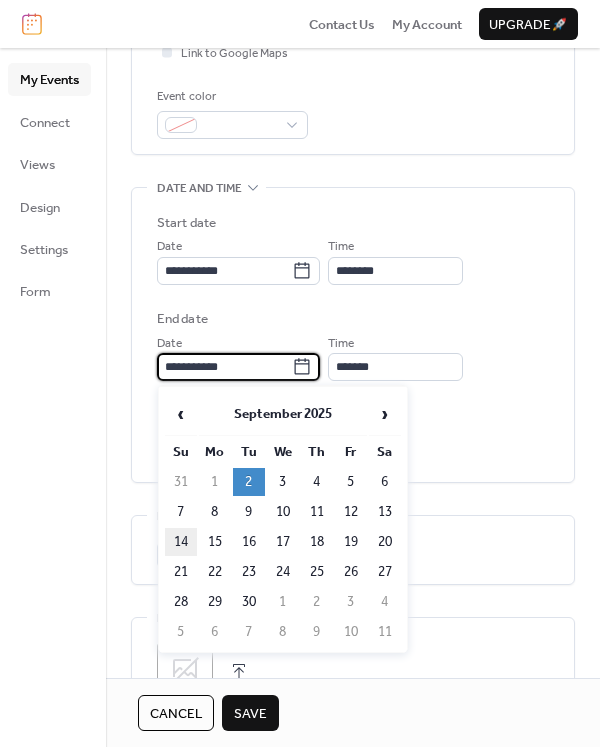 click on "14" at bounding box center [181, 542] 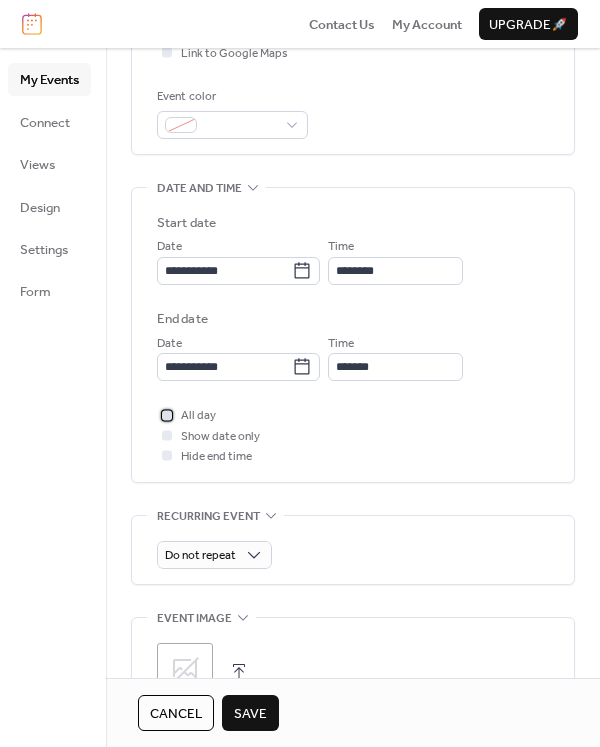click at bounding box center [167, 415] 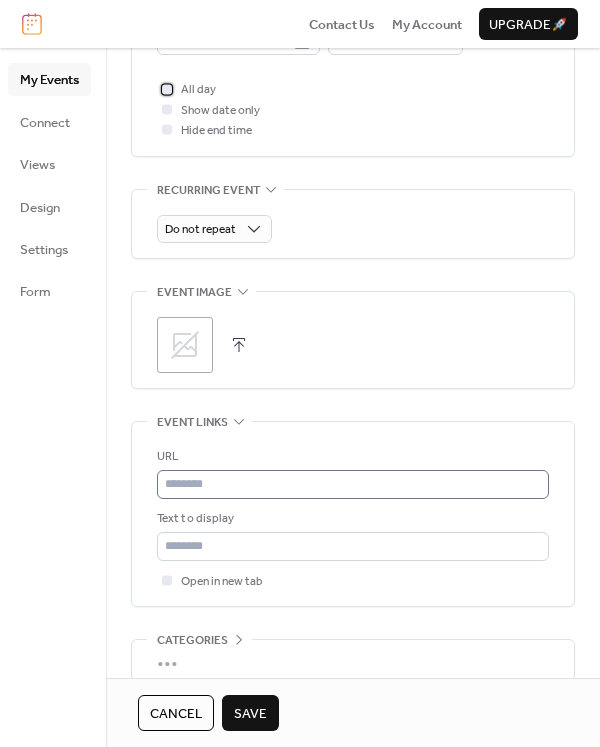 scroll, scrollTop: 838, scrollLeft: 0, axis: vertical 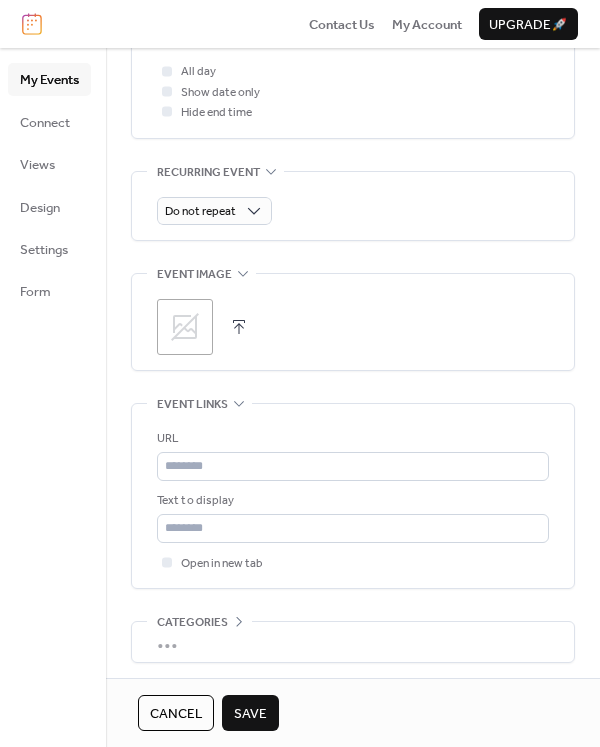 click at bounding box center (239, 327) 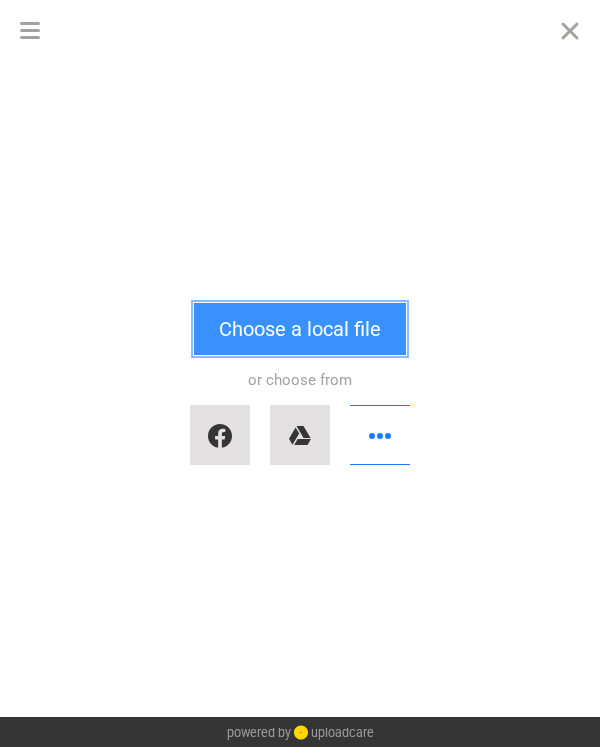 click on "Choose a local file" at bounding box center (300, 329) 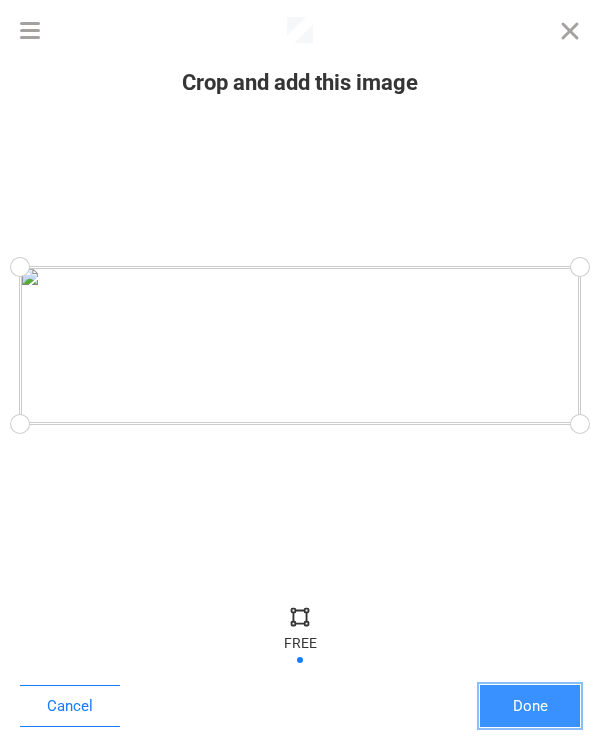 click on "Done" at bounding box center [530, 706] 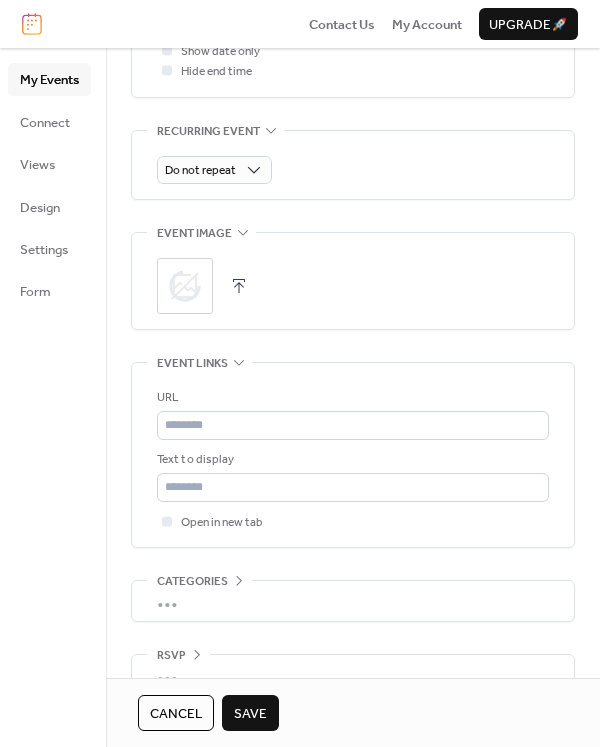 scroll, scrollTop: 917, scrollLeft: 0, axis: vertical 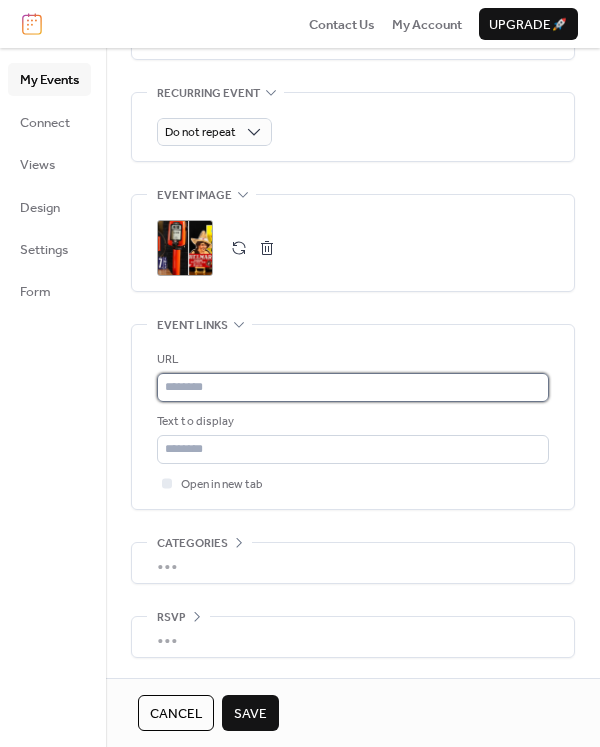 click at bounding box center [353, 387] 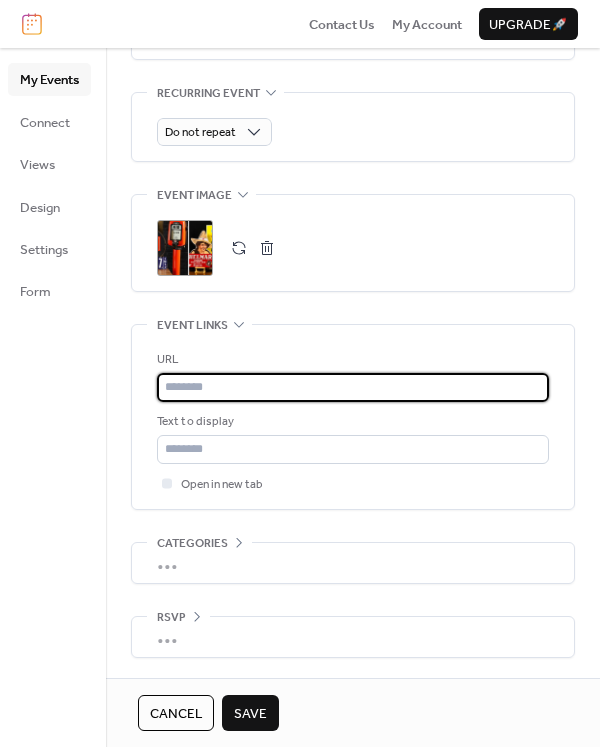 paste on "**********" 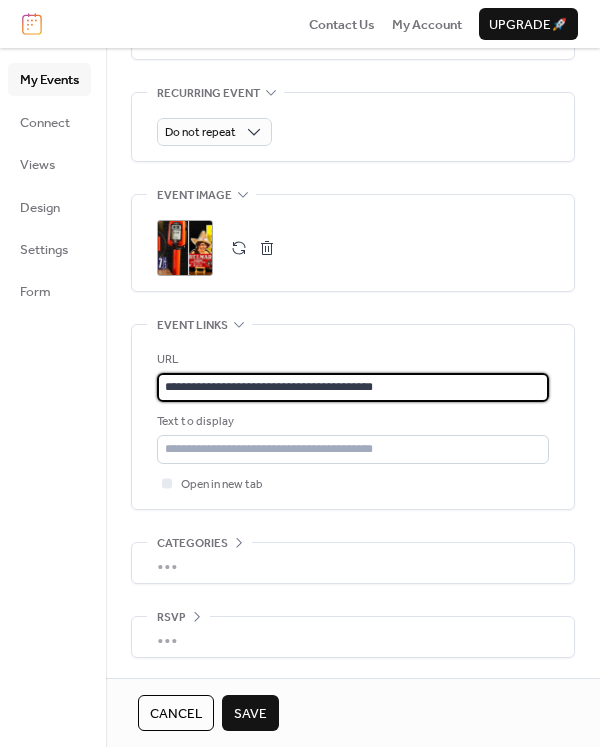 type on "**********" 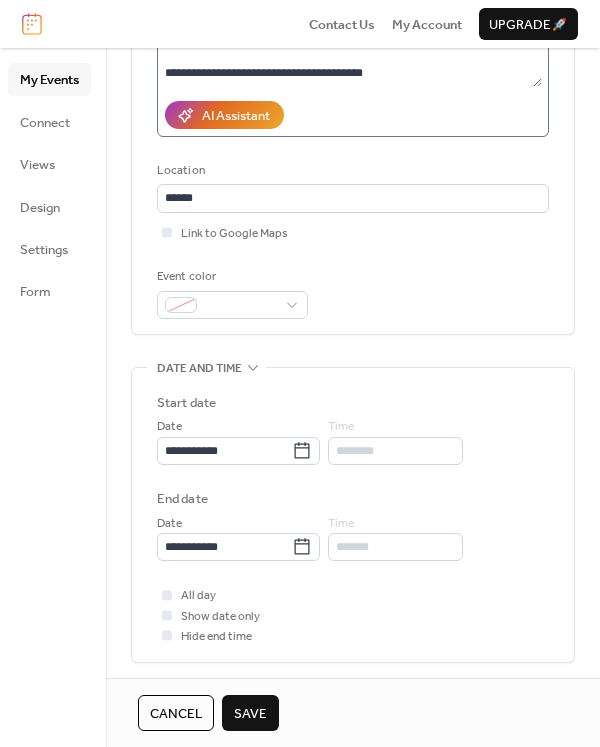 scroll, scrollTop: 0, scrollLeft: 0, axis: both 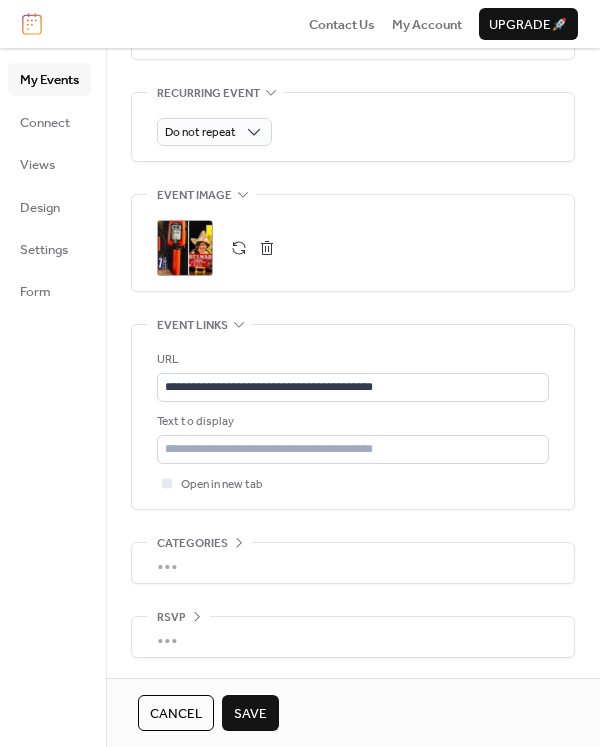 click on "Save" at bounding box center (250, 714) 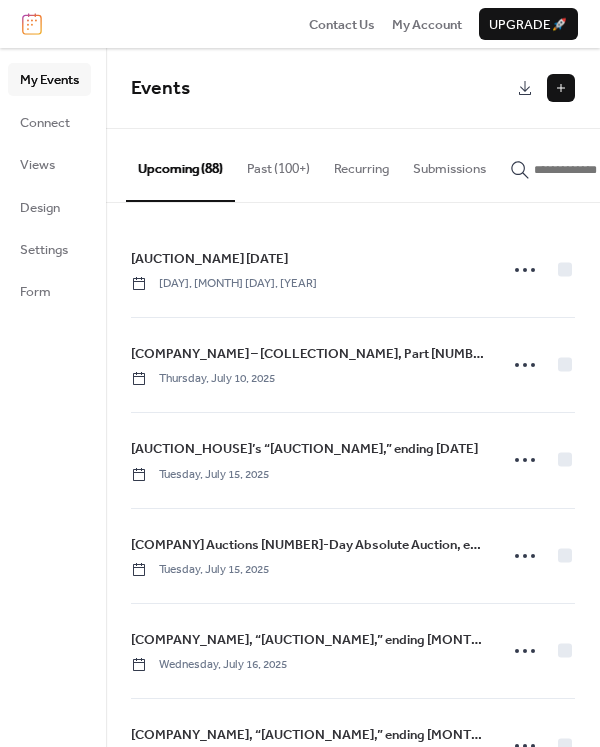 click at bounding box center (561, 88) 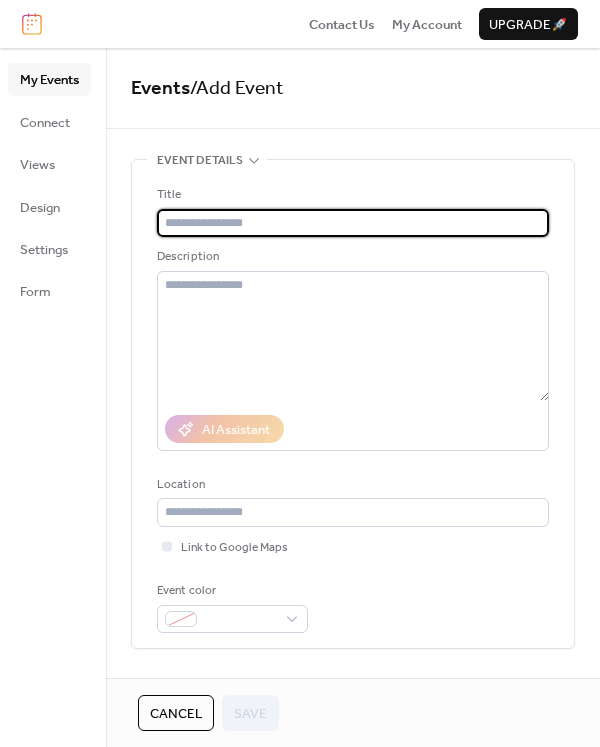 paste on "**********" 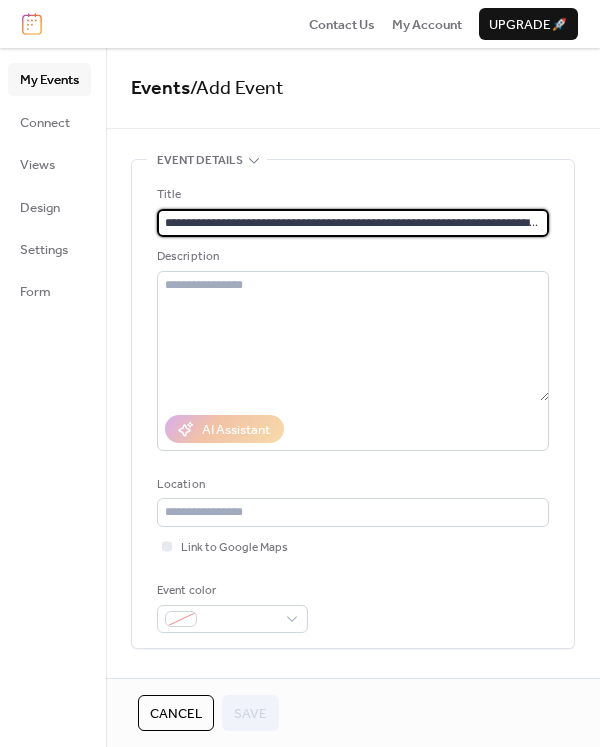 scroll, scrollTop: 0, scrollLeft: 81, axis: horizontal 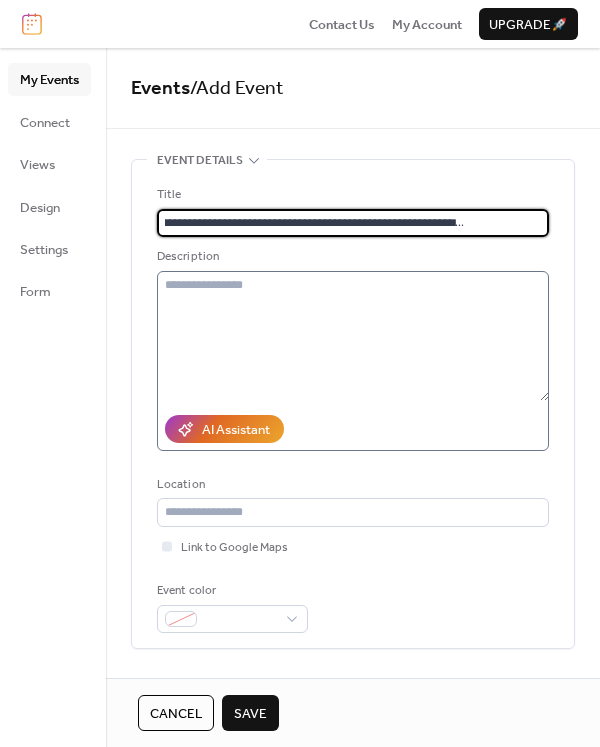 type on "**********" 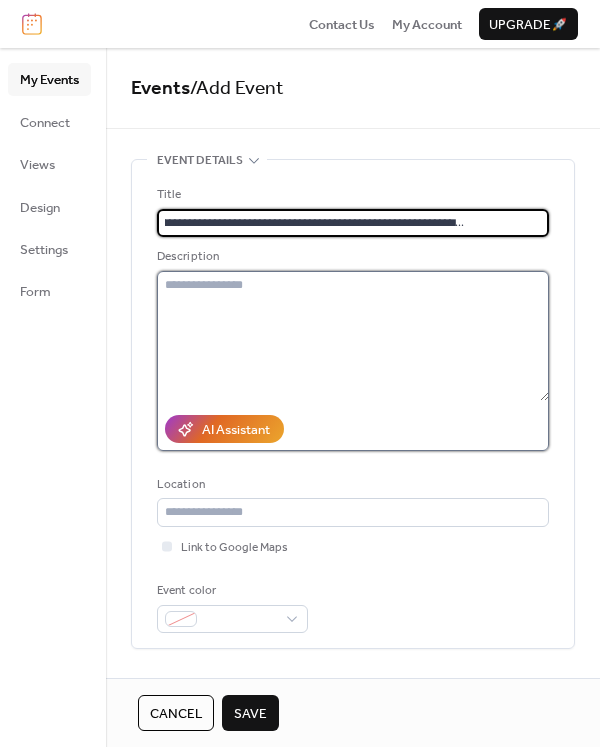 click at bounding box center [353, 336] 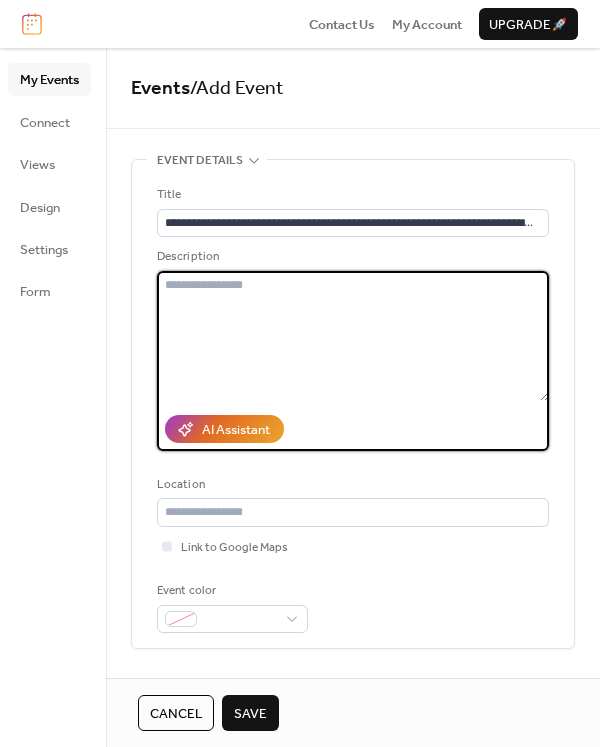 paste on "**********" 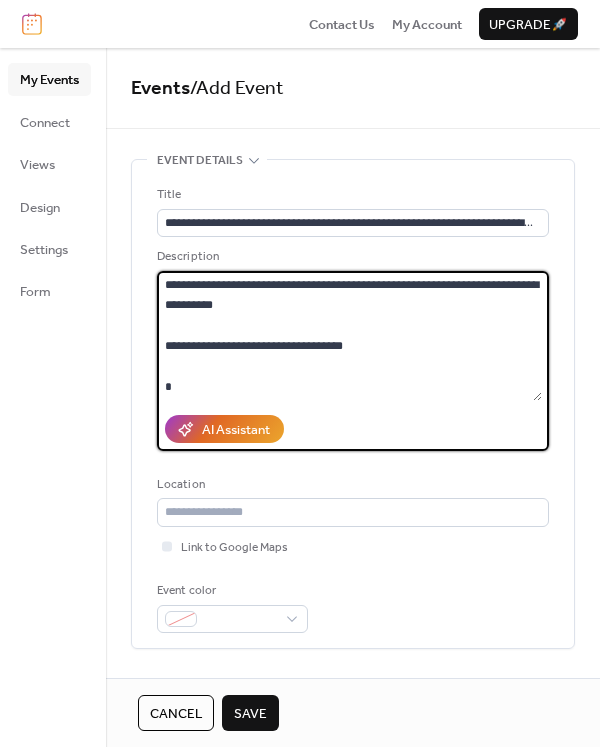 scroll, scrollTop: 38, scrollLeft: 0, axis: vertical 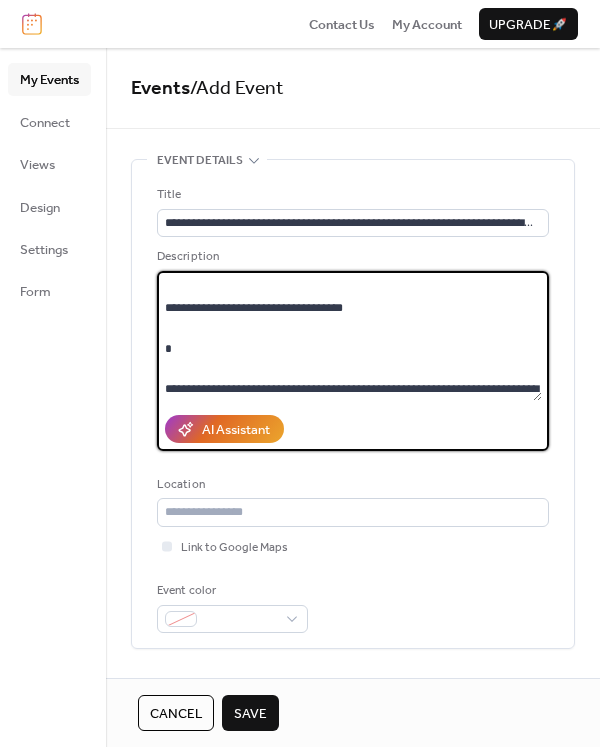 click on "**********" at bounding box center [349, 336] 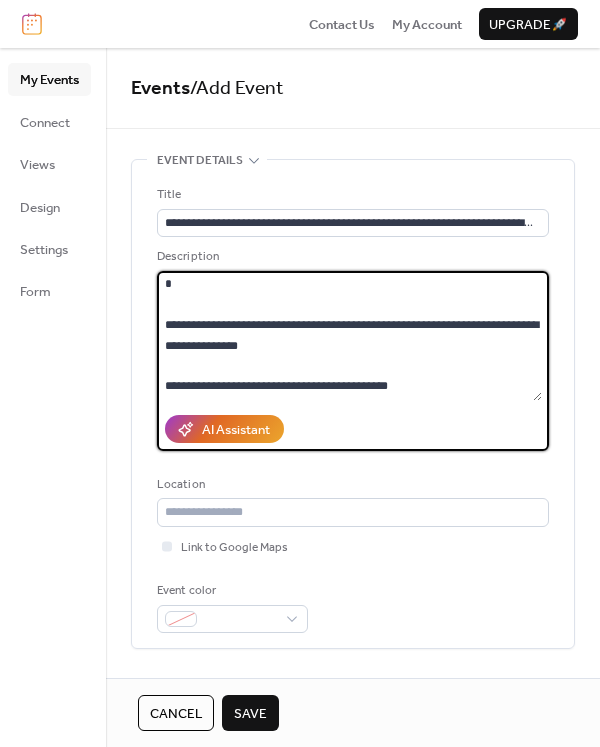 scroll, scrollTop: 367, scrollLeft: 0, axis: vertical 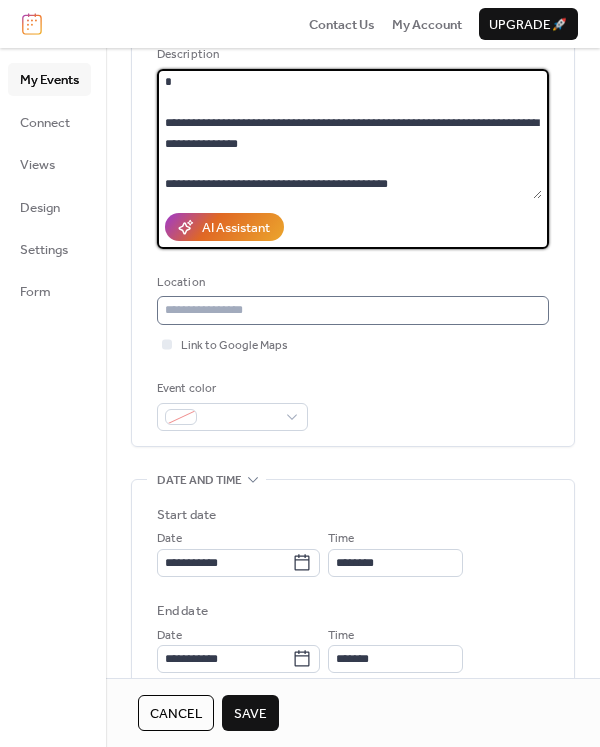type on "**********" 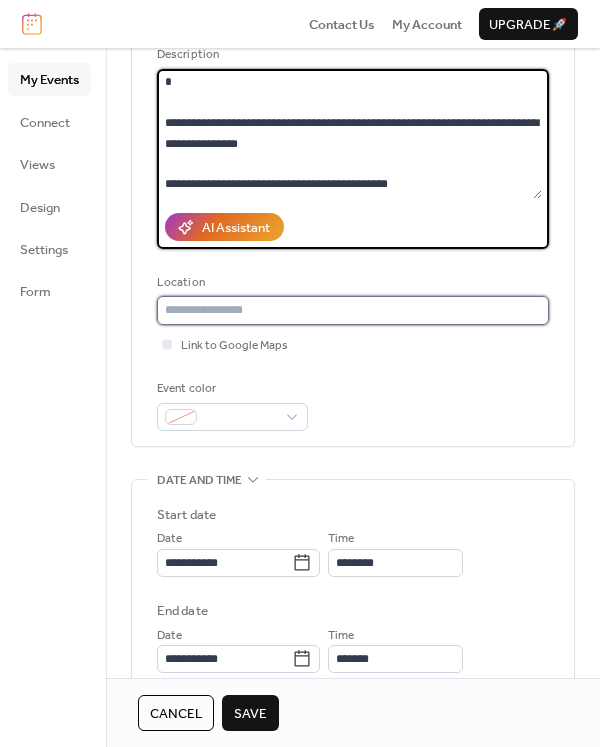 click at bounding box center (353, 310) 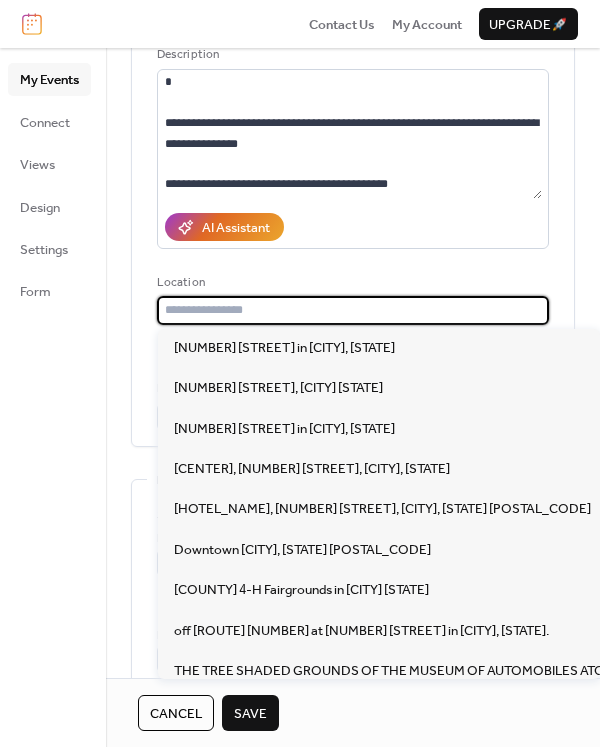 click at bounding box center [353, 310] 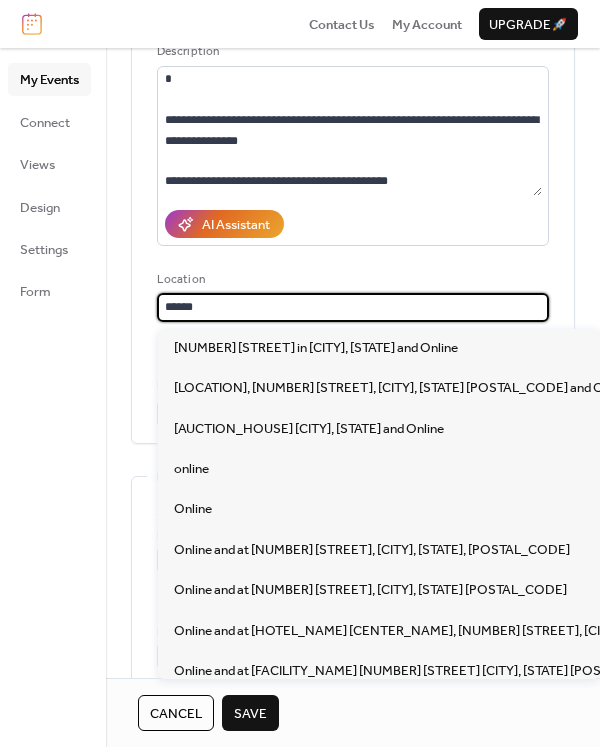 scroll, scrollTop: 206, scrollLeft: 0, axis: vertical 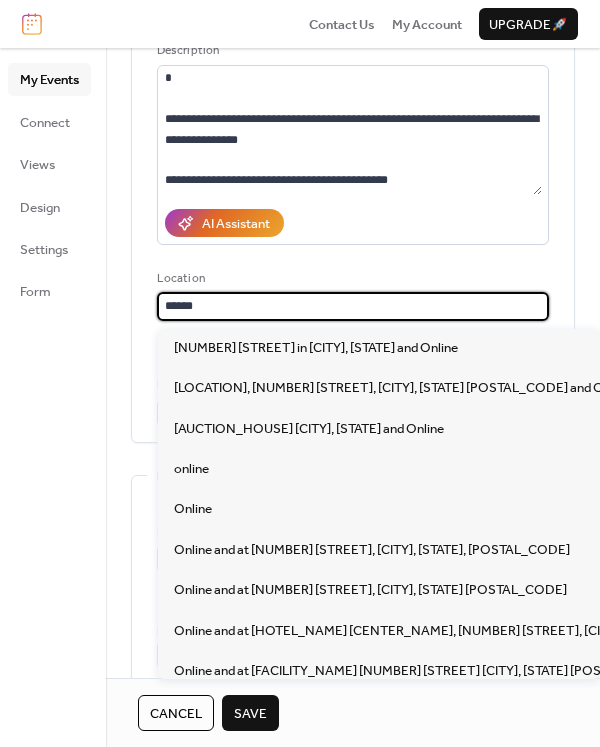 type on "******" 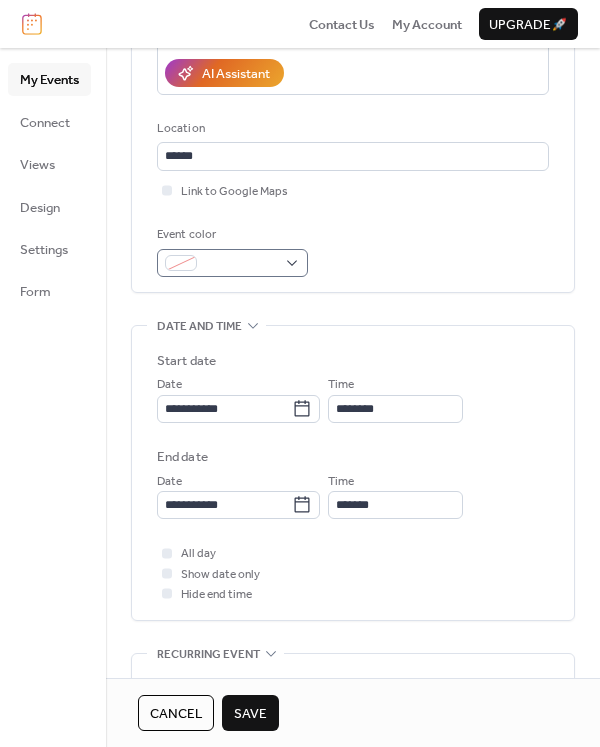 scroll, scrollTop: 363, scrollLeft: 0, axis: vertical 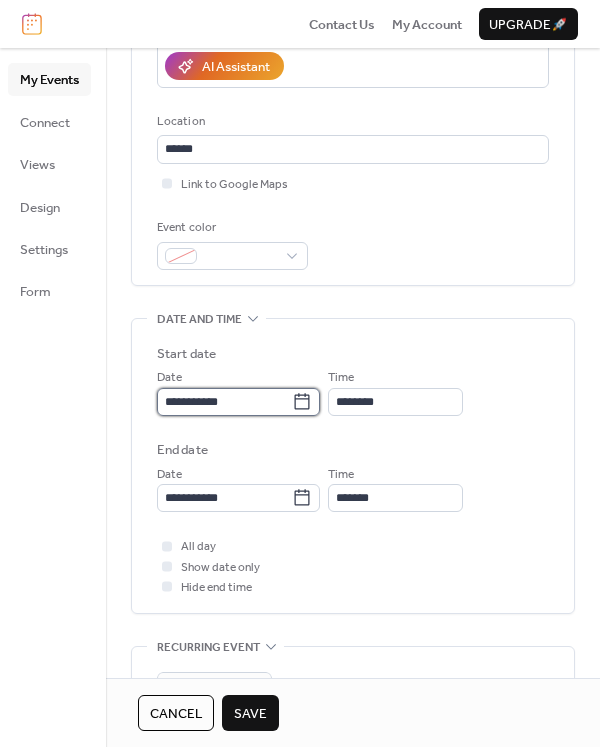 click on "**********" at bounding box center [224, 402] 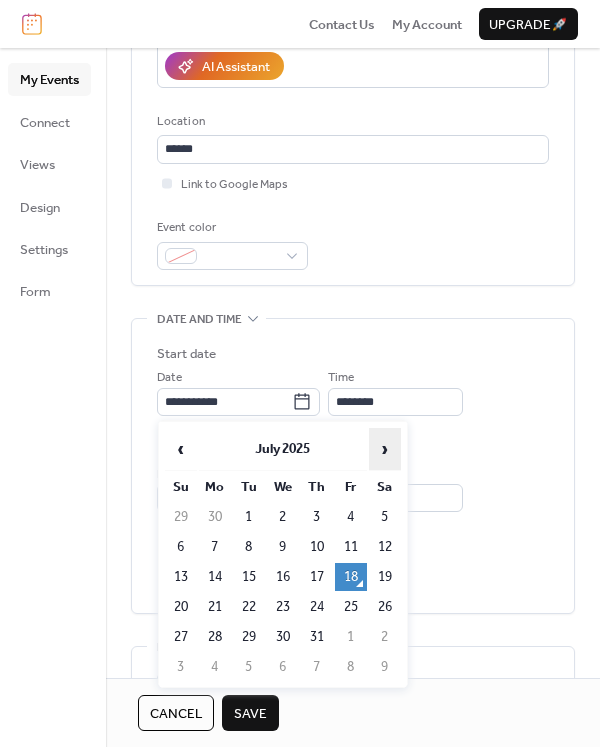 click on "›" at bounding box center (385, 449) 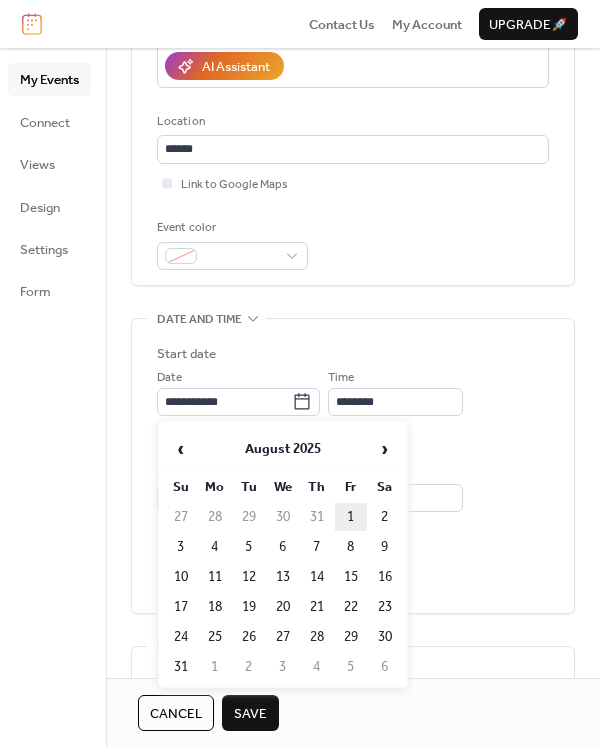 click on "1" at bounding box center [351, 517] 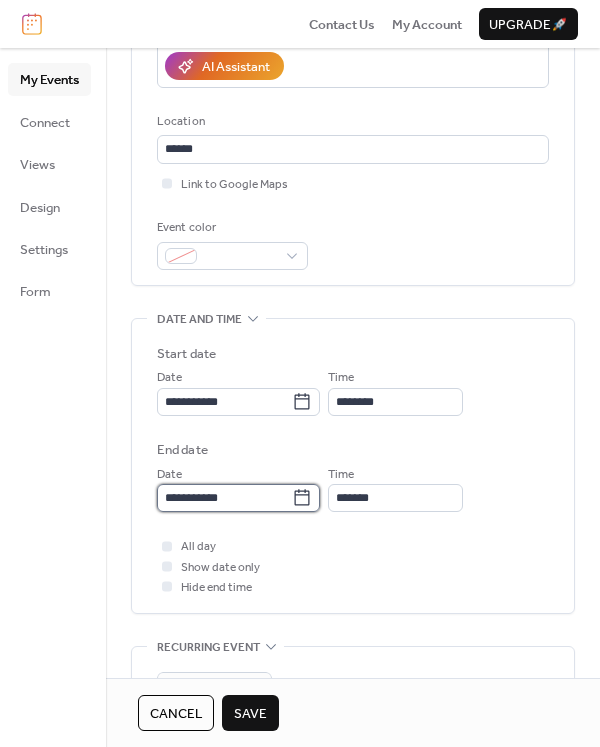 click on "**********" at bounding box center (224, 498) 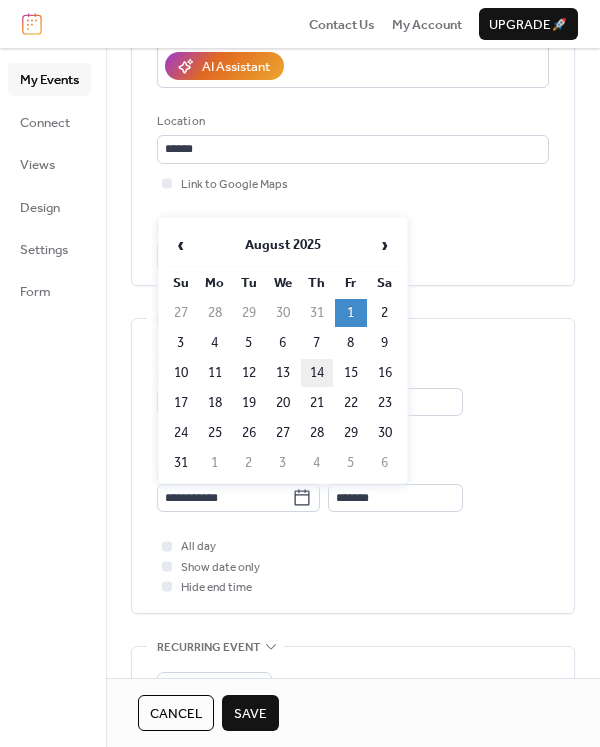click on "14" at bounding box center (317, 373) 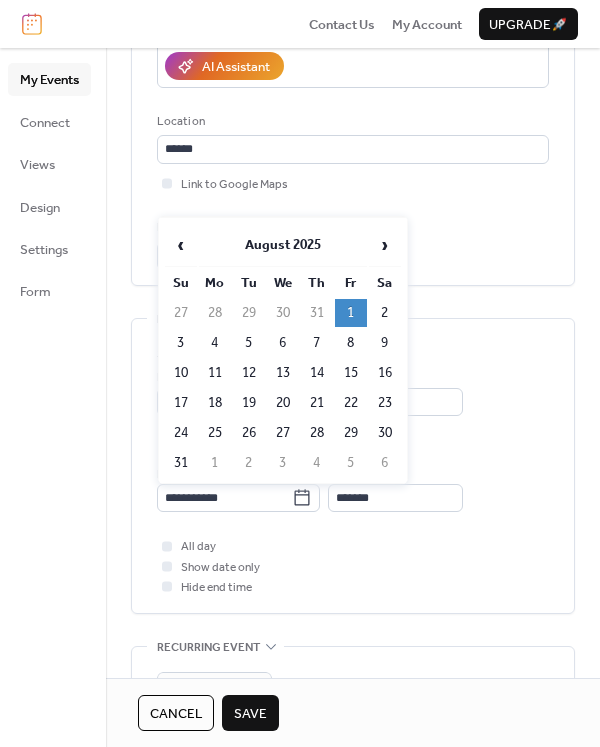 type on "**********" 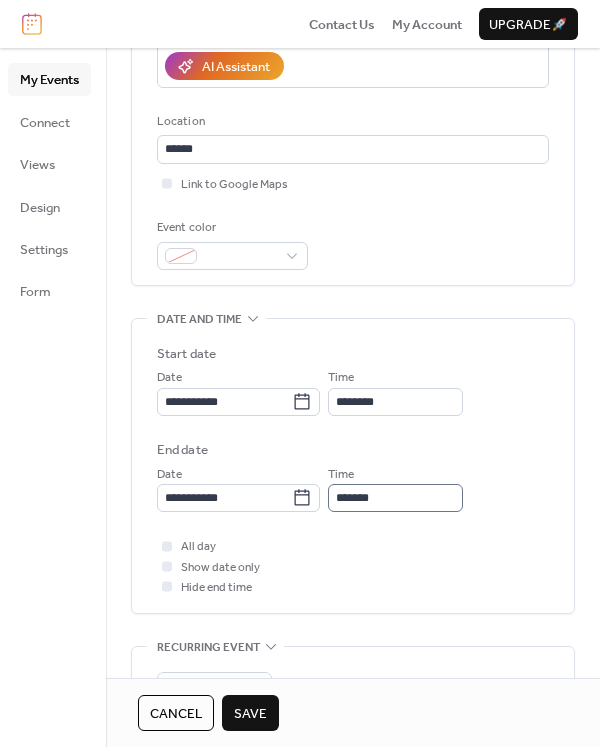 scroll, scrollTop: 1, scrollLeft: 0, axis: vertical 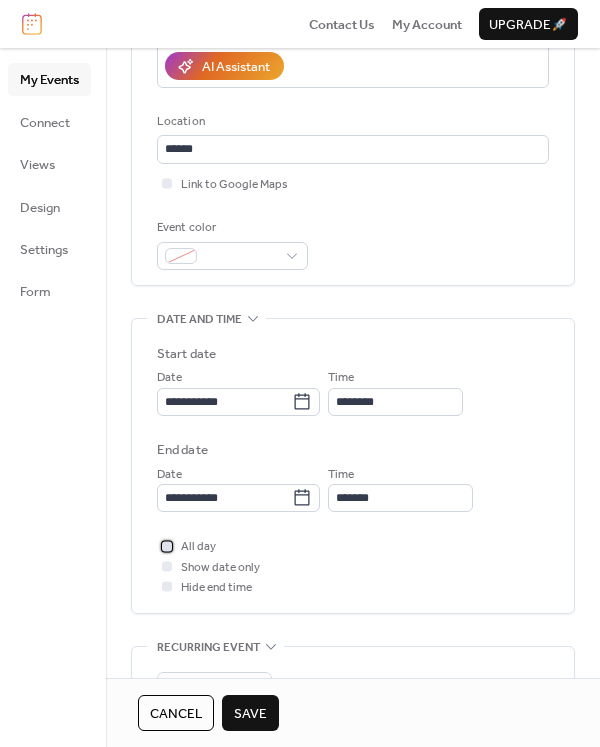 click at bounding box center [167, 546] 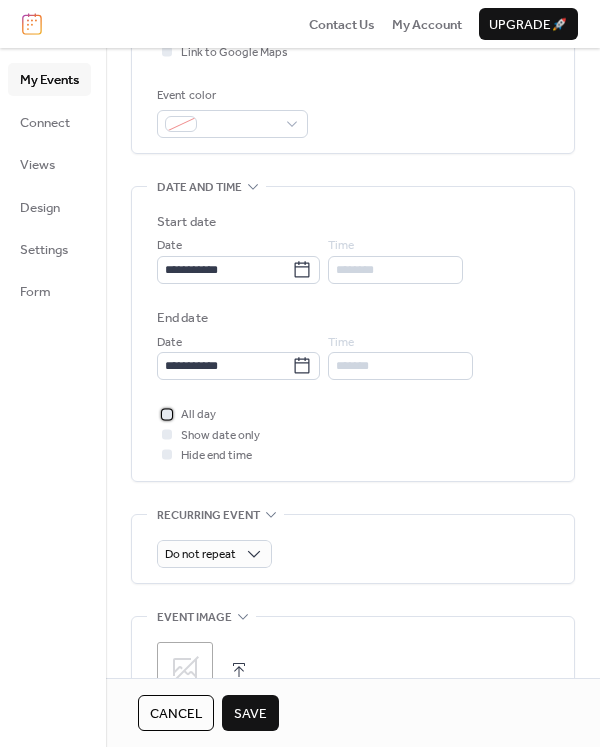 scroll, scrollTop: 719, scrollLeft: 0, axis: vertical 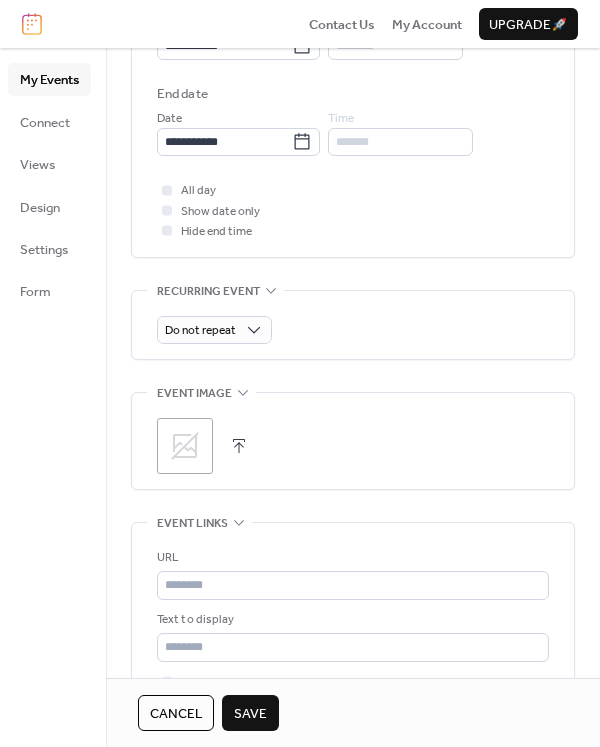 click at bounding box center (239, 446) 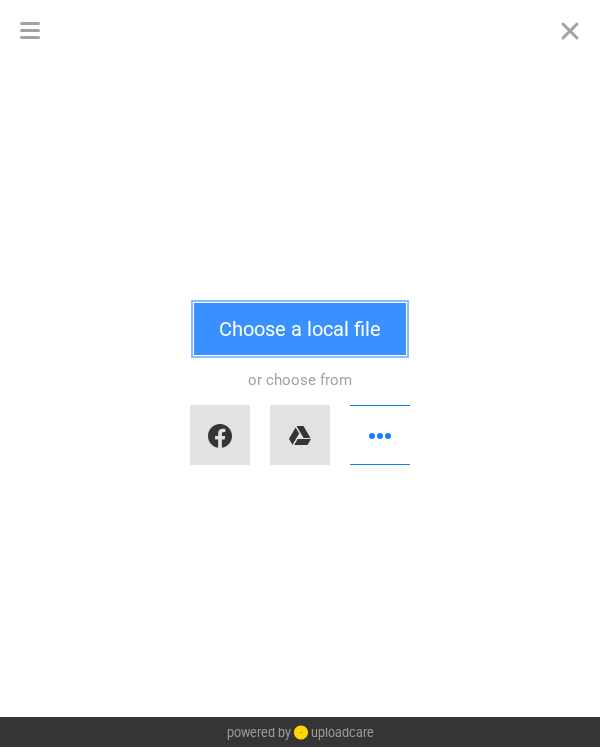 click on "Choose a local file" at bounding box center (300, 329) 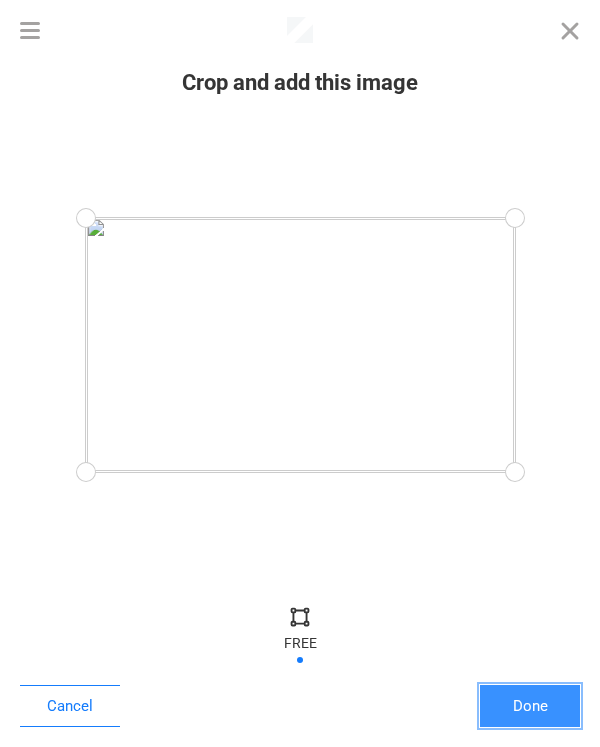 click on "Done" at bounding box center (530, 706) 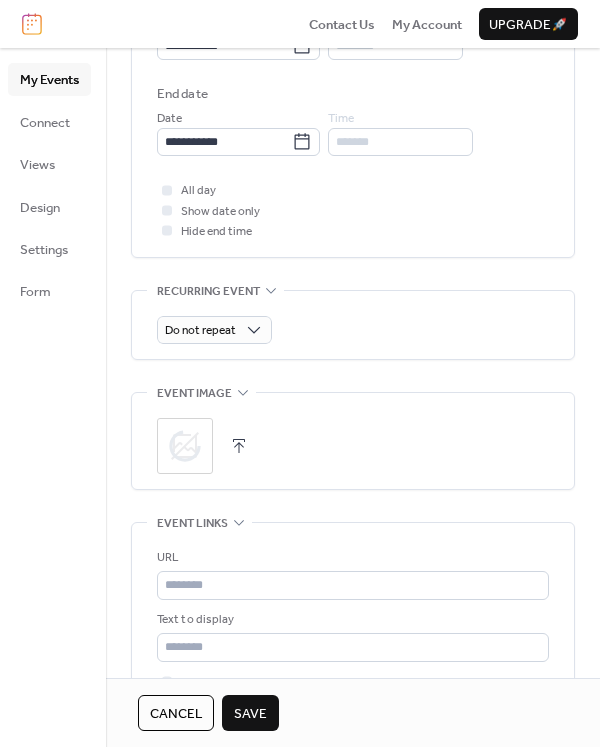 scroll, scrollTop: 917, scrollLeft: 0, axis: vertical 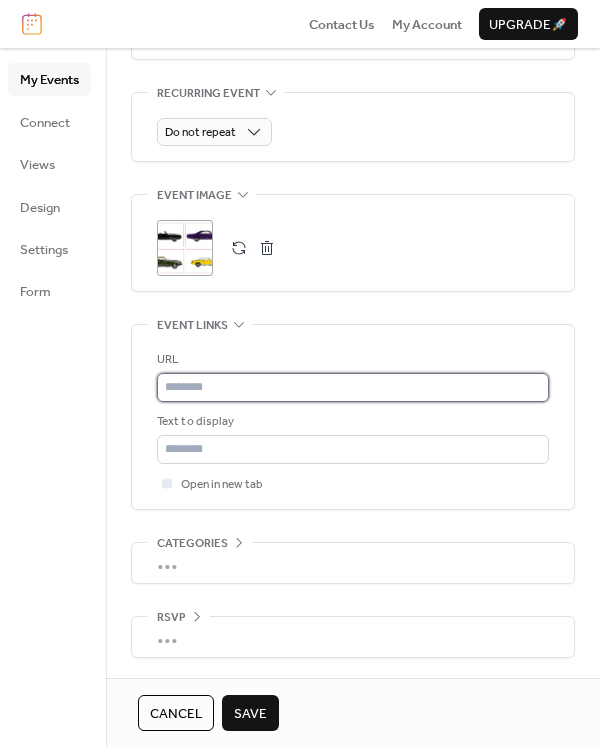 click at bounding box center [353, 387] 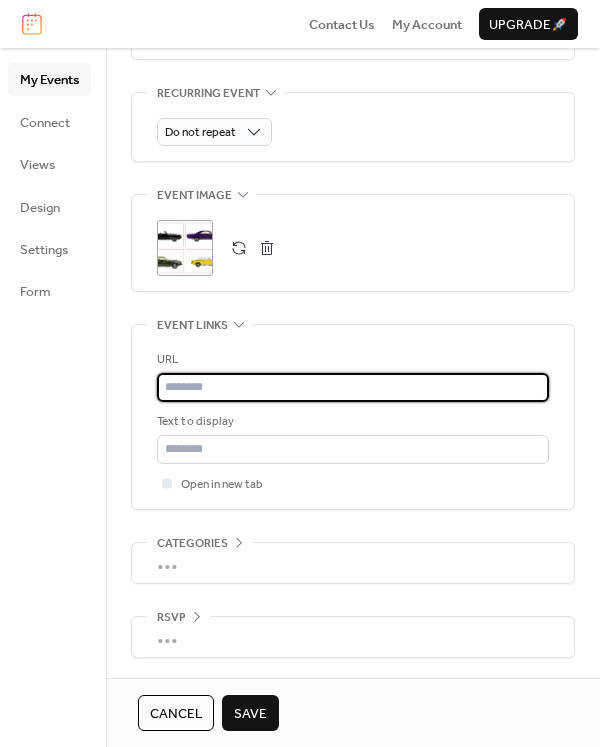 paste on "**********" 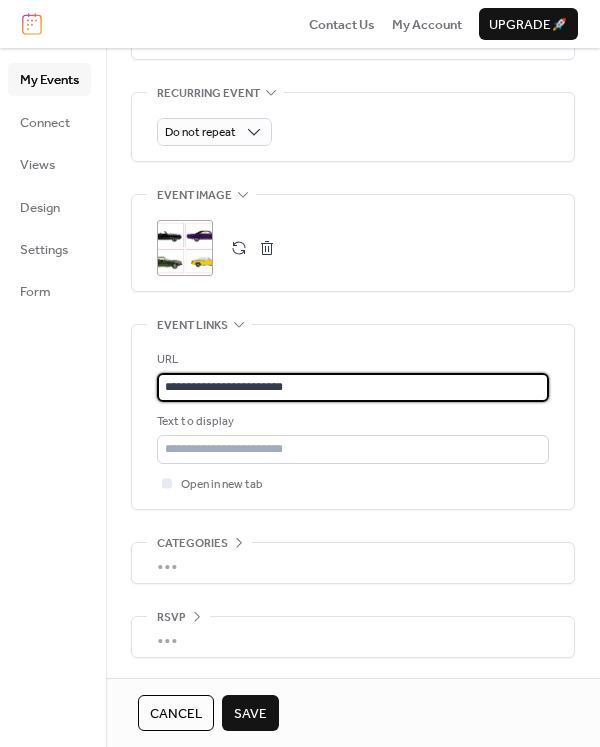 type on "**********" 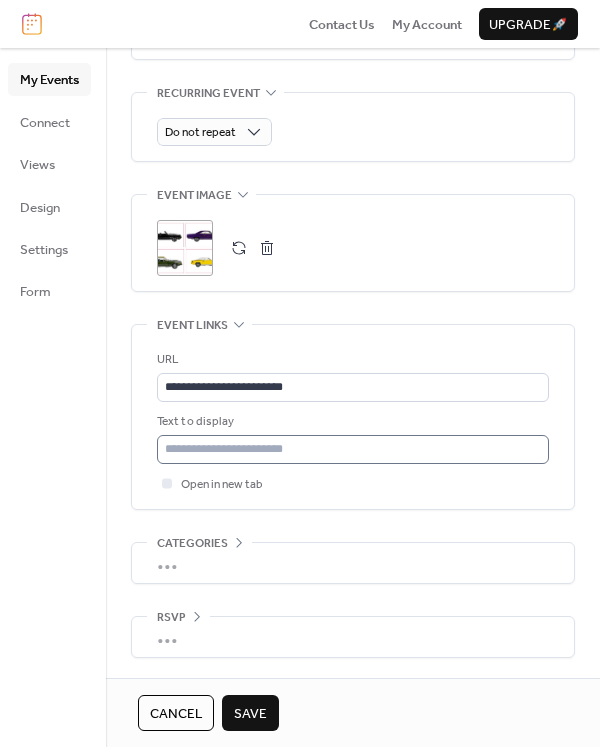 scroll, scrollTop: 0, scrollLeft: 0, axis: both 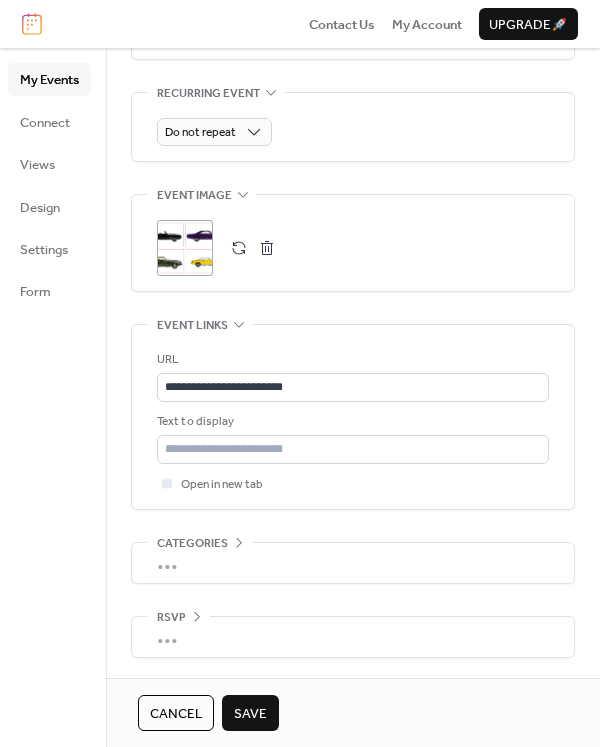 click on "Save" at bounding box center [250, 714] 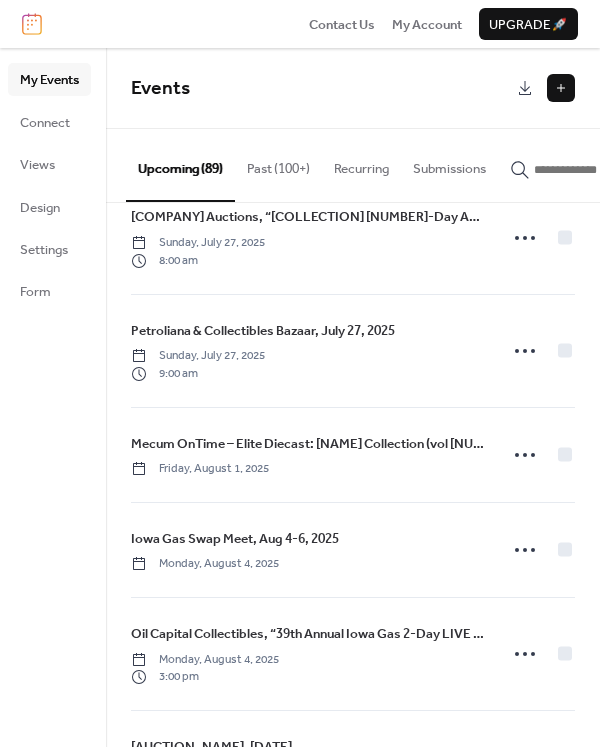 scroll, scrollTop: 1909, scrollLeft: 0, axis: vertical 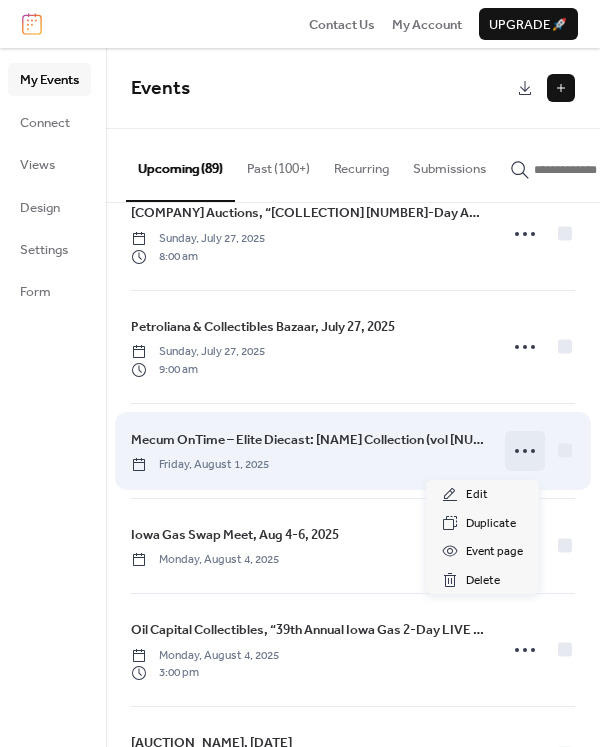 click 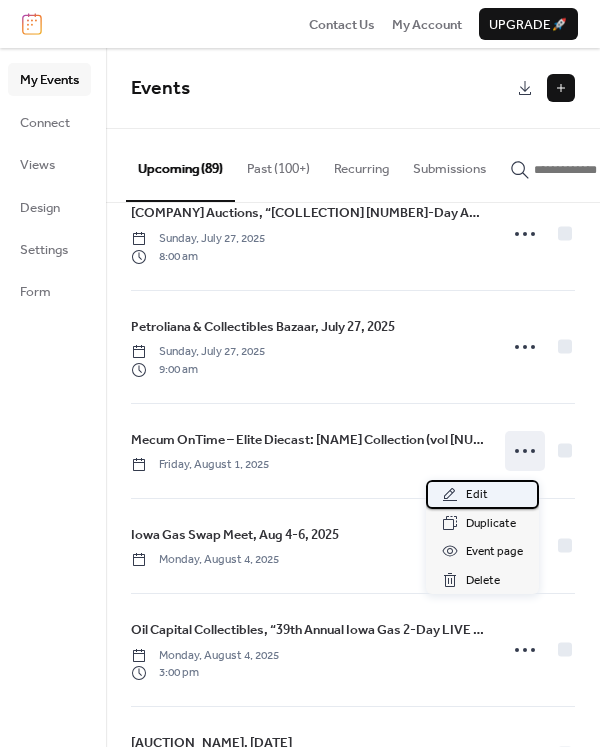 click on "Edit" at bounding box center (477, 495) 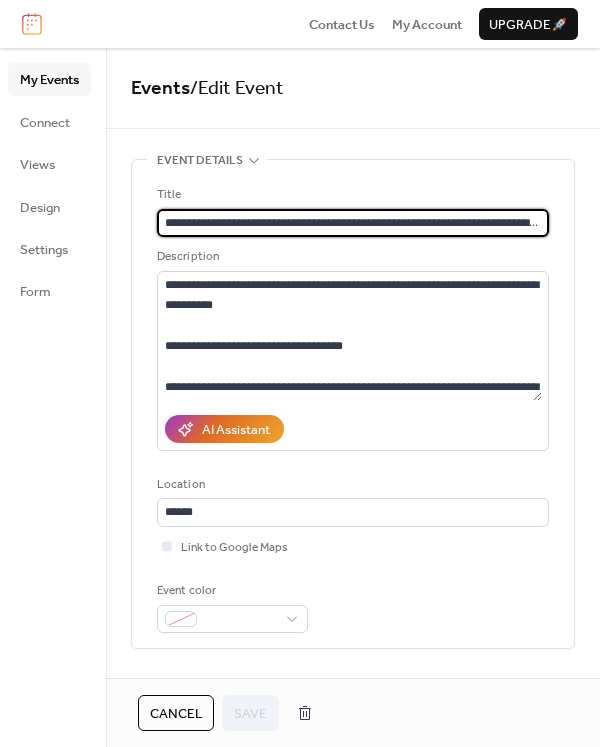 scroll, scrollTop: 0, scrollLeft: 81, axis: horizontal 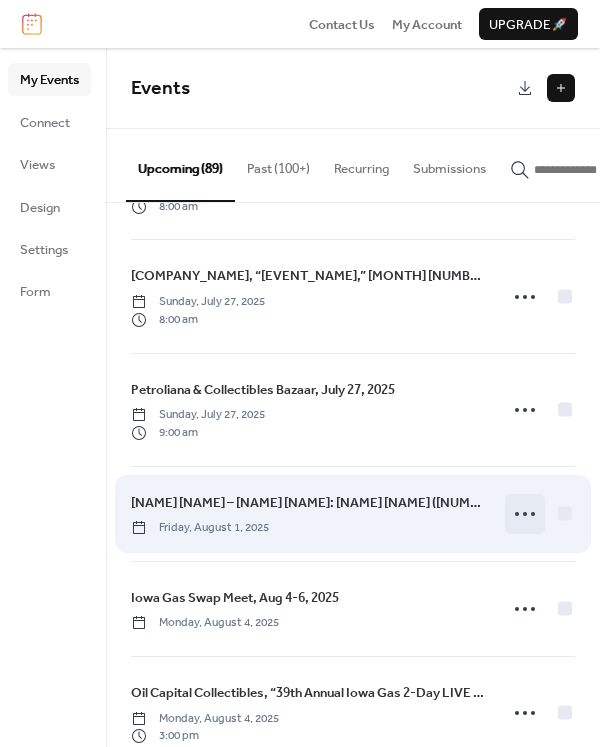 click 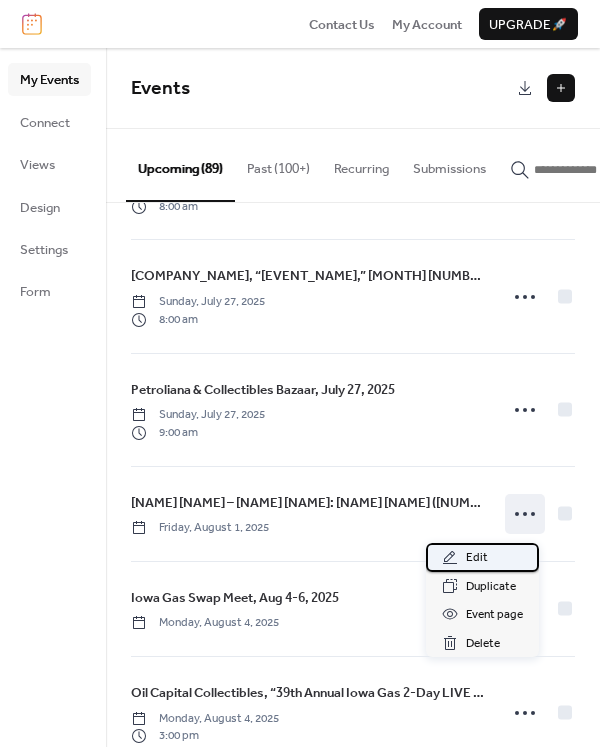 click on "Edit" at bounding box center (477, 558) 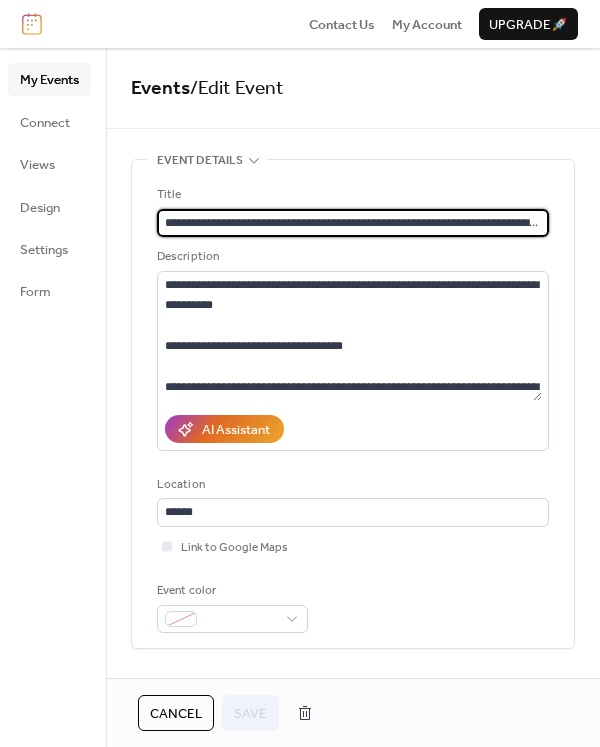 scroll, scrollTop: 0, scrollLeft: 81, axis: horizontal 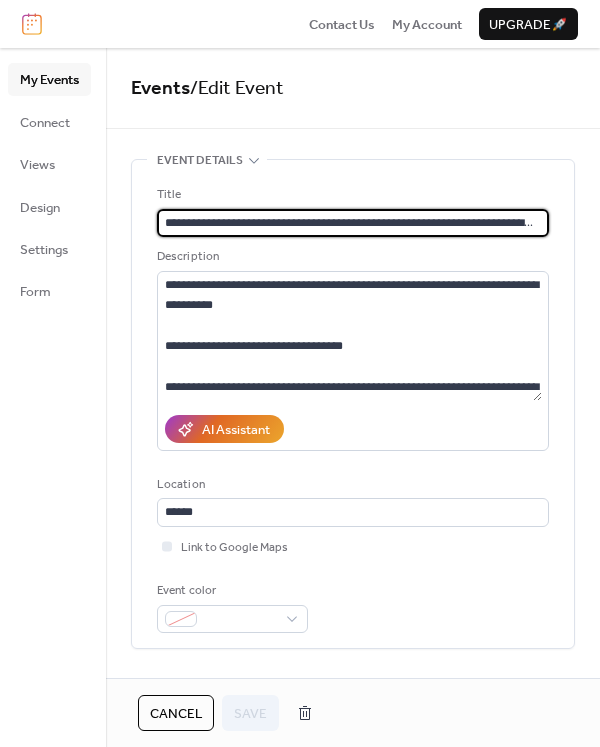 drag, startPoint x: 531, startPoint y: 220, endPoint x: 157, endPoint y: 226, distance: 374.04813 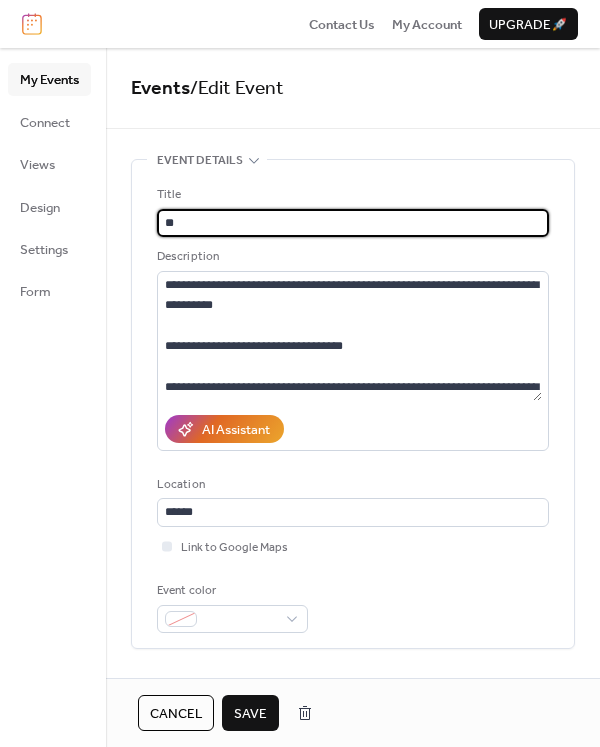 paste on "**********" 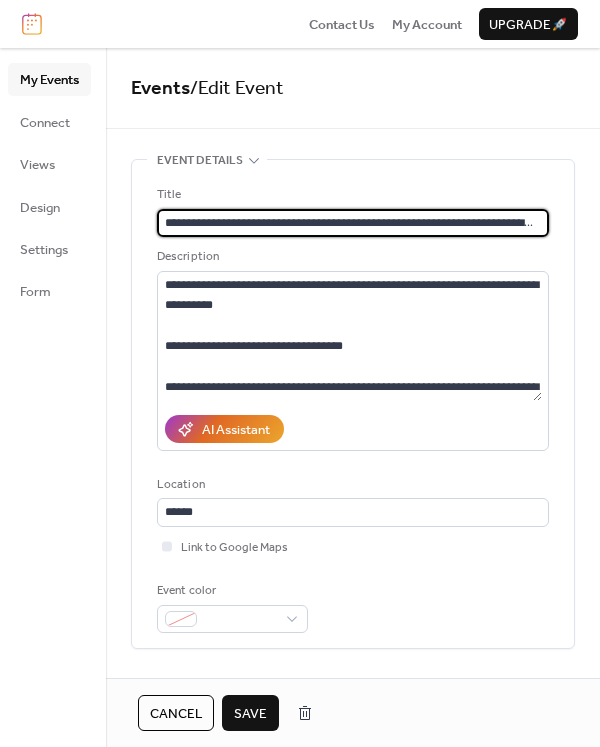 scroll, scrollTop: 0, scrollLeft: 75, axis: horizontal 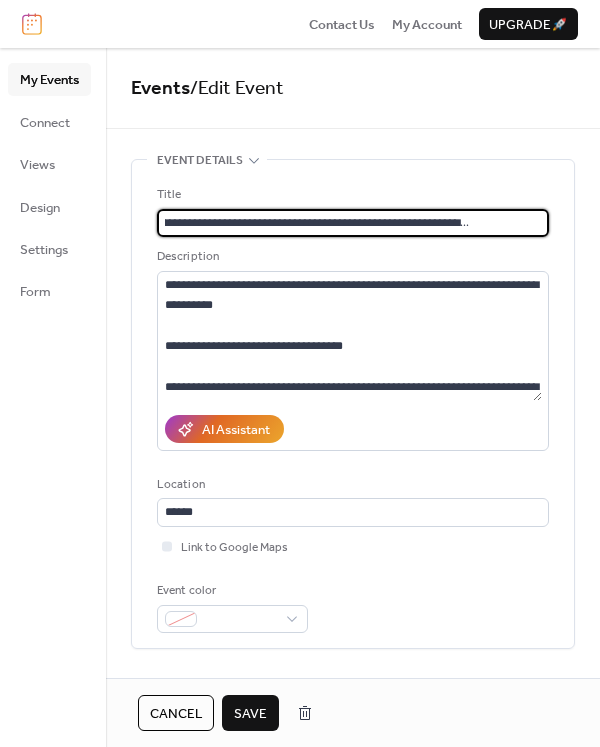 type on "**********" 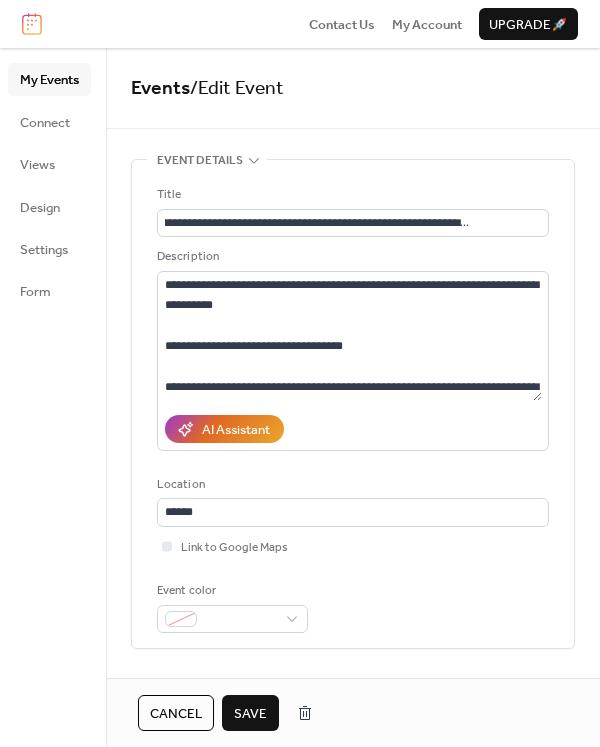 scroll, scrollTop: 0, scrollLeft: 0, axis: both 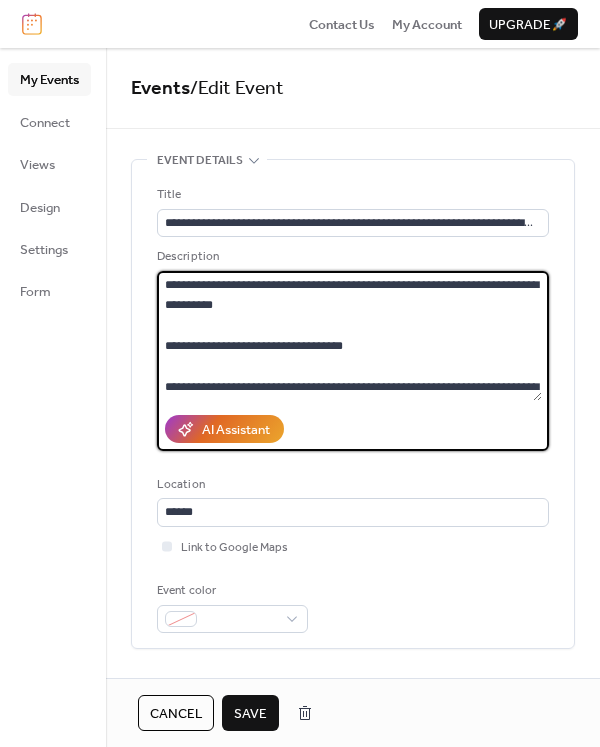 click on "**********" at bounding box center [349, 336] 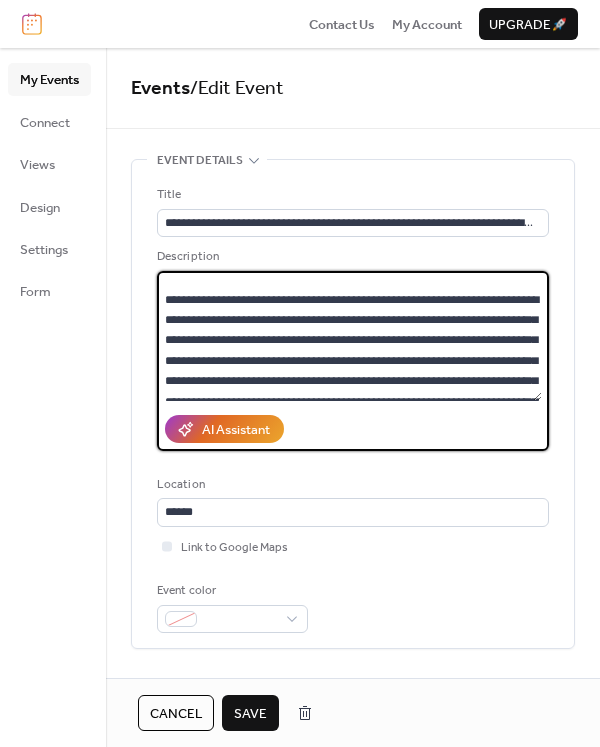 scroll, scrollTop: 367, scrollLeft: 0, axis: vertical 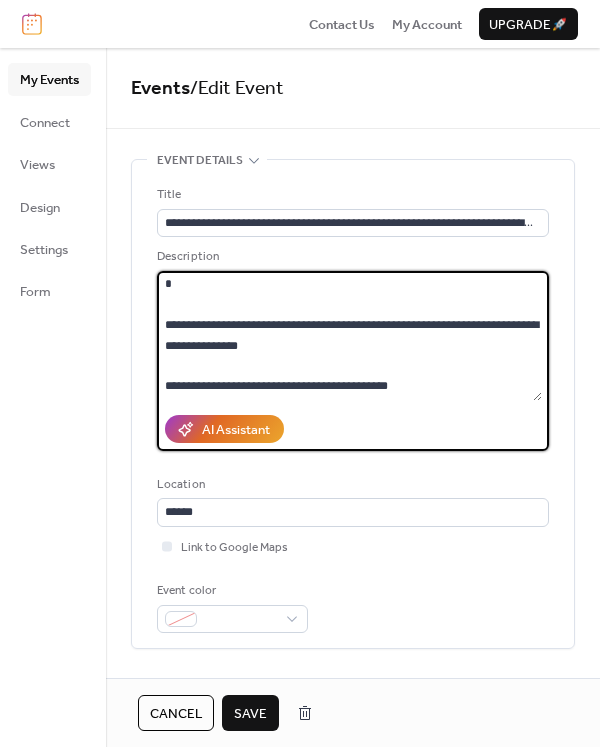 drag, startPoint x: 166, startPoint y: 282, endPoint x: 481, endPoint y: 430, distance: 348.03592 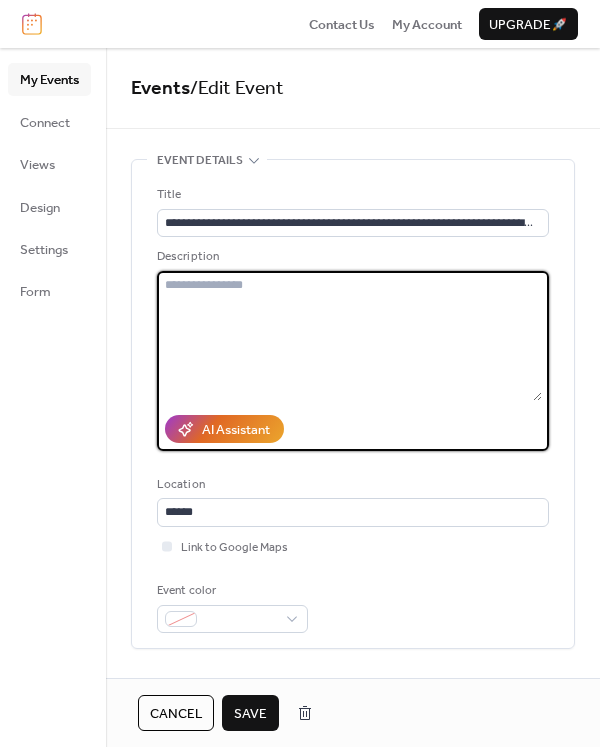 scroll, scrollTop: 0, scrollLeft: 0, axis: both 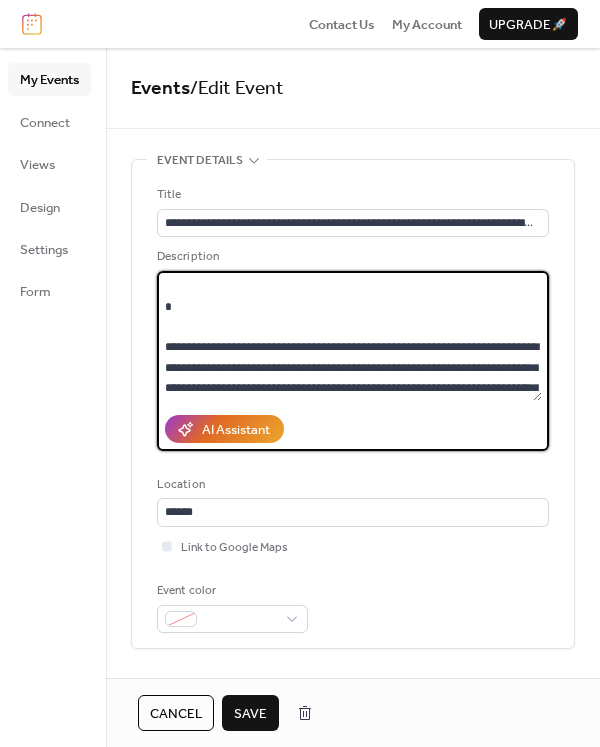 click on "**********" at bounding box center (349, 336) 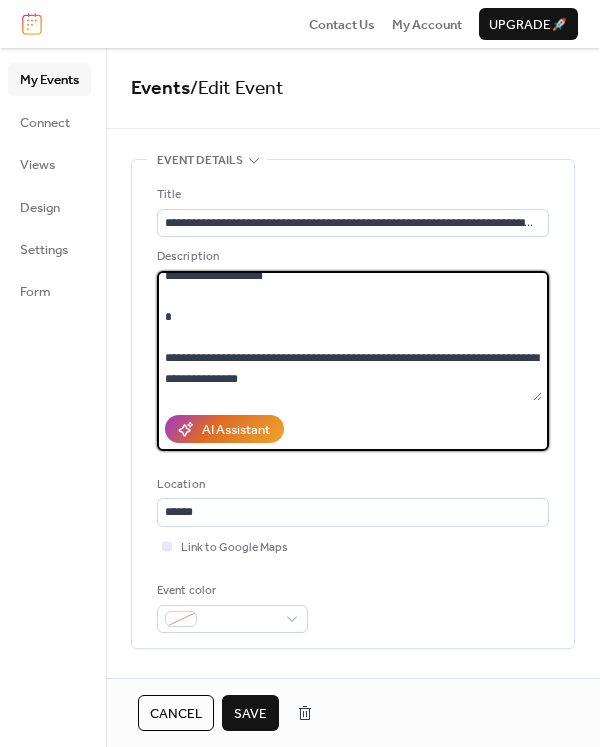 scroll, scrollTop: 243, scrollLeft: 0, axis: vertical 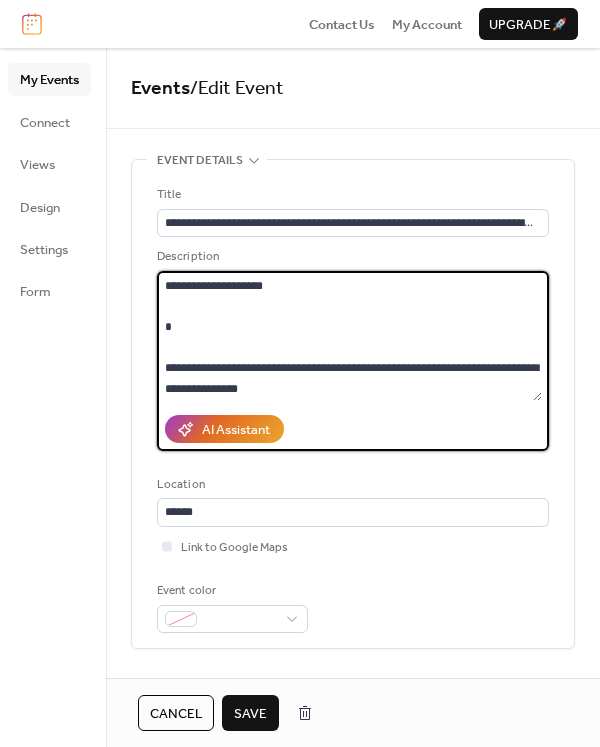 click on "**********" at bounding box center [349, 336] 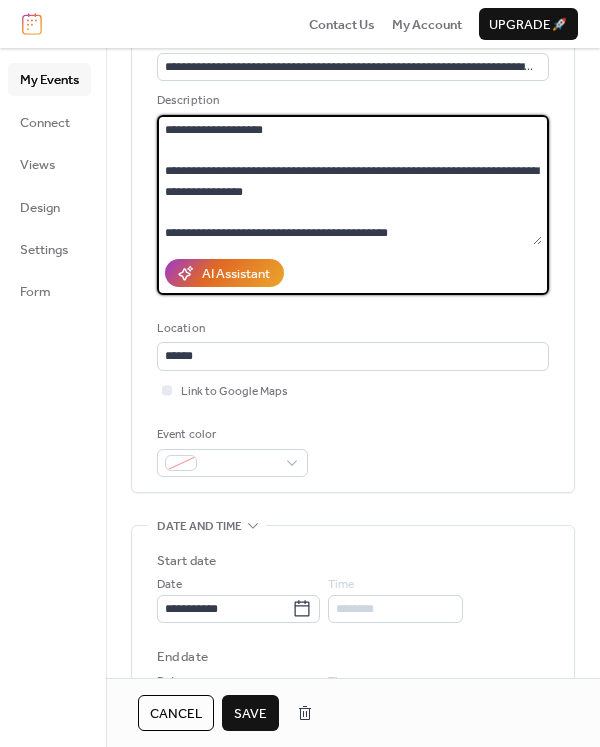 scroll, scrollTop: 157, scrollLeft: 0, axis: vertical 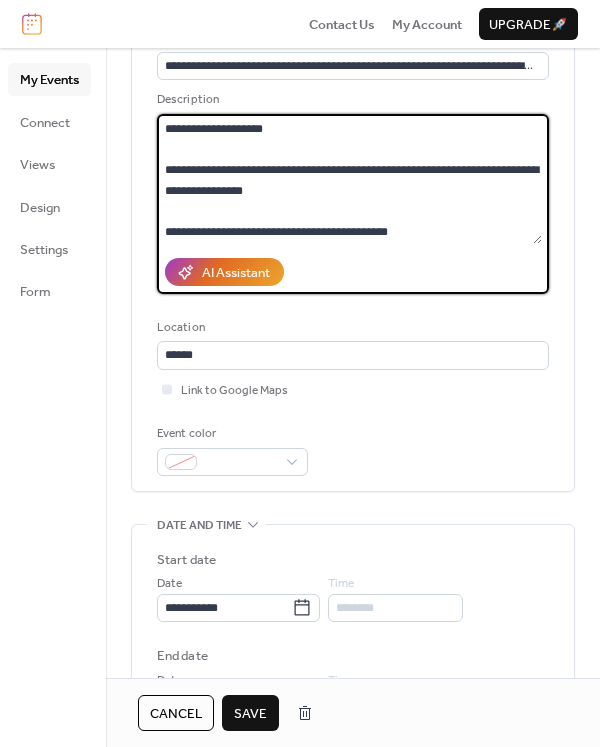 type on "**********" 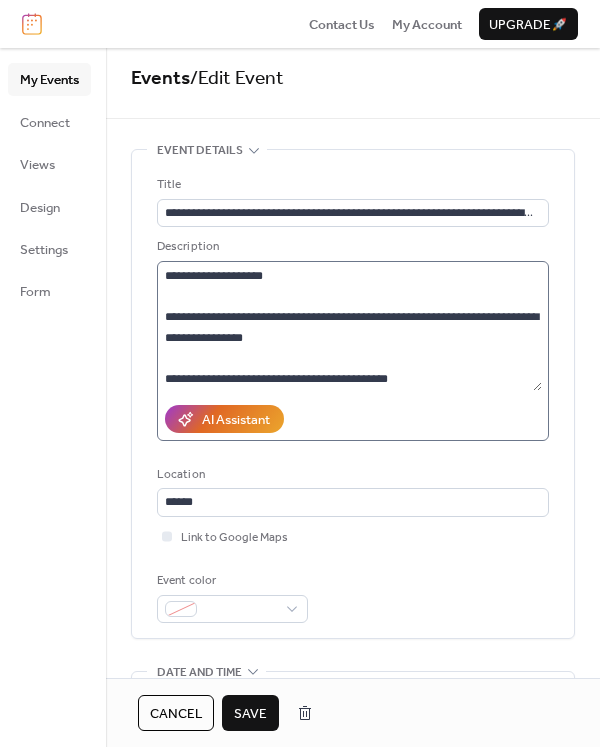 scroll, scrollTop: 0, scrollLeft: 0, axis: both 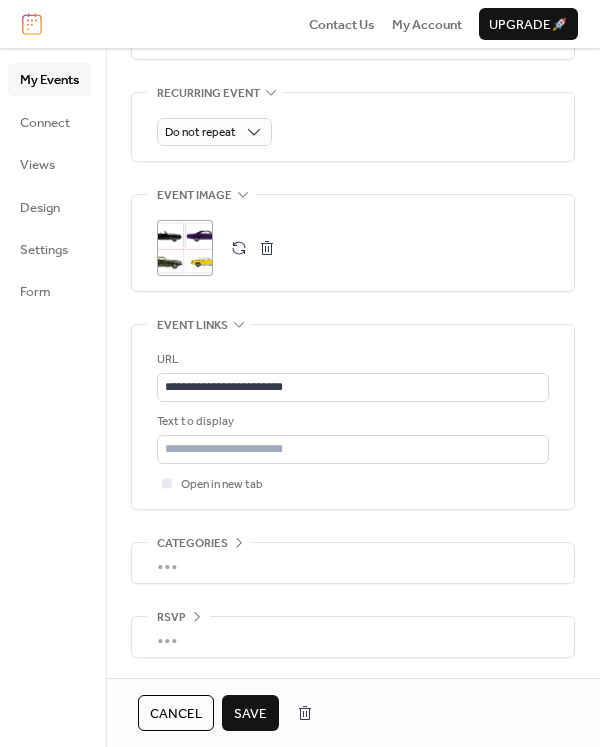 click at bounding box center [267, 248] 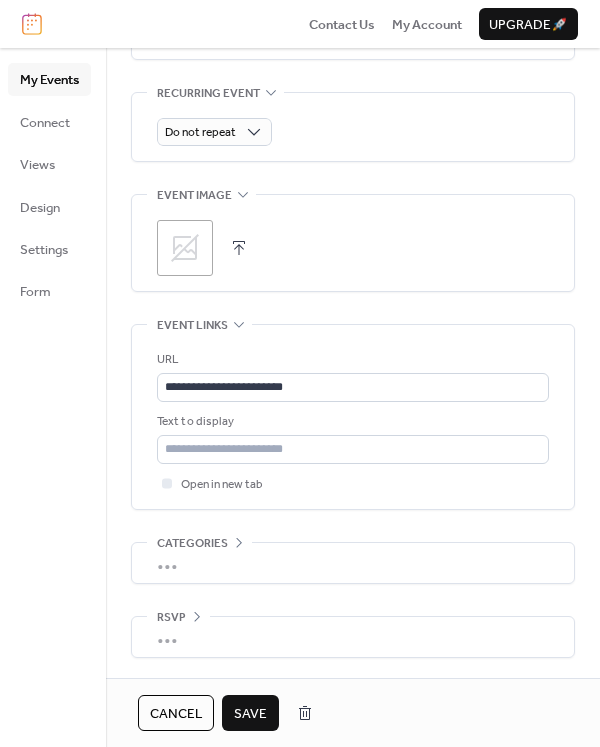 click at bounding box center [239, 248] 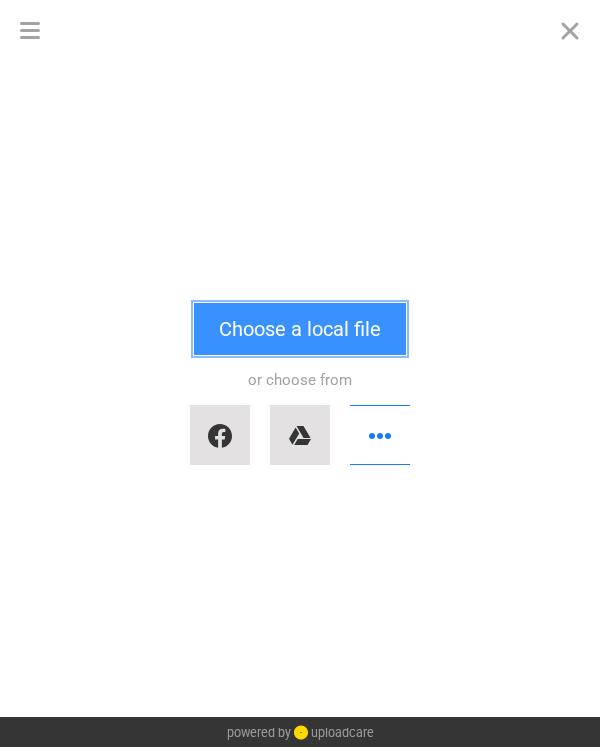click on "Choose a local file" at bounding box center [300, 329] 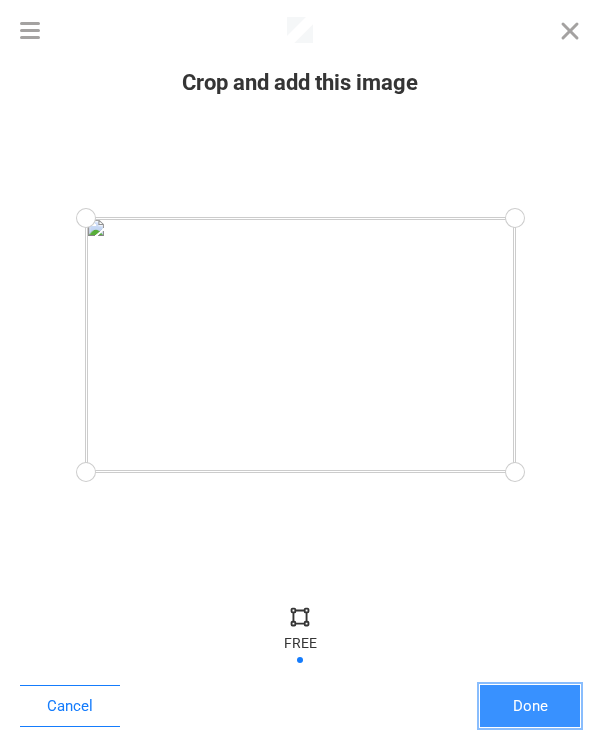 click on "Done" at bounding box center (530, 706) 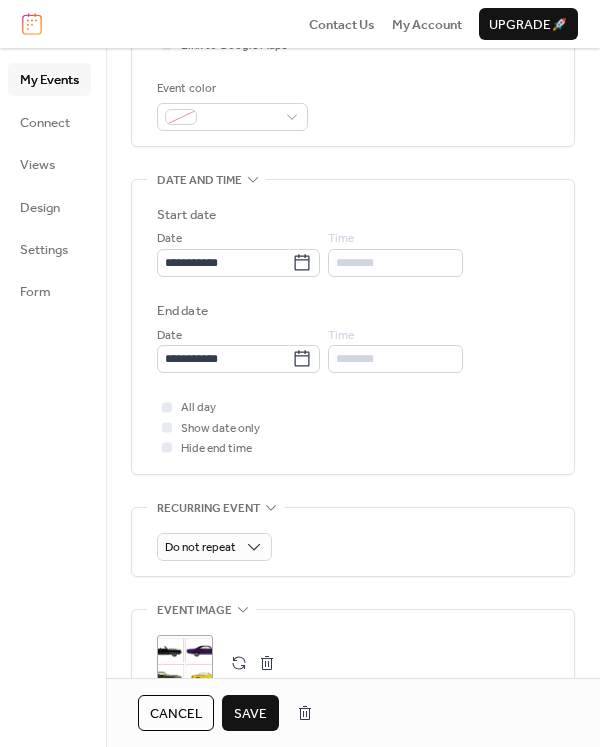scroll, scrollTop: 917, scrollLeft: 0, axis: vertical 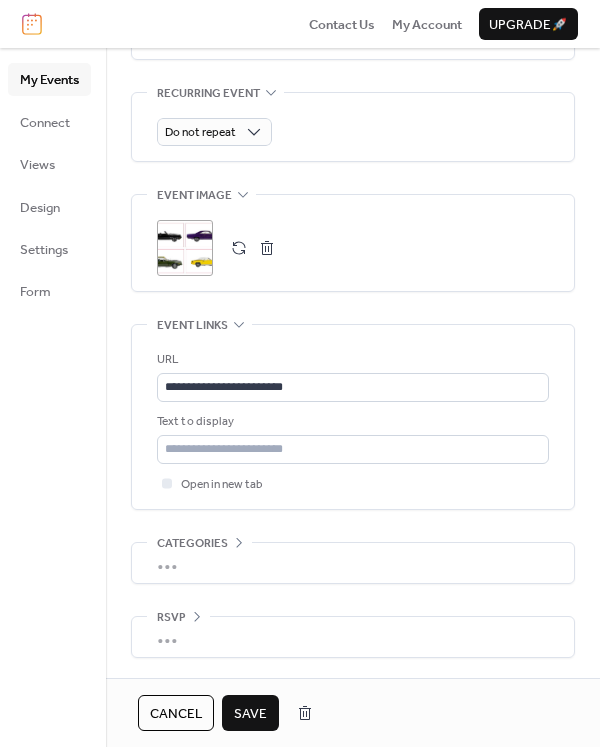 click on "Save" at bounding box center (250, 714) 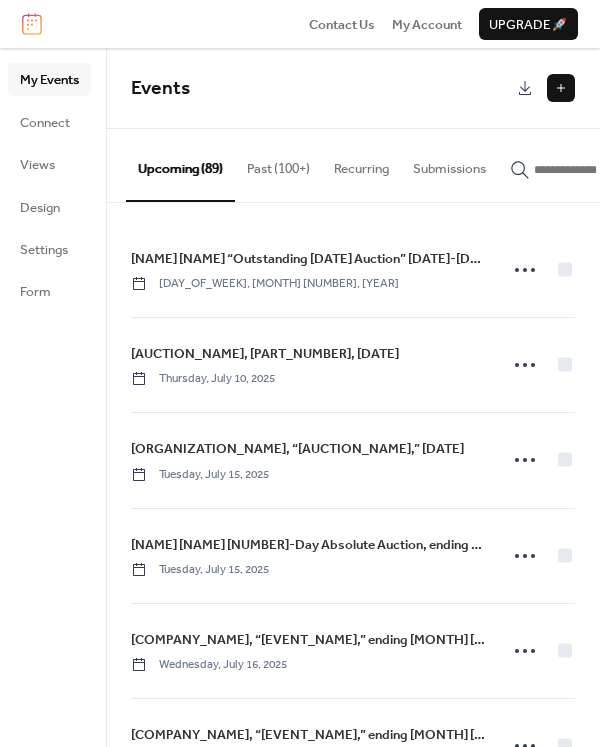 click at bounding box center [561, 88] 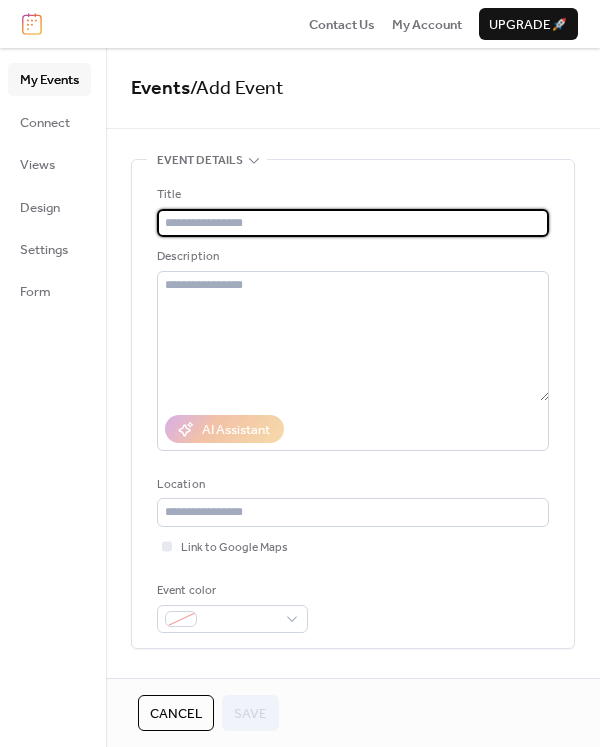 click at bounding box center [353, 223] 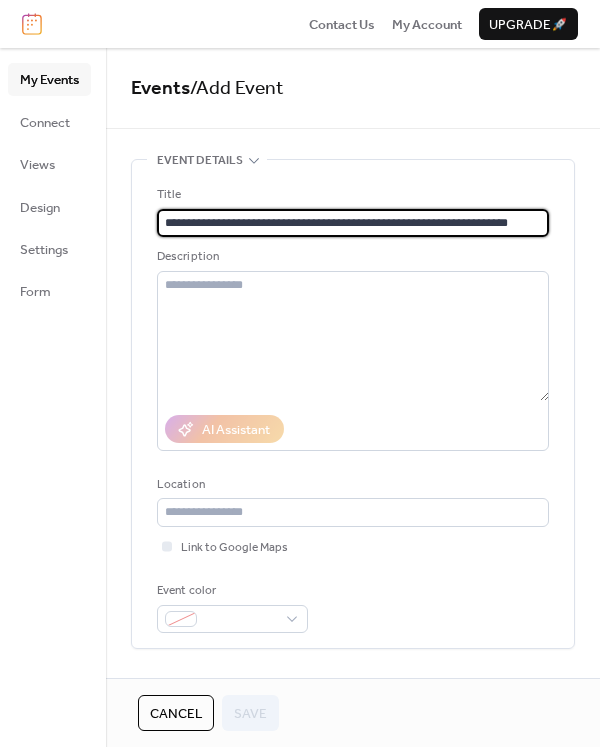 scroll, scrollTop: 0, scrollLeft: 20, axis: horizontal 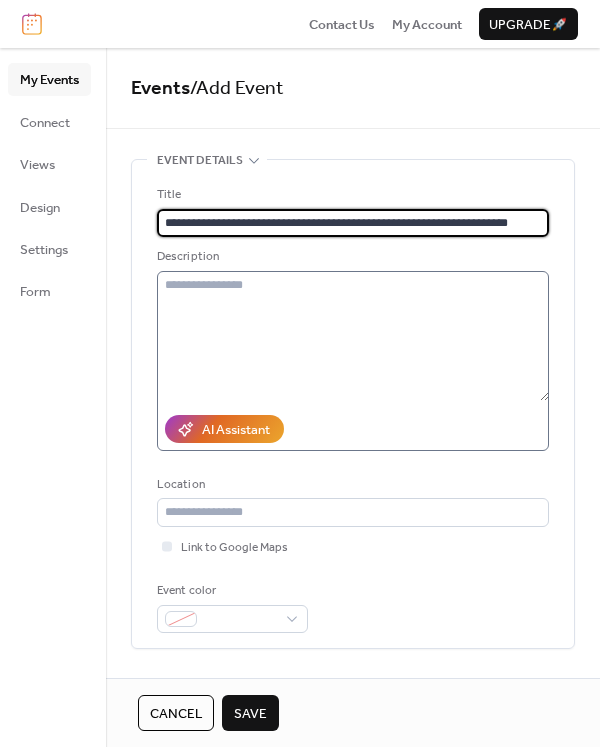 type on "**********" 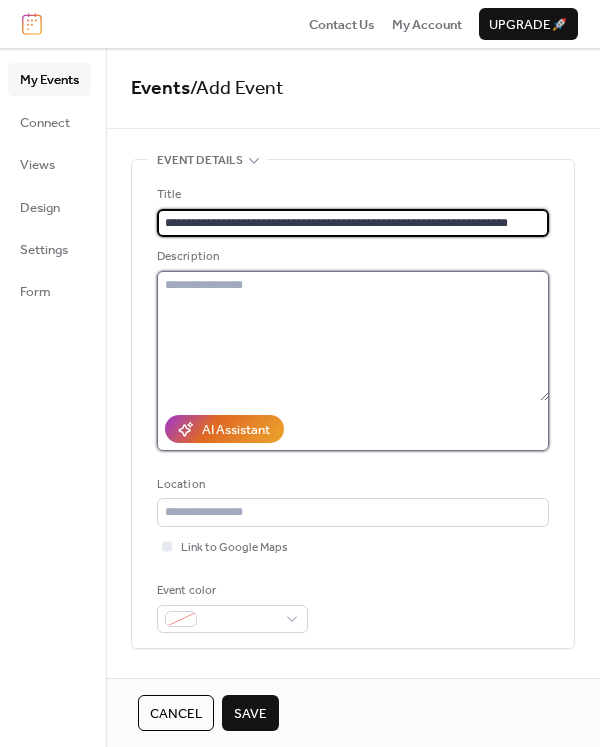 click at bounding box center [353, 336] 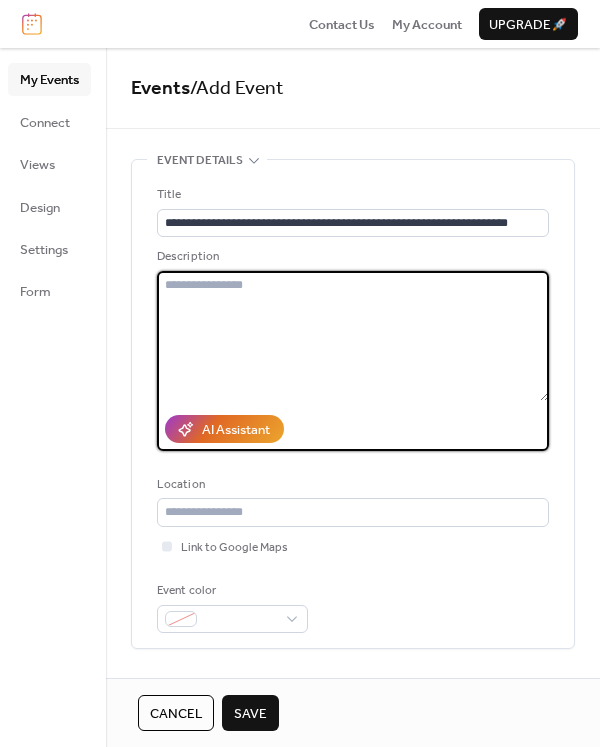scroll, scrollTop: 0, scrollLeft: 0, axis: both 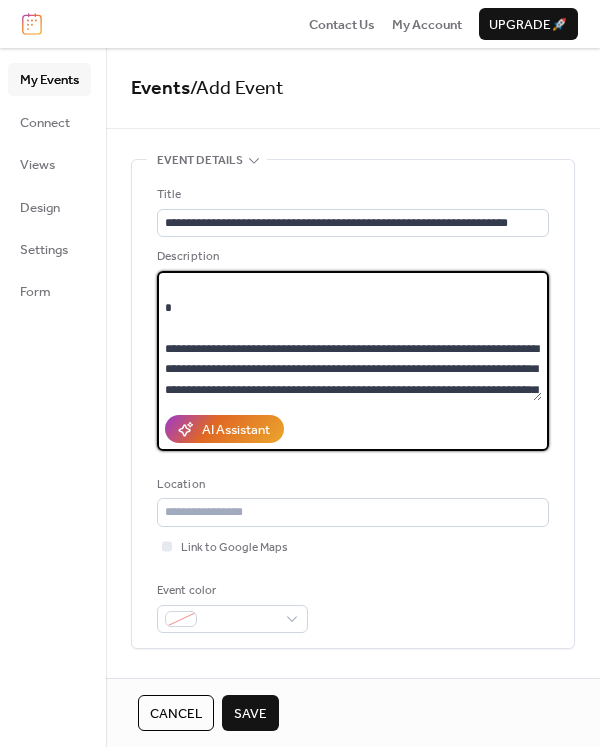 click on "**********" at bounding box center [349, 336] 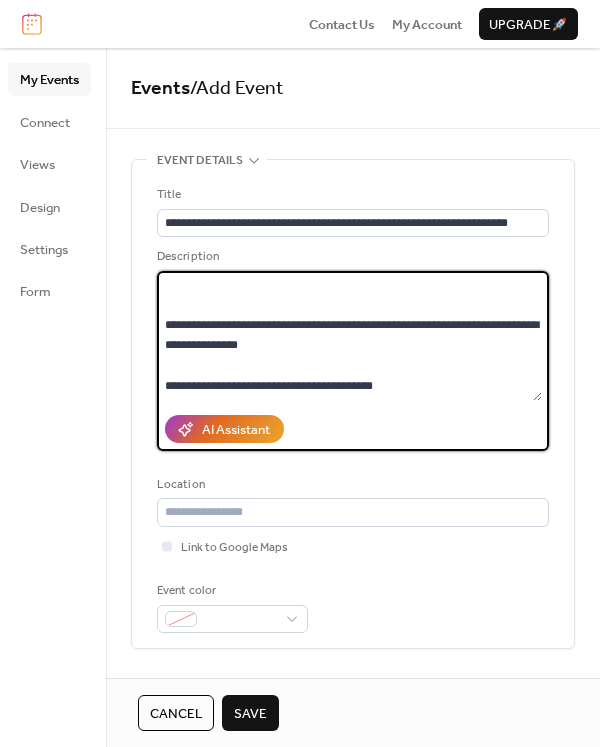 scroll, scrollTop: 347, scrollLeft: 0, axis: vertical 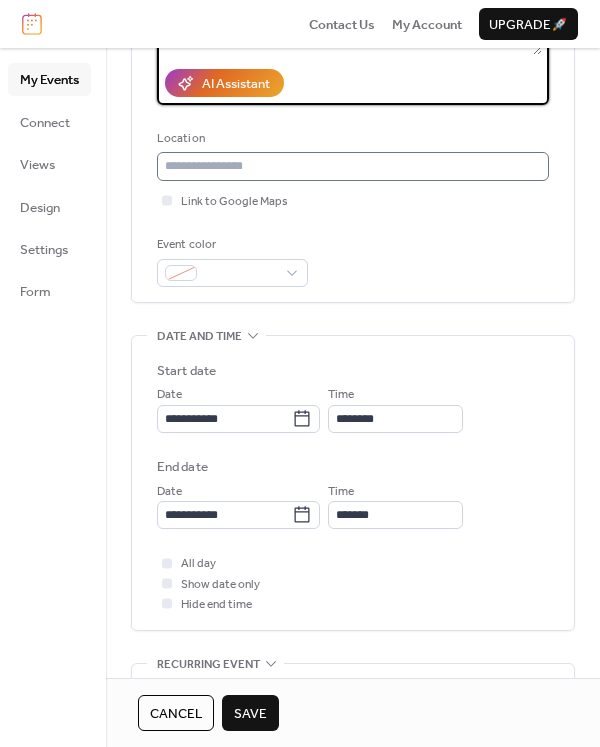 type on "**********" 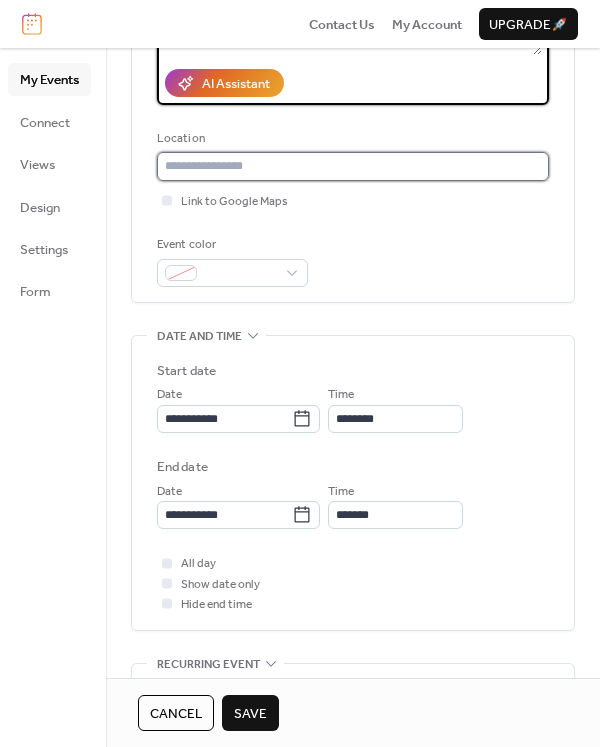 click at bounding box center [353, 166] 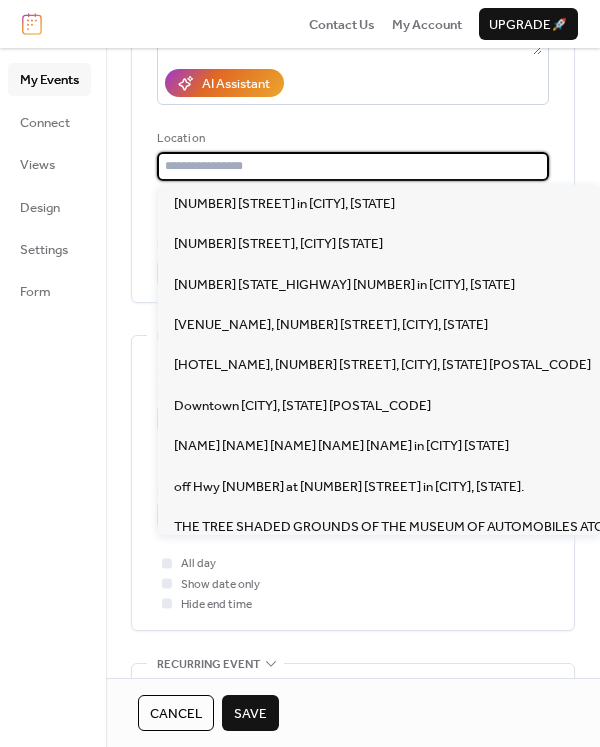 click at bounding box center [353, 166] 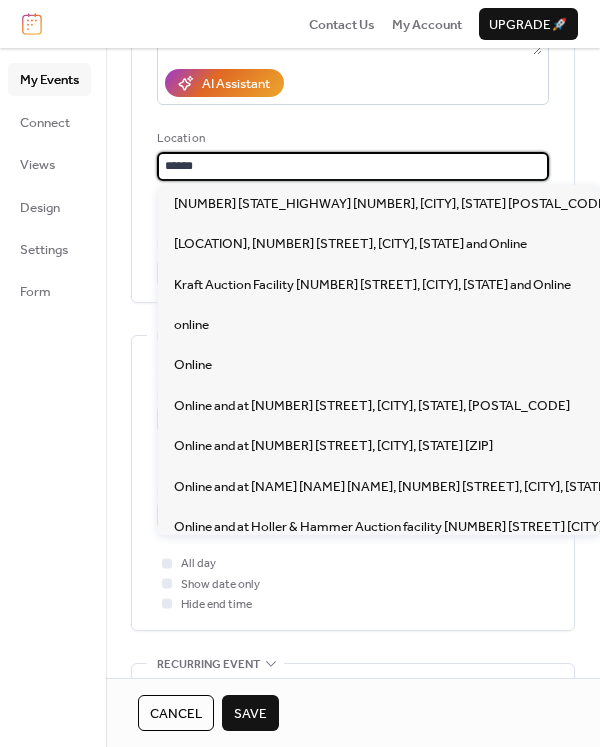 type on "******" 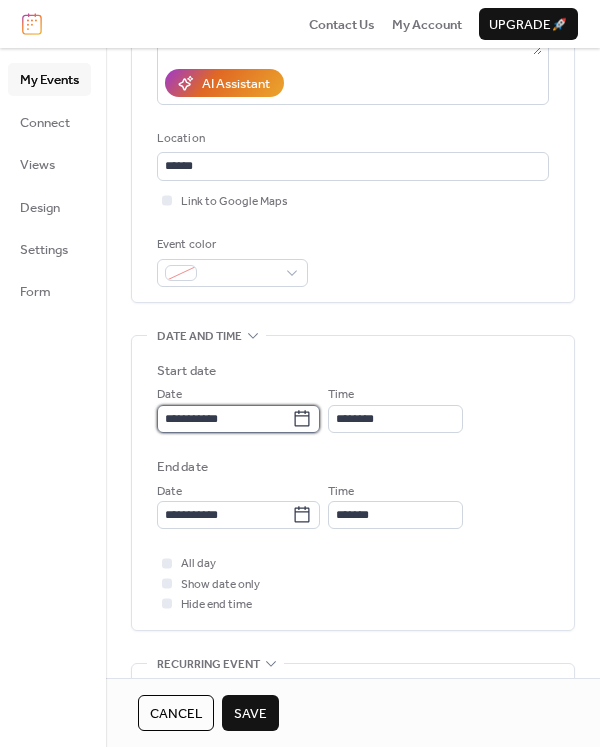 click on "**********" at bounding box center [224, 419] 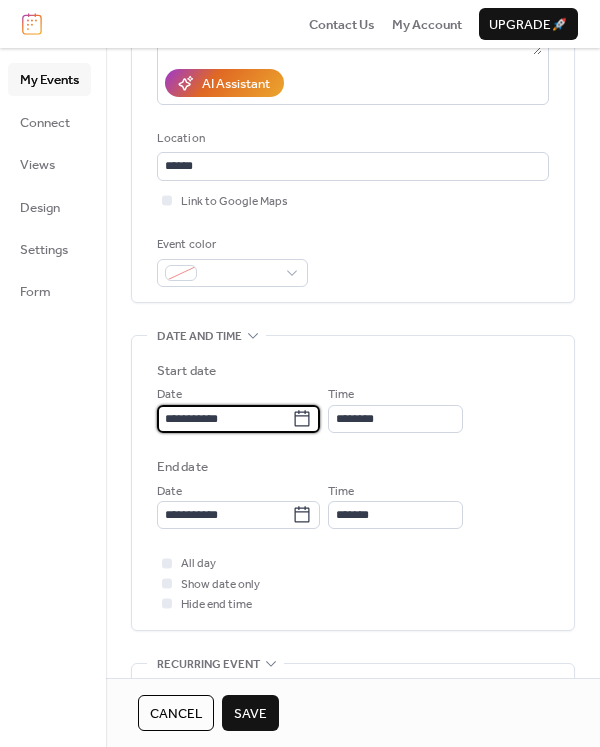 click on "**********" at bounding box center (224, 419) 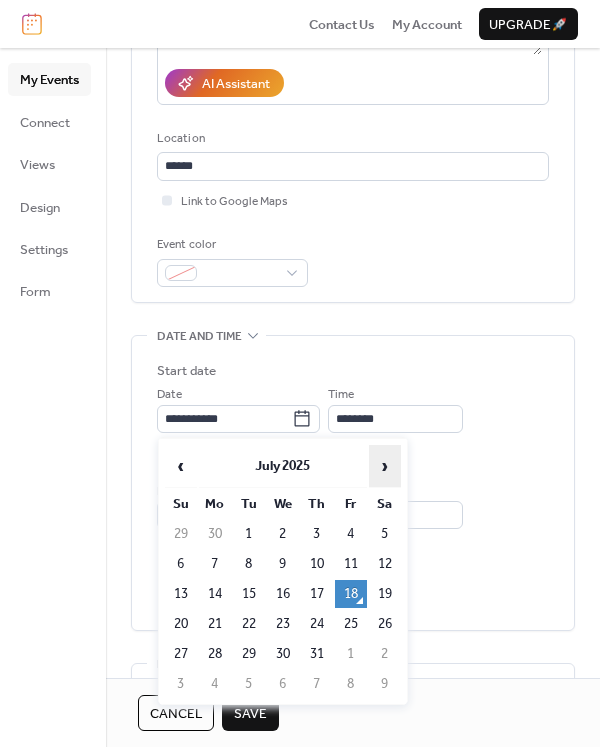 click on "›" at bounding box center (385, 466) 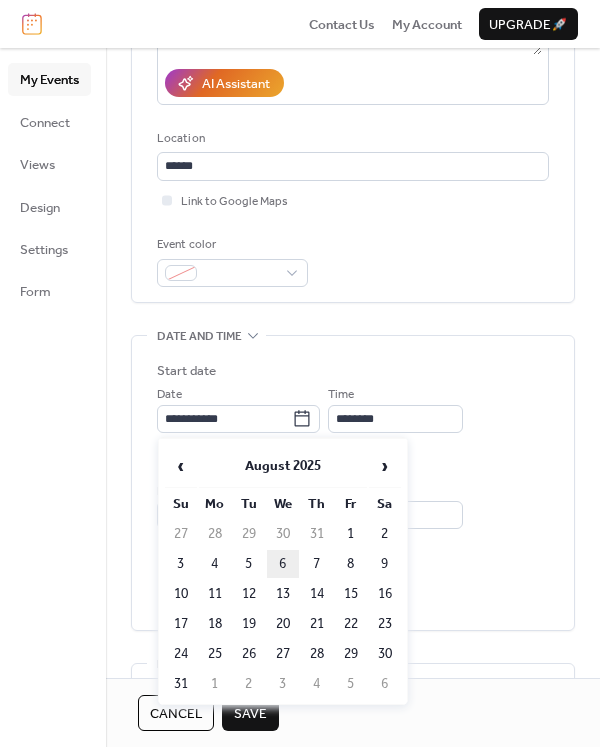 click on "6" at bounding box center [283, 564] 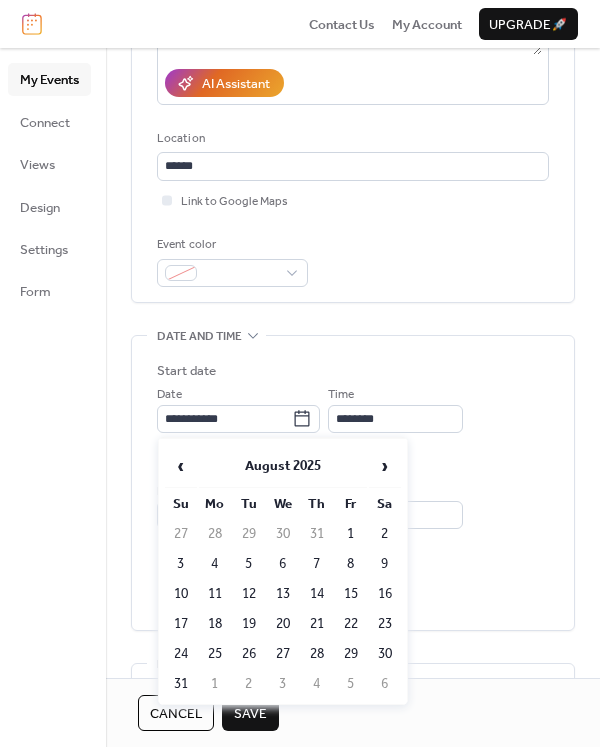 type on "**********" 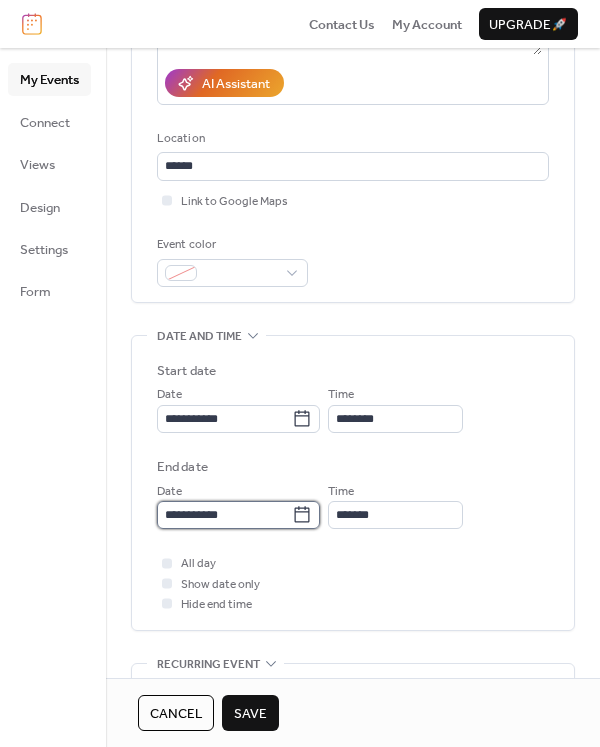 click on "**********" at bounding box center (224, 515) 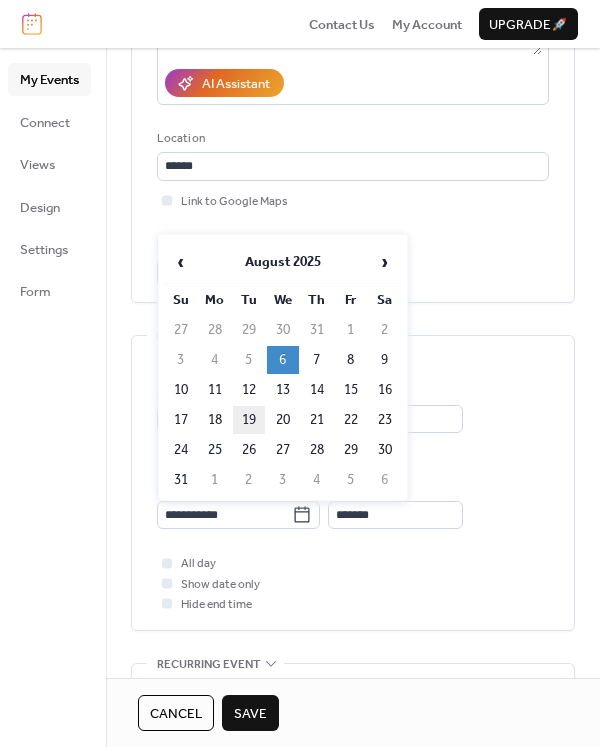 click on "19" at bounding box center [249, 420] 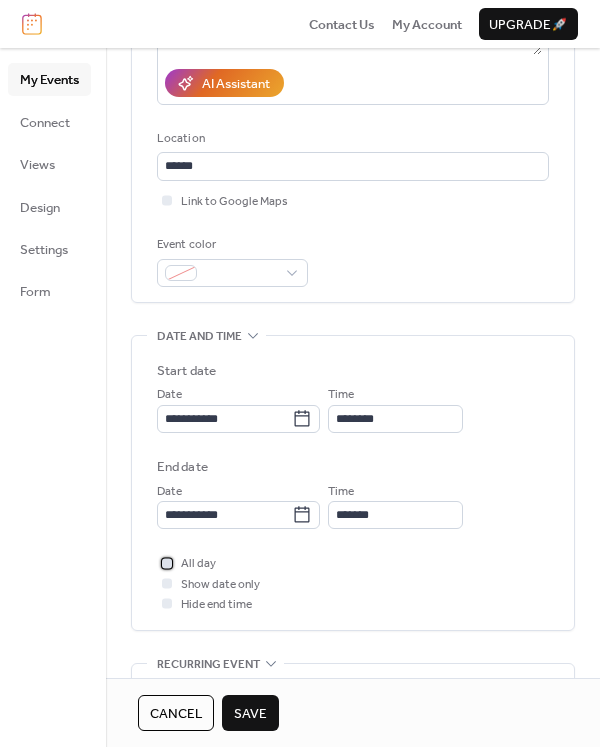 click at bounding box center [167, 563] 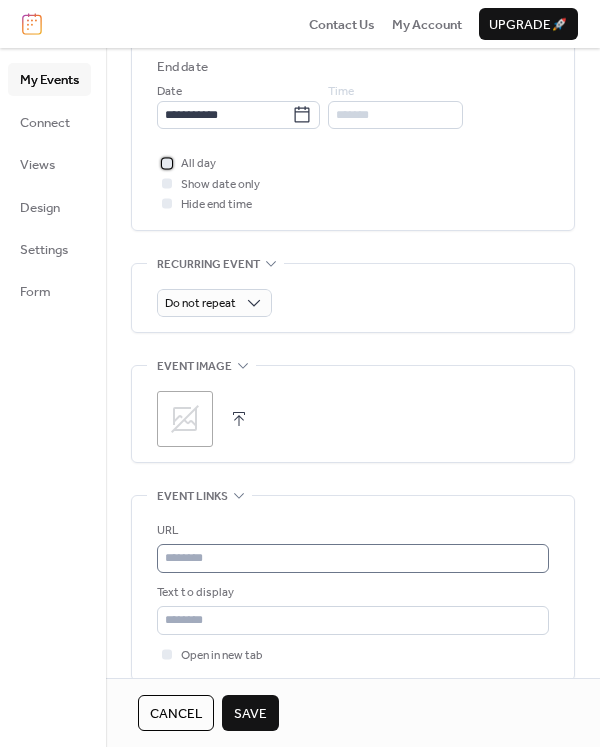 scroll, scrollTop: 813, scrollLeft: 0, axis: vertical 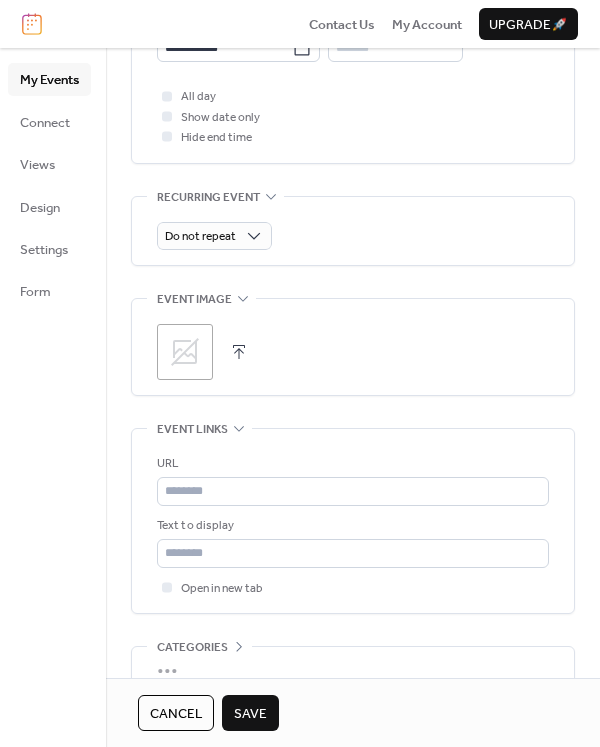 click at bounding box center [239, 352] 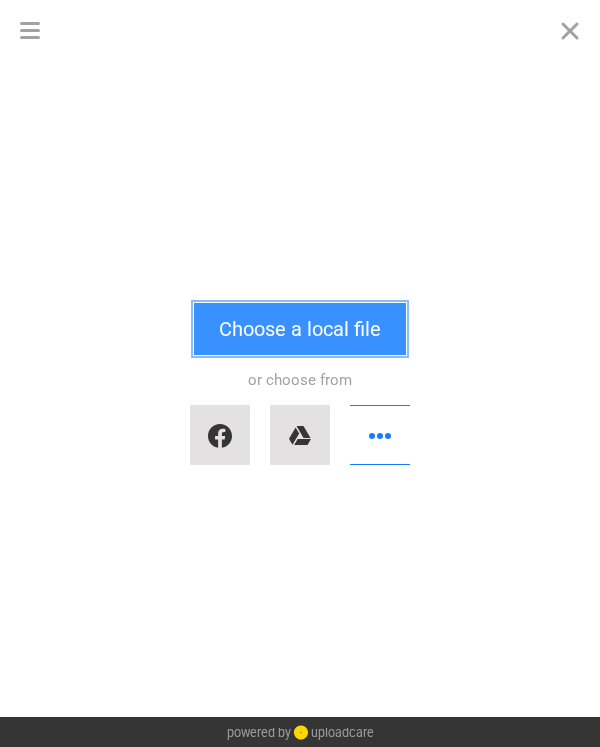 click on "Choose a local file" at bounding box center [300, 329] 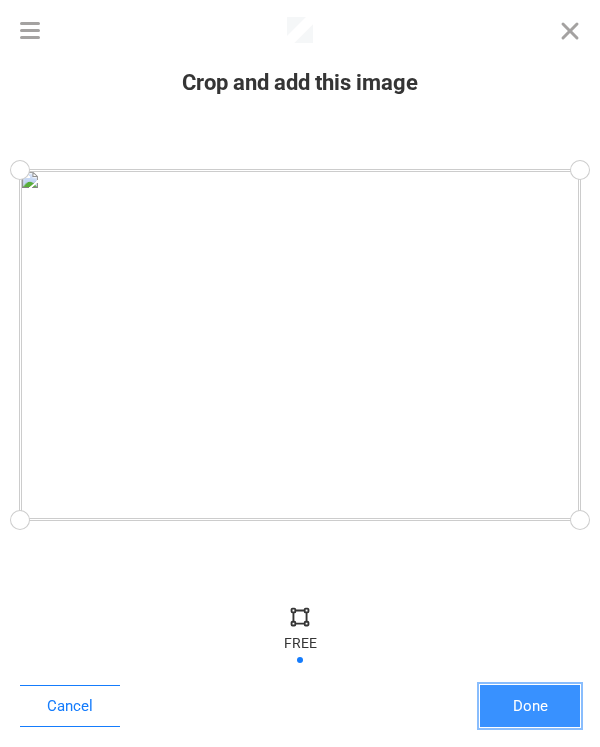 click on "Done" at bounding box center [530, 706] 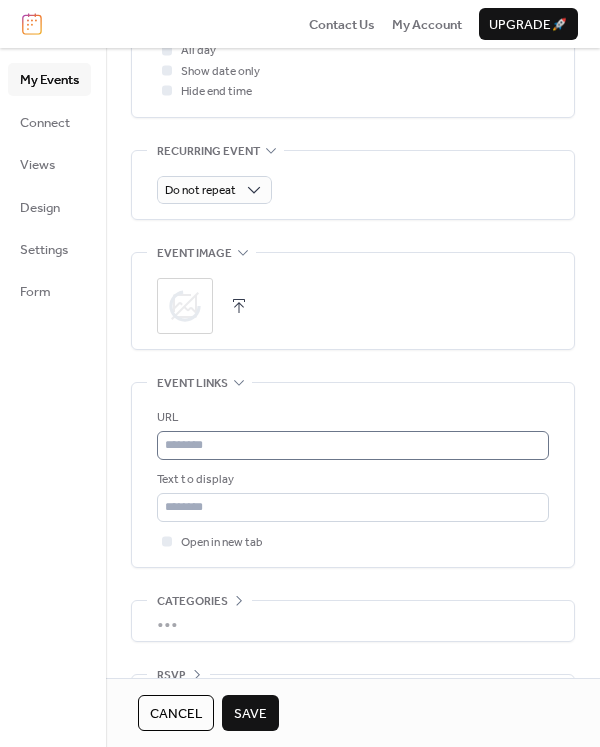 scroll, scrollTop: 917, scrollLeft: 0, axis: vertical 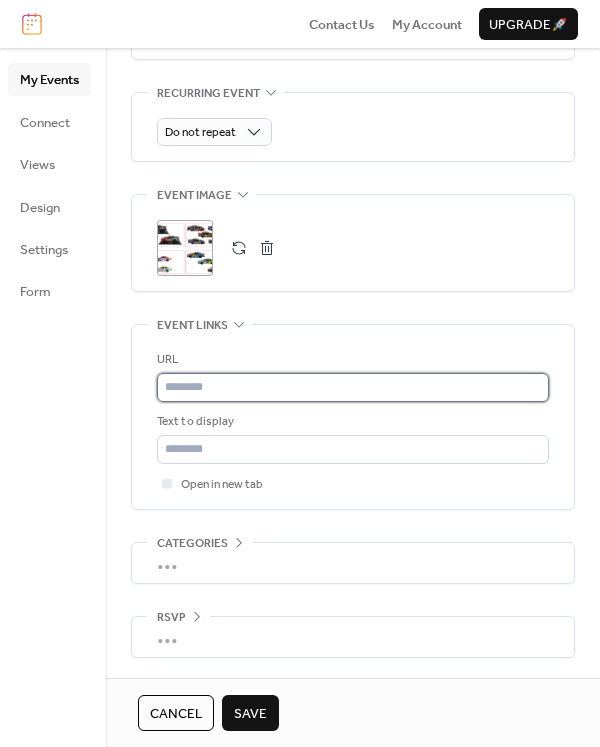 click at bounding box center [353, 387] 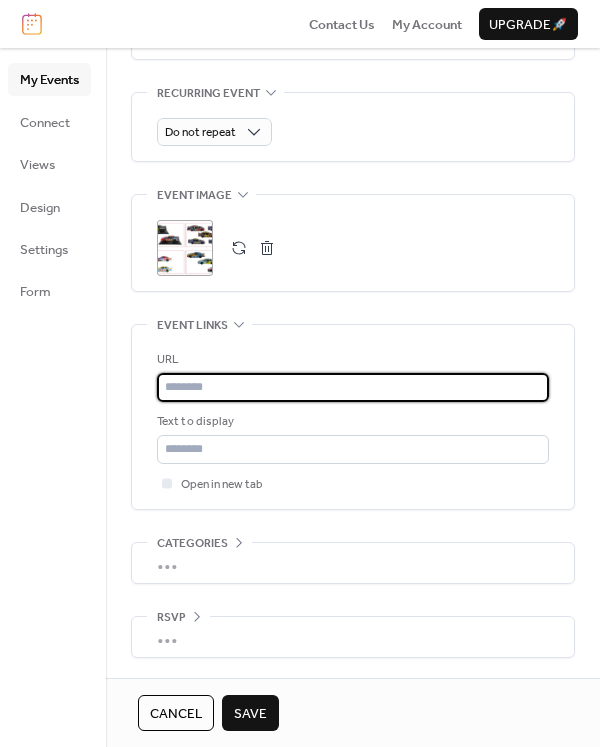 paste on "**********" 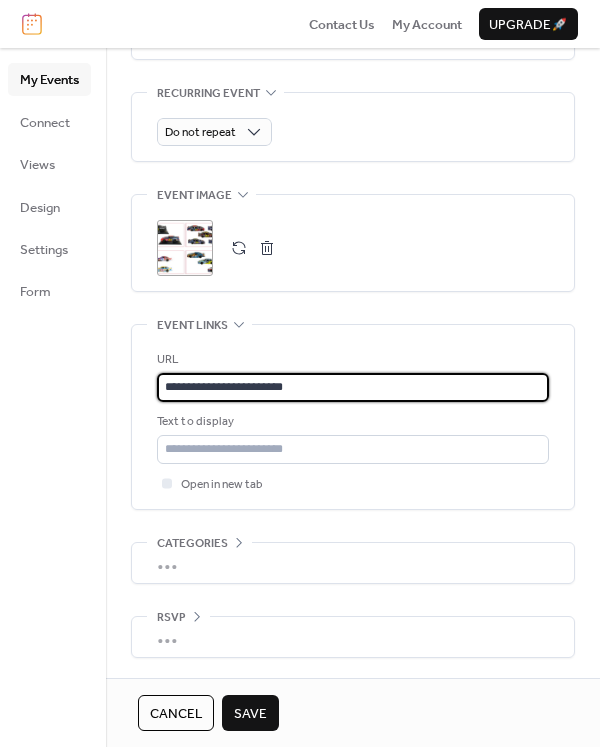 type on "**********" 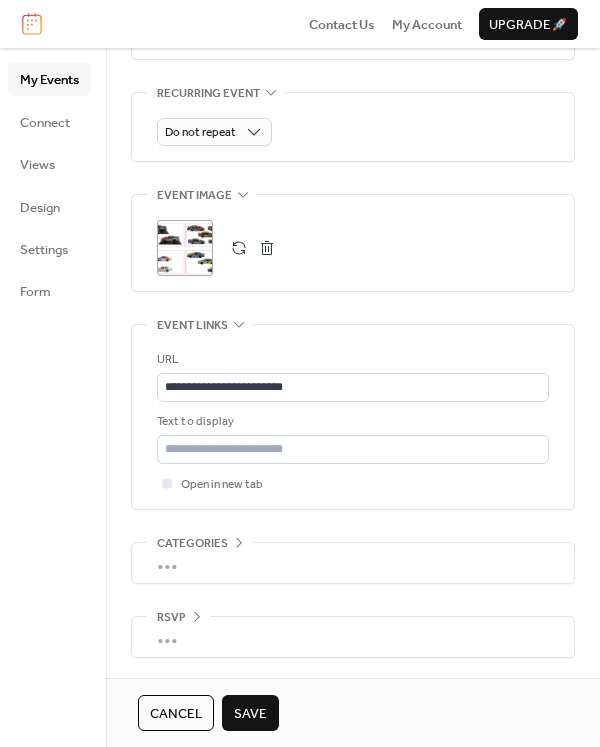 click on "**********" at bounding box center (353, -40) 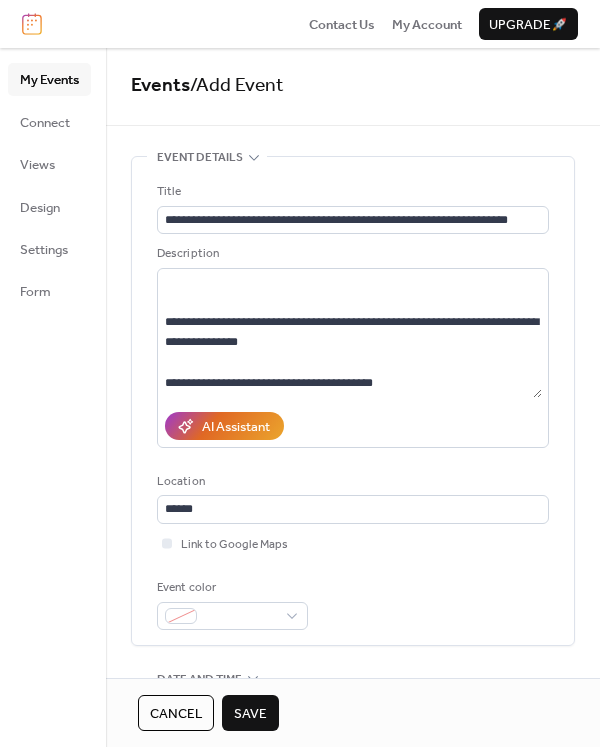 scroll, scrollTop: 0, scrollLeft: 0, axis: both 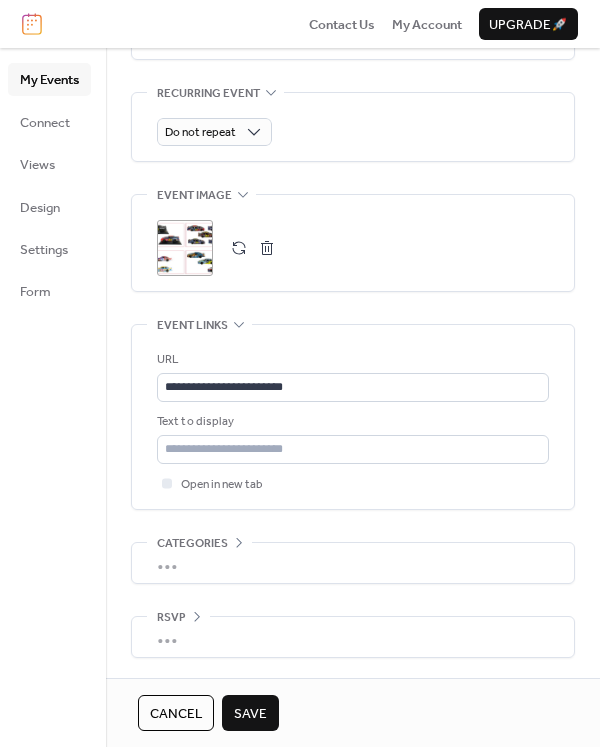 click on "Save" at bounding box center [250, 714] 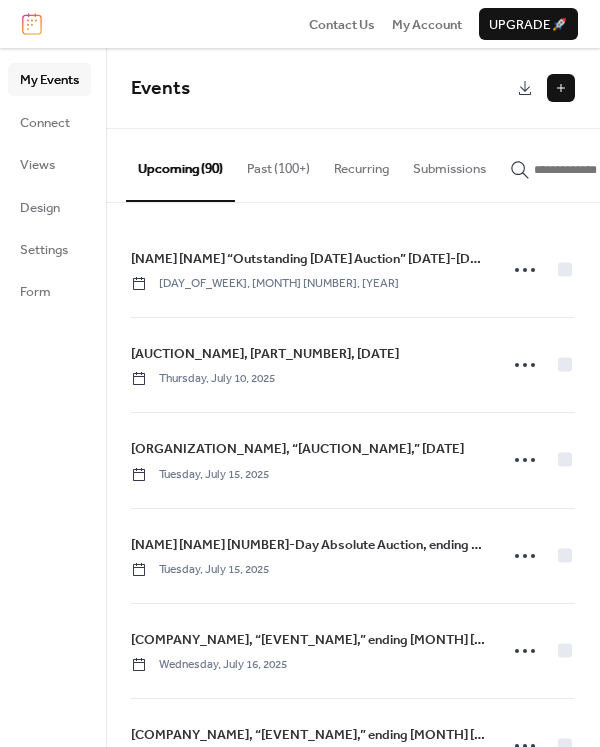 click at bounding box center (561, 88) 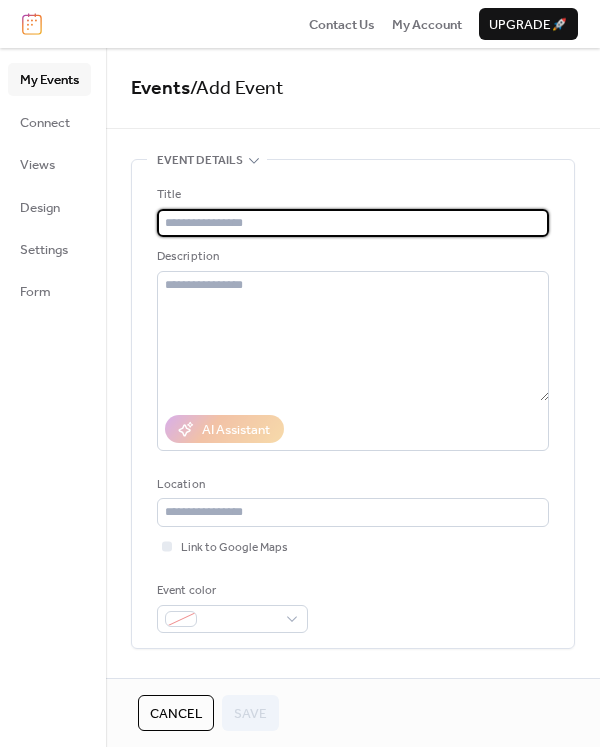 paste on "**********" 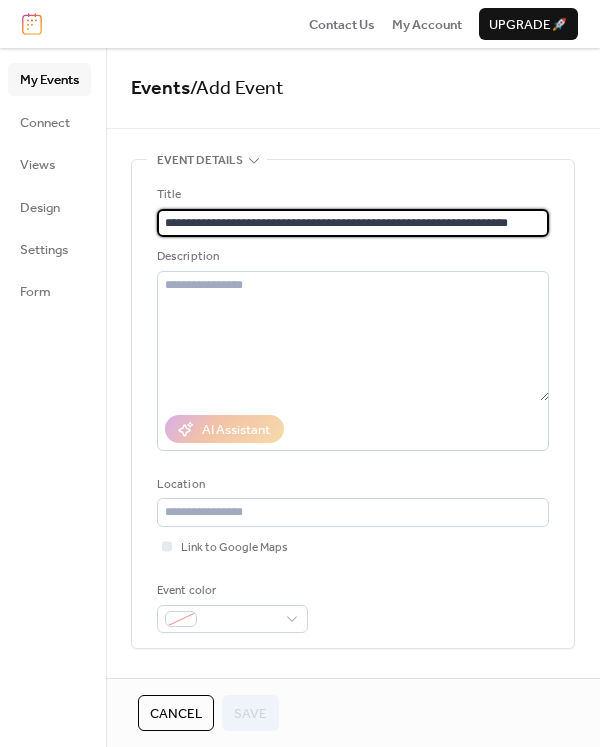 scroll, scrollTop: 0, scrollLeft: 15, axis: horizontal 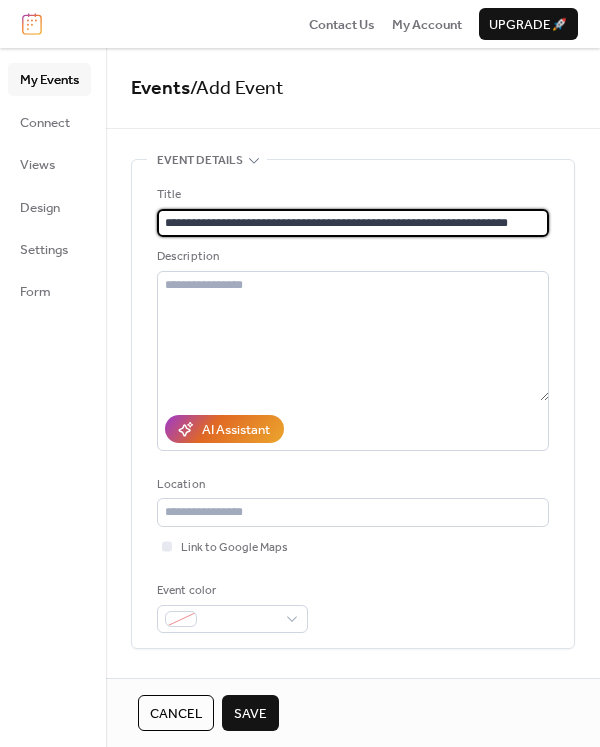 type on "**********" 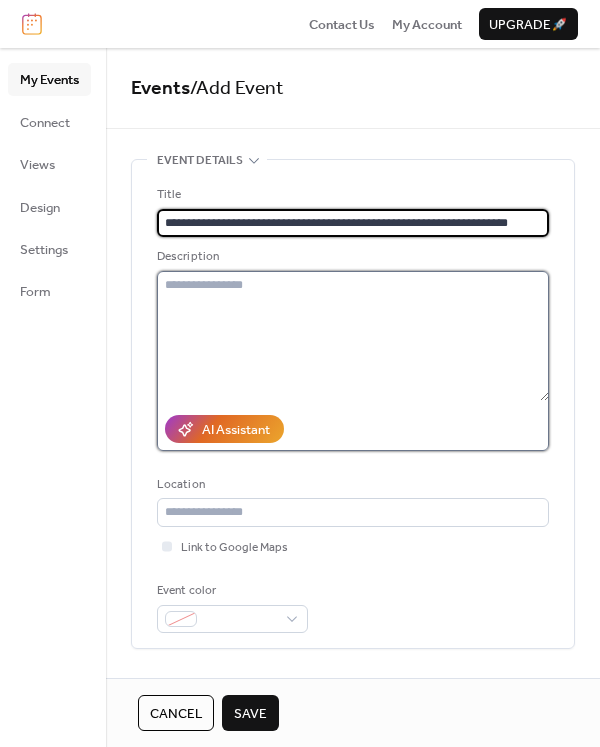 click at bounding box center [353, 336] 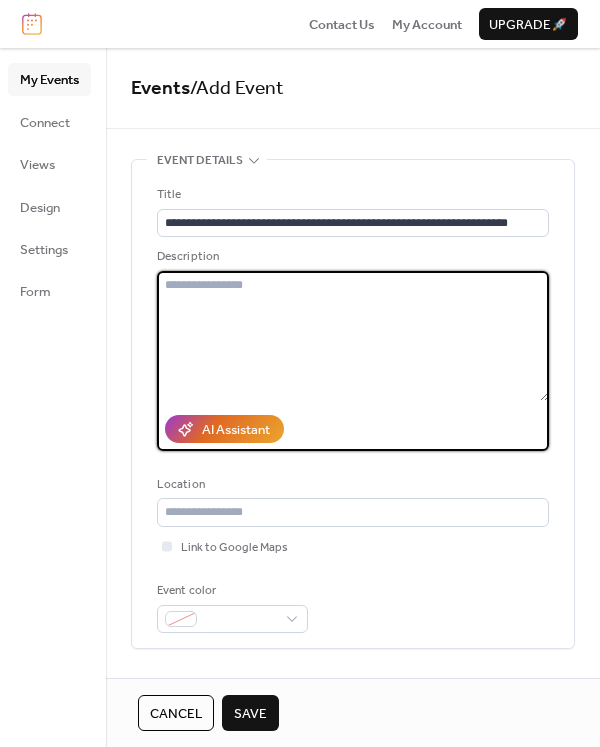 click at bounding box center [353, 336] 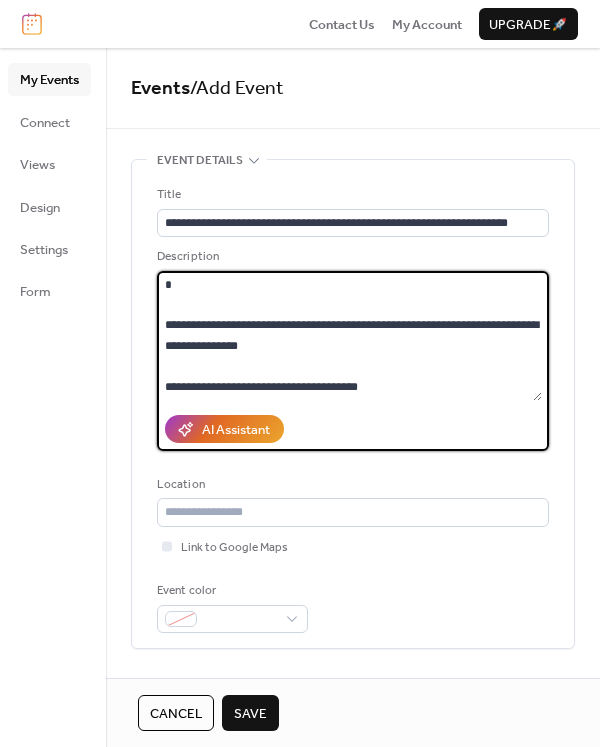 scroll, scrollTop: 346, scrollLeft: 0, axis: vertical 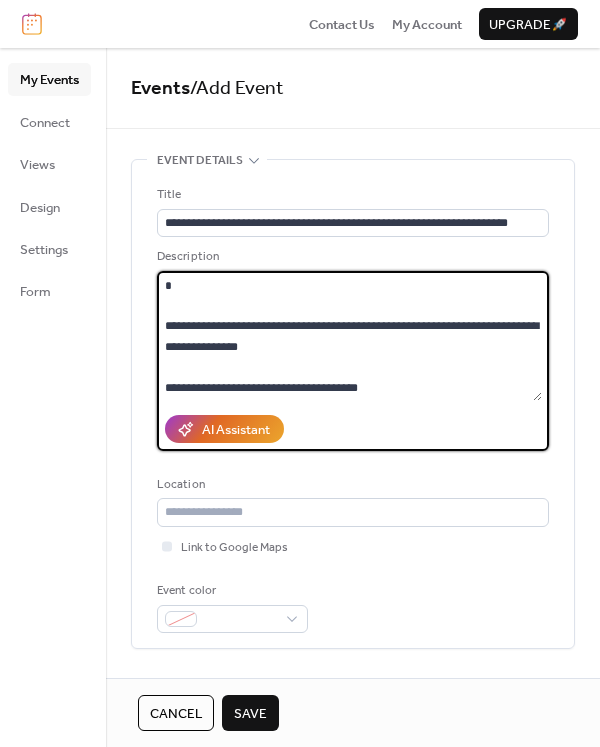 click on "**********" at bounding box center [349, 336] 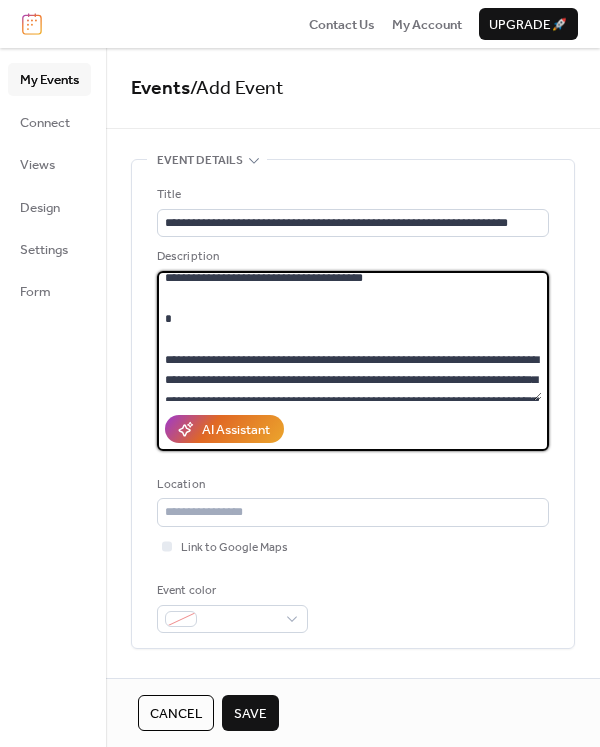 scroll, scrollTop: 48, scrollLeft: 0, axis: vertical 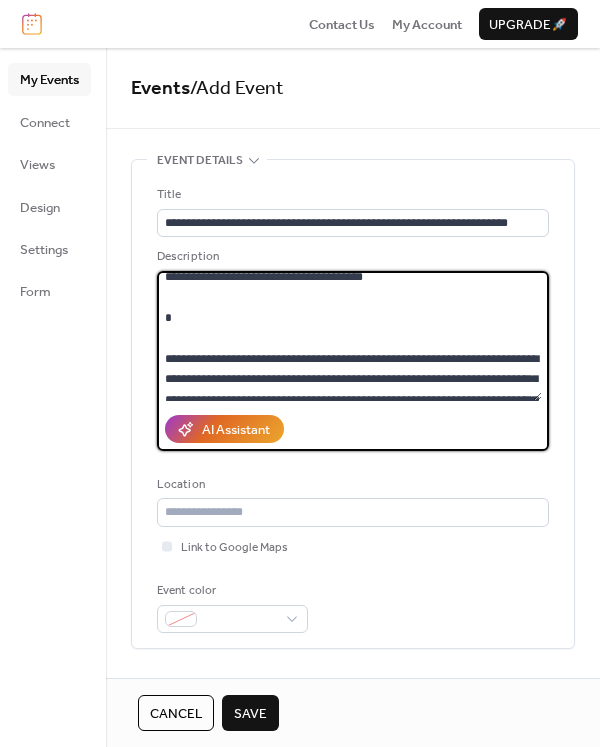 click on "**********" at bounding box center [349, 336] 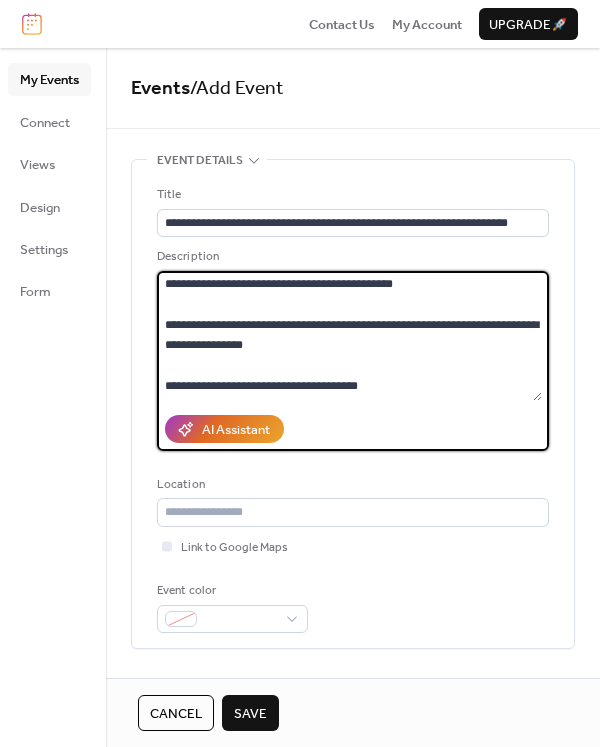 scroll, scrollTop: 306, scrollLeft: 0, axis: vertical 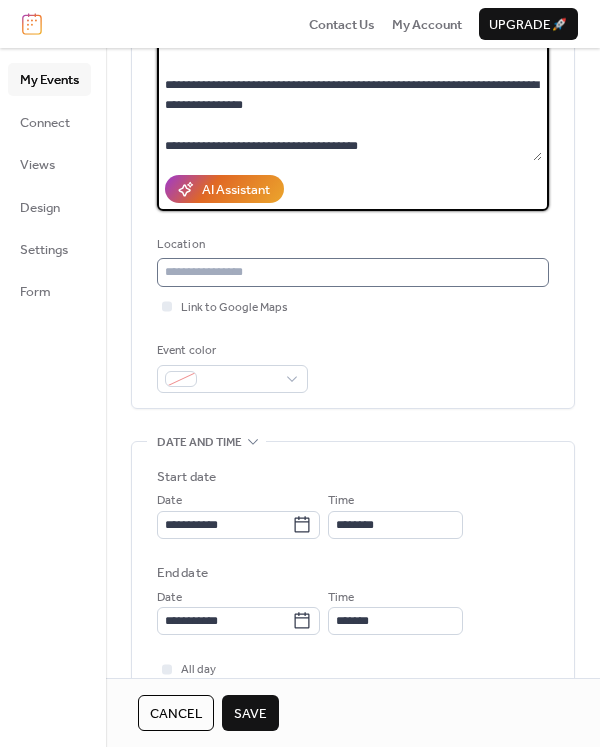 type on "**********" 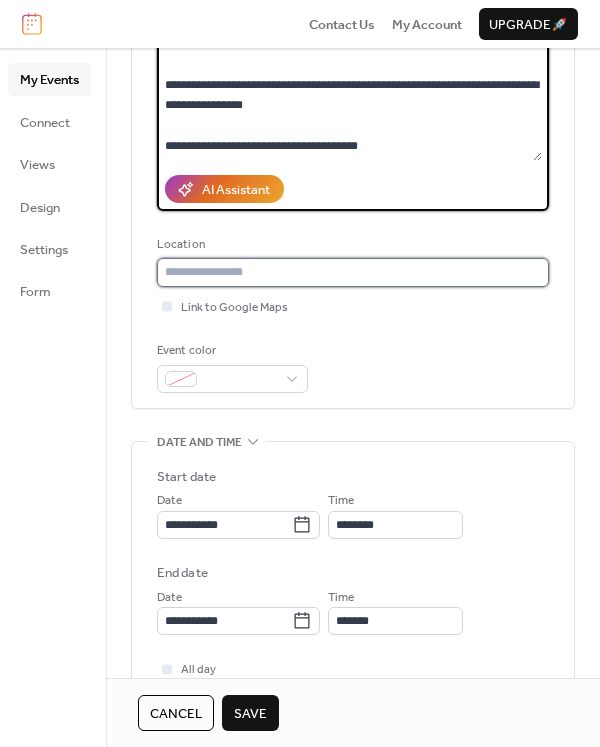 click at bounding box center [353, 272] 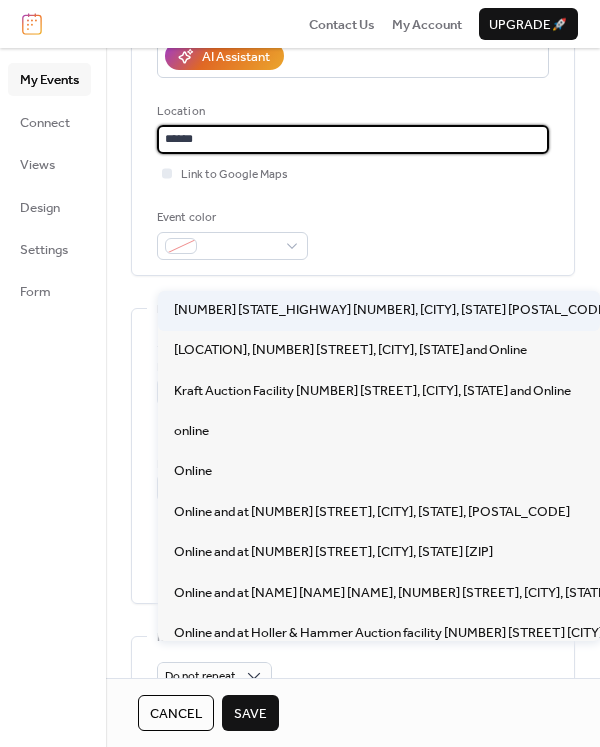 scroll, scrollTop: 388, scrollLeft: 0, axis: vertical 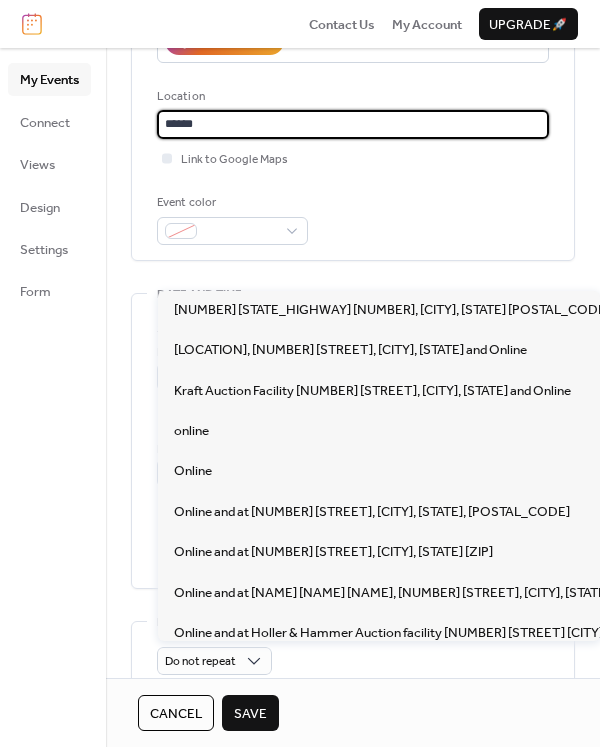 type on "******" 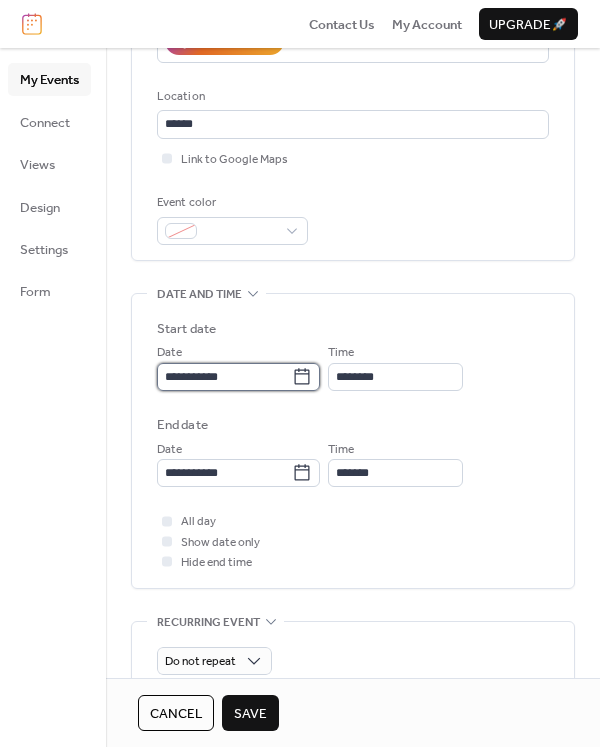 click on "**********" at bounding box center (224, 377) 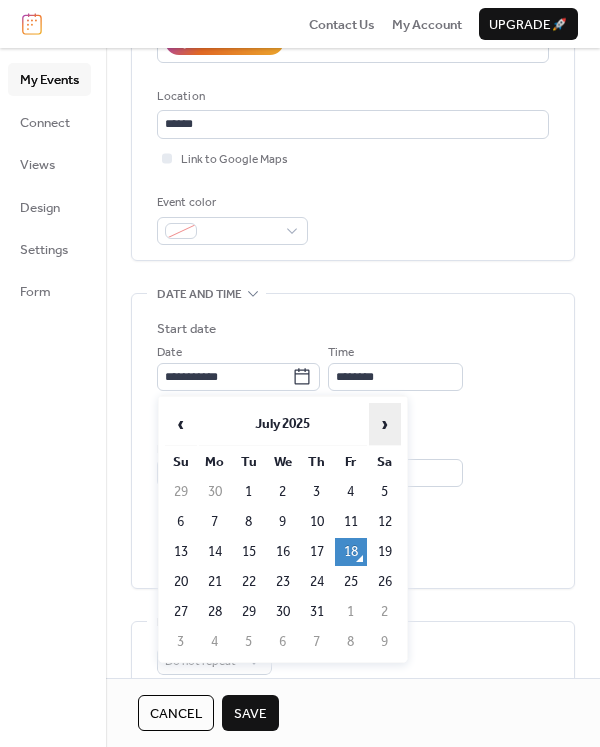 click on "›" at bounding box center [385, 424] 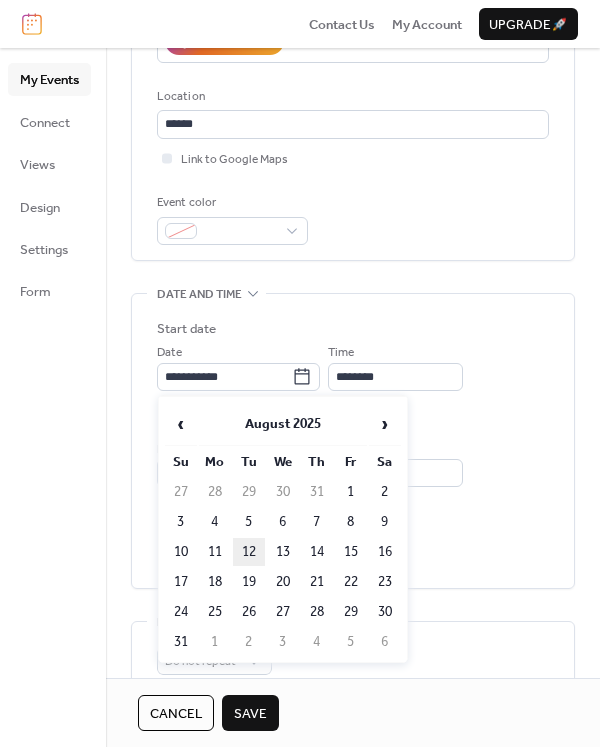 click on "12" at bounding box center [249, 552] 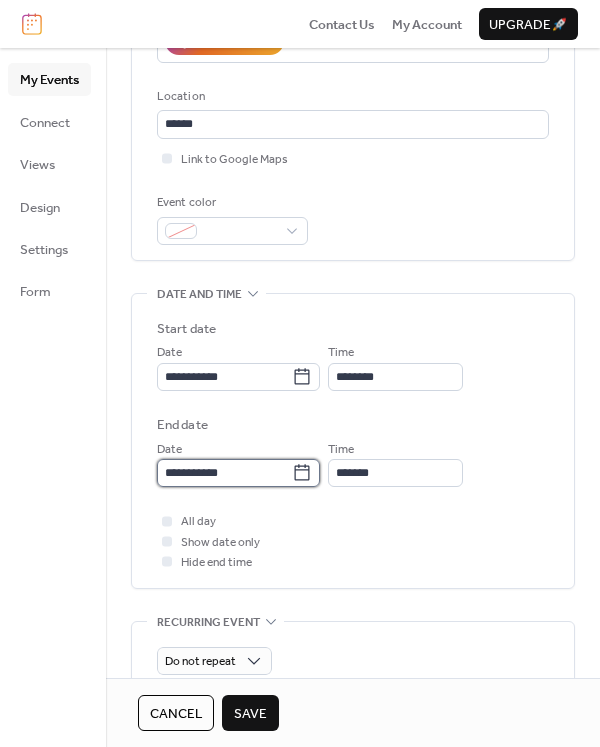 click on "**********" at bounding box center (224, 473) 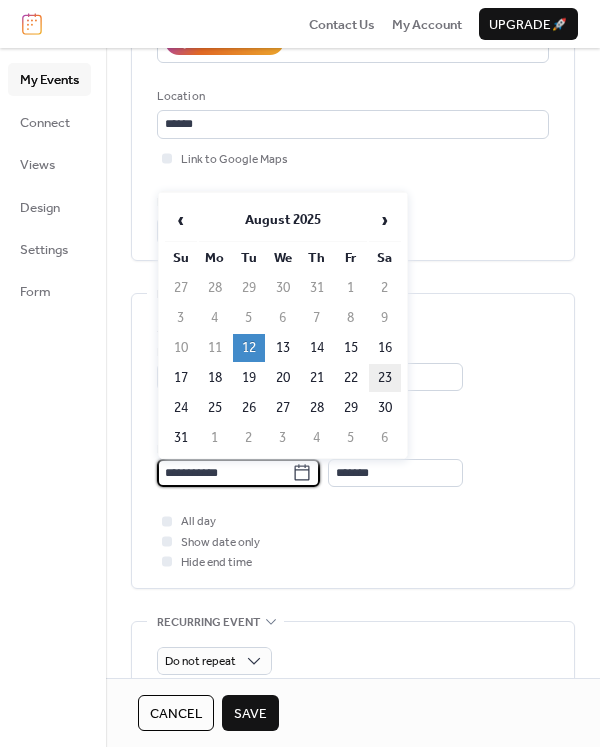 click on "23" at bounding box center [385, 378] 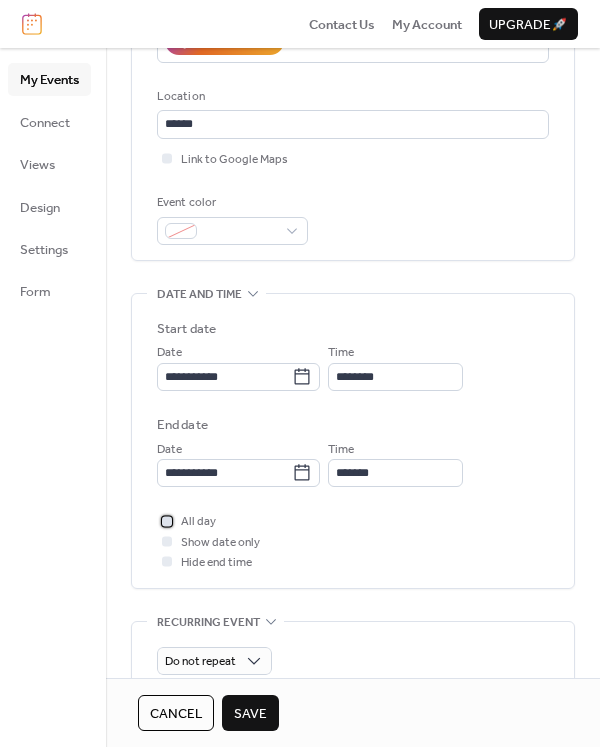 click at bounding box center (167, 521) 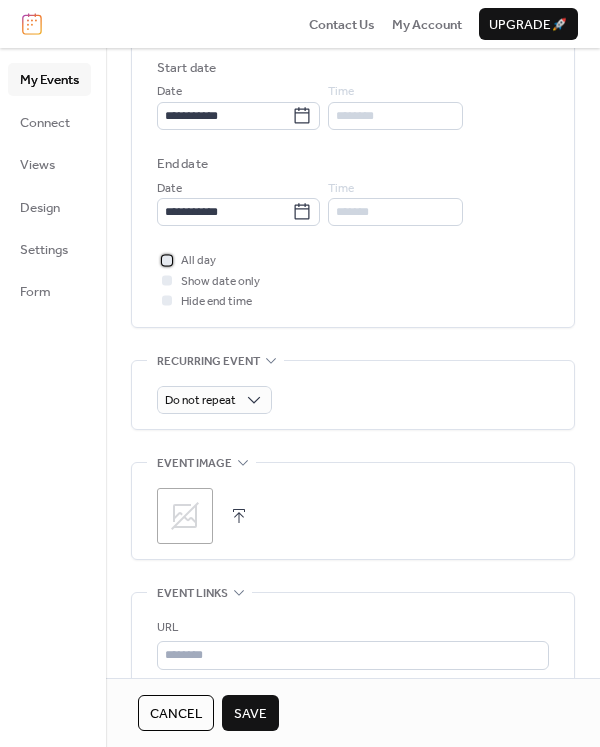 scroll, scrollTop: 744, scrollLeft: 0, axis: vertical 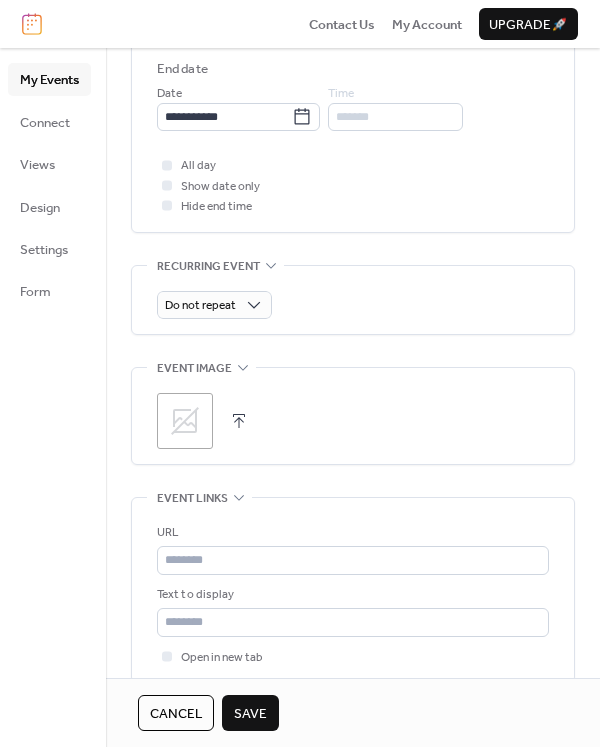 click at bounding box center [239, 421] 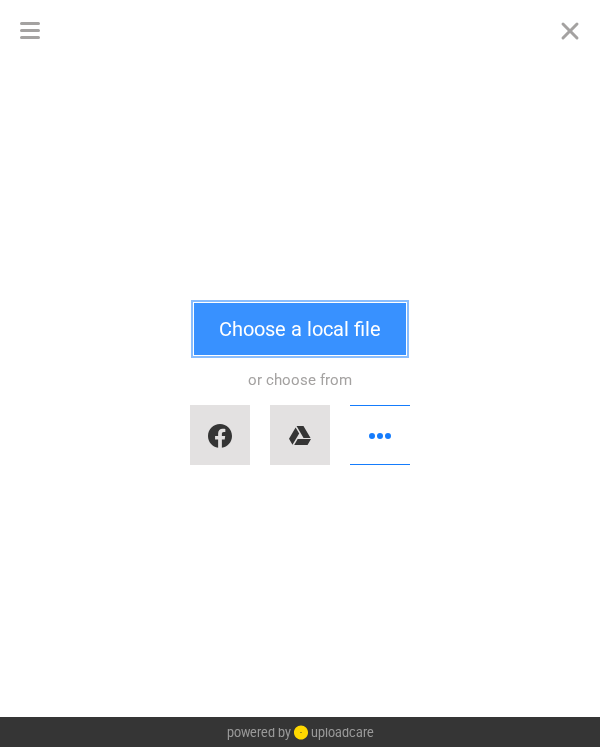 click on "Choose a local file" at bounding box center [300, 329] 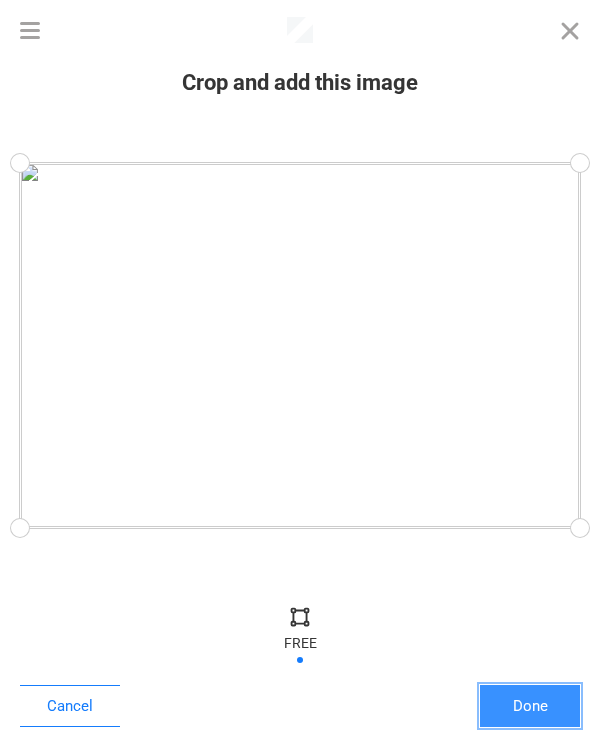click on "Done" at bounding box center [530, 706] 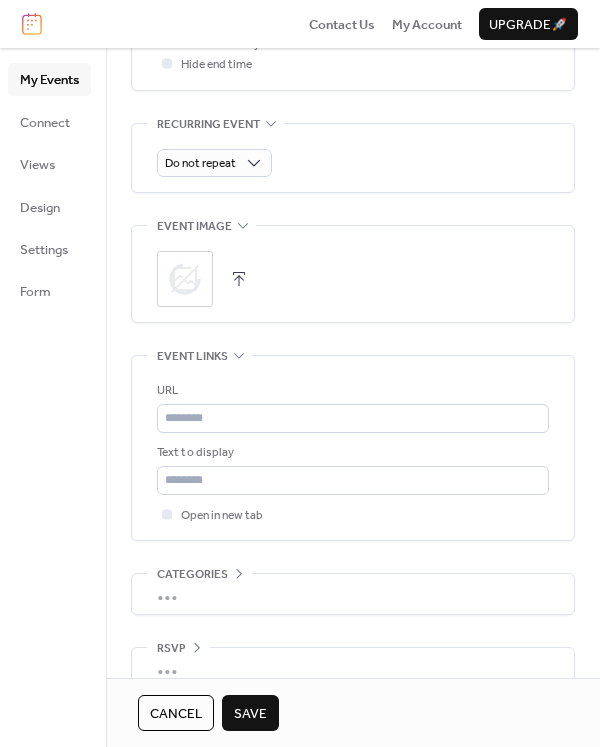 scroll, scrollTop: 917, scrollLeft: 0, axis: vertical 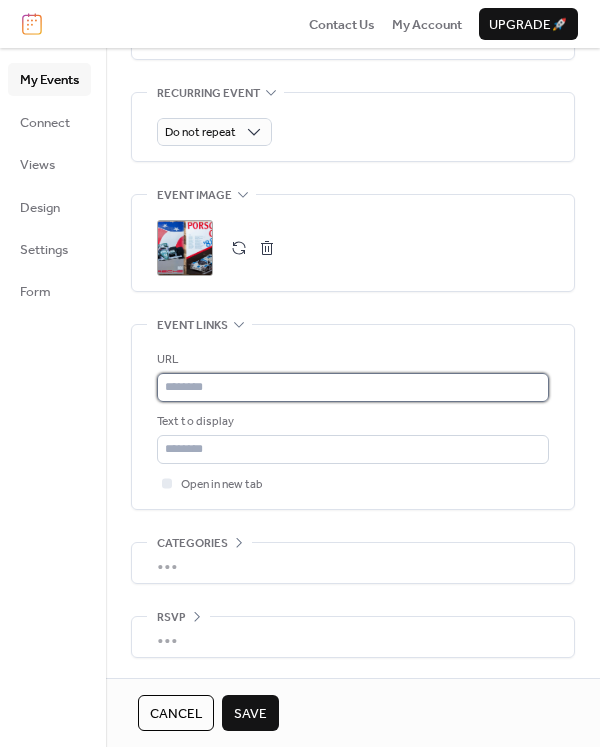 click at bounding box center [353, 387] 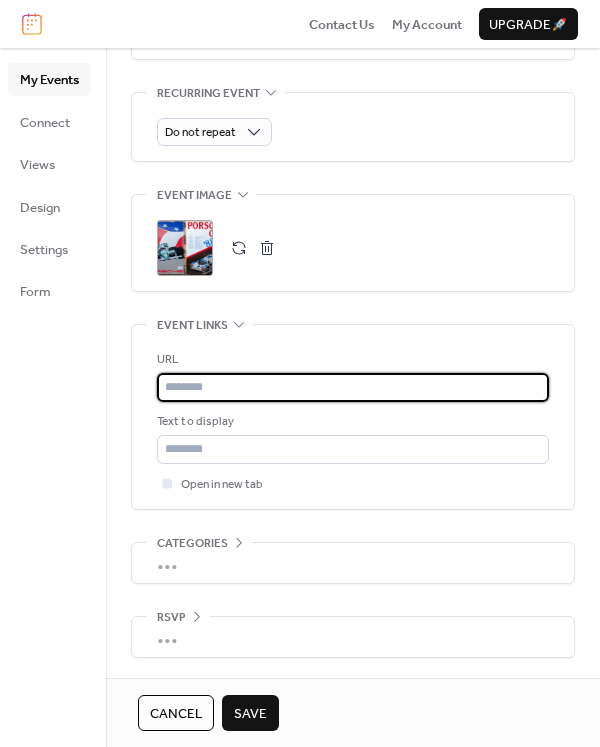 paste on "**********" 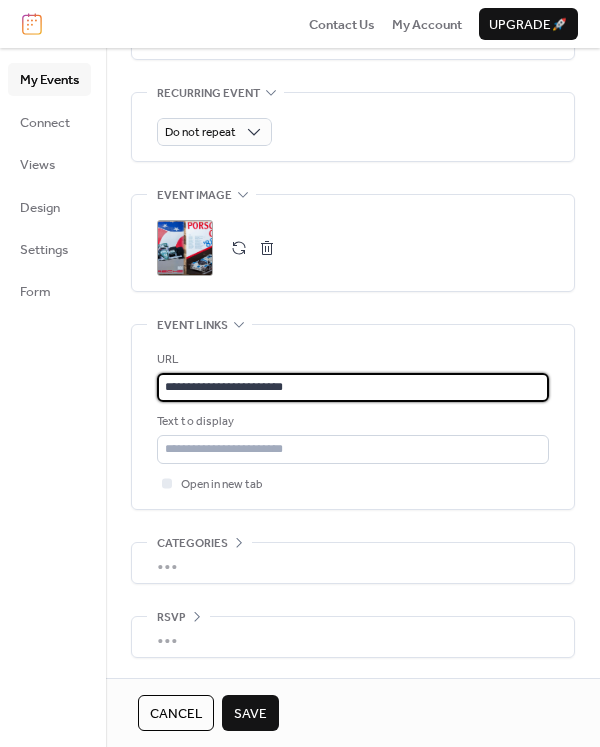 type on "**********" 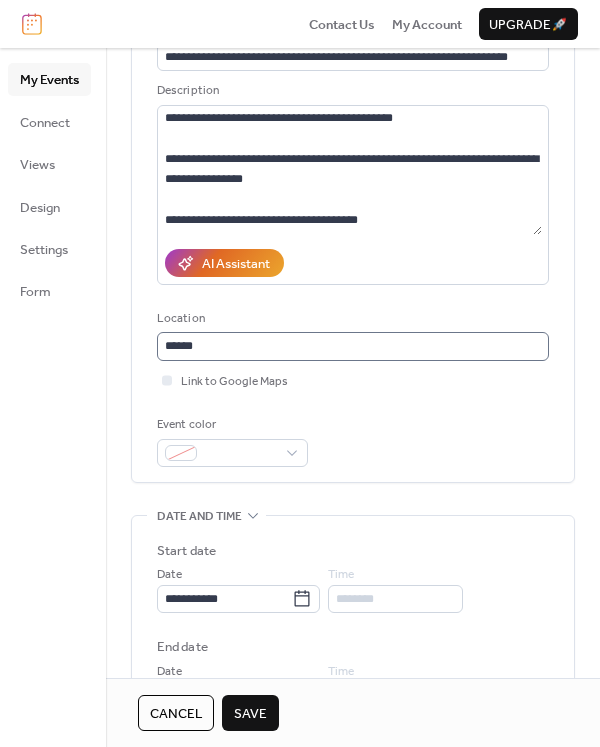 scroll, scrollTop: 0, scrollLeft: 0, axis: both 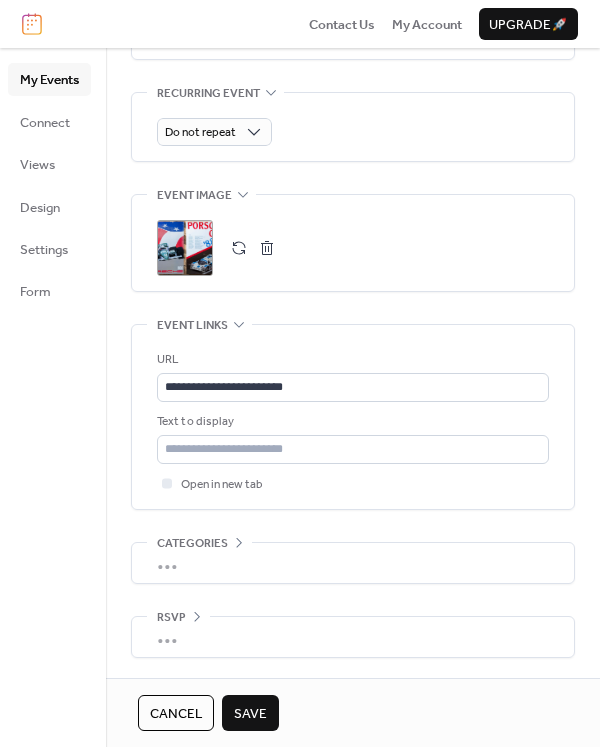 click on "Save" at bounding box center (250, 714) 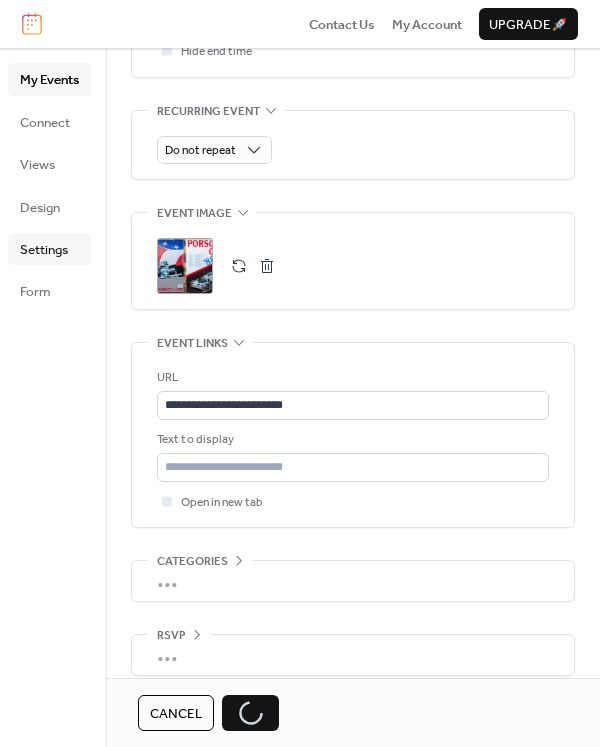 scroll, scrollTop: 885, scrollLeft: 0, axis: vertical 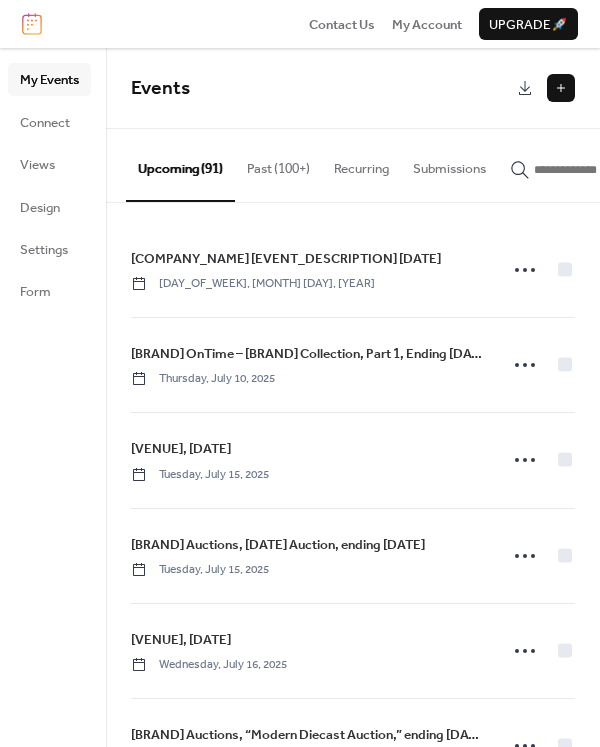 click at bounding box center (561, 88) 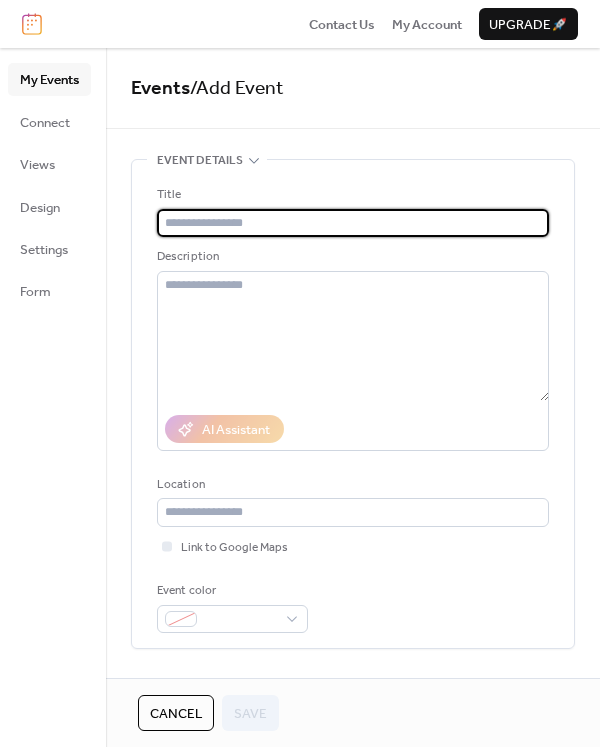 paste on "**********" 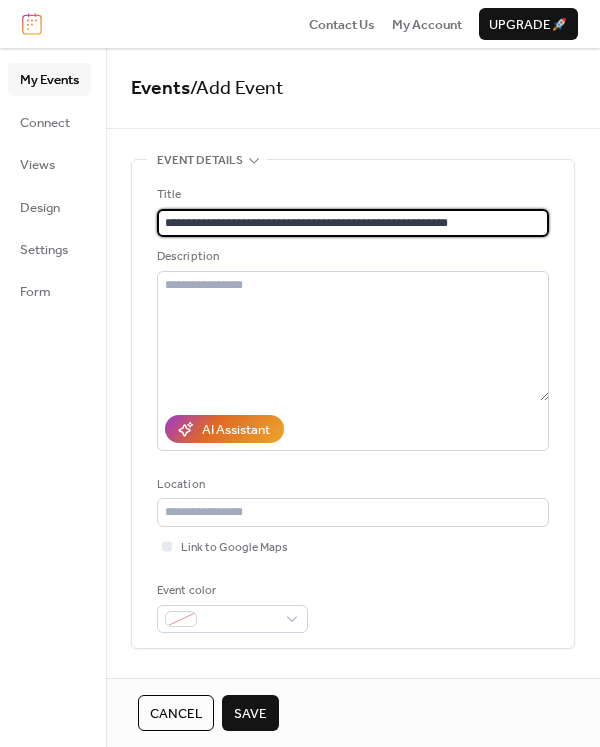 type on "**********" 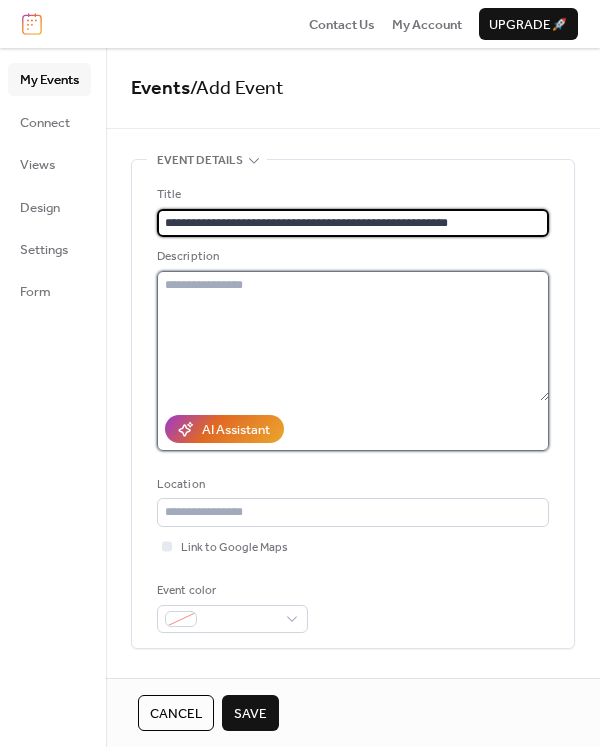 click at bounding box center [353, 336] 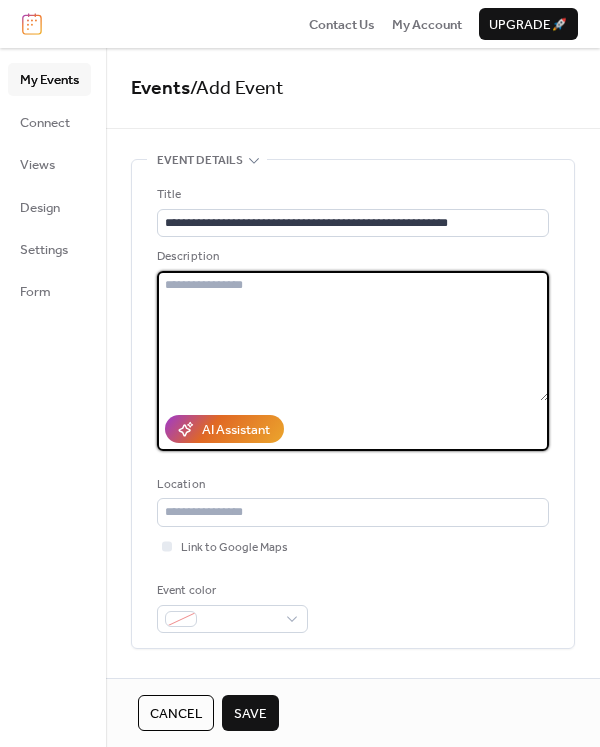 paste on "**********" 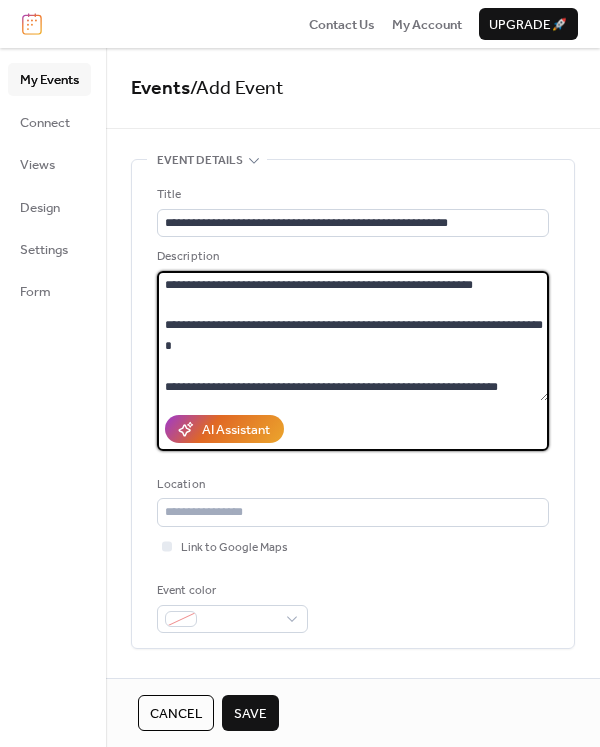 scroll, scrollTop: 282, scrollLeft: 0, axis: vertical 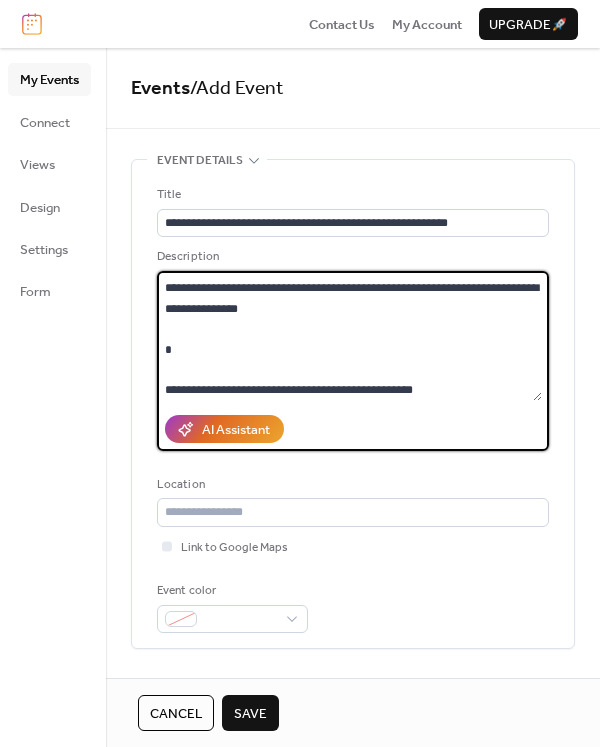 click on "**********" at bounding box center (349, 336) 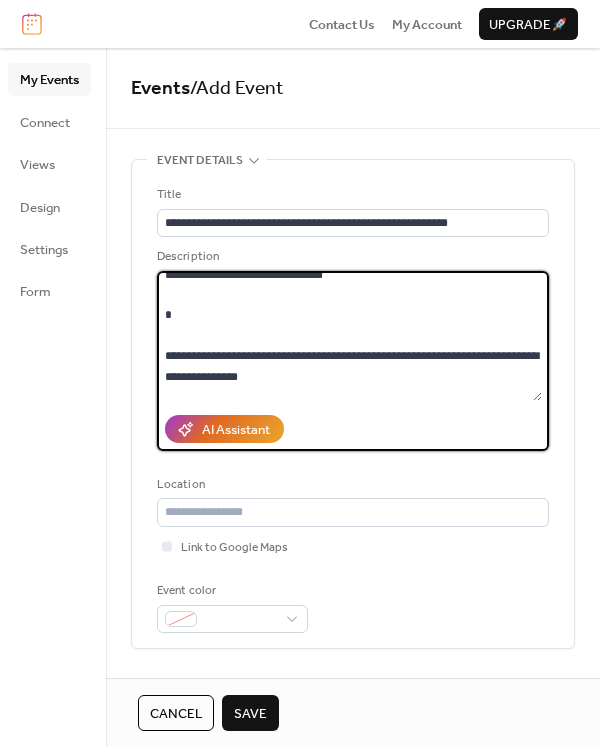 scroll, scrollTop: 213, scrollLeft: 0, axis: vertical 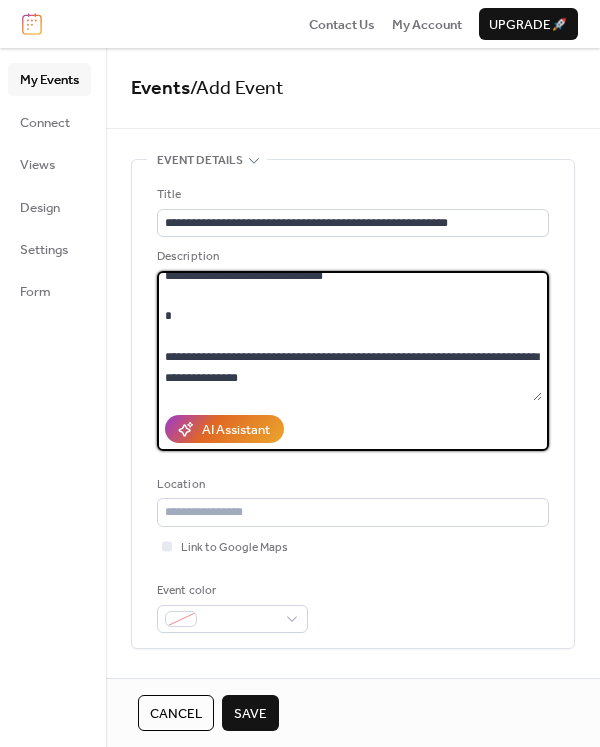 click on "**********" at bounding box center [349, 336] 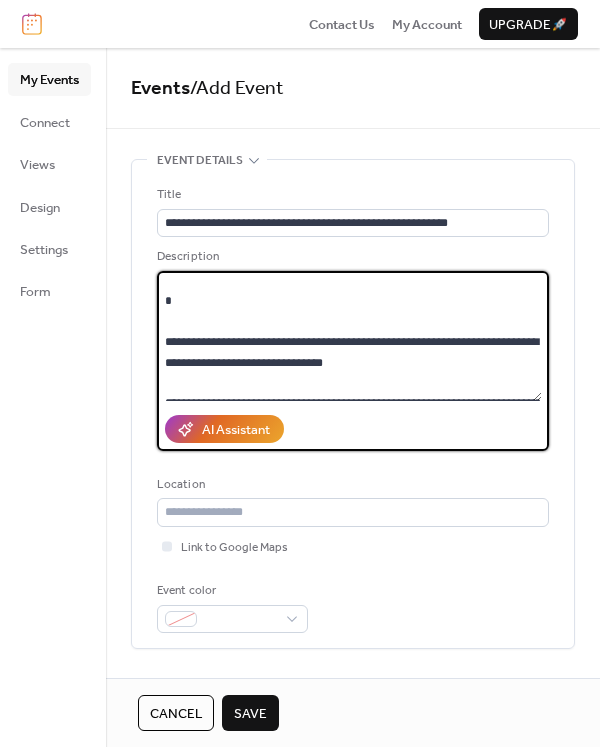 scroll, scrollTop: 136, scrollLeft: 0, axis: vertical 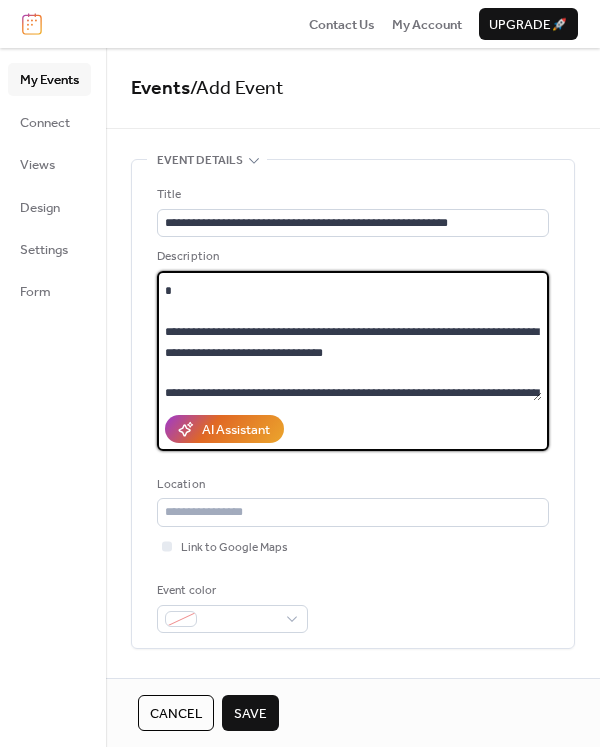 click on "**********" at bounding box center (349, 336) 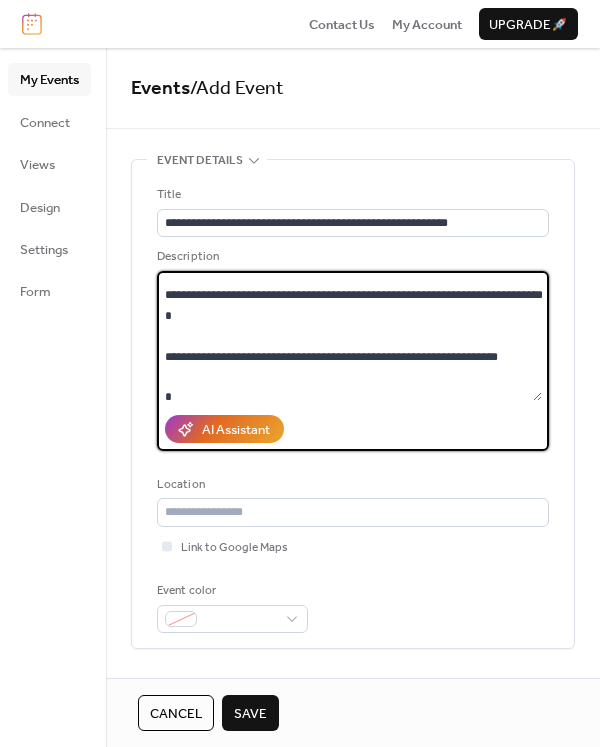 scroll, scrollTop: 183, scrollLeft: 0, axis: vertical 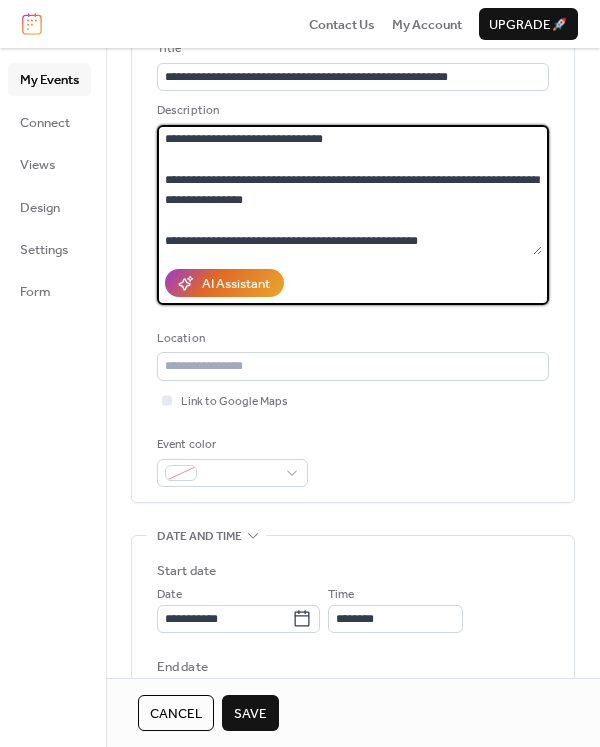 type on "**********" 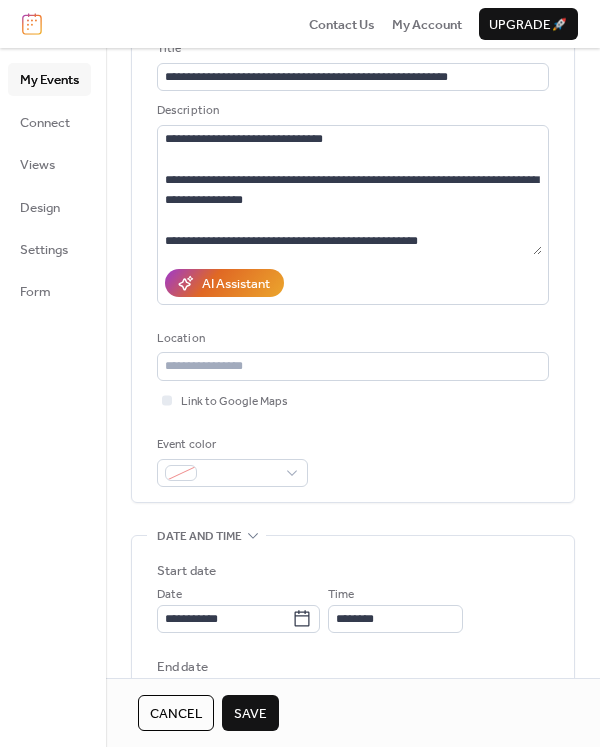 click on "**********" at bounding box center [353, 731] 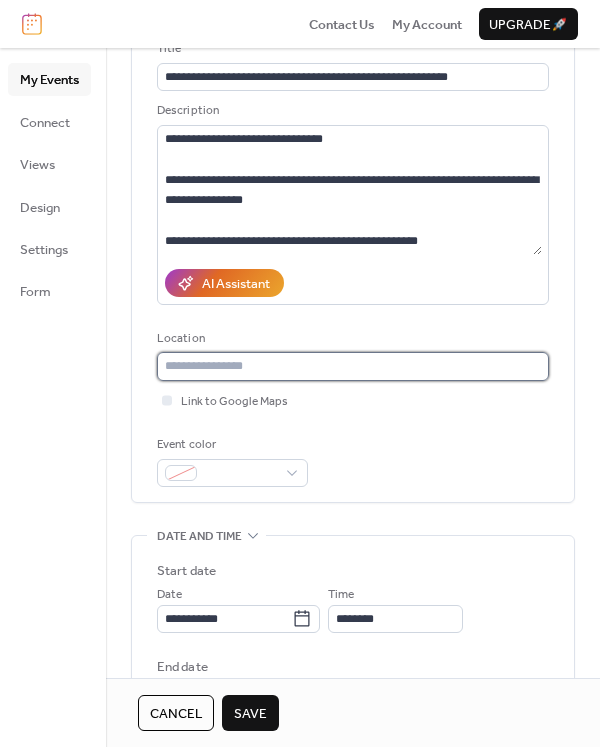 click at bounding box center [353, 366] 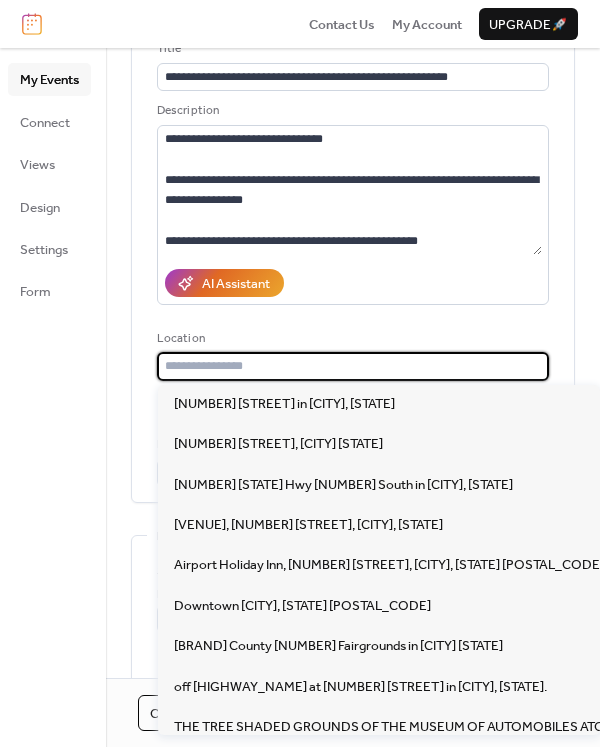 paste on "**********" 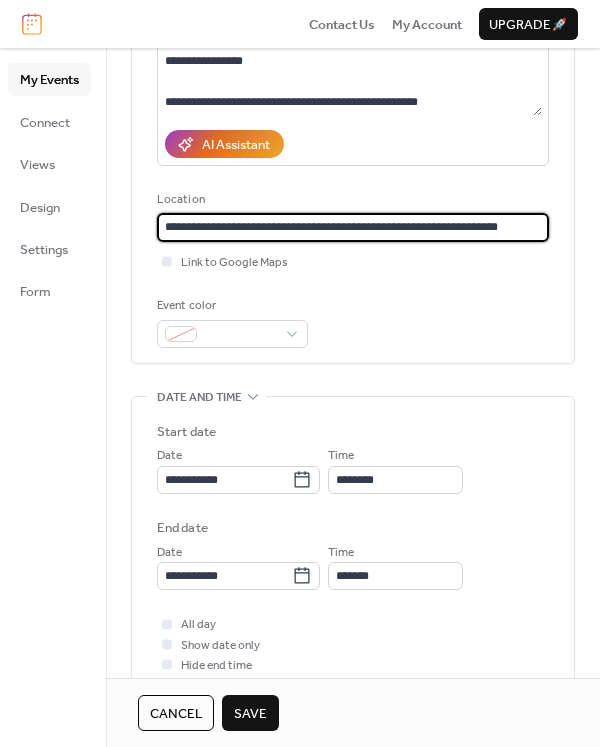 scroll, scrollTop: 286, scrollLeft: 0, axis: vertical 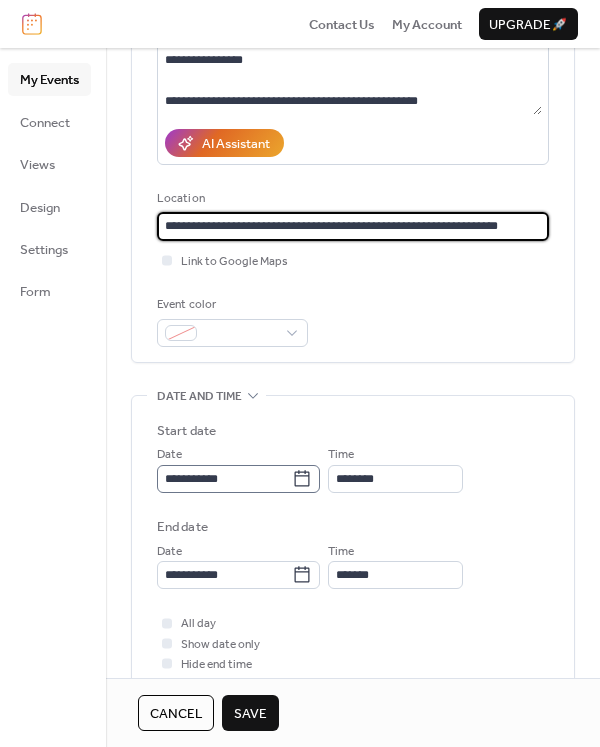 type on "**********" 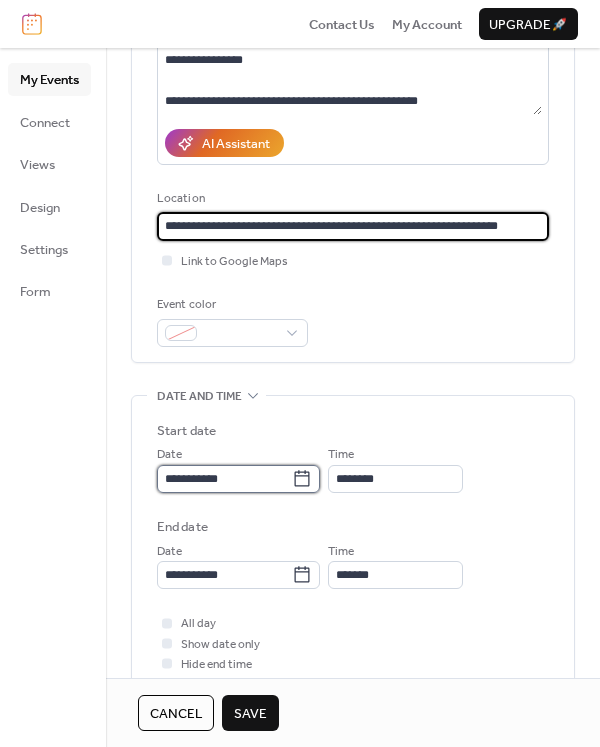click on "**********" at bounding box center [224, 479] 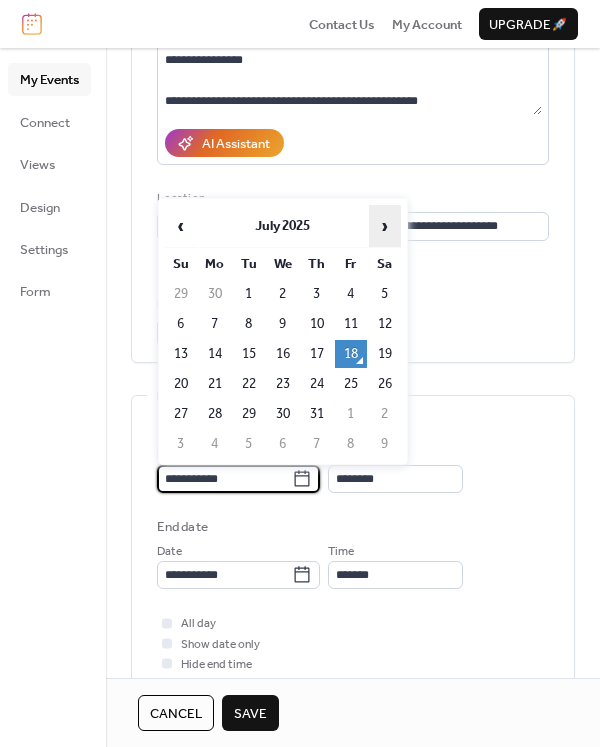 click on "›" at bounding box center [385, 226] 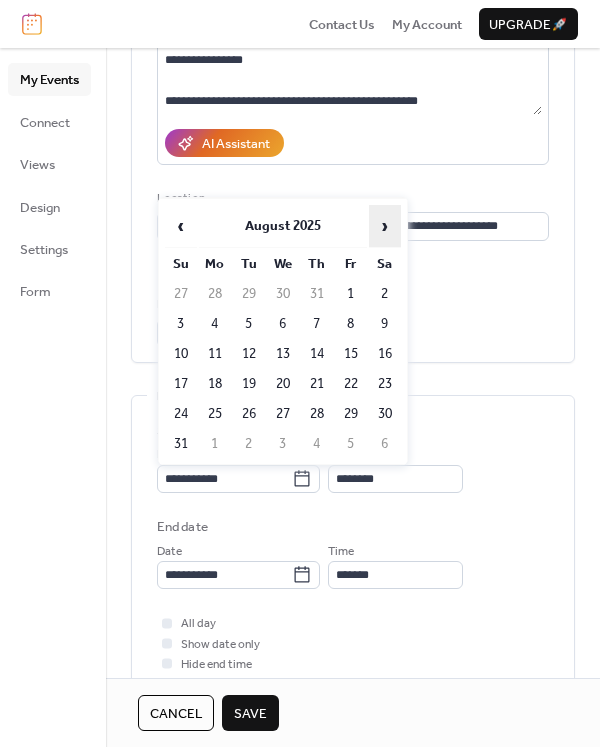 click on "›" at bounding box center (385, 226) 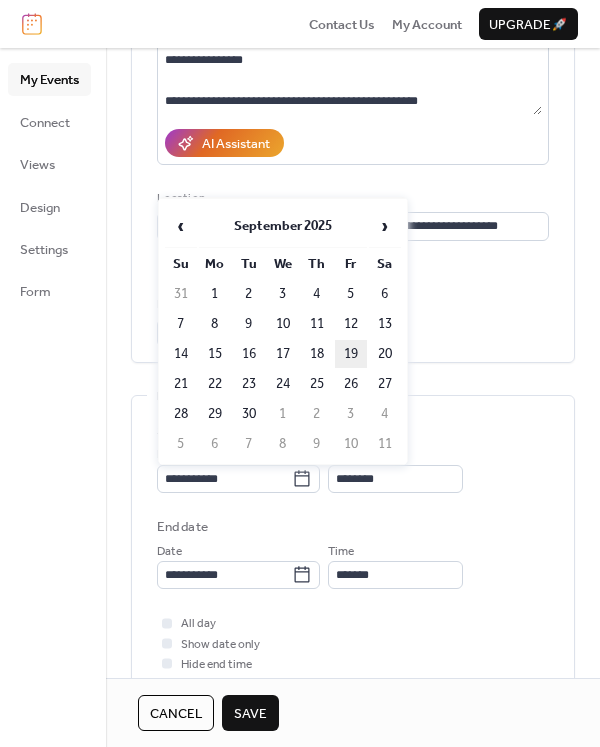 click on "19" at bounding box center [351, 354] 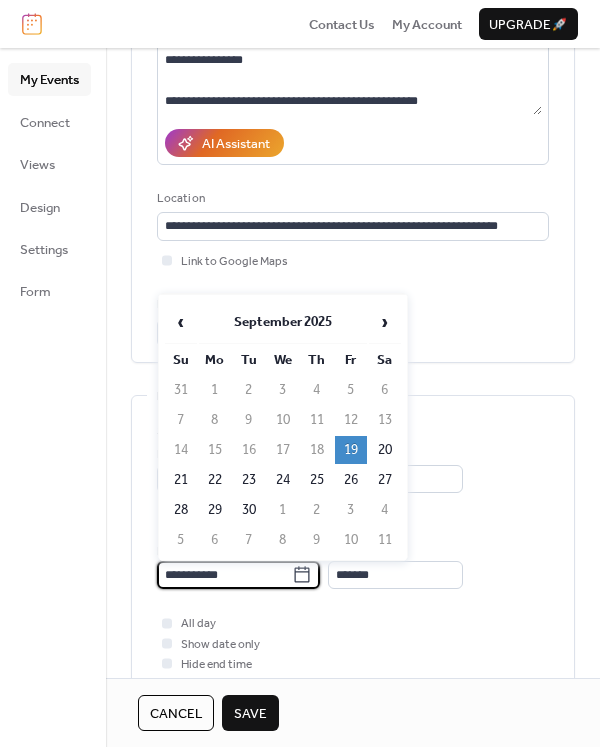 click on "**********" at bounding box center [224, 575] 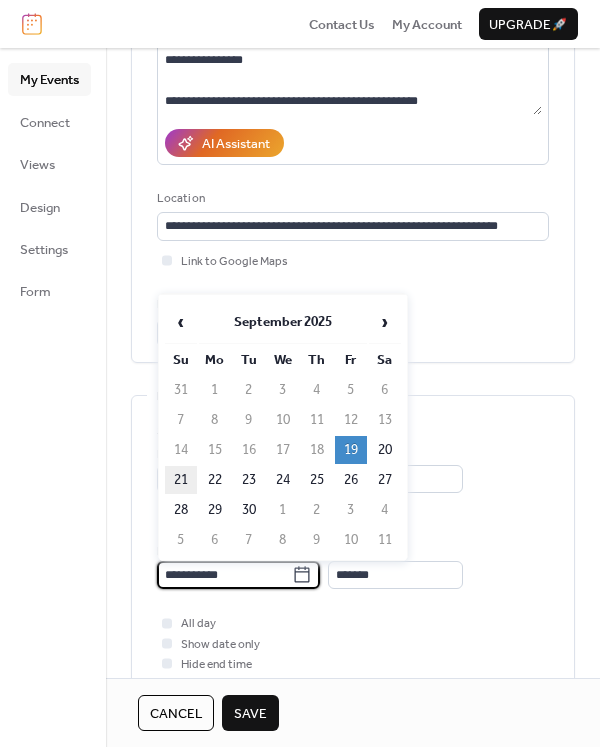 click on "21" at bounding box center (181, 480) 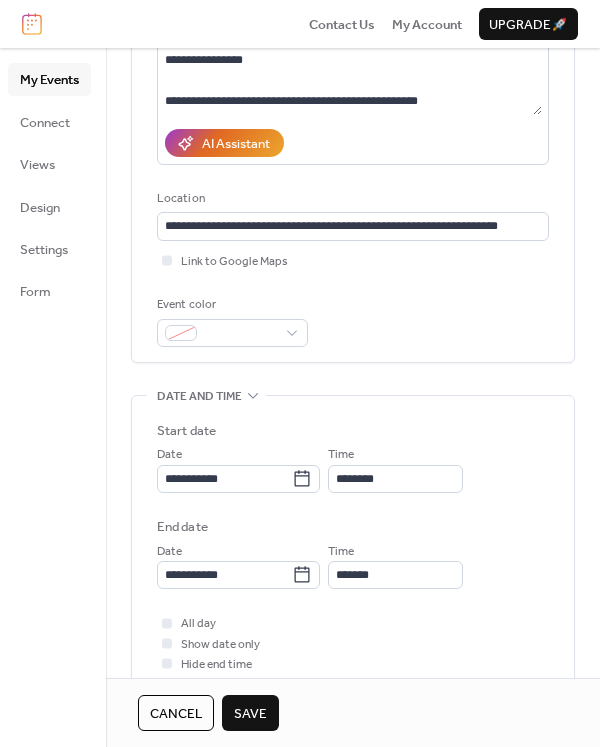 scroll, scrollTop: 473, scrollLeft: 0, axis: vertical 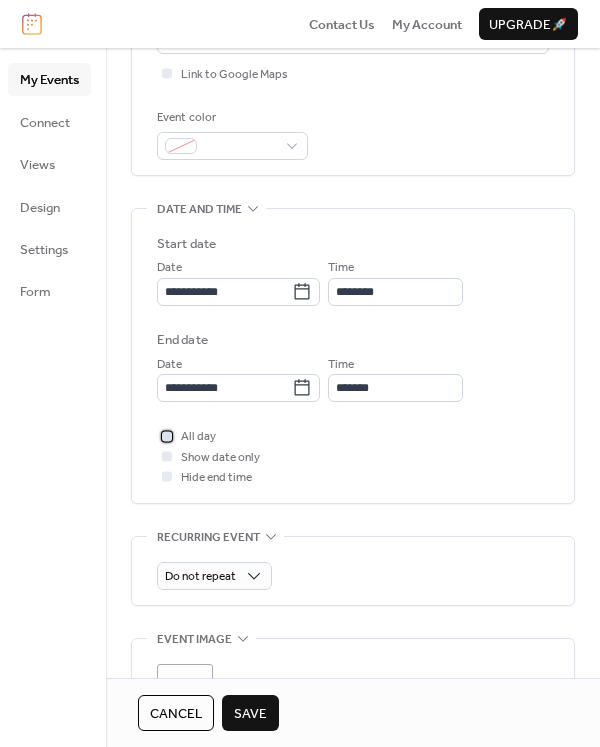 click at bounding box center [167, 436] 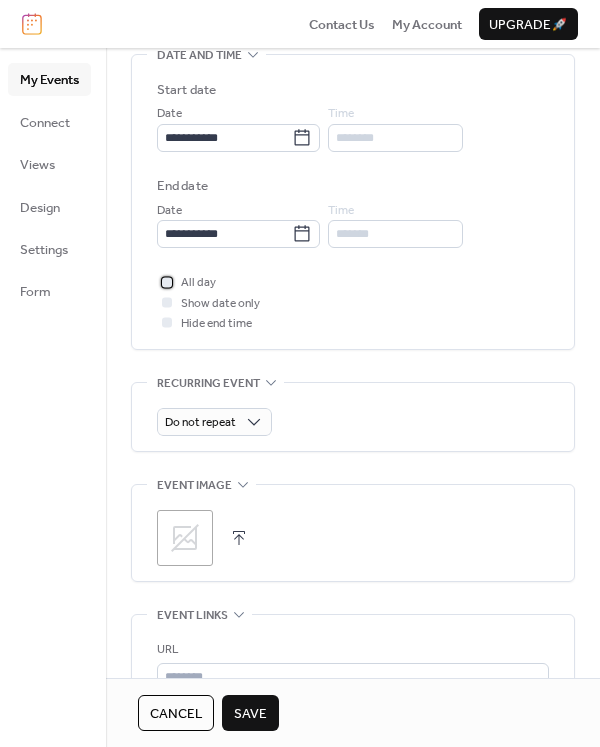 scroll, scrollTop: 631, scrollLeft: 0, axis: vertical 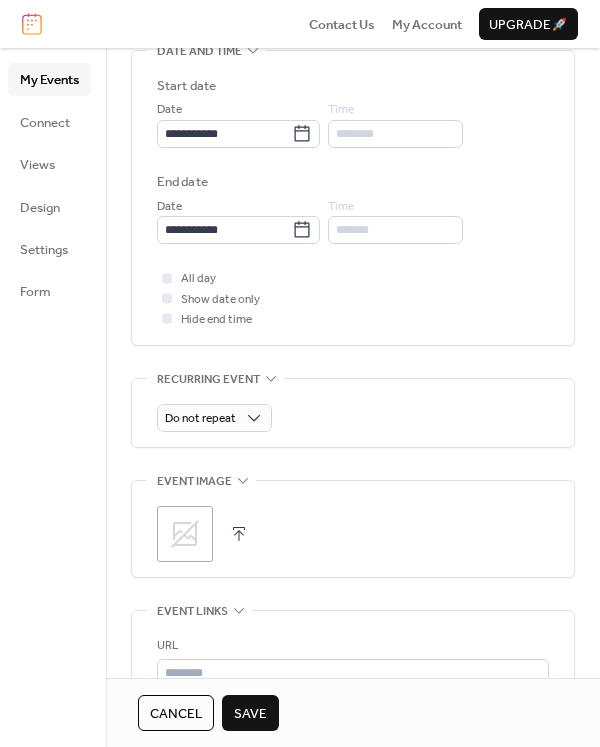 click at bounding box center [239, 534] 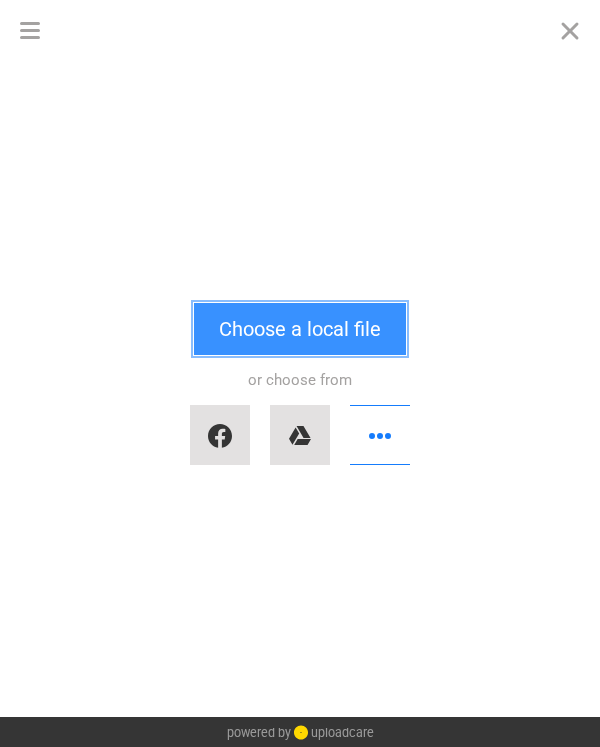 click on "Choose a local file" at bounding box center (300, 329) 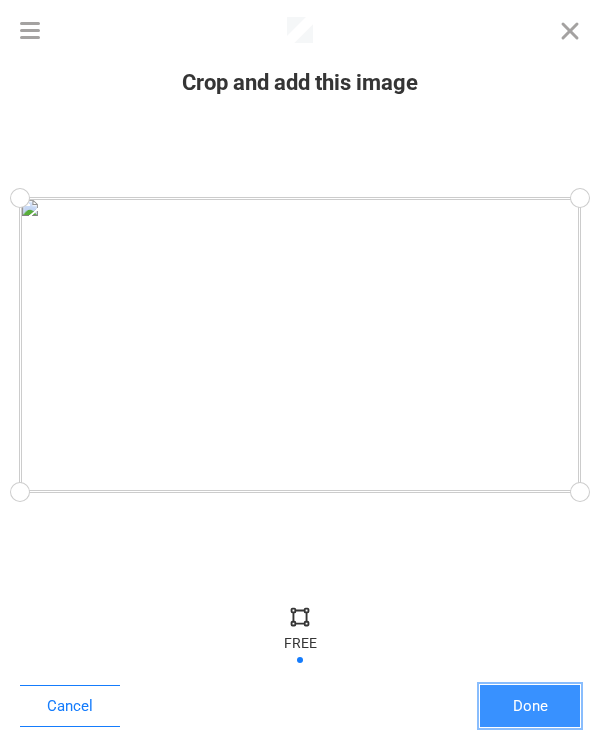 click on "Done" at bounding box center (530, 706) 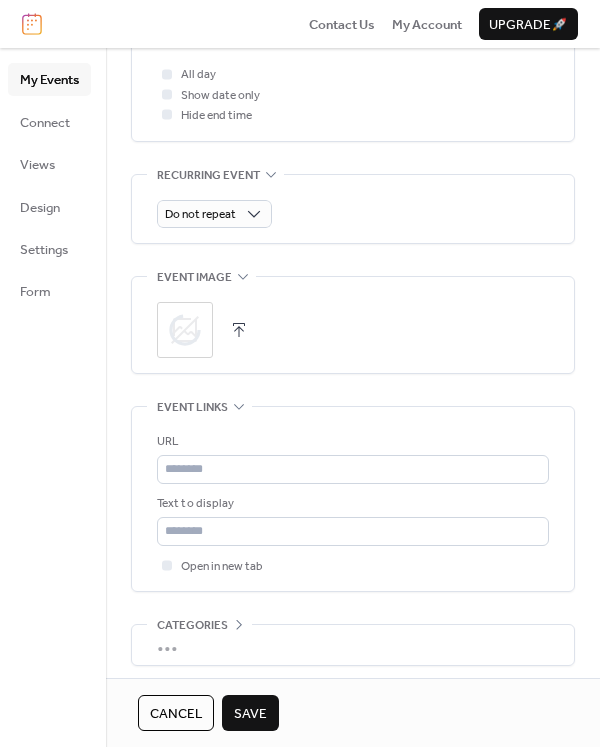 scroll, scrollTop: 903, scrollLeft: 0, axis: vertical 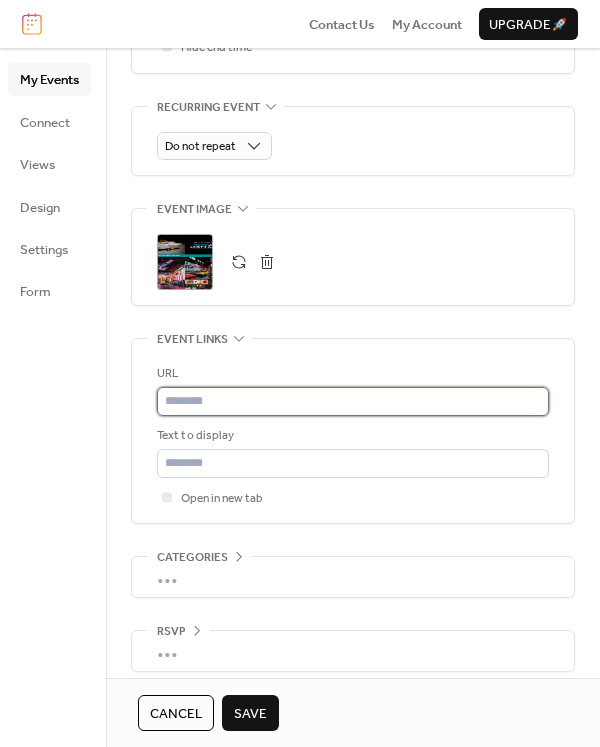 click at bounding box center [353, 401] 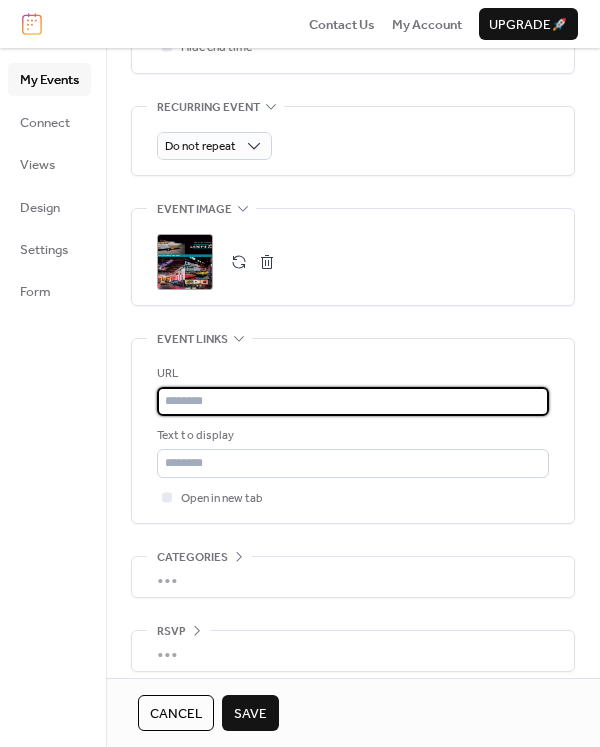 paste on "**********" 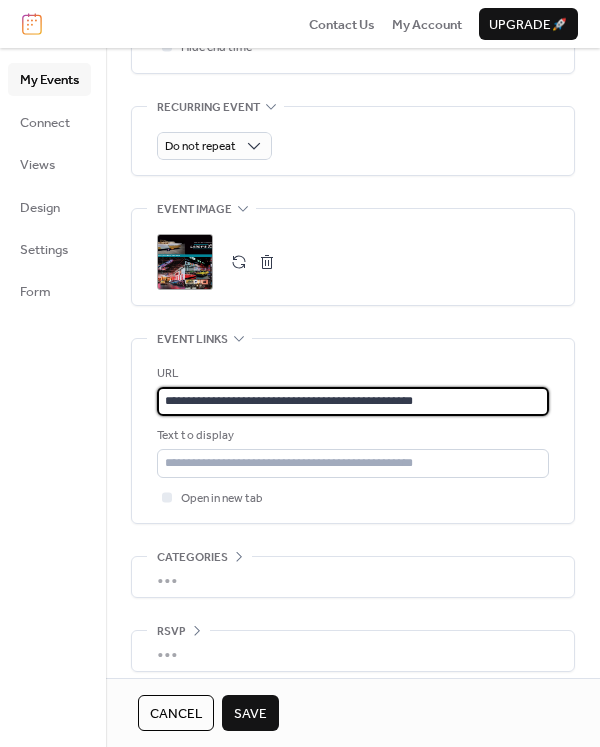 type on "**********" 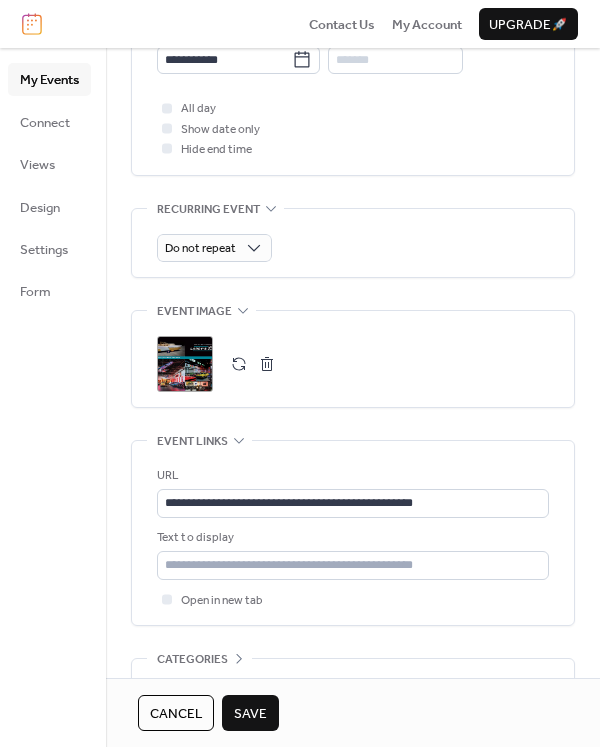 scroll, scrollTop: 917, scrollLeft: 0, axis: vertical 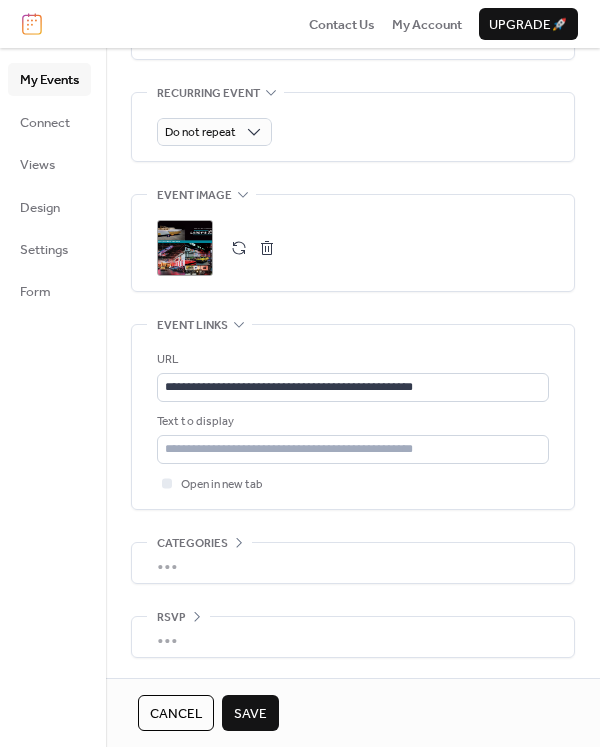 click on "Save" at bounding box center (250, 714) 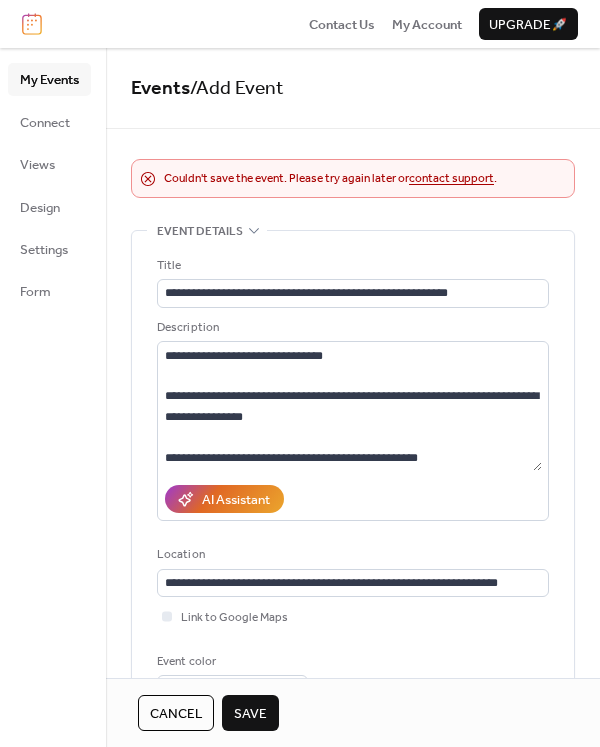 scroll, scrollTop: 4, scrollLeft: 0, axis: vertical 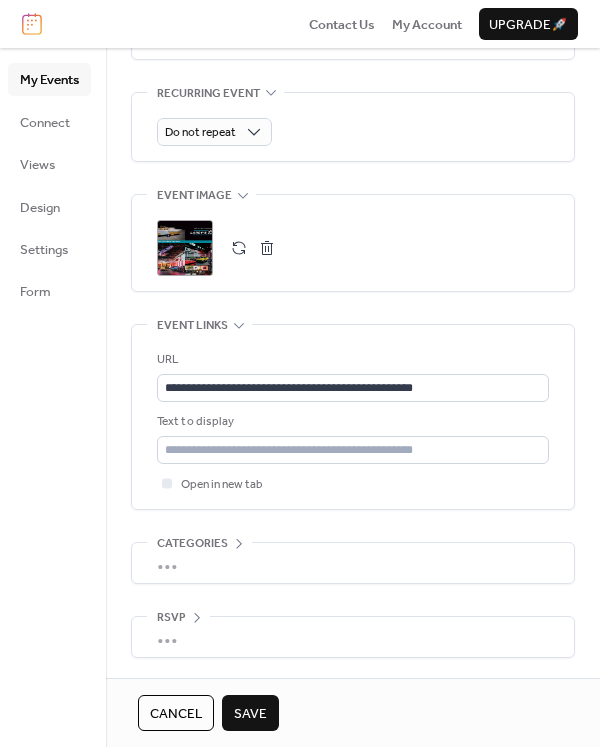 click on "Save" at bounding box center (250, 714) 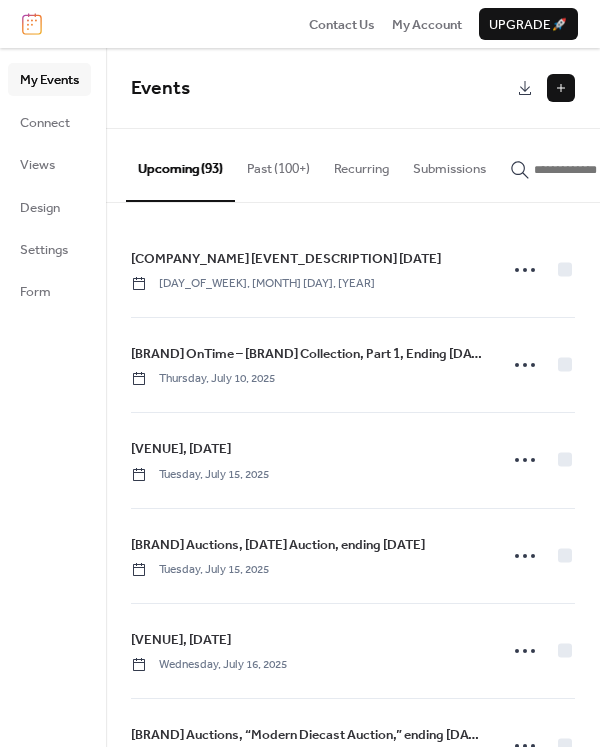 click at bounding box center (561, 88) 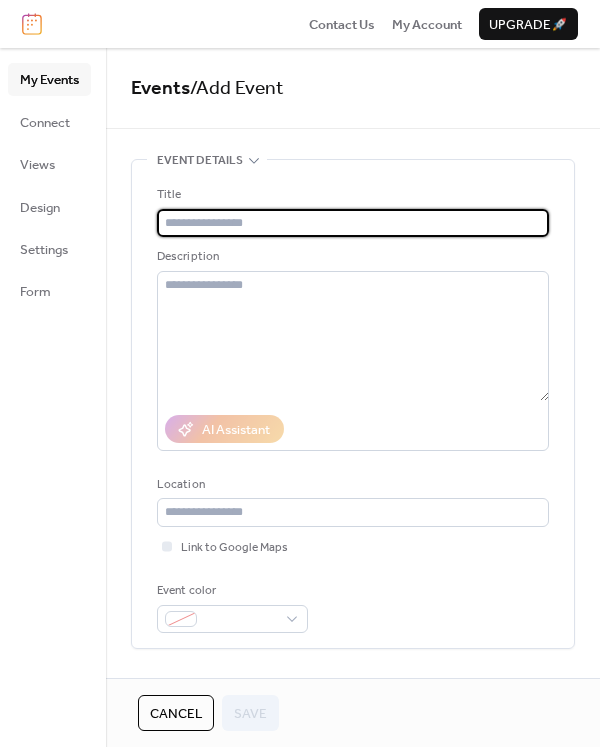 paste on "**********" 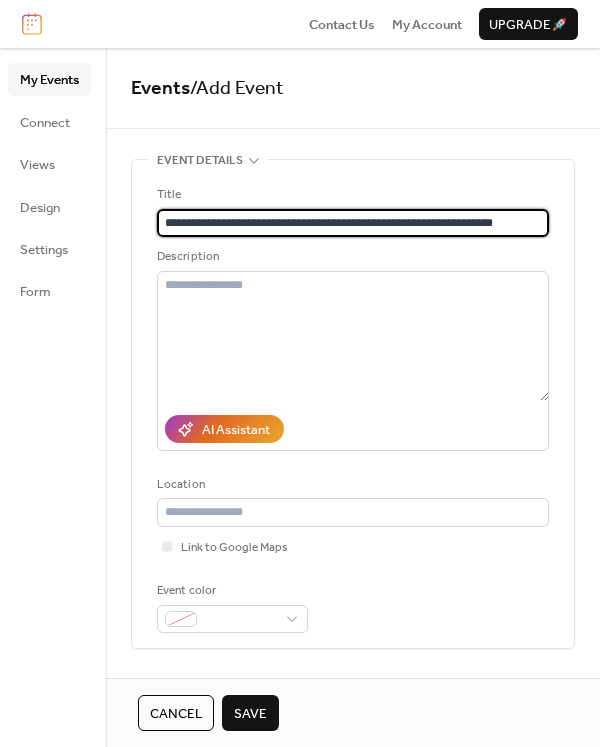 type on "**********" 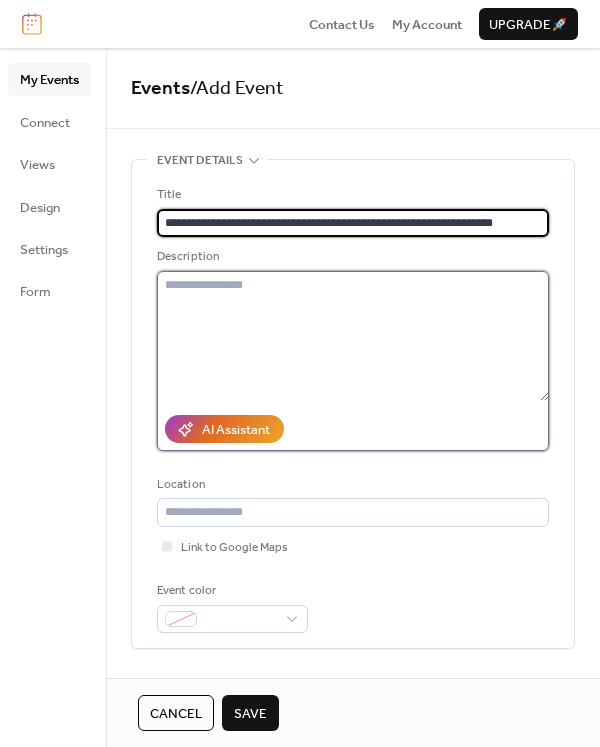 click at bounding box center [353, 336] 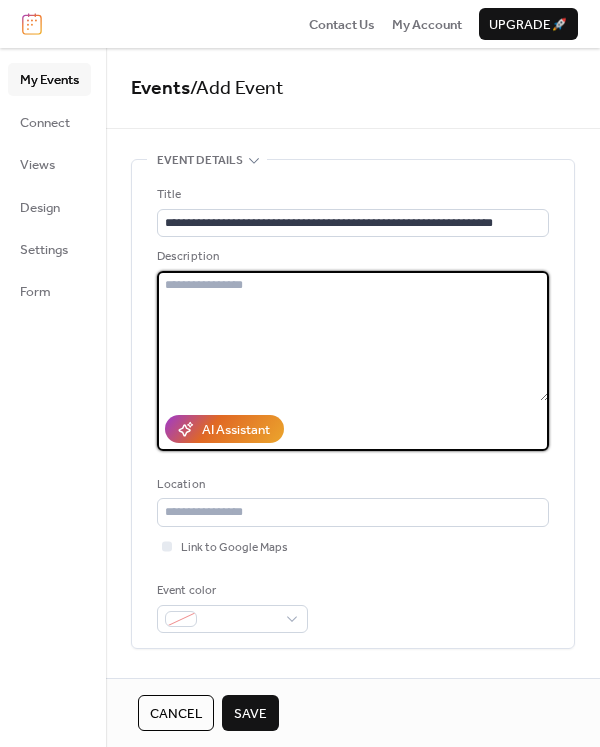 paste on "**********" 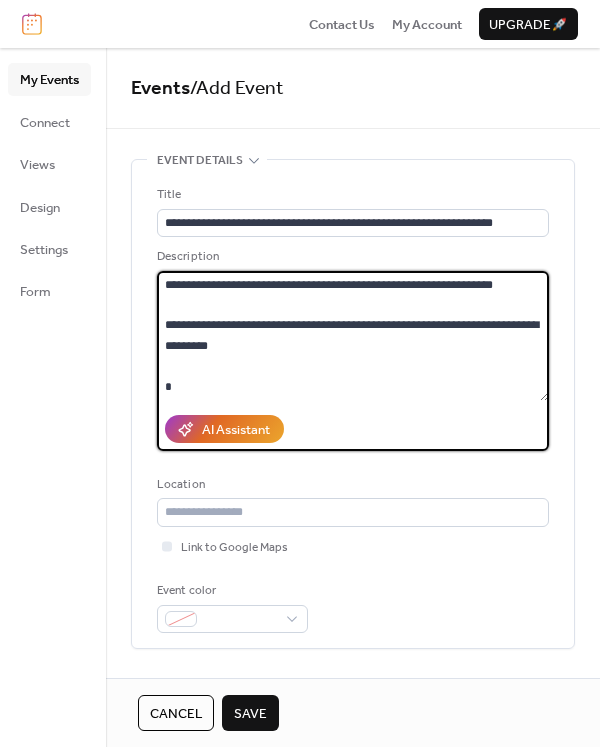scroll, scrollTop: 262, scrollLeft: 0, axis: vertical 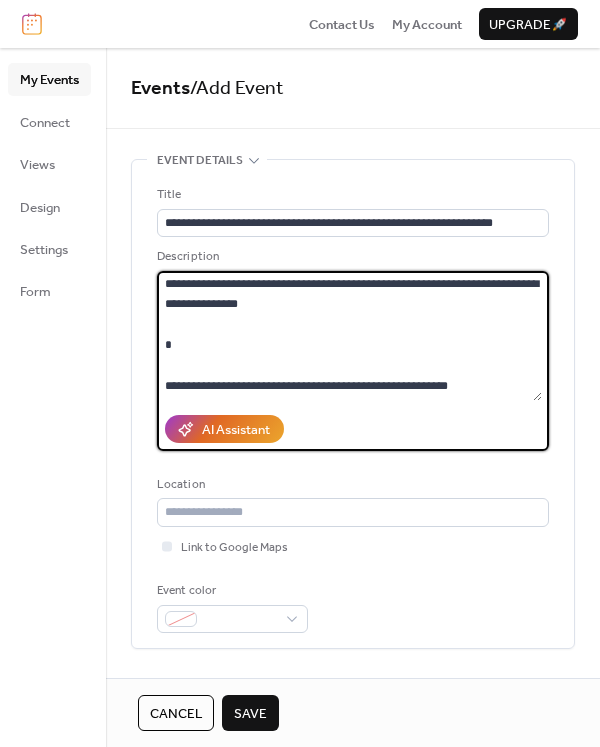 click on "**********" at bounding box center [349, 336] 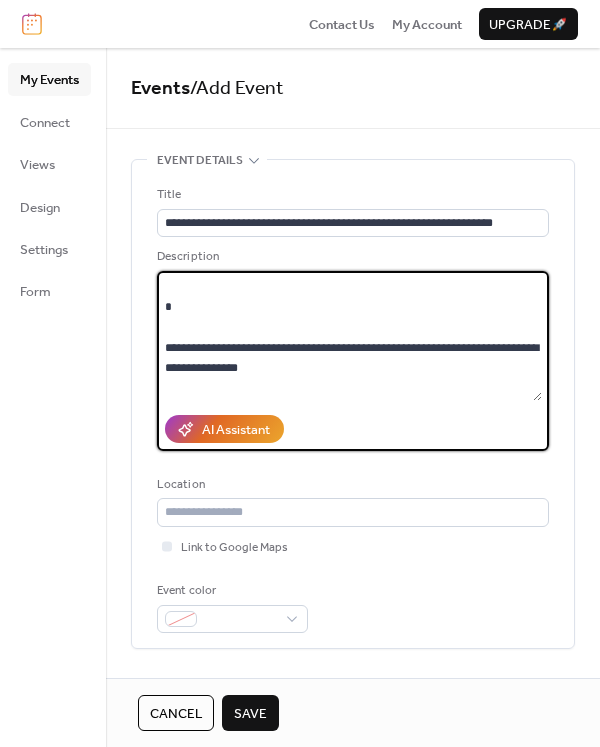 scroll, scrollTop: 61, scrollLeft: 0, axis: vertical 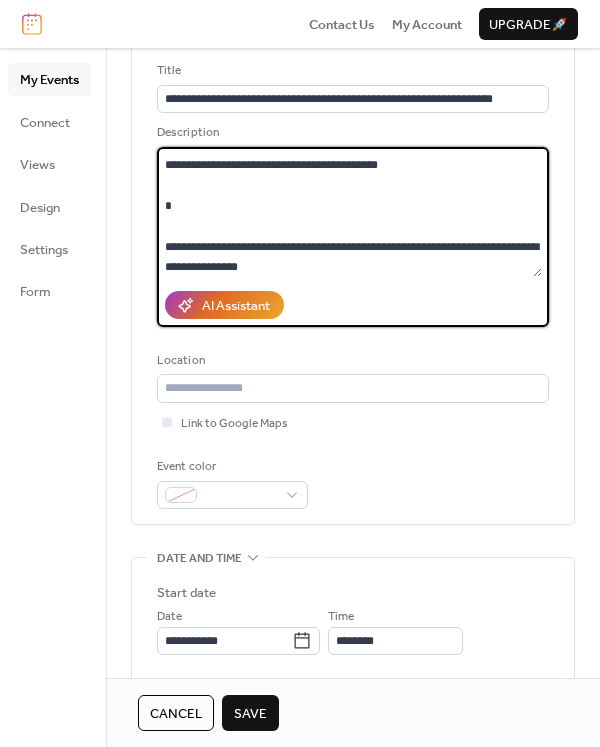 click on "**********" at bounding box center (349, 212) 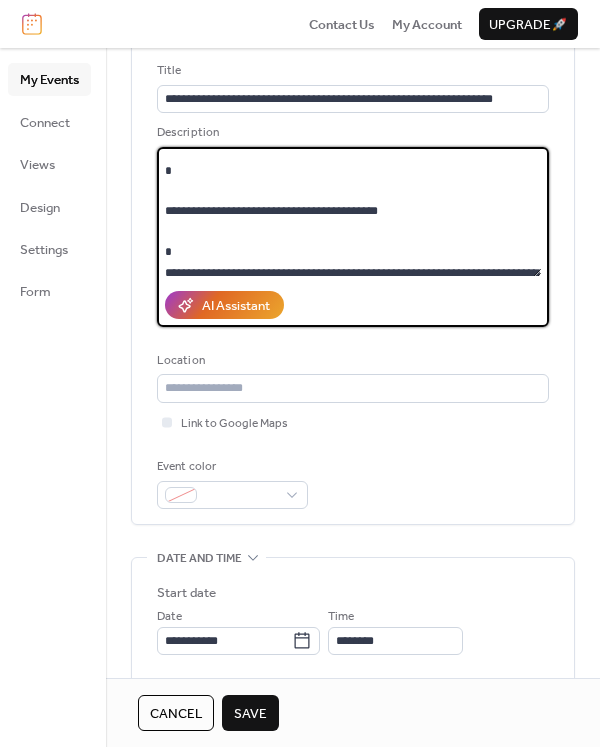 scroll, scrollTop: 91, scrollLeft: 0, axis: vertical 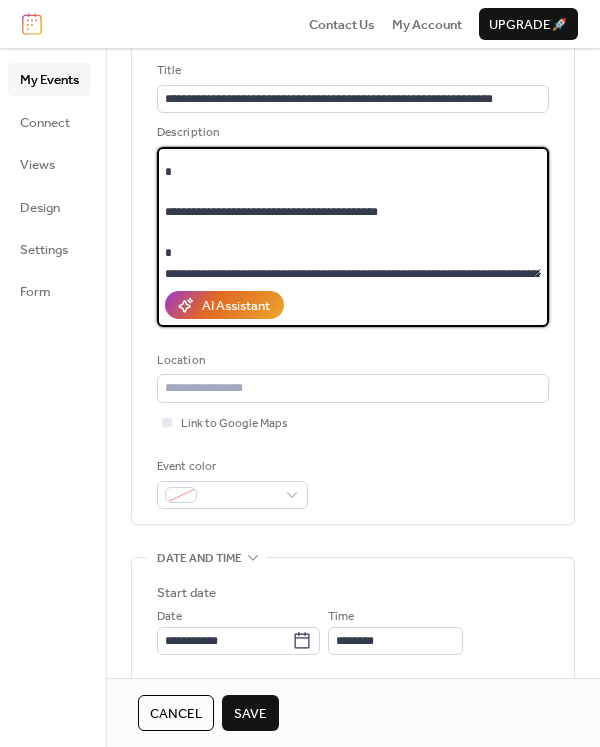 click on "**********" at bounding box center (349, 212) 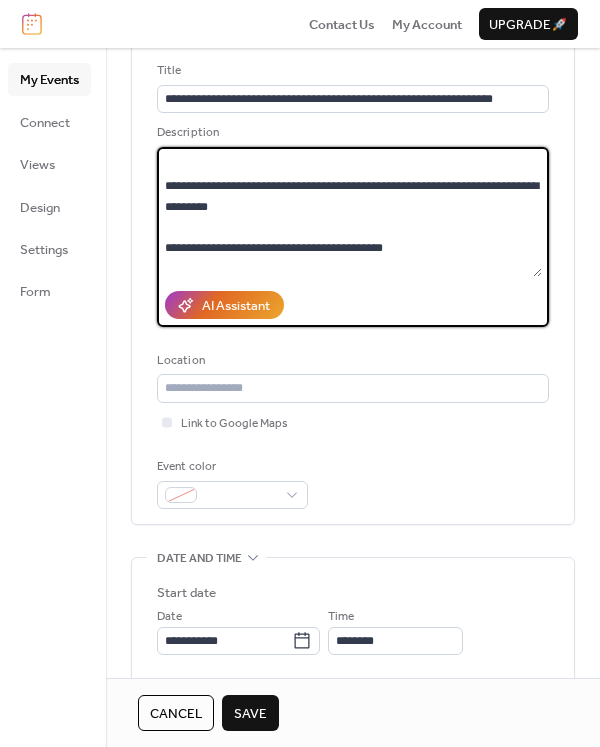 scroll, scrollTop: 0, scrollLeft: 0, axis: both 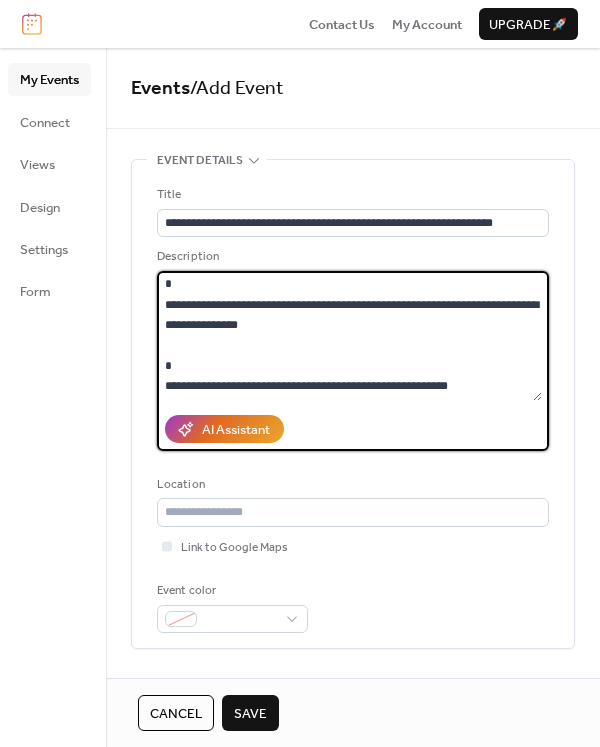 click on "**********" at bounding box center (349, 336) 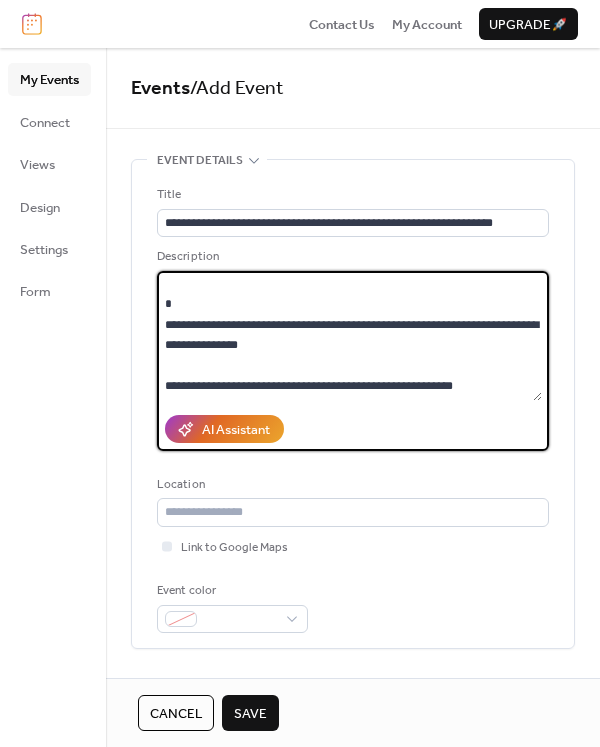 scroll, scrollTop: 163, scrollLeft: 0, axis: vertical 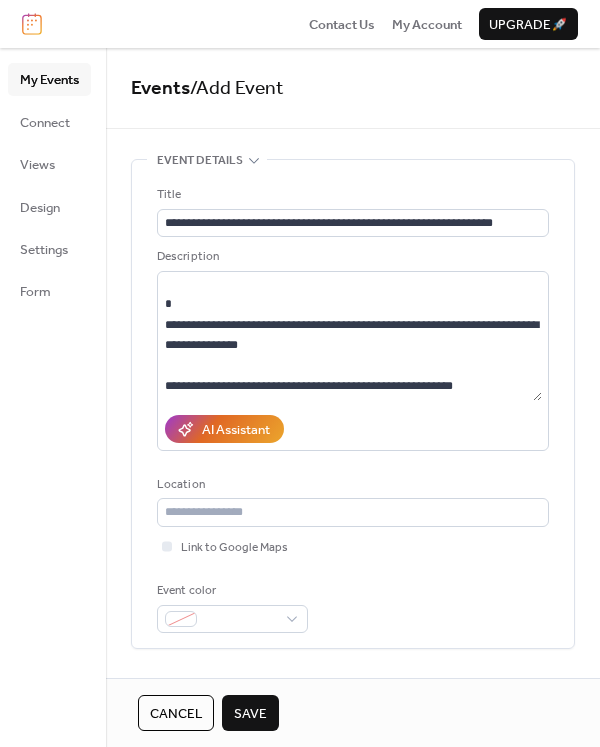 click on "**********" at bounding box center (353, 404) 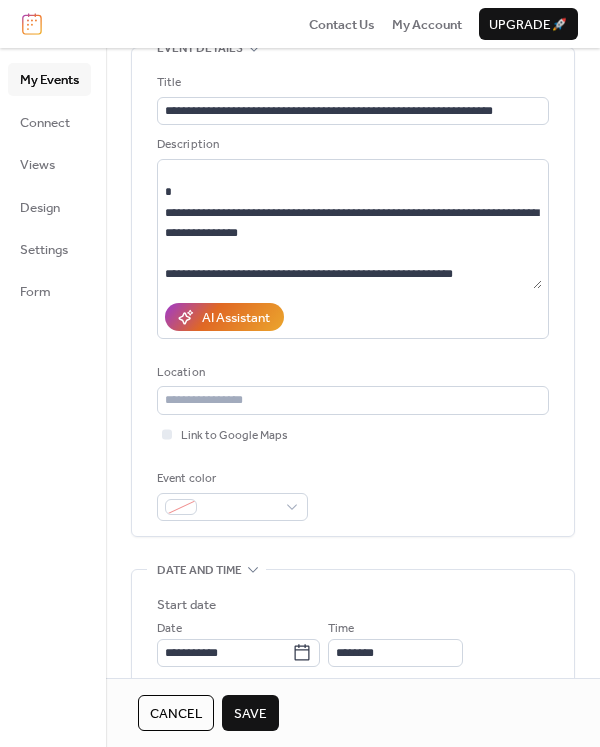 scroll, scrollTop: 108, scrollLeft: 0, axis: vertical 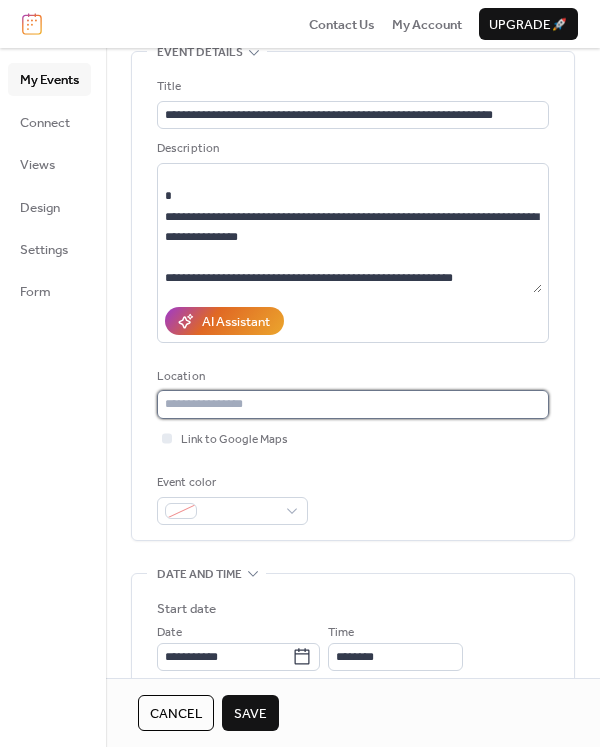click at bounding box center (353, 404) 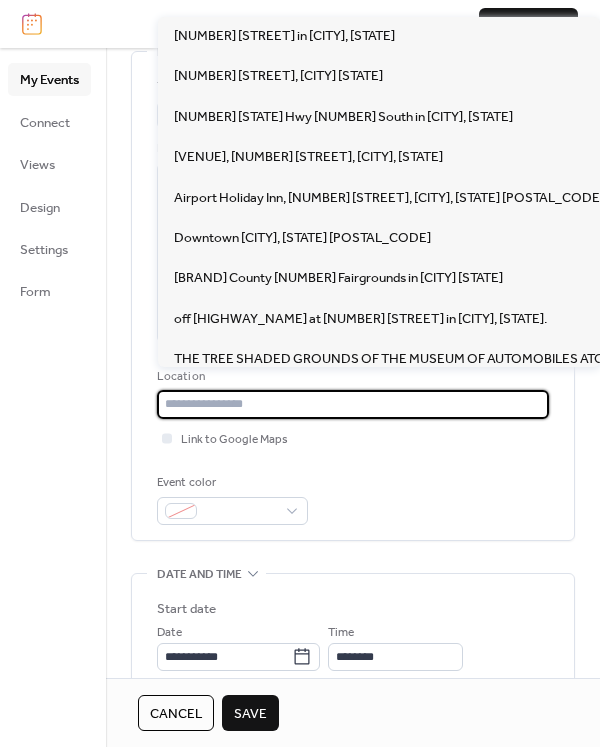 paste on "**********" 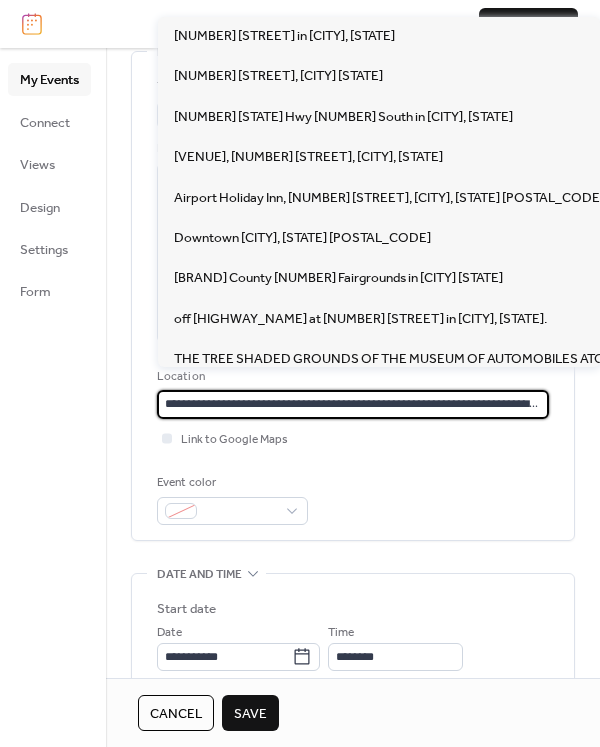 scroll, scrollTop: 0, scrollLeft: 55, axis: horizontal 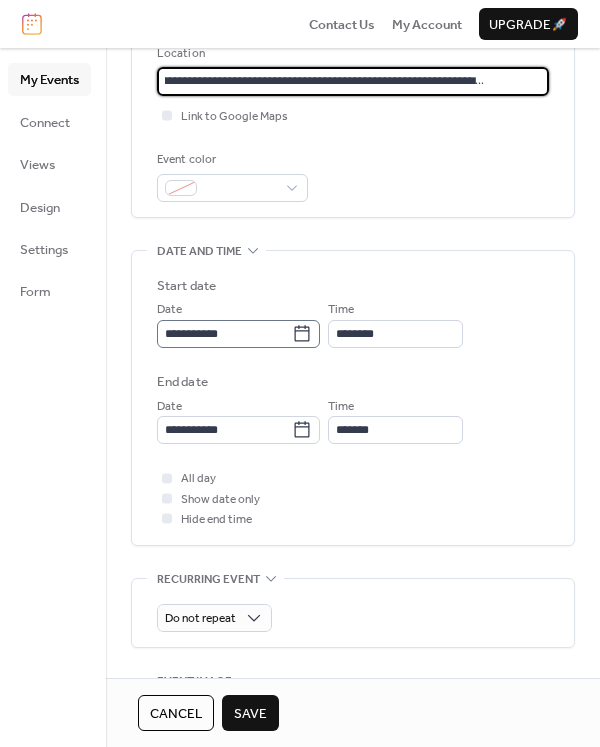 type on "**********" 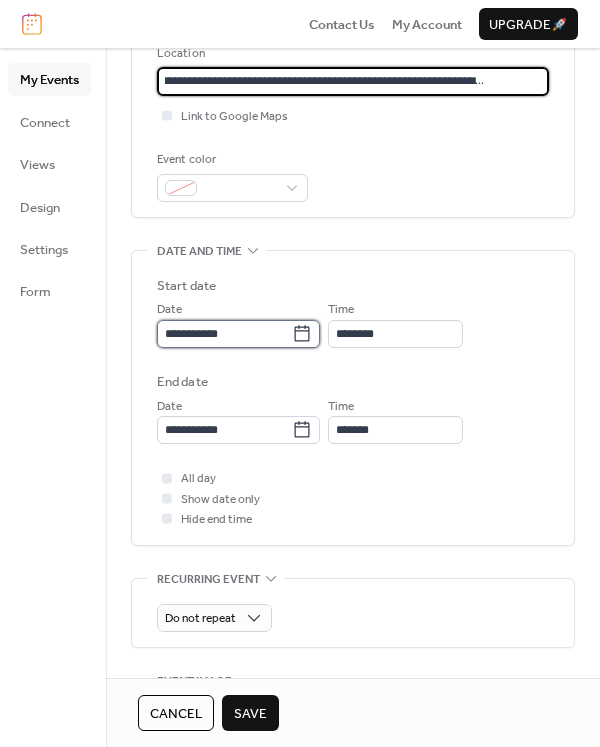click on "**********" at bounding box center (224, 334) 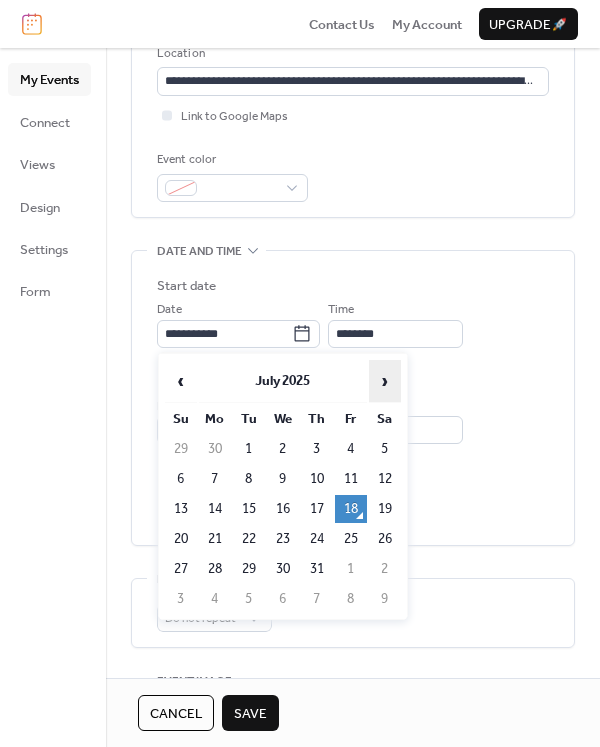 click on "›" at bounding box center [385, 381] 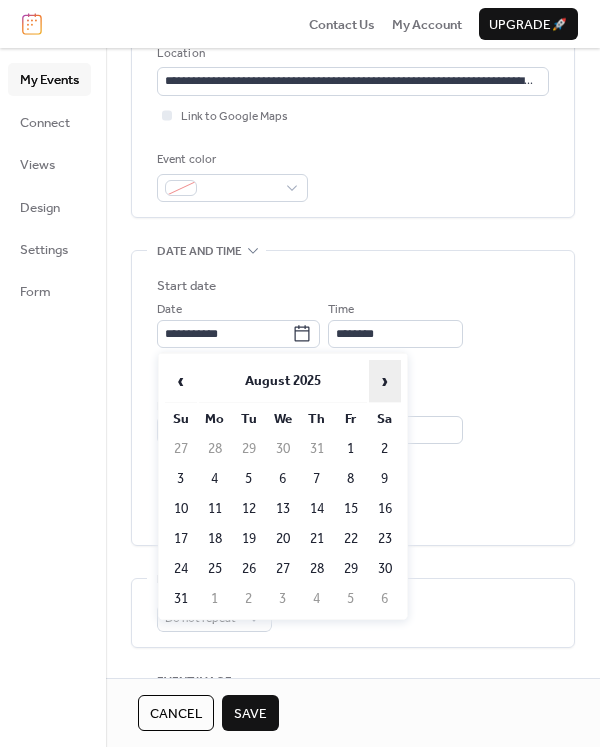 click on "›" at bounding box center [385, 381] 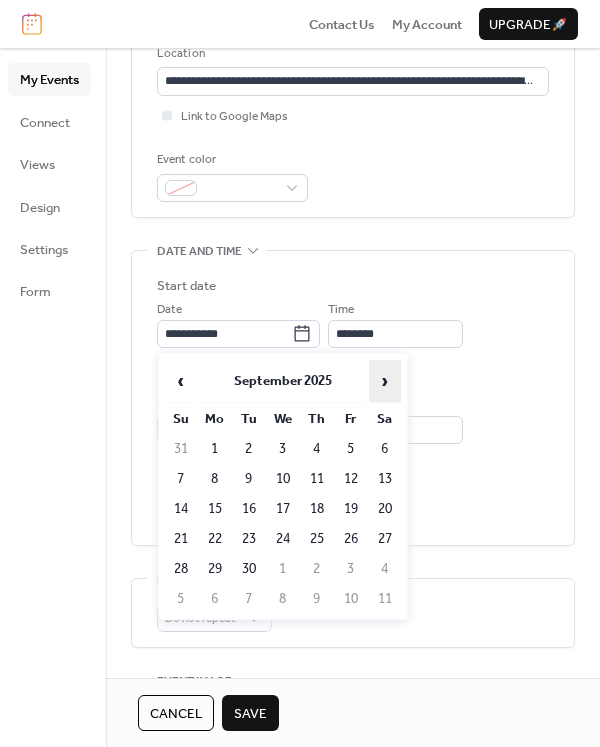 click on "›" at bounding box center [385, 381] 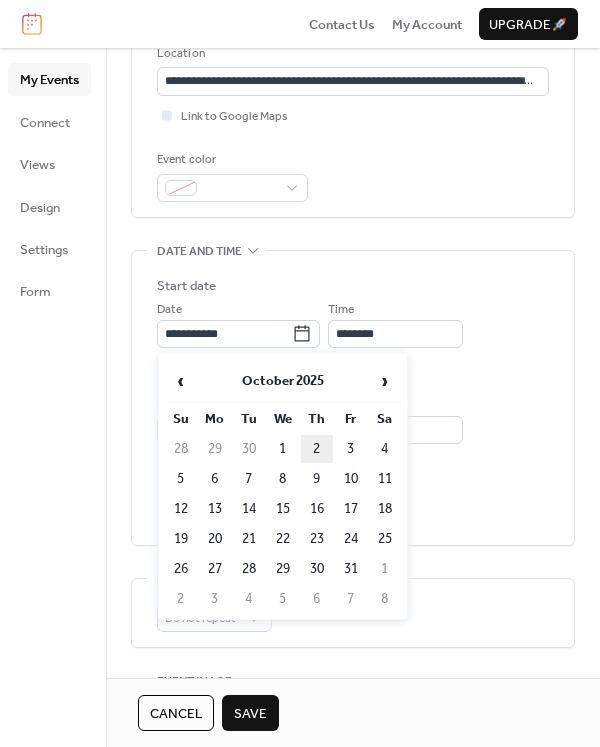 click on "2" at bounding box center (317, 449) 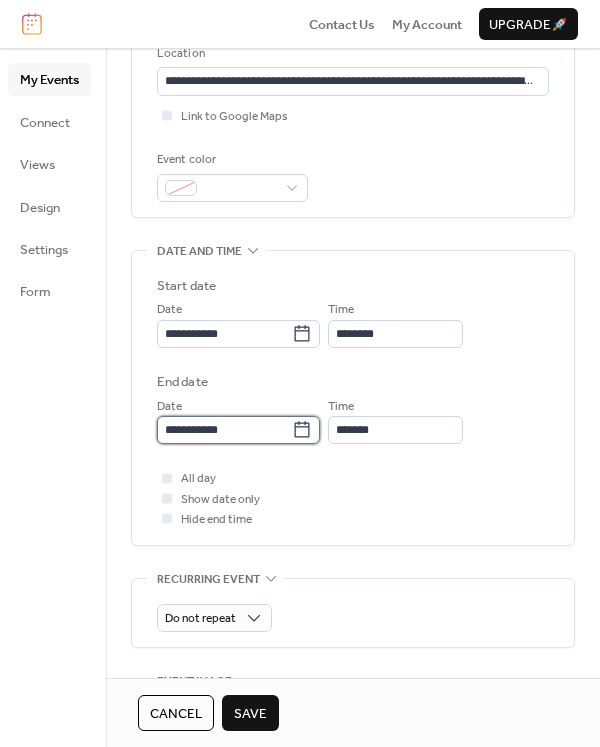 click on "**********" at bounding box center (224, 430) 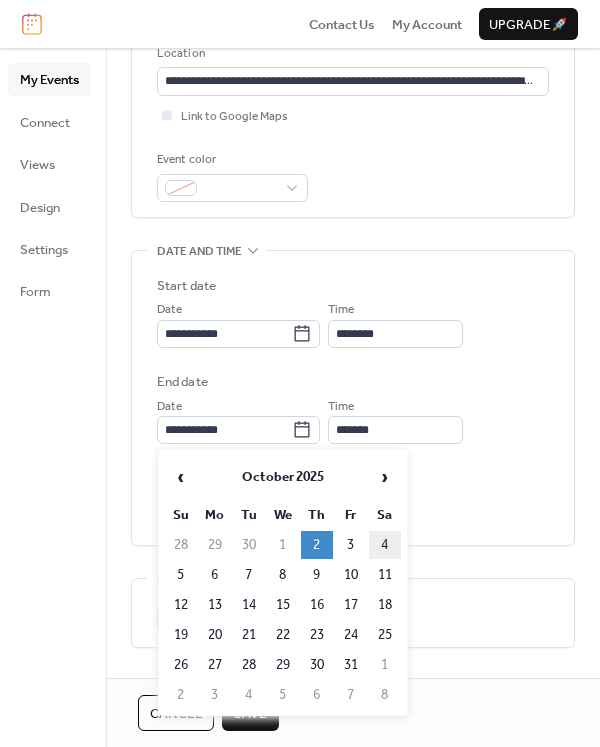 click on "4" at bounding box center [385, 545] 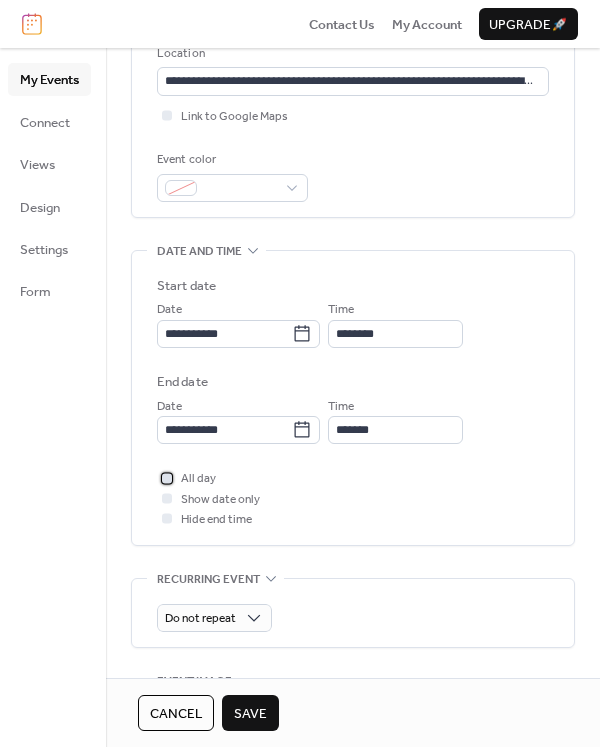 click at bounding box center (167, 478) 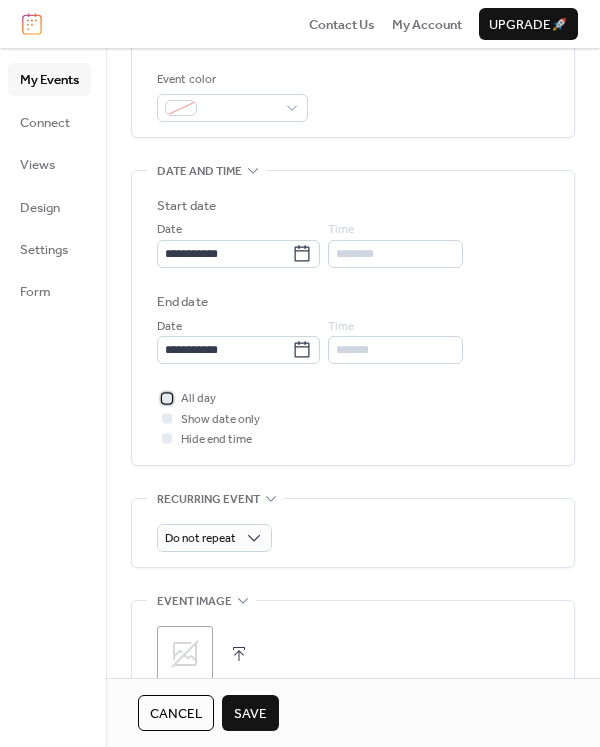 scroll, scrollTop: 596, scrollLeft: 0, axis: vertical 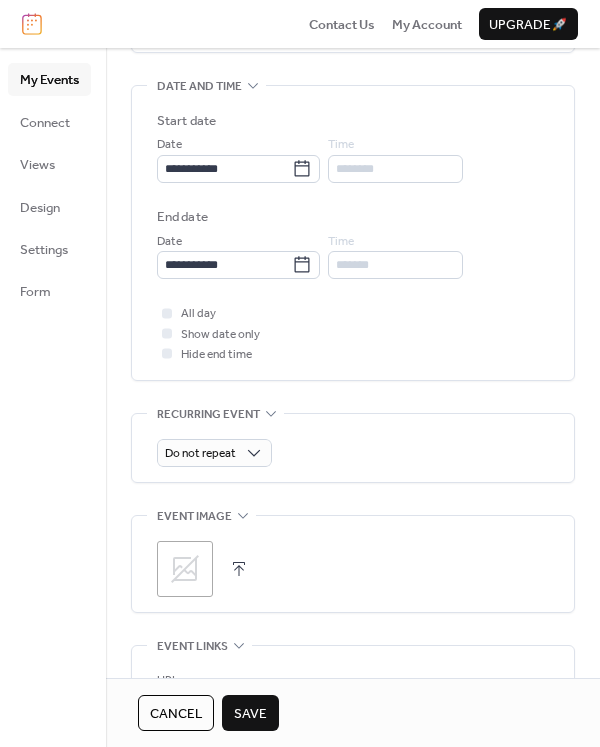 click at bounding box center [239, 569] 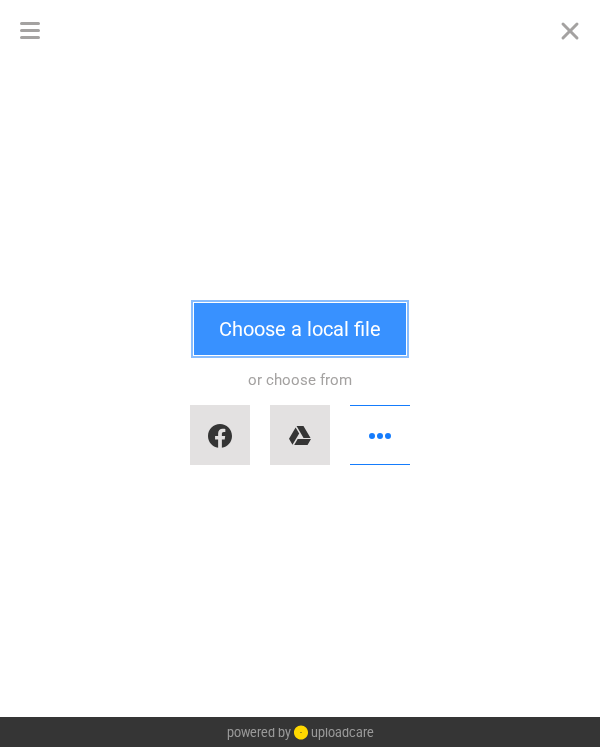 click on "Choose a local file" at bounding box center (300, 329) 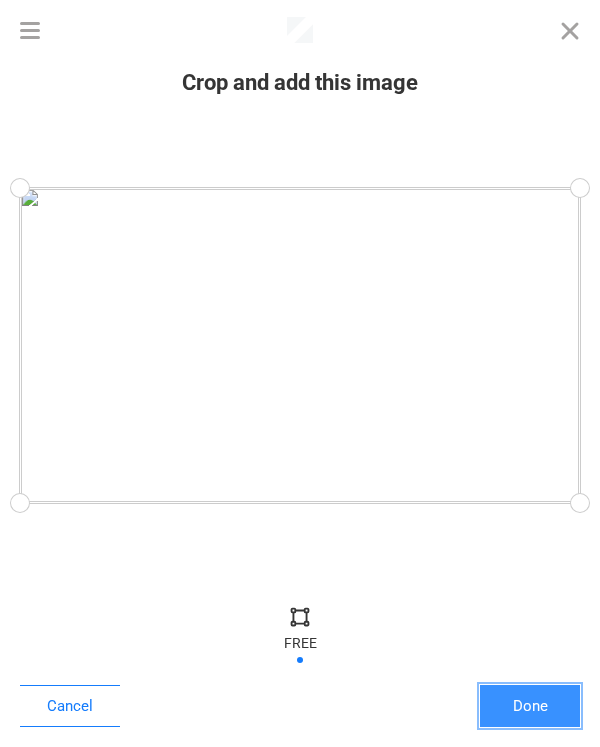 click on "Done" at bounding box center [530, 706] 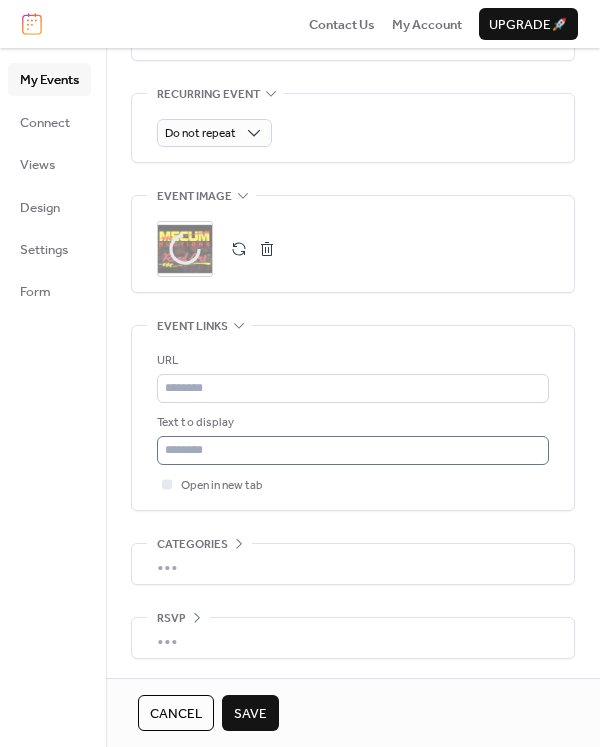 scroll, scrollTop: 917, scrollLeft: 0, axis: vertical 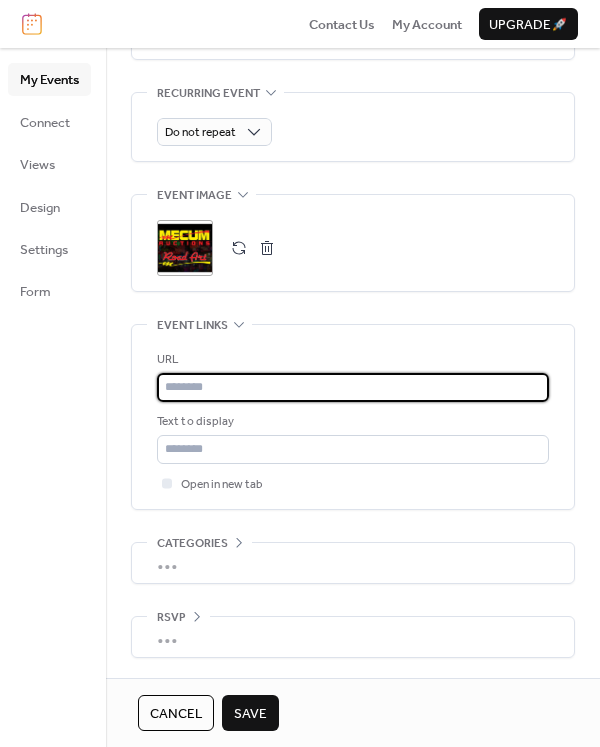 click at bounding box center (353, 387) 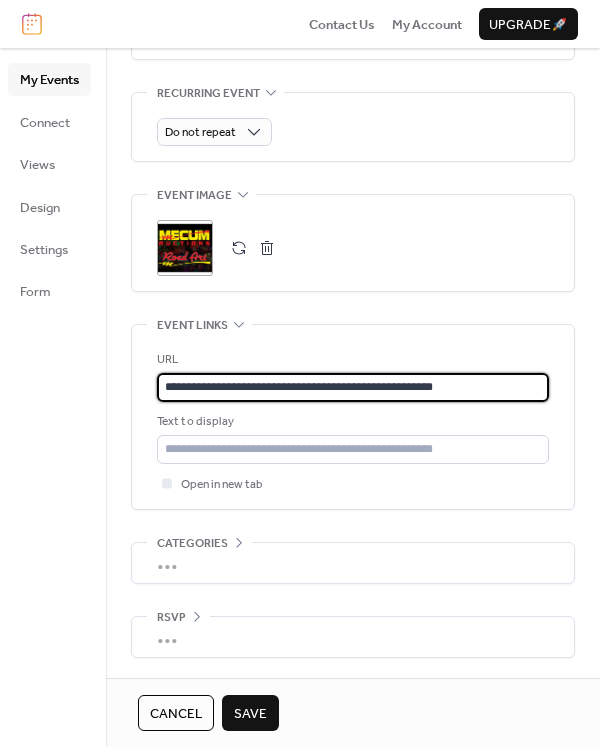 type on "**********" 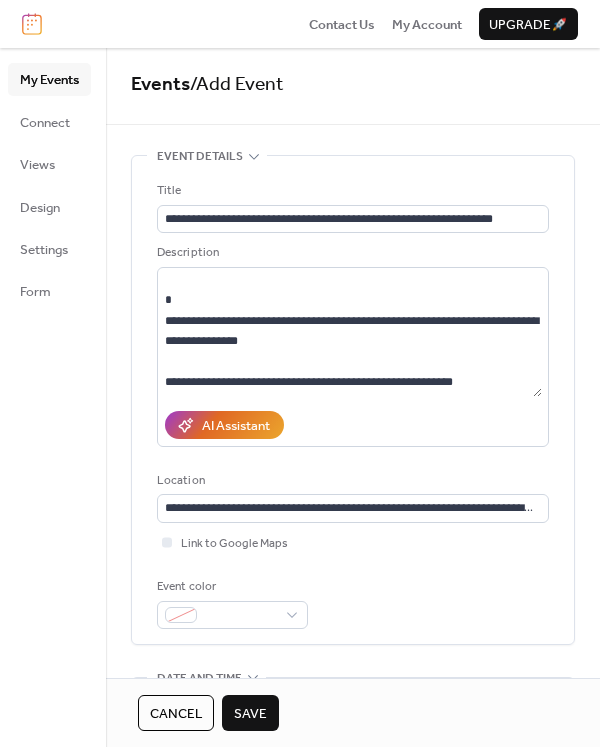 scroll, scrollTop: 0, scrollLeft: 0, axis: both 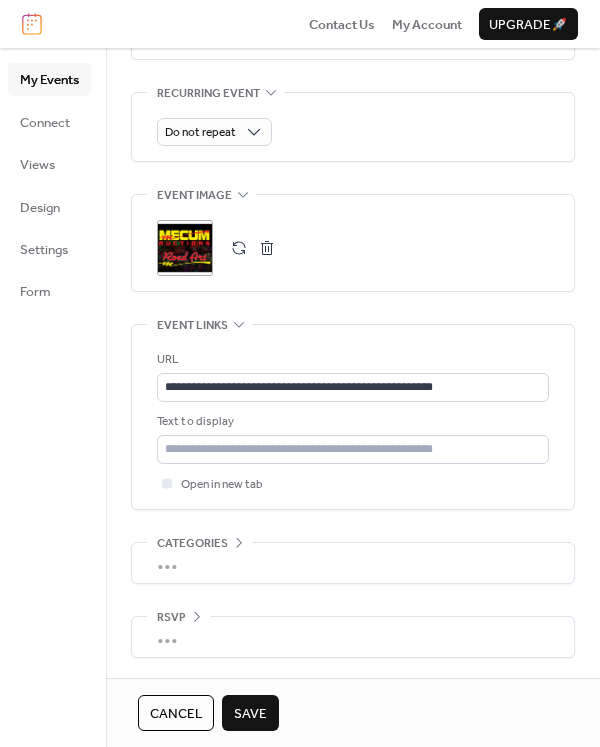 click on "Save" at bounding box center (250, 714) 